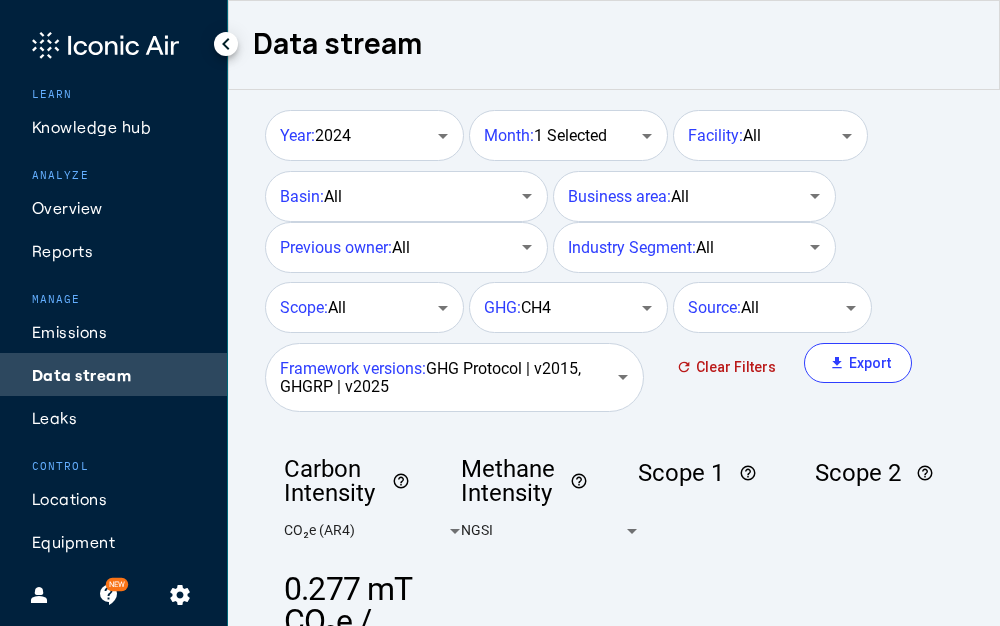 scroll, scrollTop: 0, scrollLeft: 0, axis: both 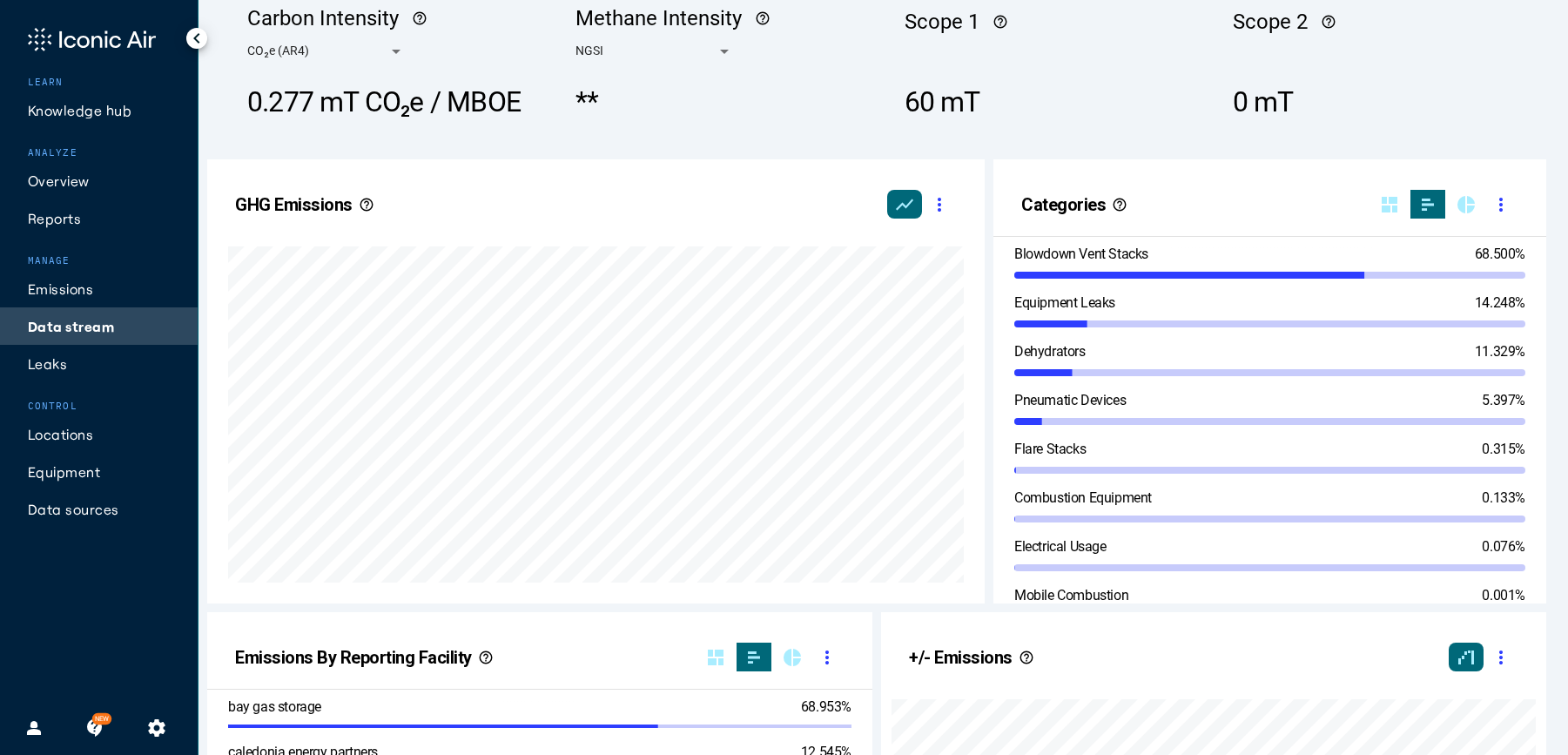 click on "LEARN   Knowledge hub   ANALYZE   Overview   Reports   MANAGE   Emissions   Data stream   Leaks   CONTROL   Locations   Equipment   Data sources" 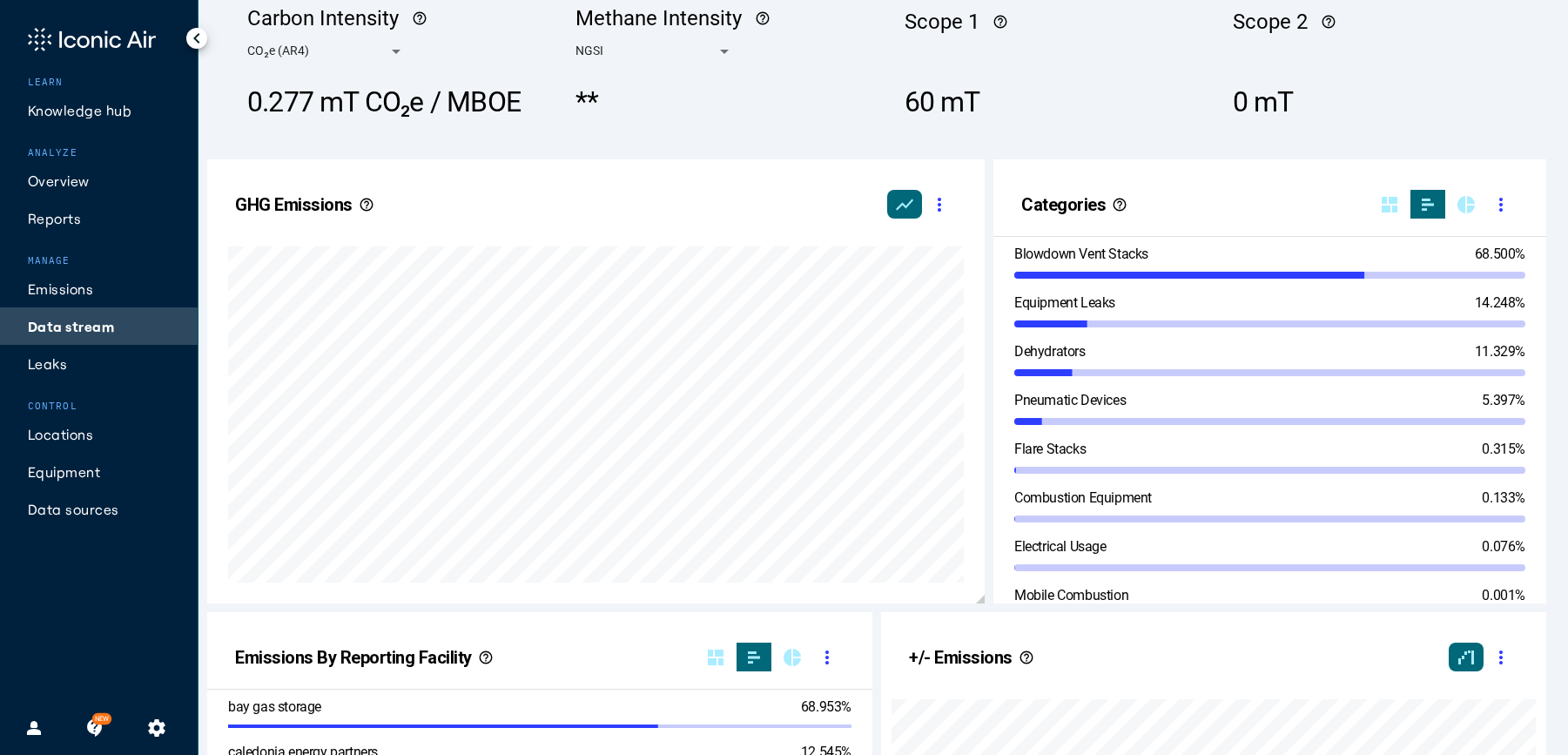 scroll, scrollTop: 0, scrollLeft: 0, axis: both 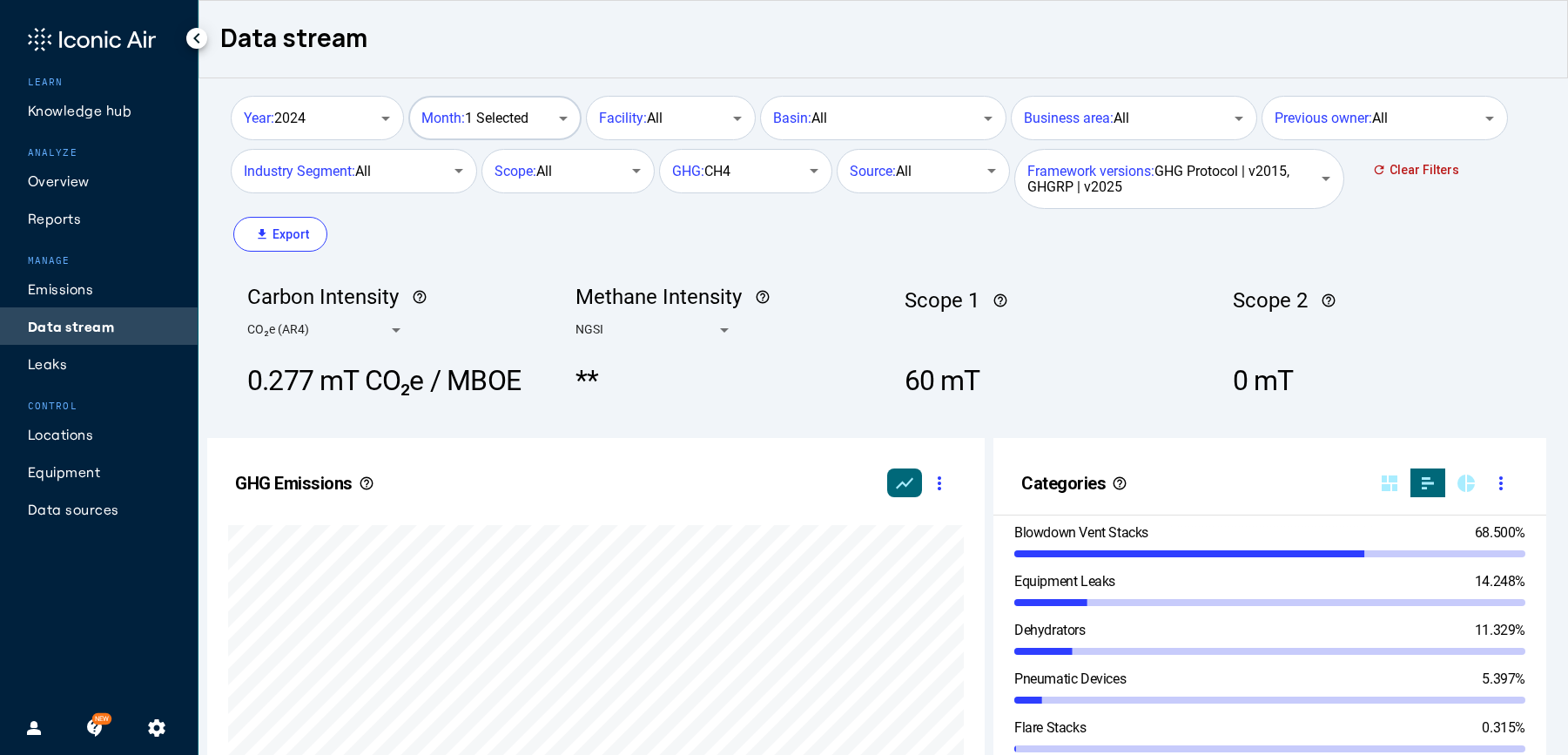 click on "Month:   1 Selected" at bounding box center (474, 118) 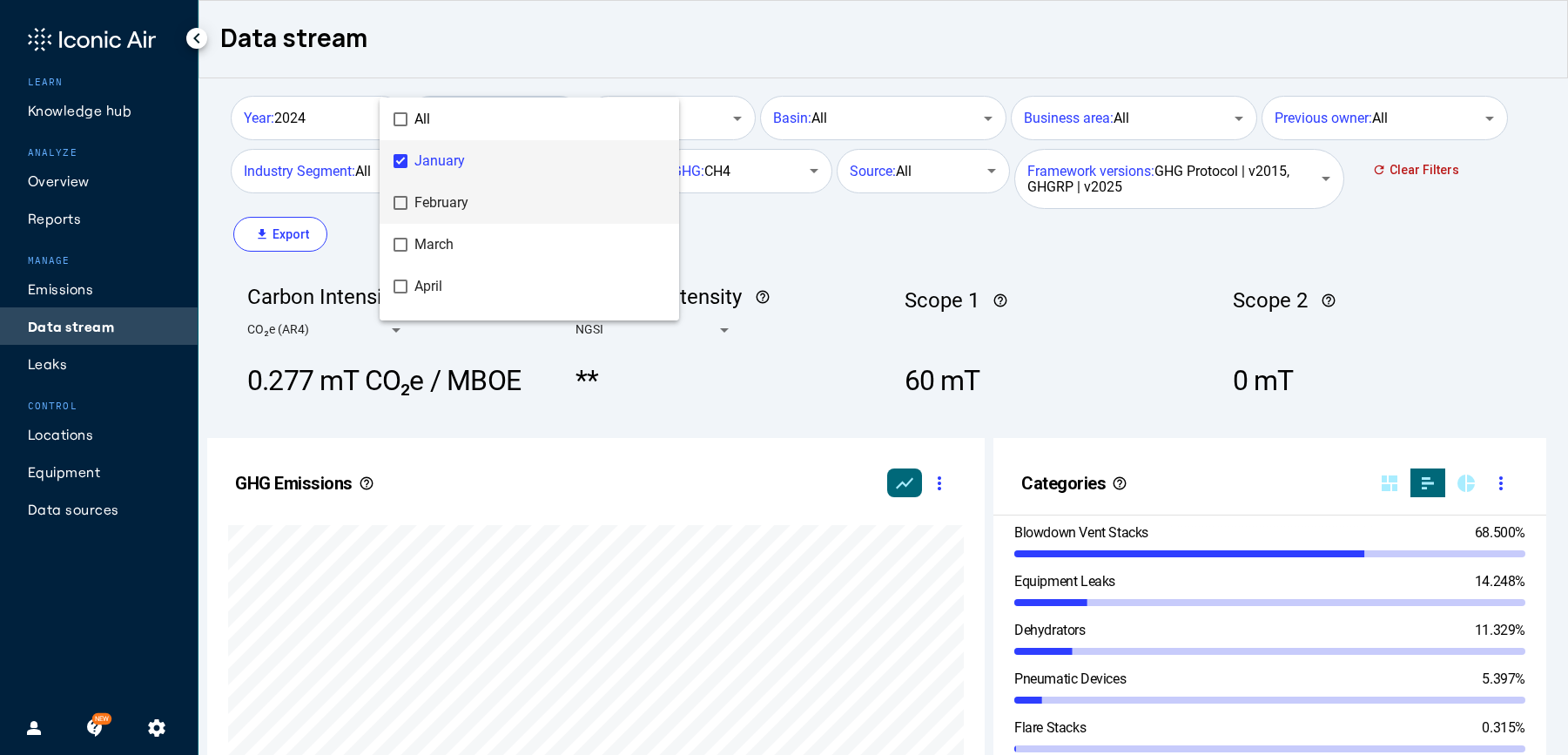 click on "February" at bounding box center [540, 203] 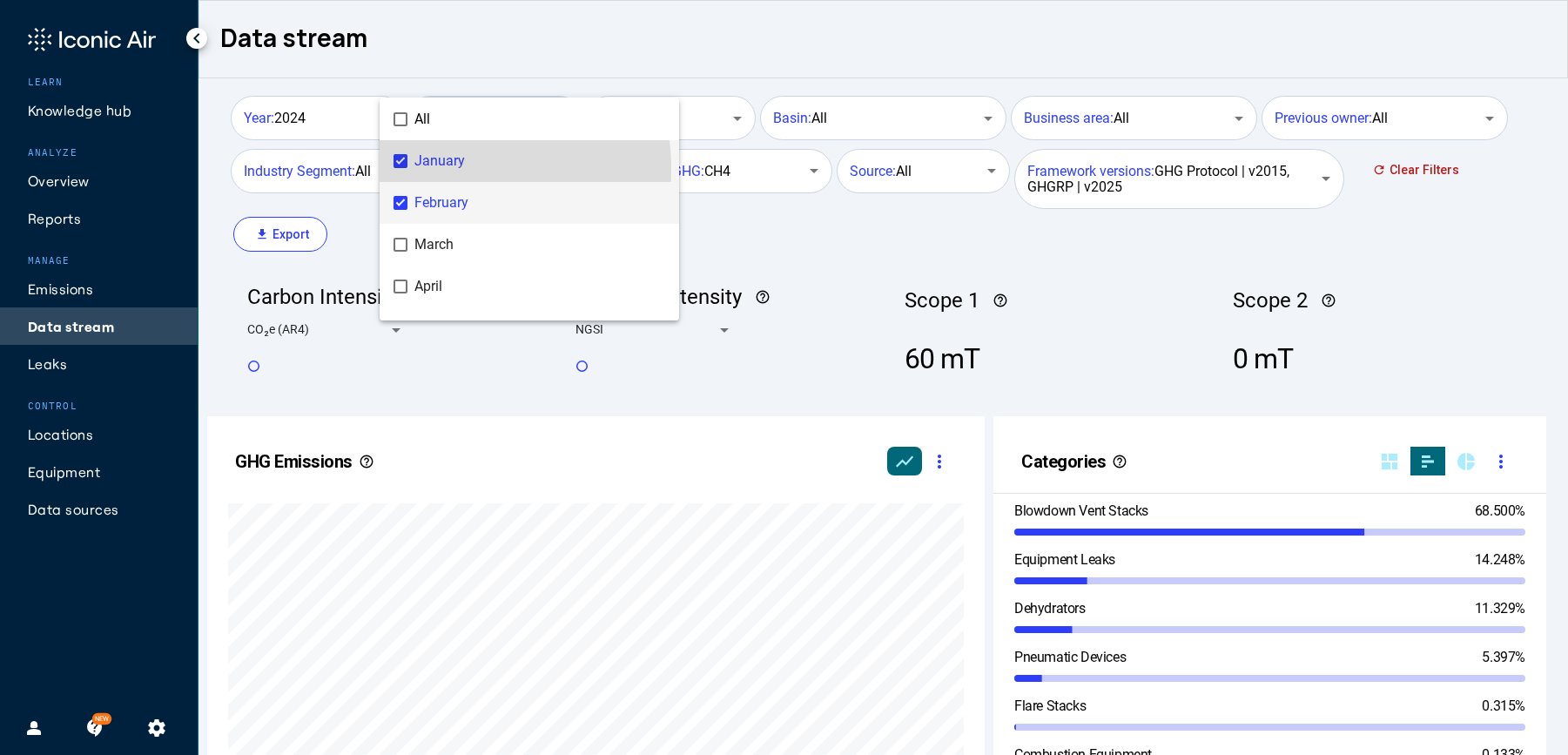 click on "January" at bounding box center (540, 161) 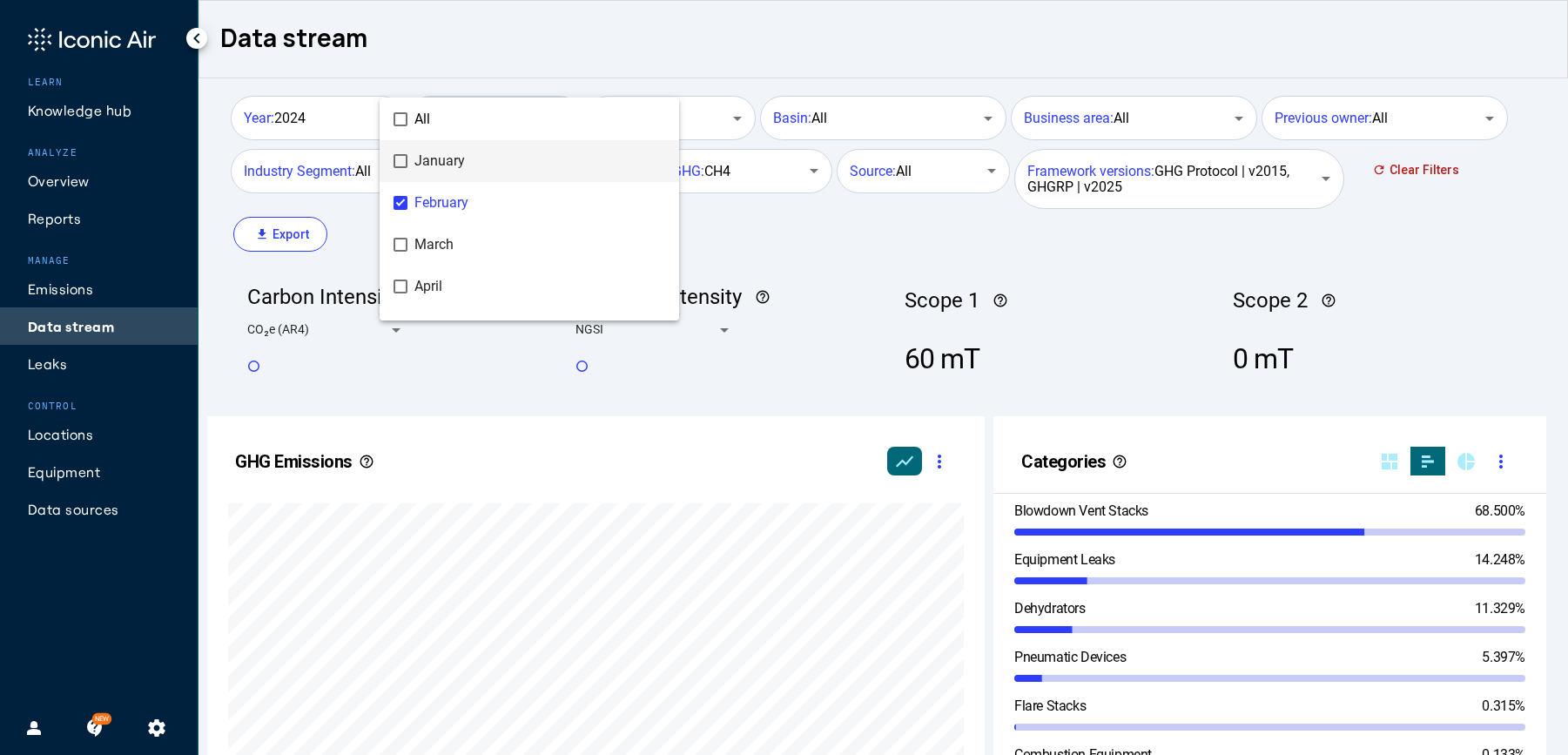 click at bounding box center [784, 377] 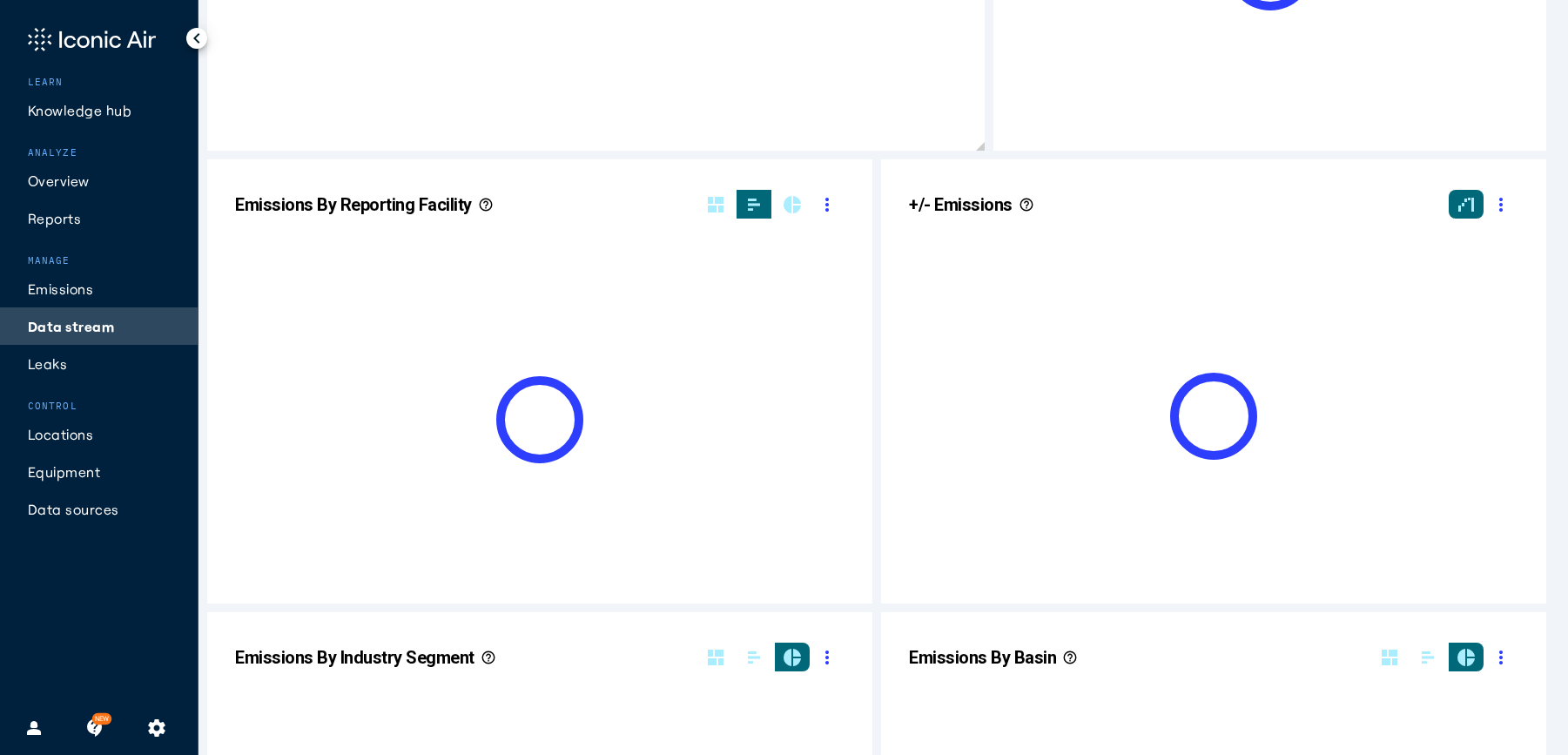 scroll, scrollTop: 610, scrollLeft: 0, axis: vertical 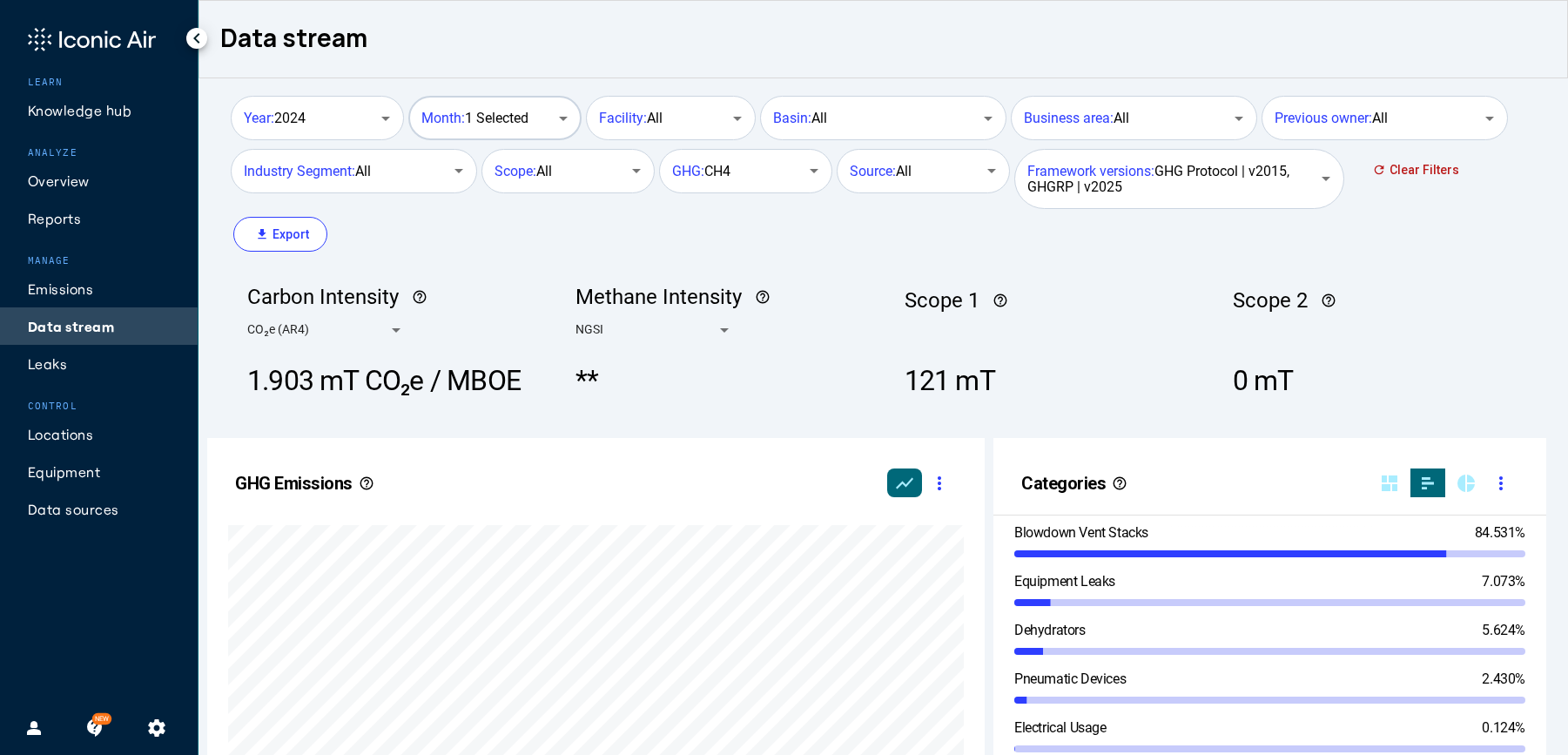 click on "Month:   1 Selected" at bounding box center (493, 116) 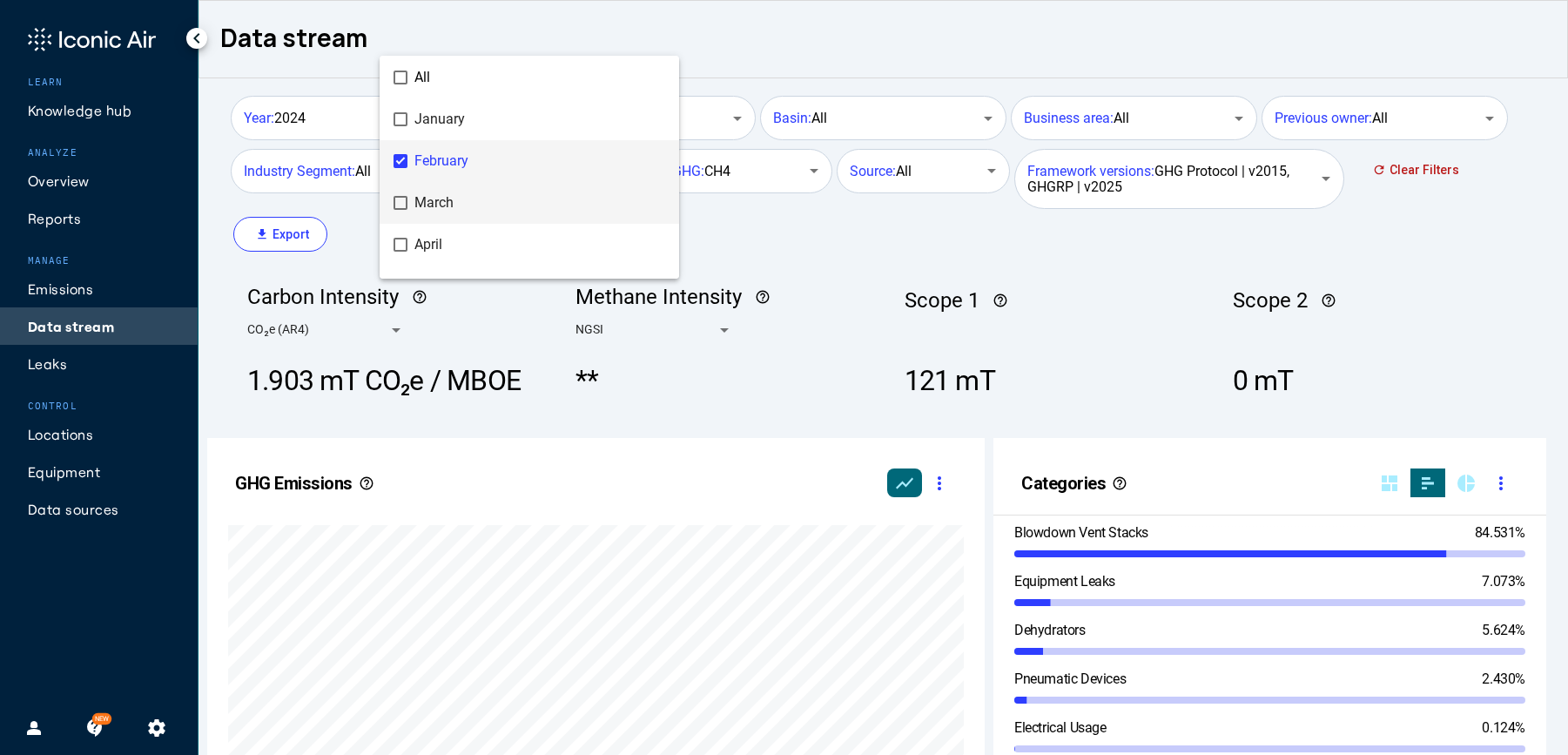 click on "March" at bounding box center [540, 203] 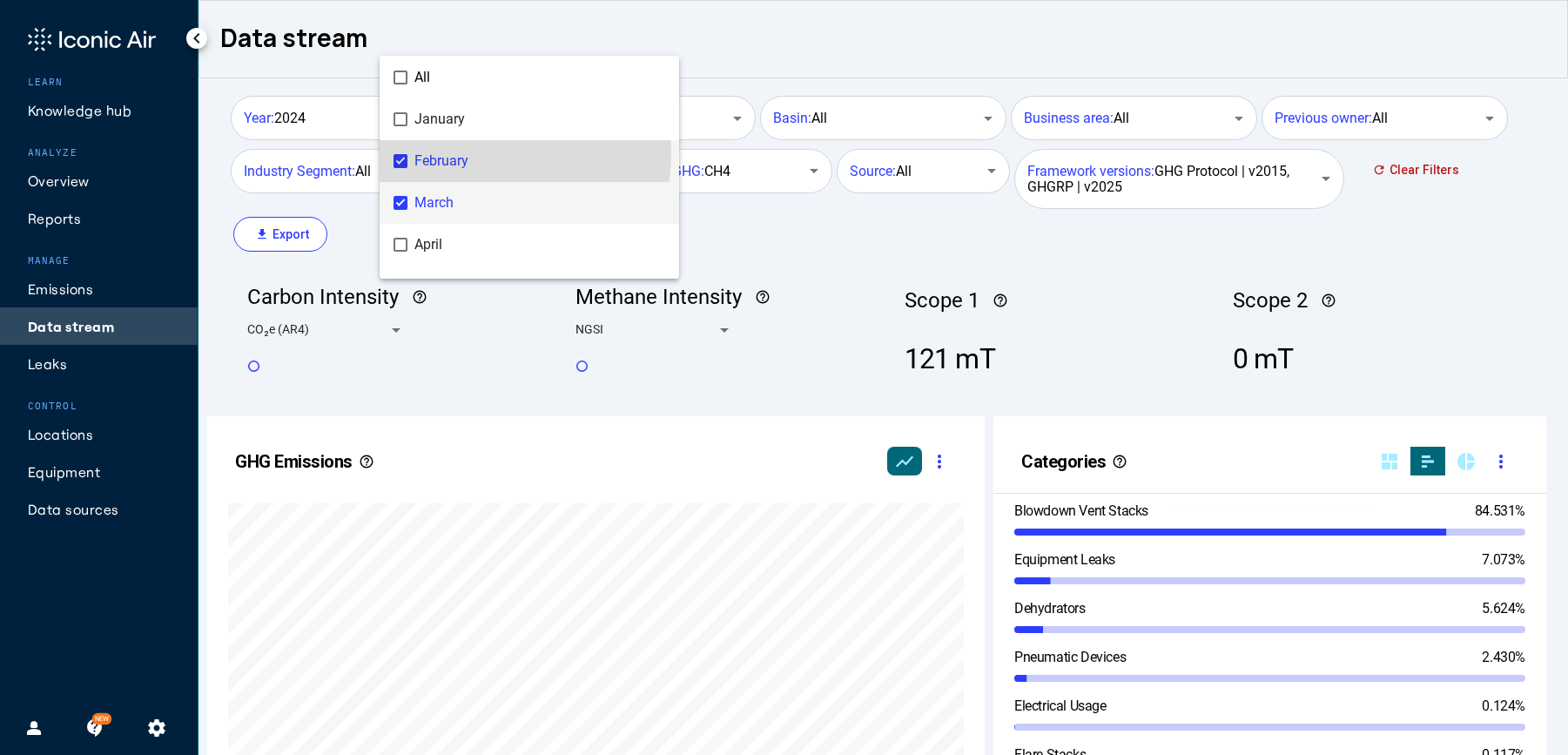 click on "February" at bounding box center [540, 161] 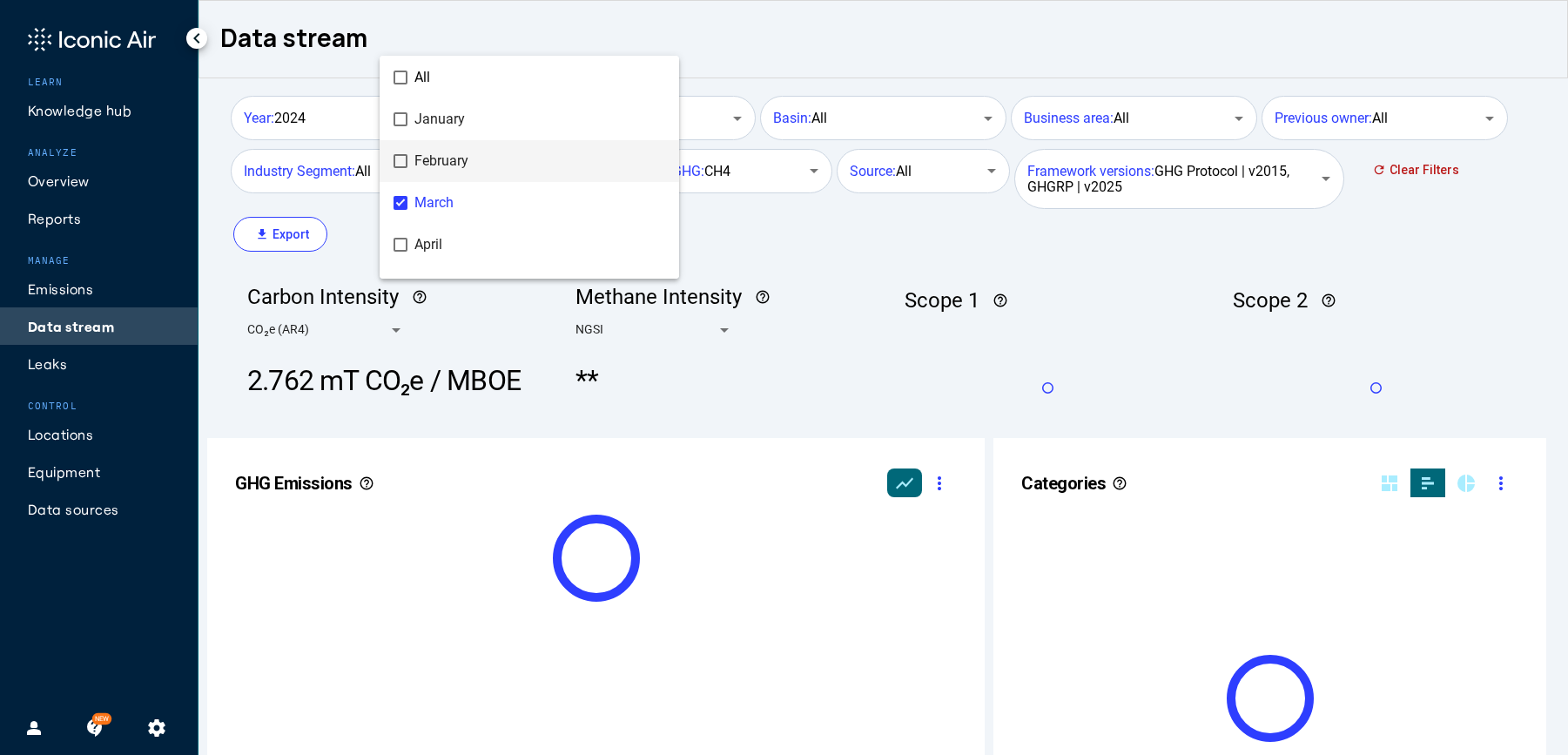 scroll, scrollTop: 870375, scrollLeft: 869962, axis: both 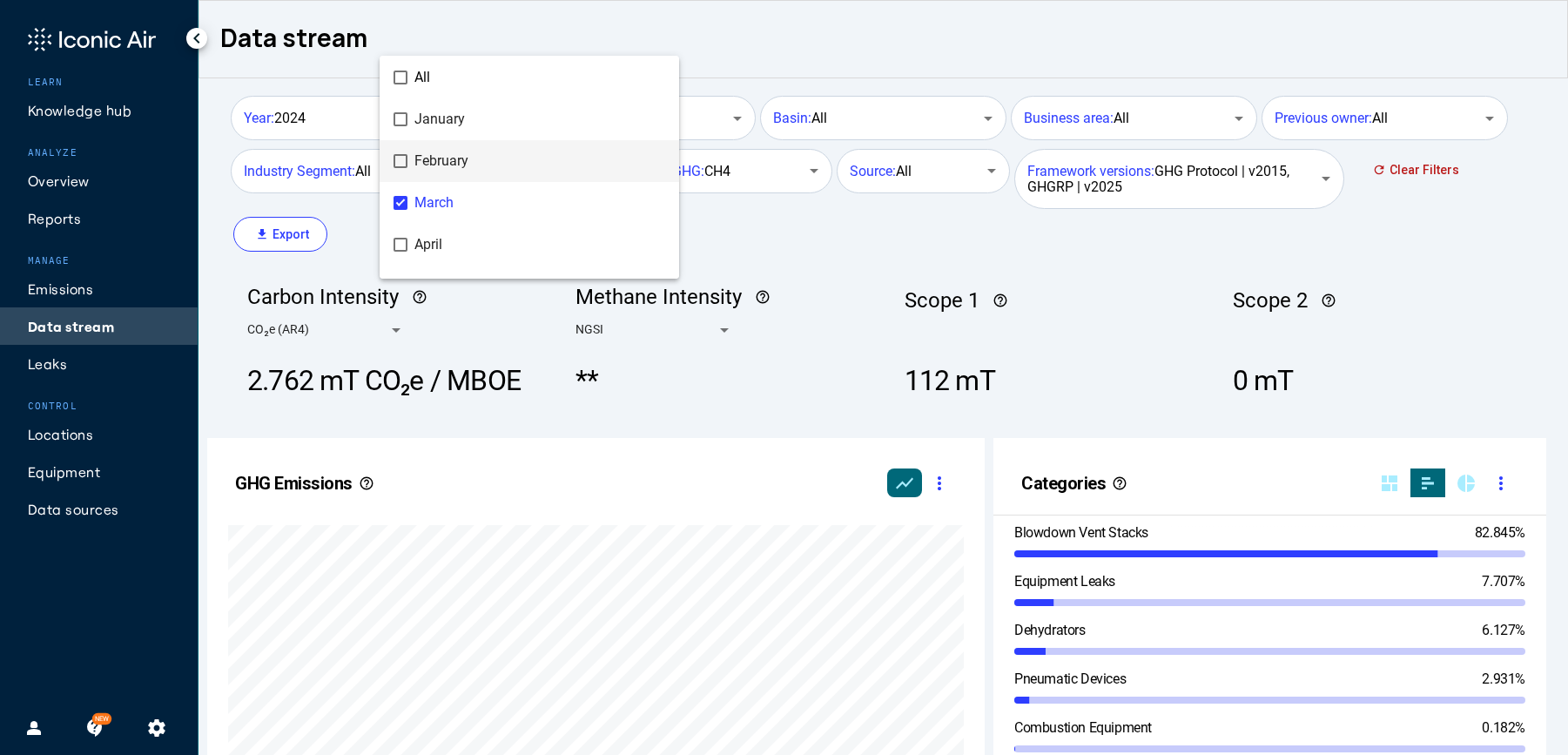 click at bounding box center [784, 377] 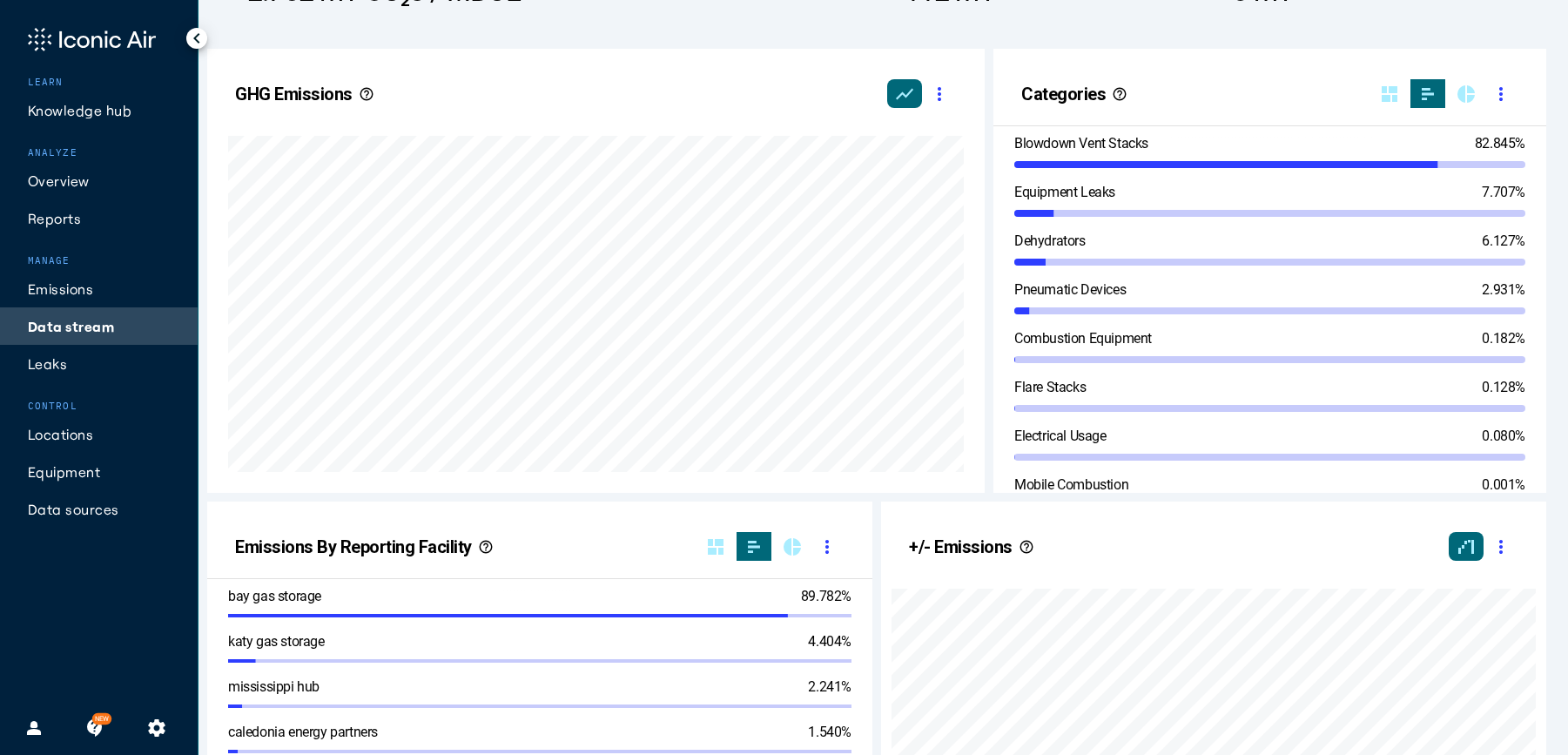 scroll, scrollTop: 0, scrollLeft: 0, axis: both 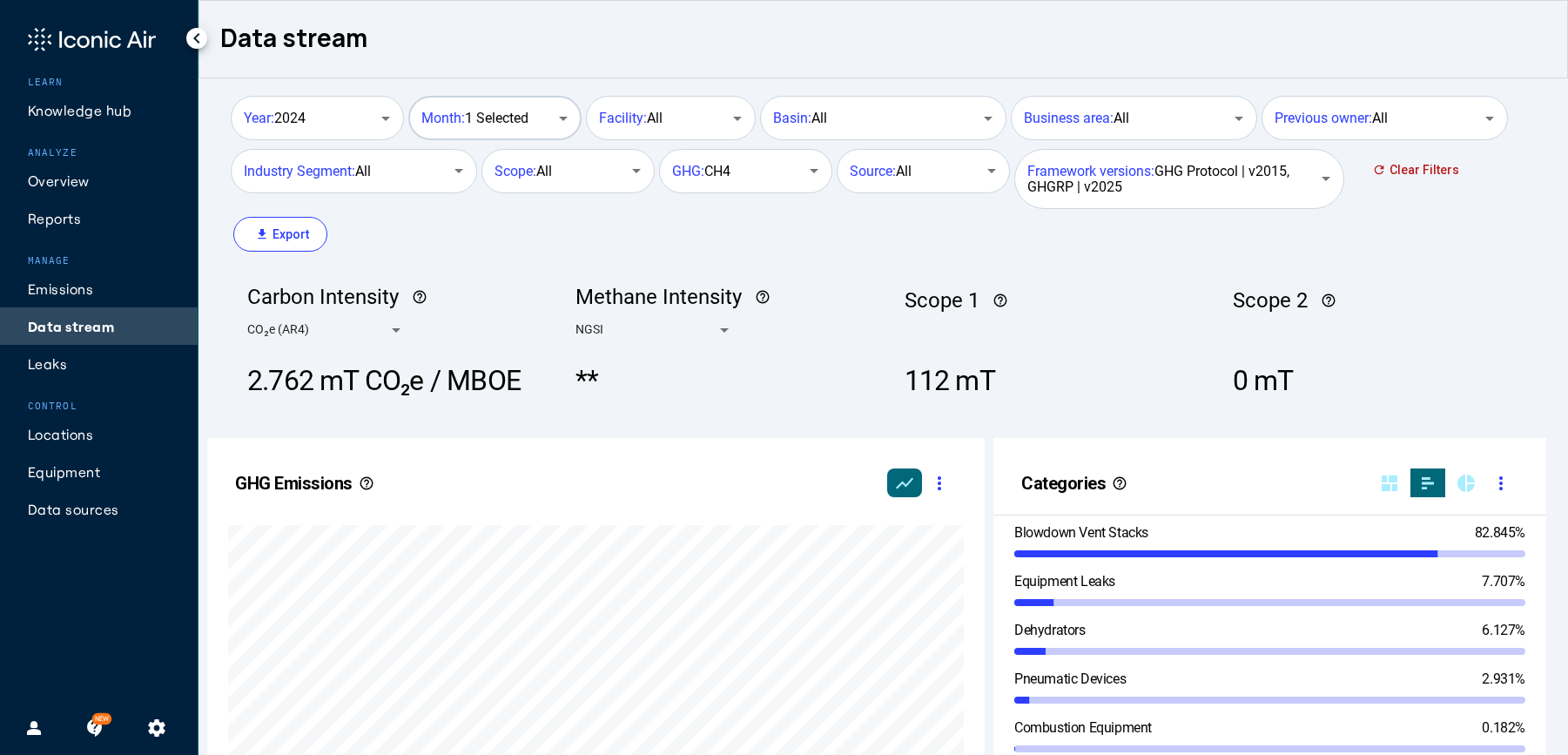 click on "Month:   1 Selected" at bounding box center (474, 118) 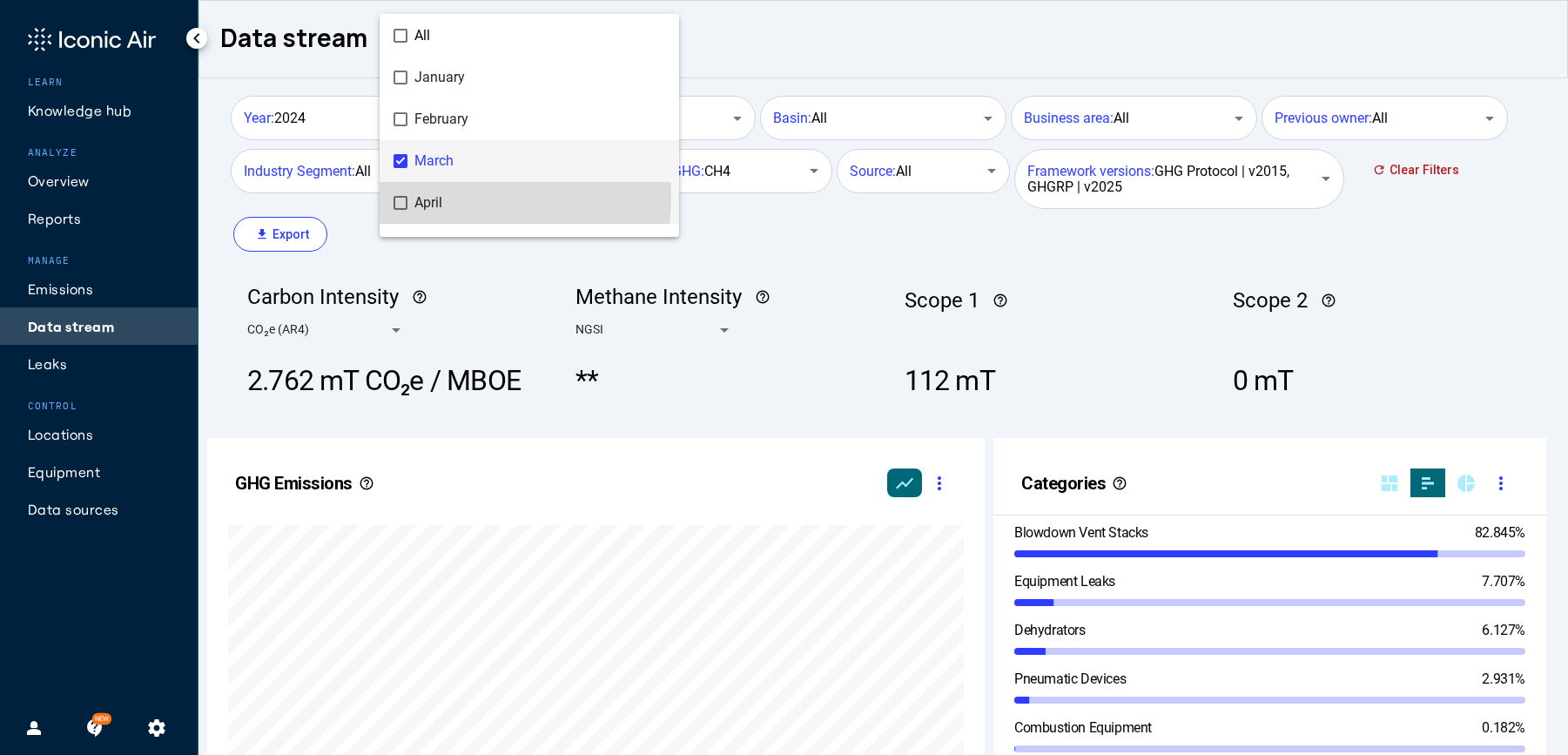 click on "April" at bounding box center [540, 203] 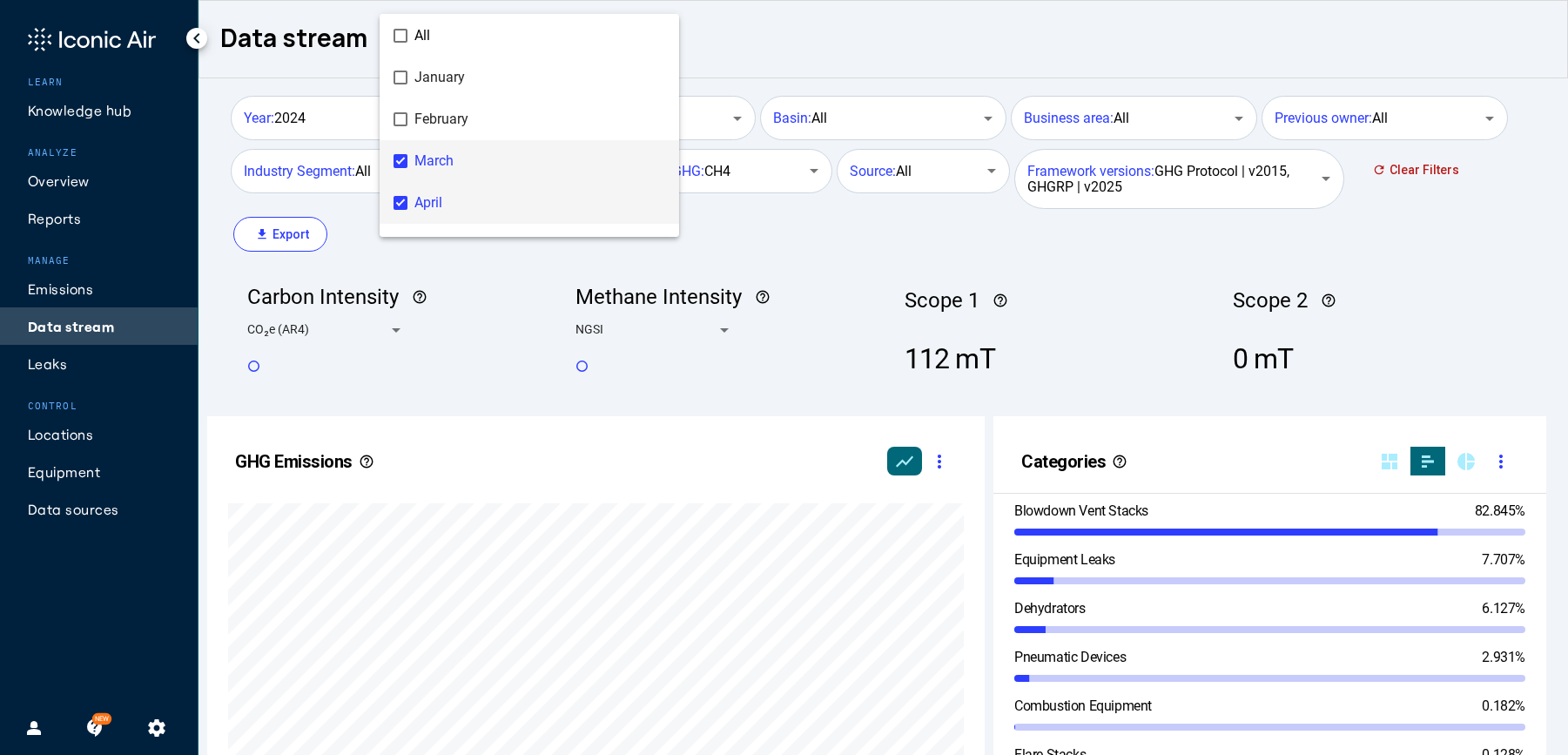 click on "March" at bounding box center (540, 161) 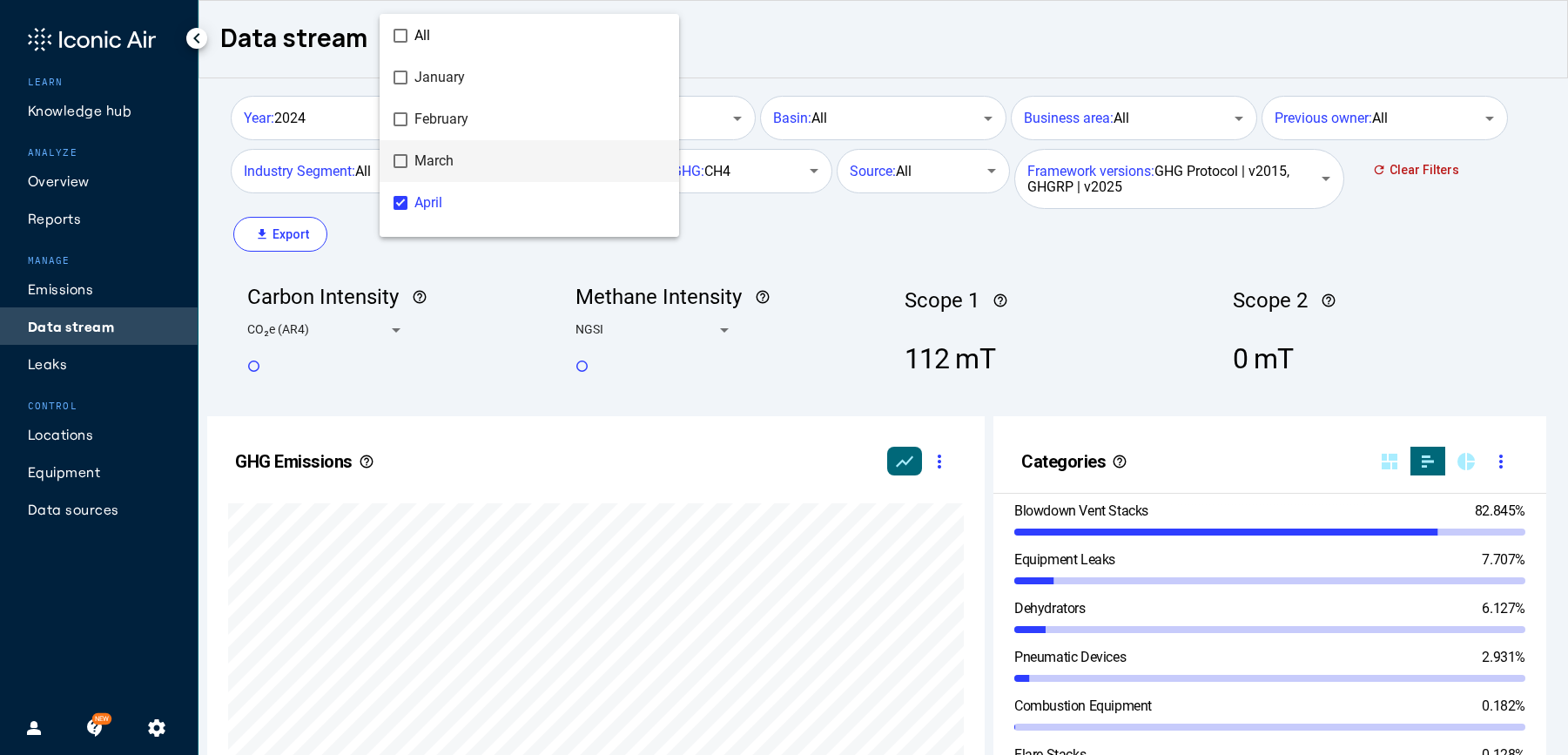 click at bounding box center [784, 377] 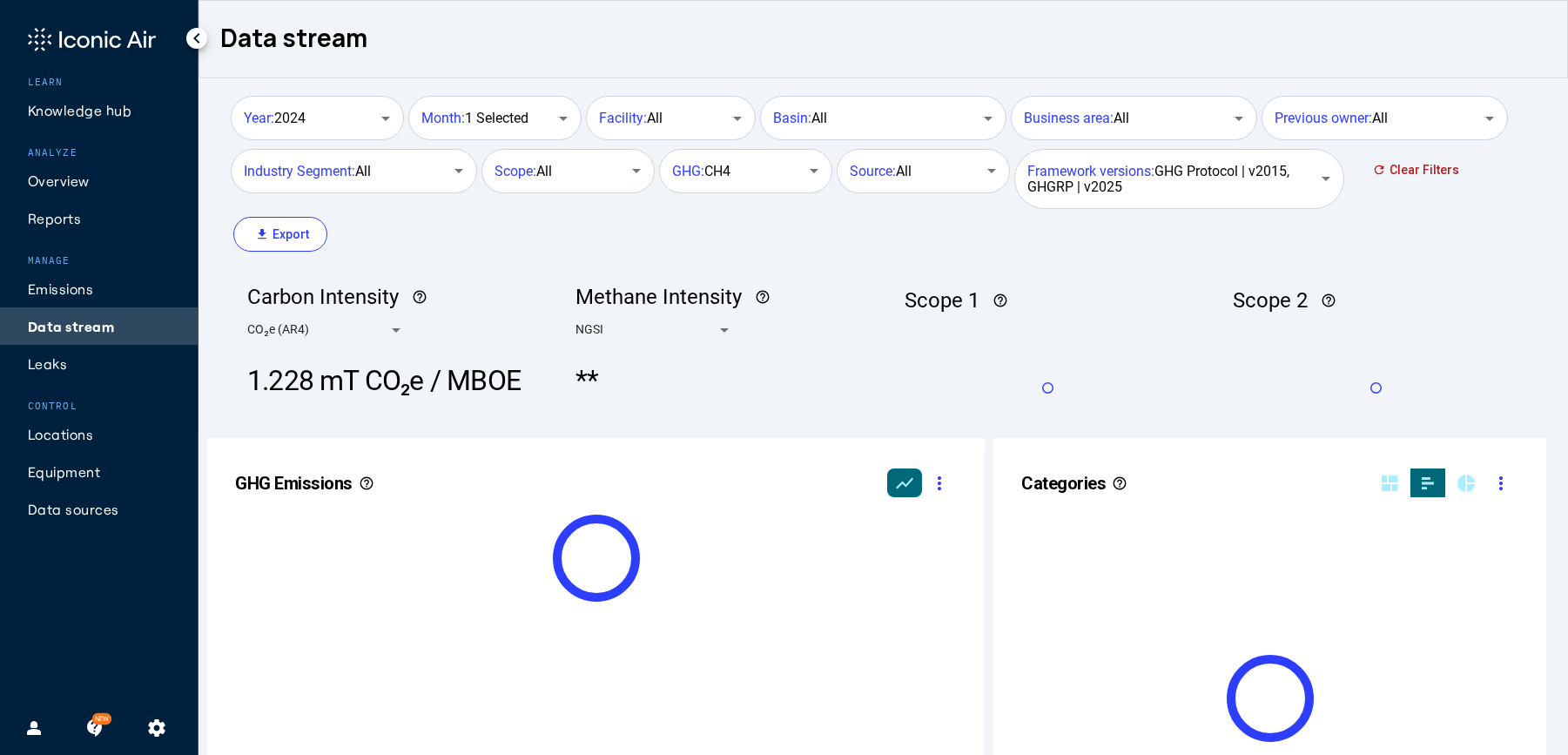 scroll, scrollTop: 870375, scrollLeft: 869962, axis: both 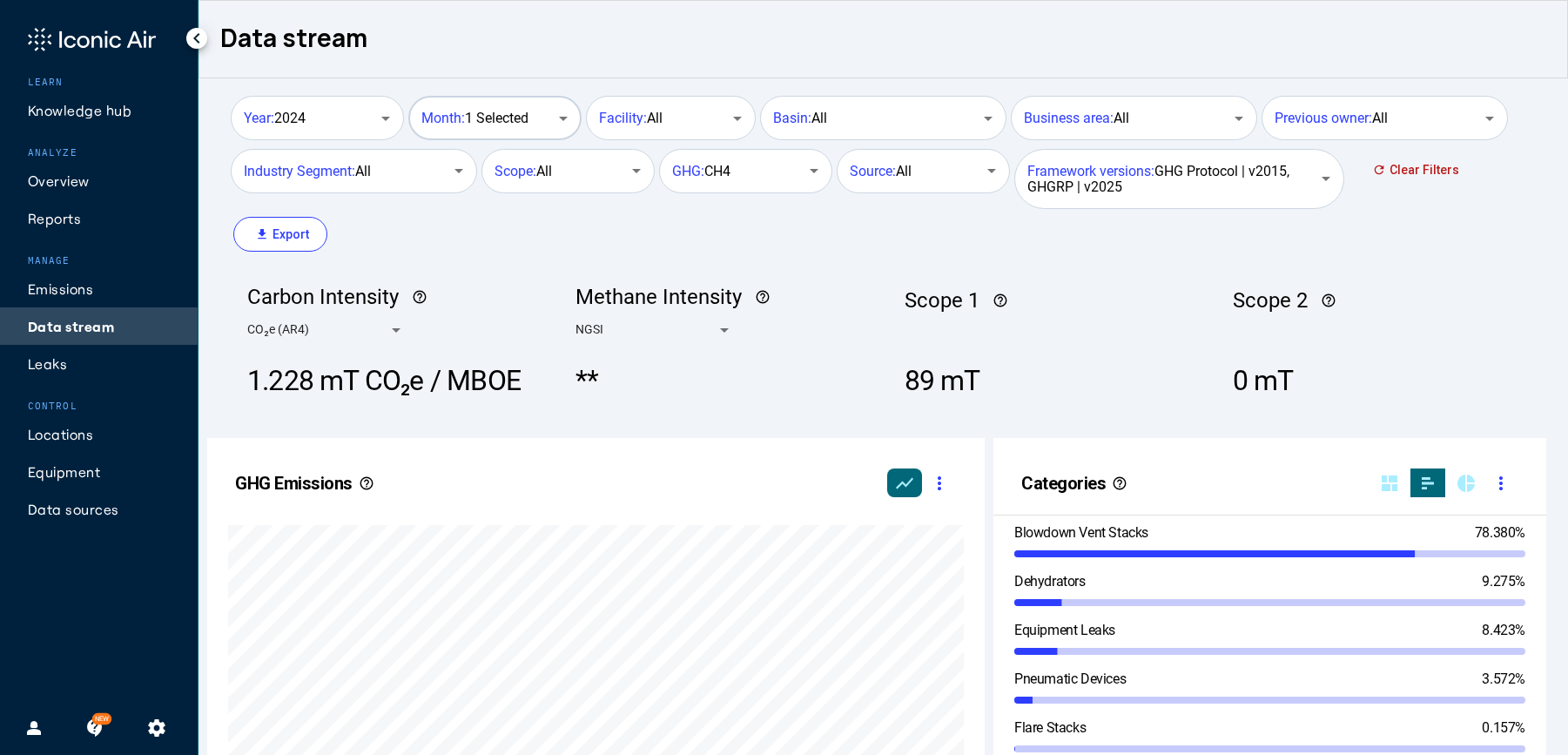 click on "Month:   1 Selected" at bounding box center (493, 116) 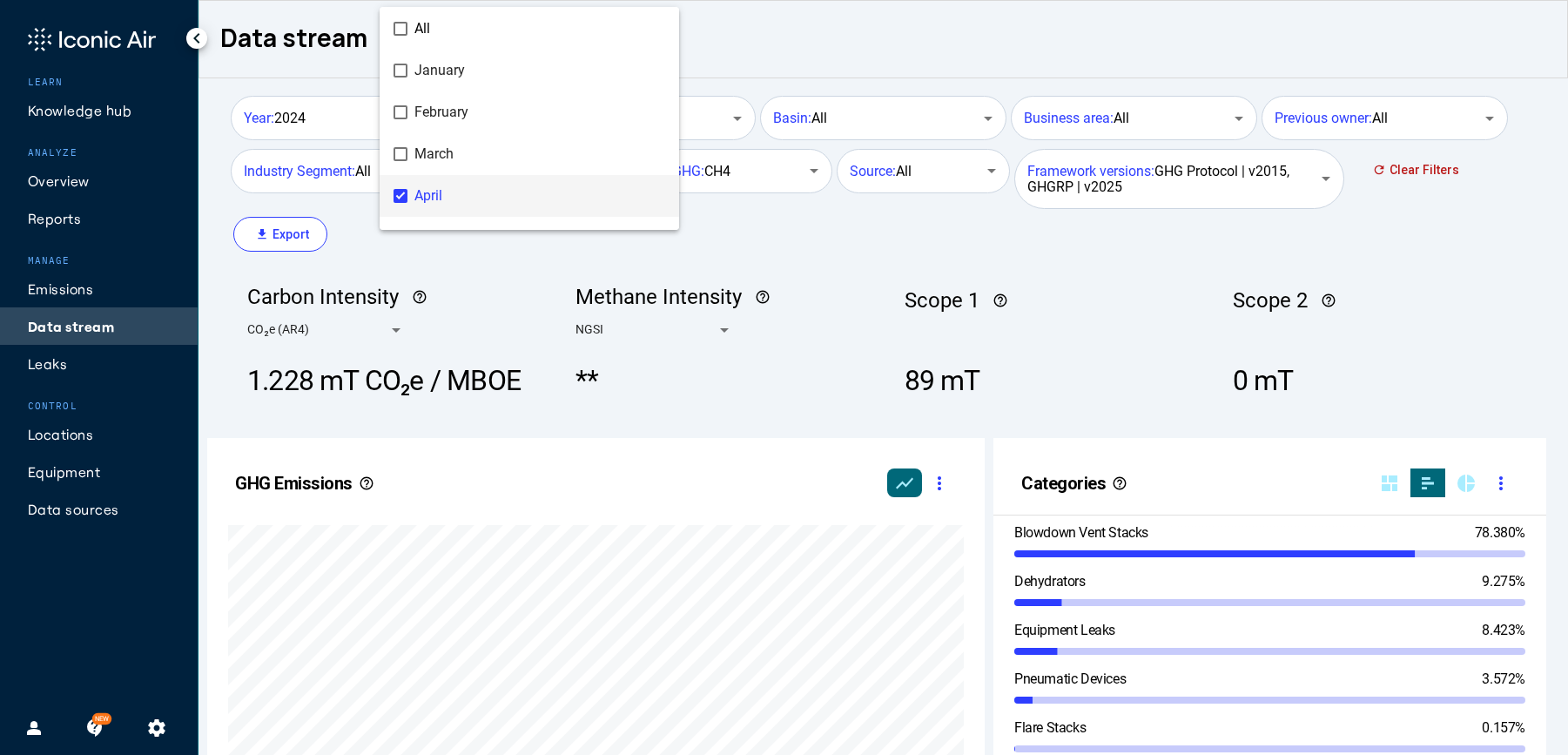 scroll, scrollTop: 35, scrollLeft: 0, axis: vertical 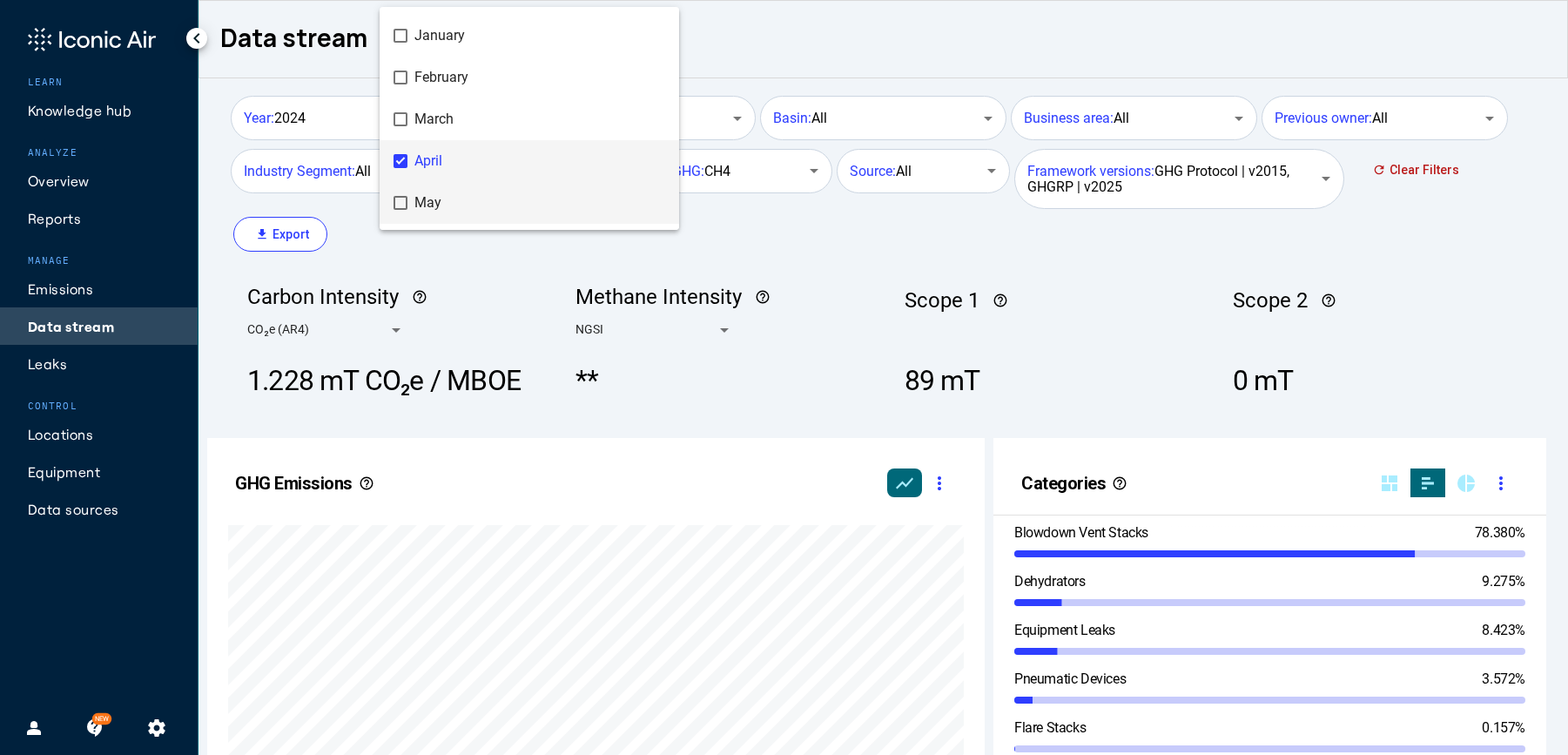 click on "May" at bounding box center [540, 203] 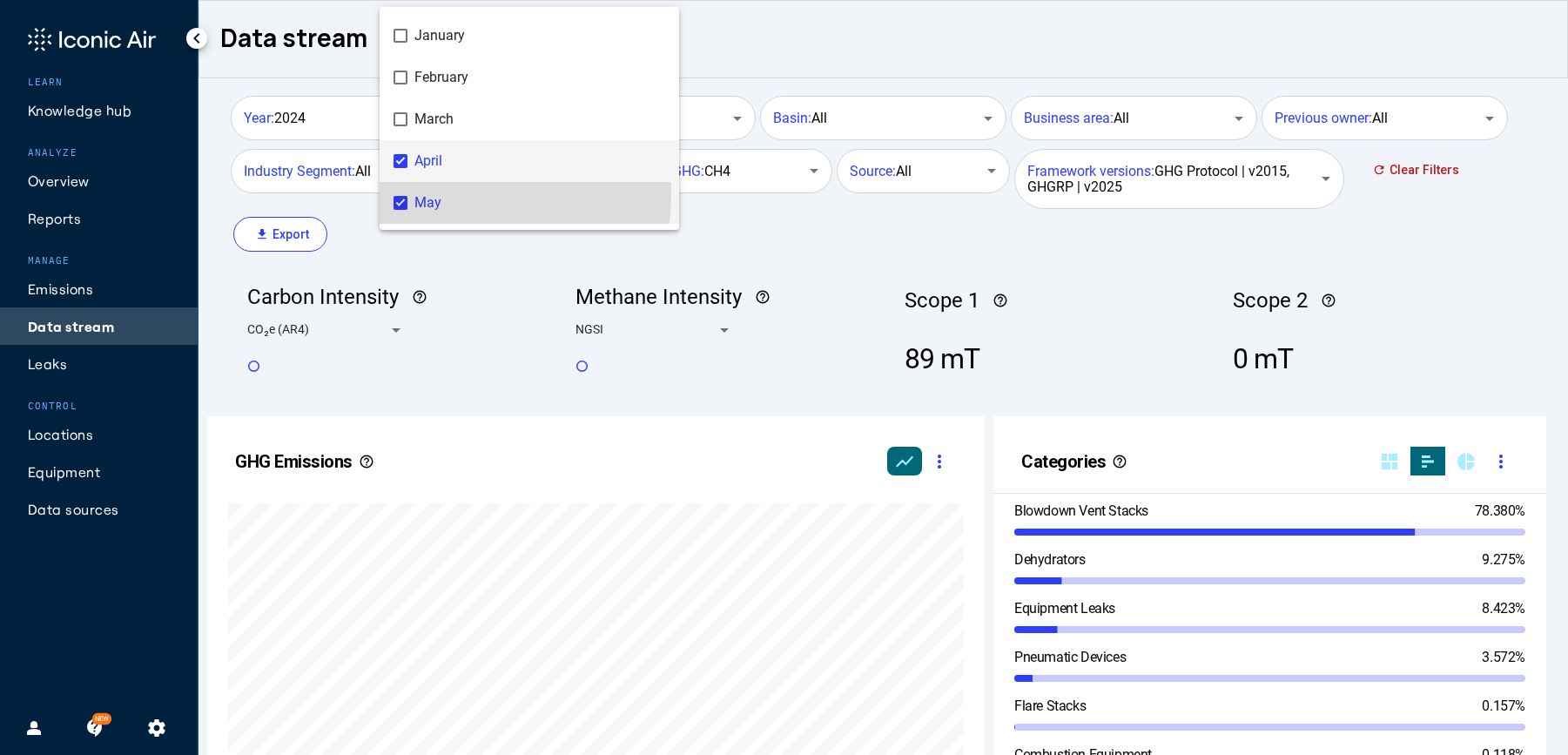 click on "April" at bounding box center [540, 161] 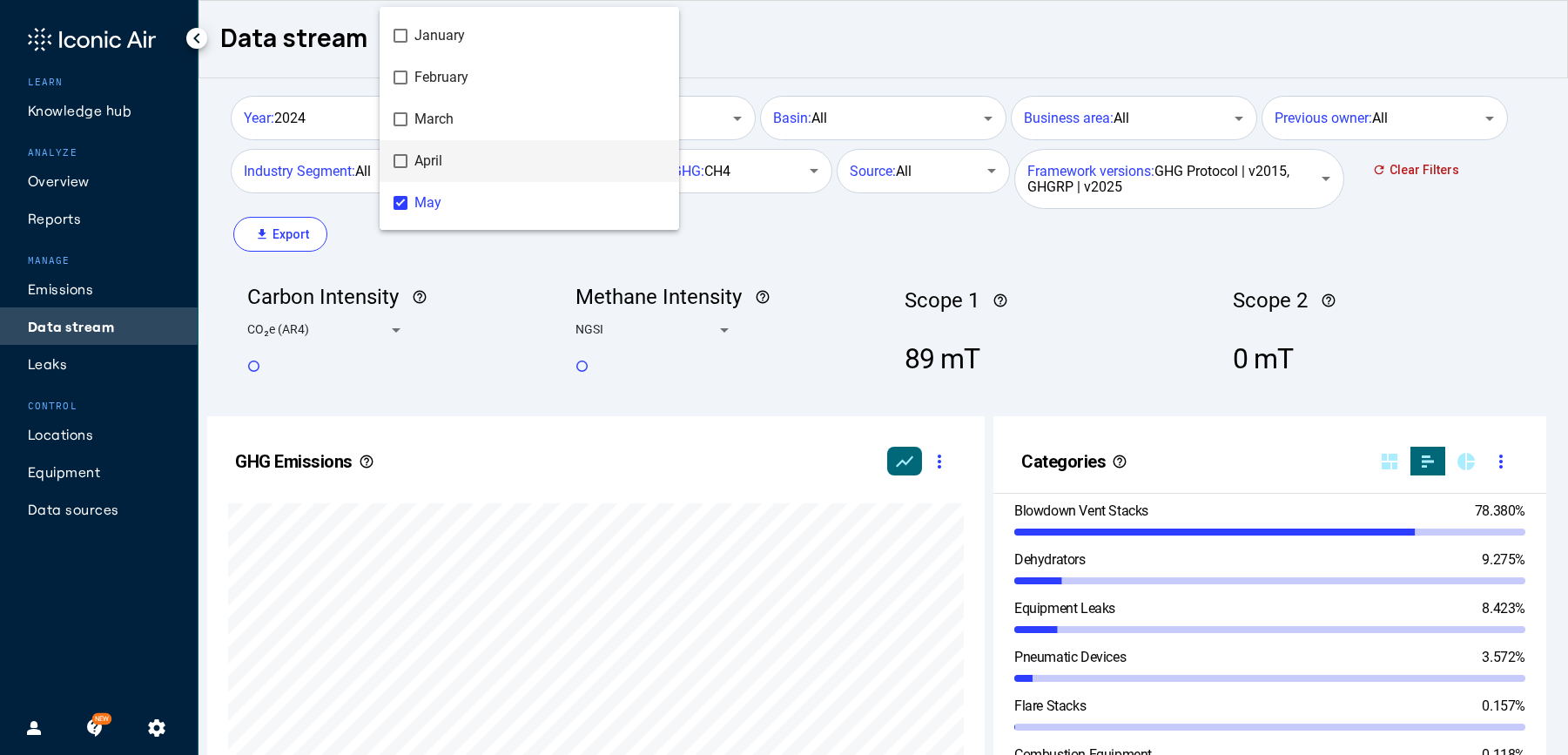 click at bounding box center (784, 377) 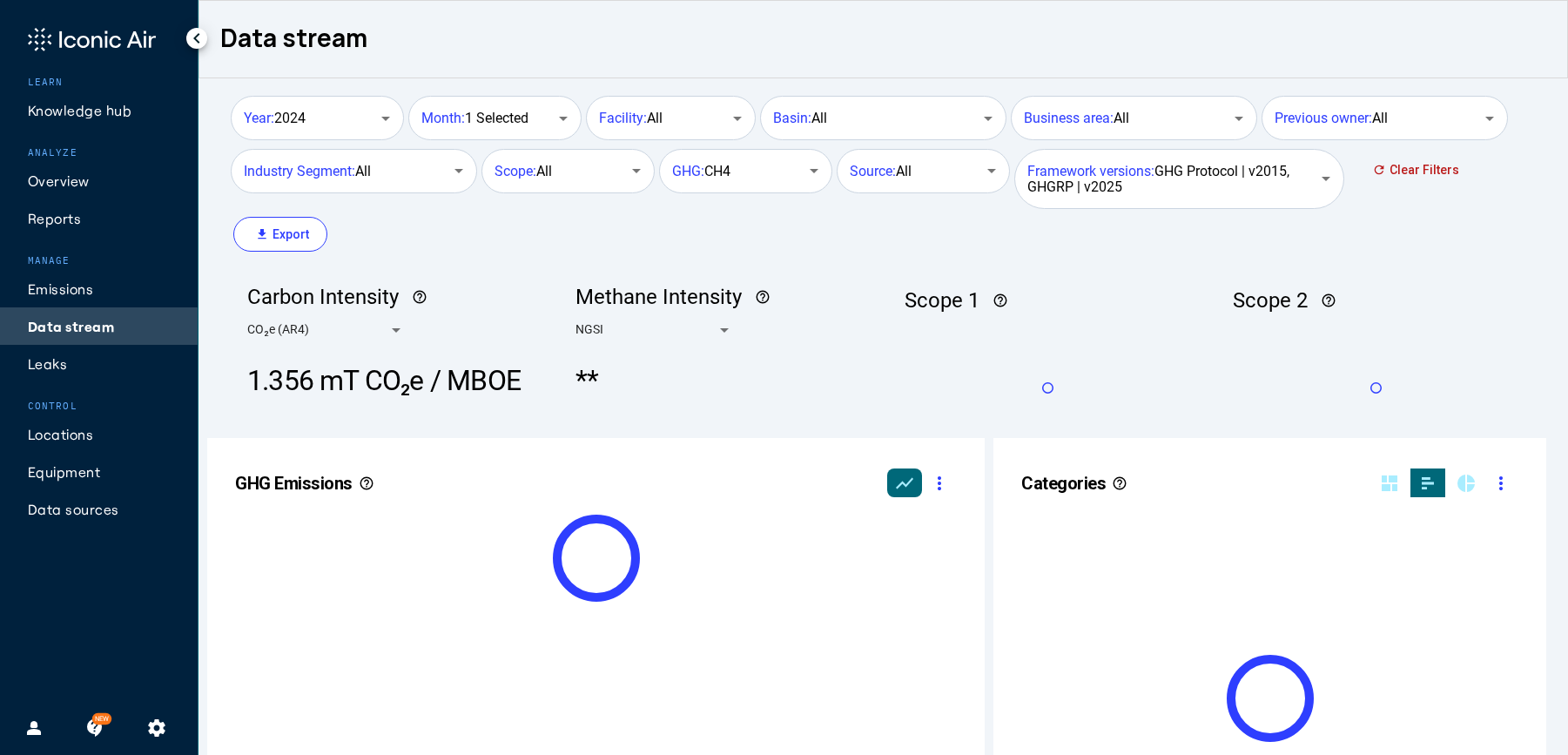 scroll, scrollTop: 870375, scrollLeft: 869962, axis: both 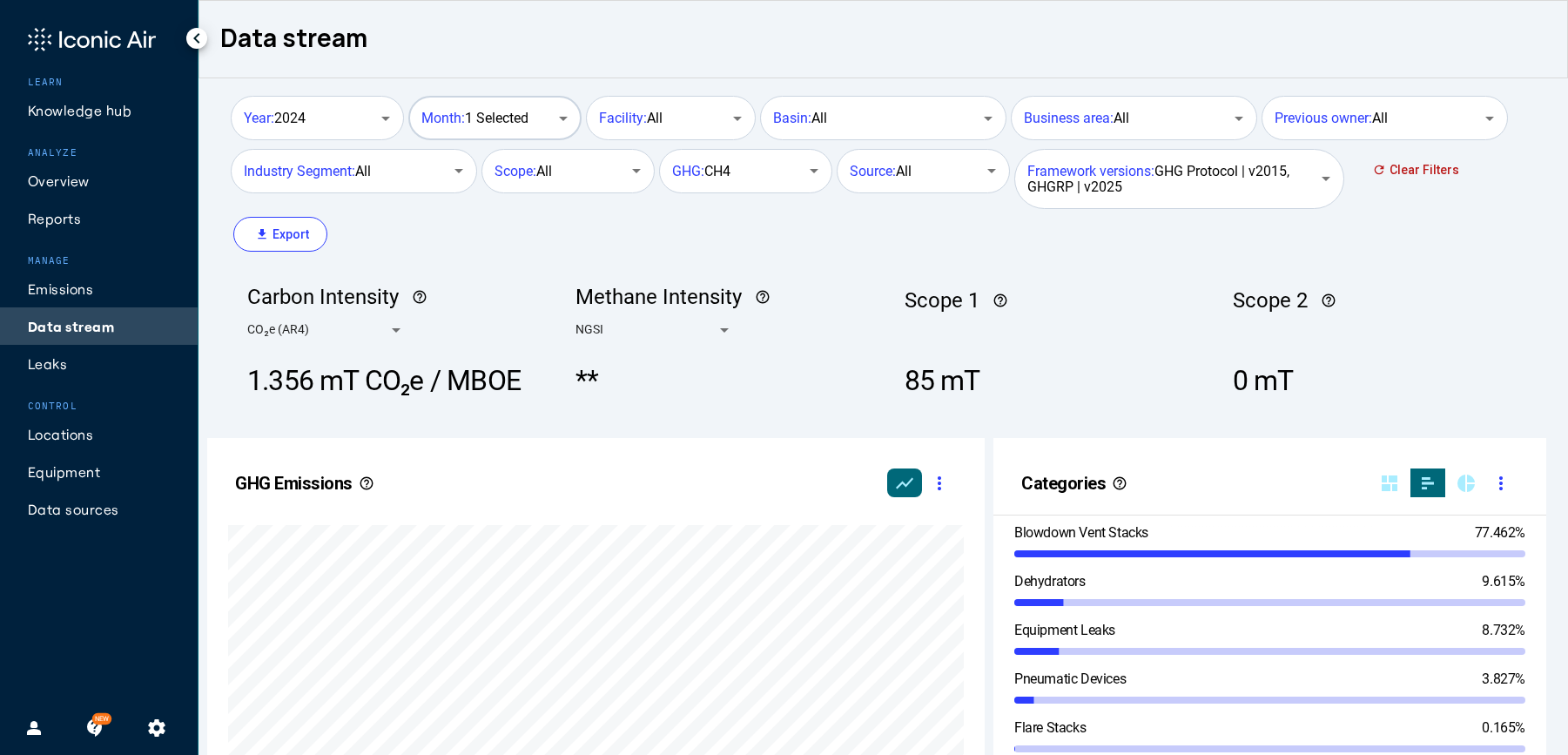 click on "Month:   1 Selected" at bounding box center [486, 118] 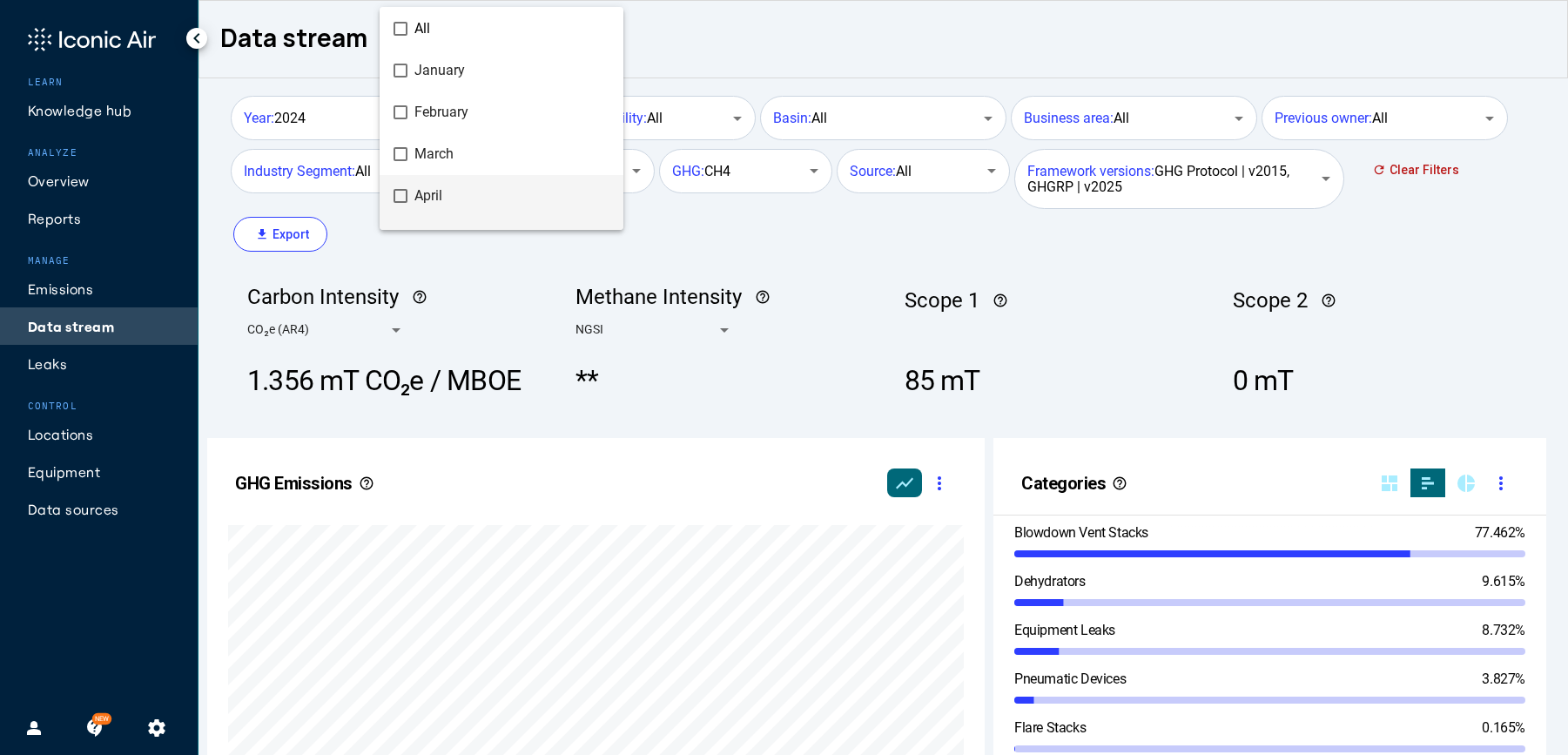 scroll, scrollTop: 77, scrollLeft: 0, axis: vertical 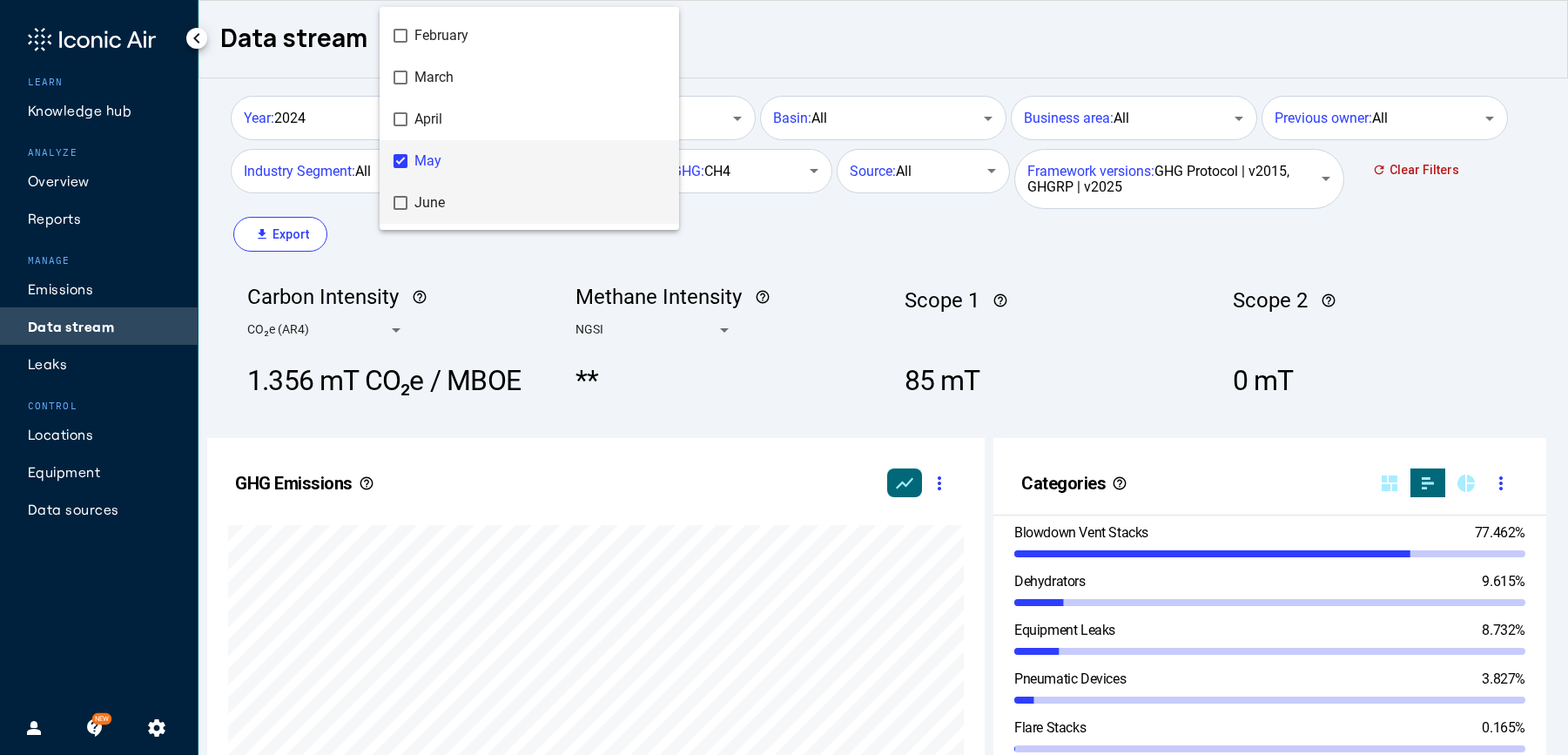 click on "June" at bounding box center (529, 203) 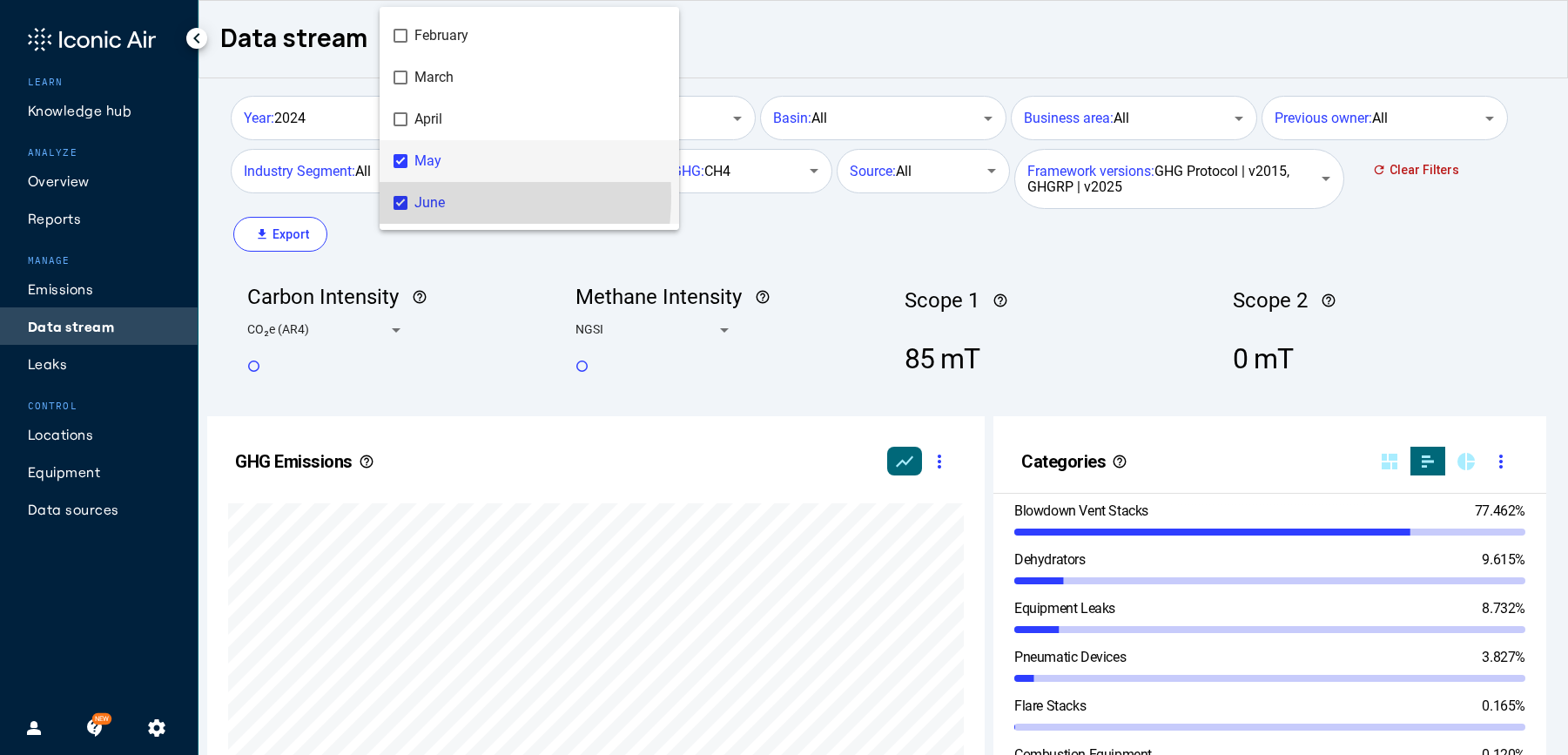 click on "May" at bounding box center (540, 161) 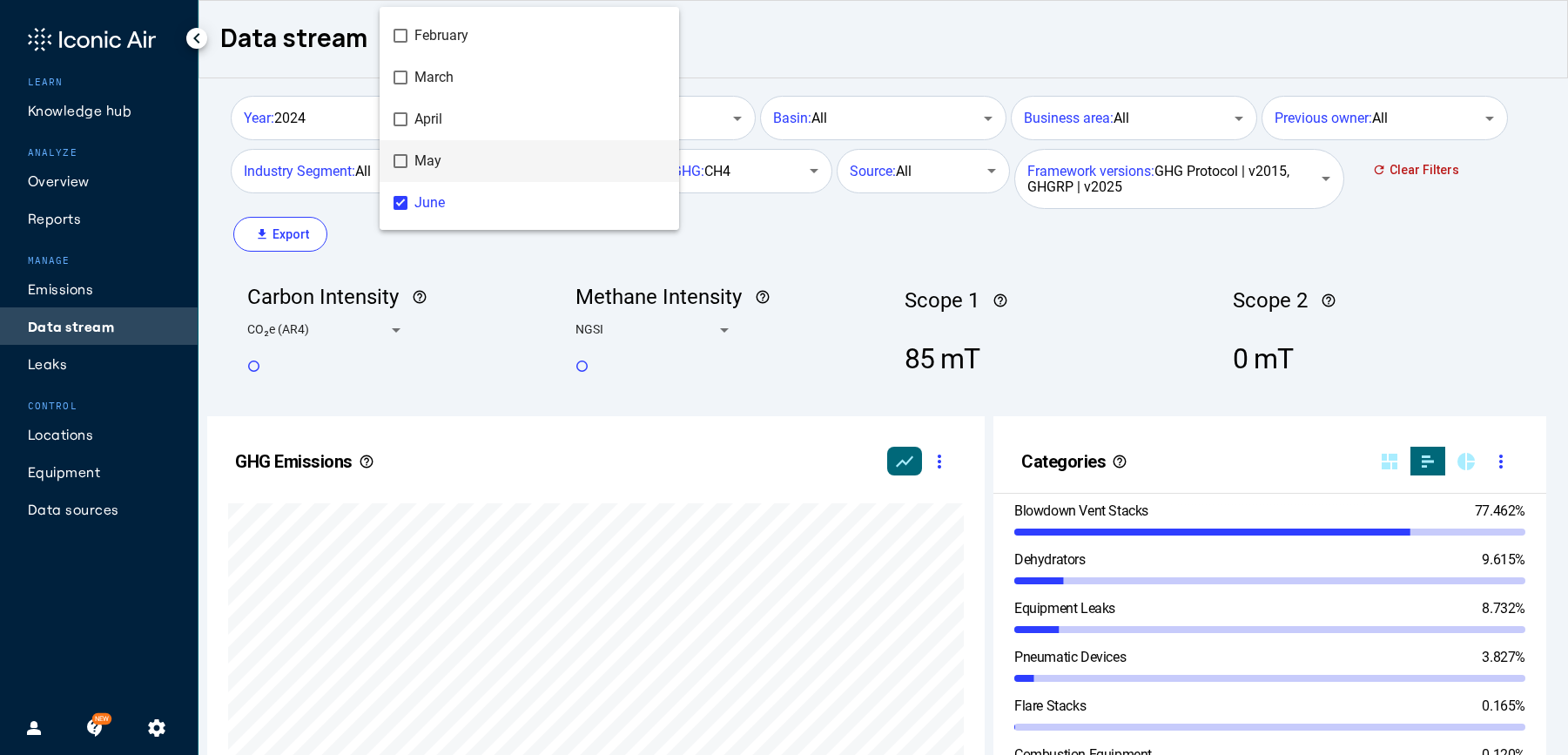 click at bounding box center [784, 377] 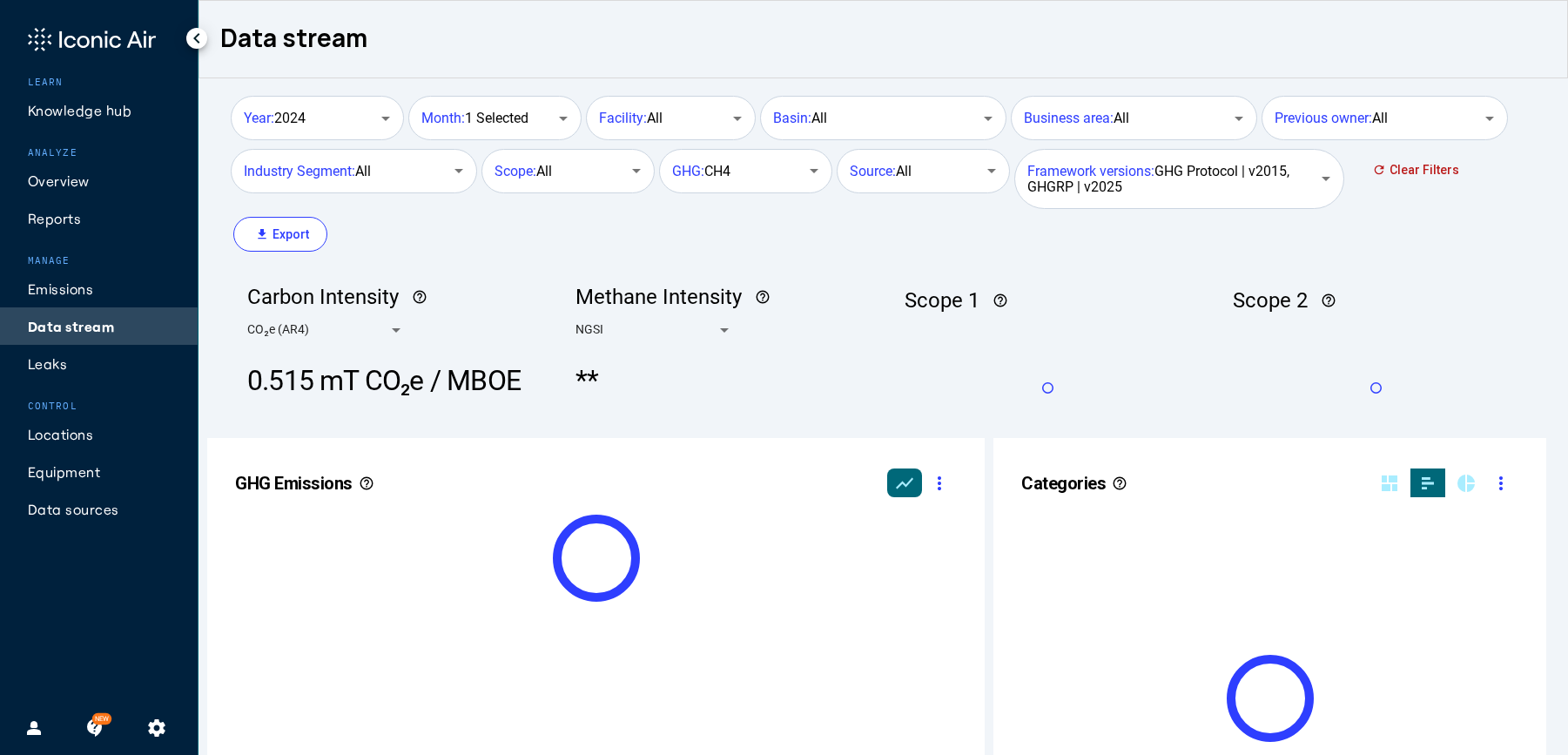 scroll, scrollTop: 870375, scrollLeft: 869962, axis: both 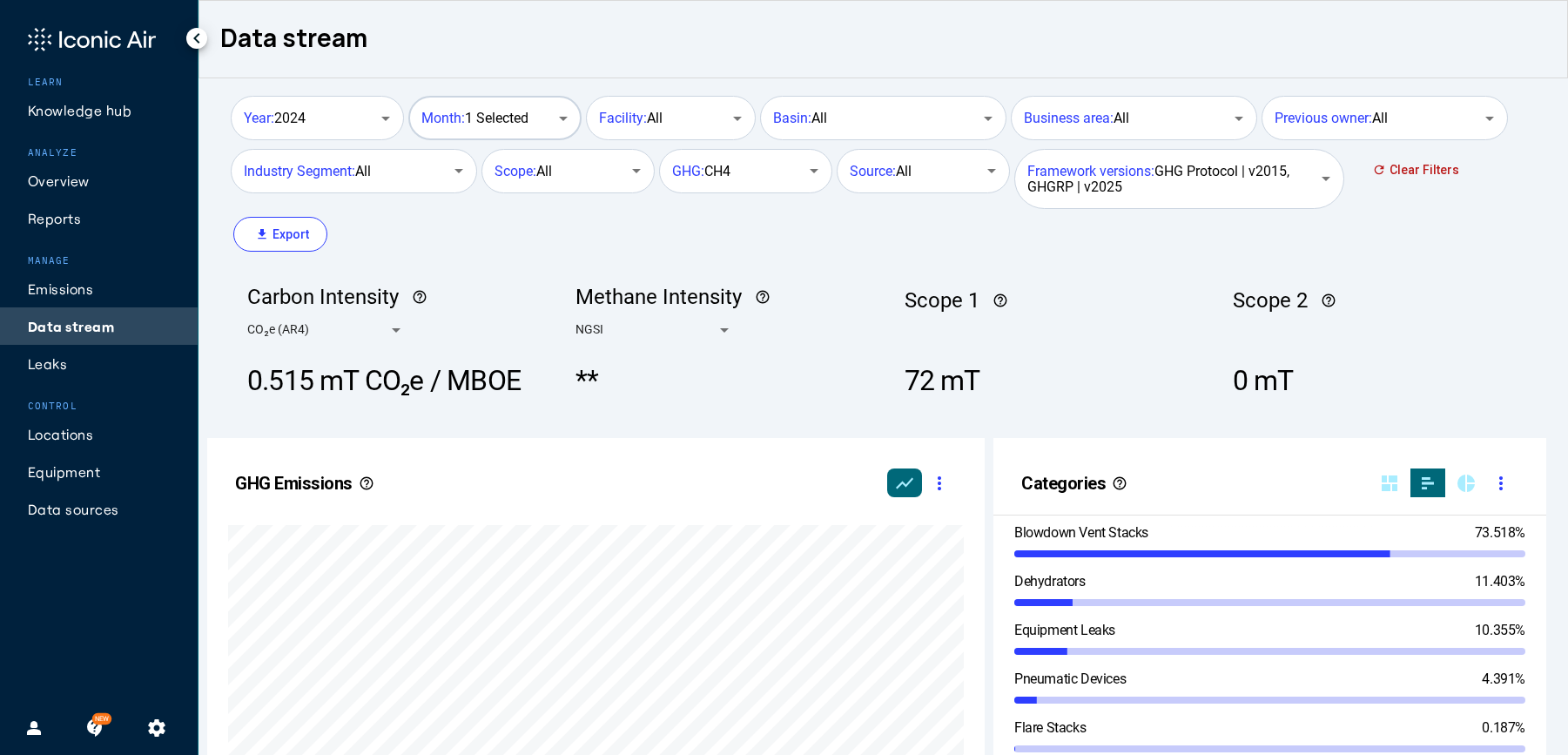 click on "Month:   1 Selected" at bounding box center [474, 118] 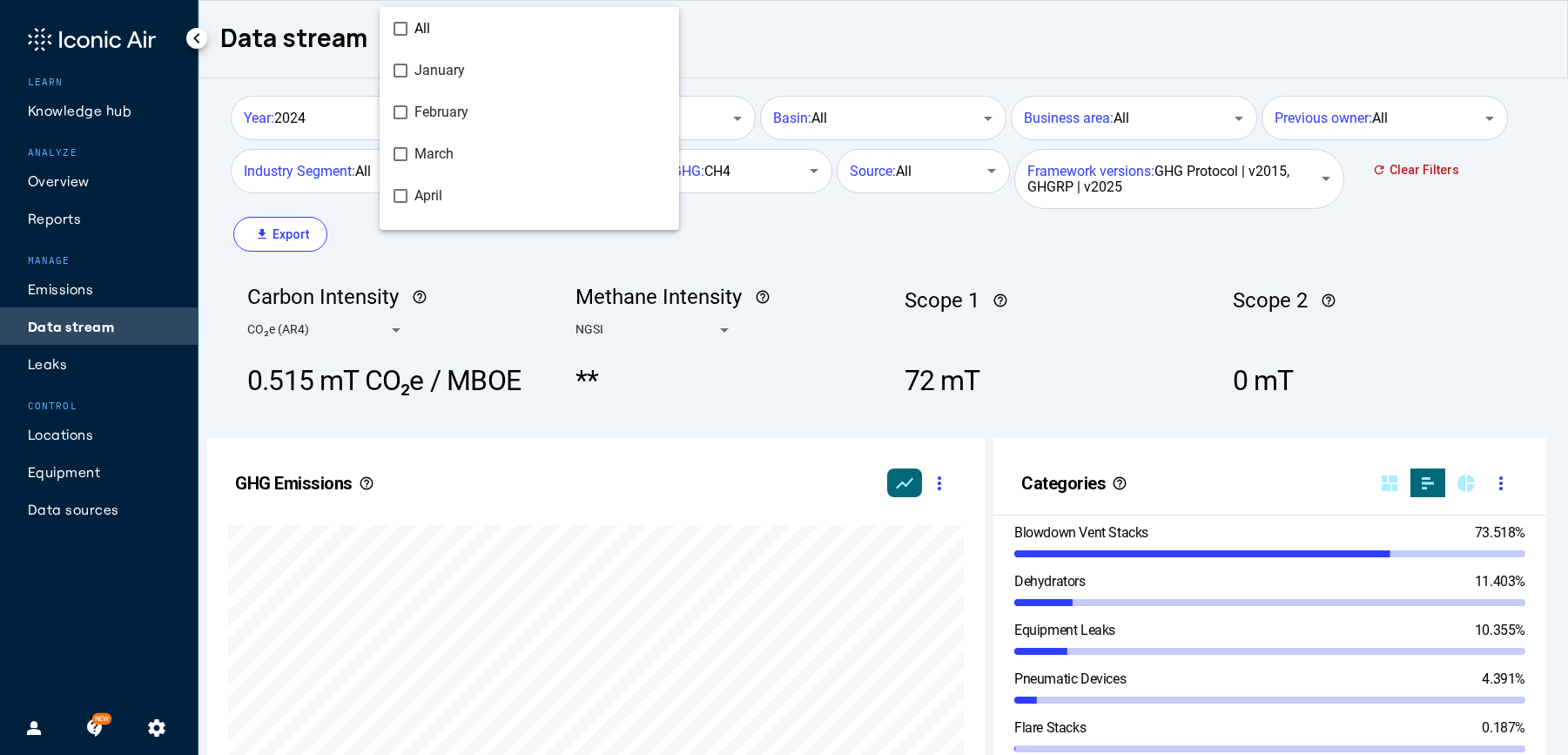 scroll, scrollTop: 118, scrollLeft: 0, axis: vertical 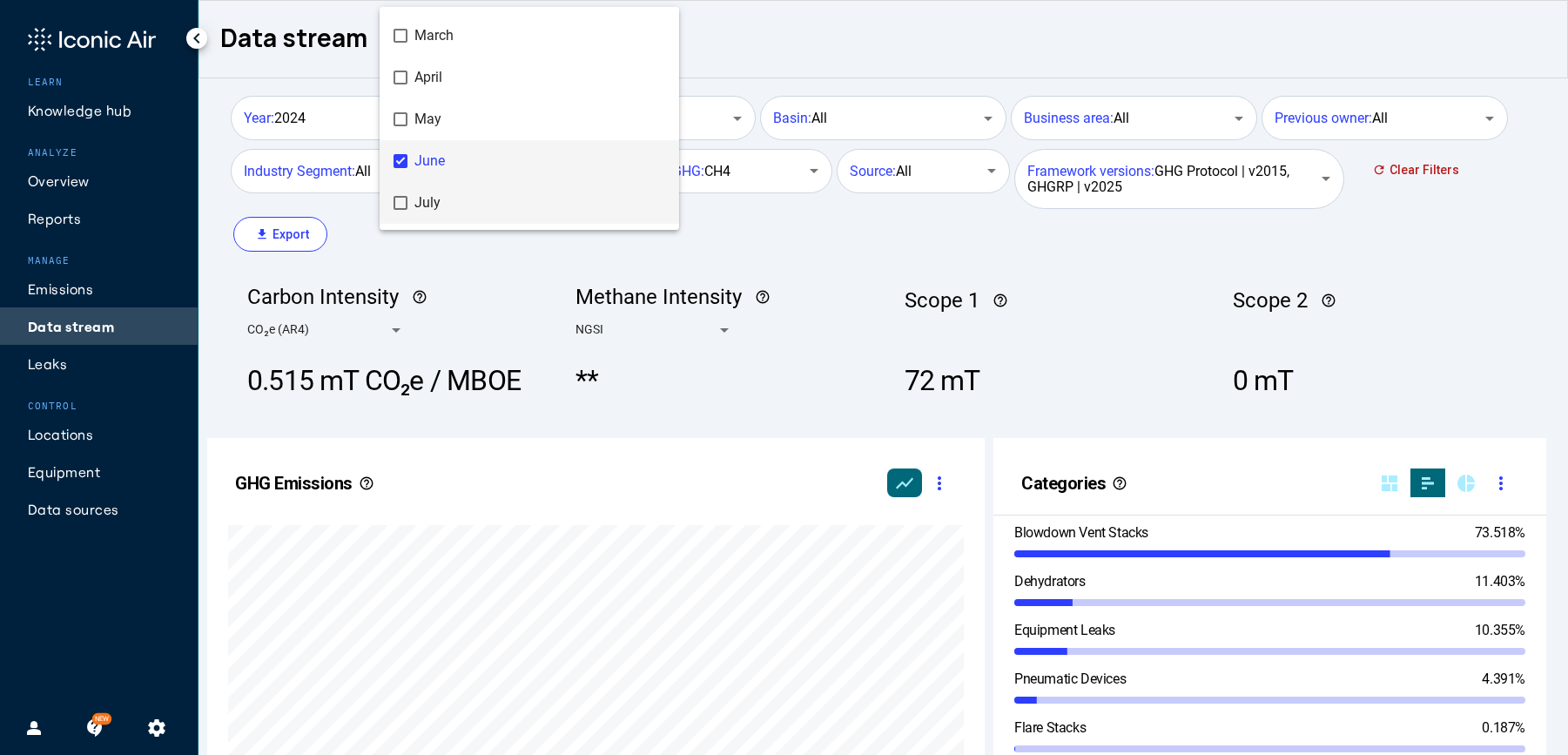 click on "July" at bounding box center (540, 203) 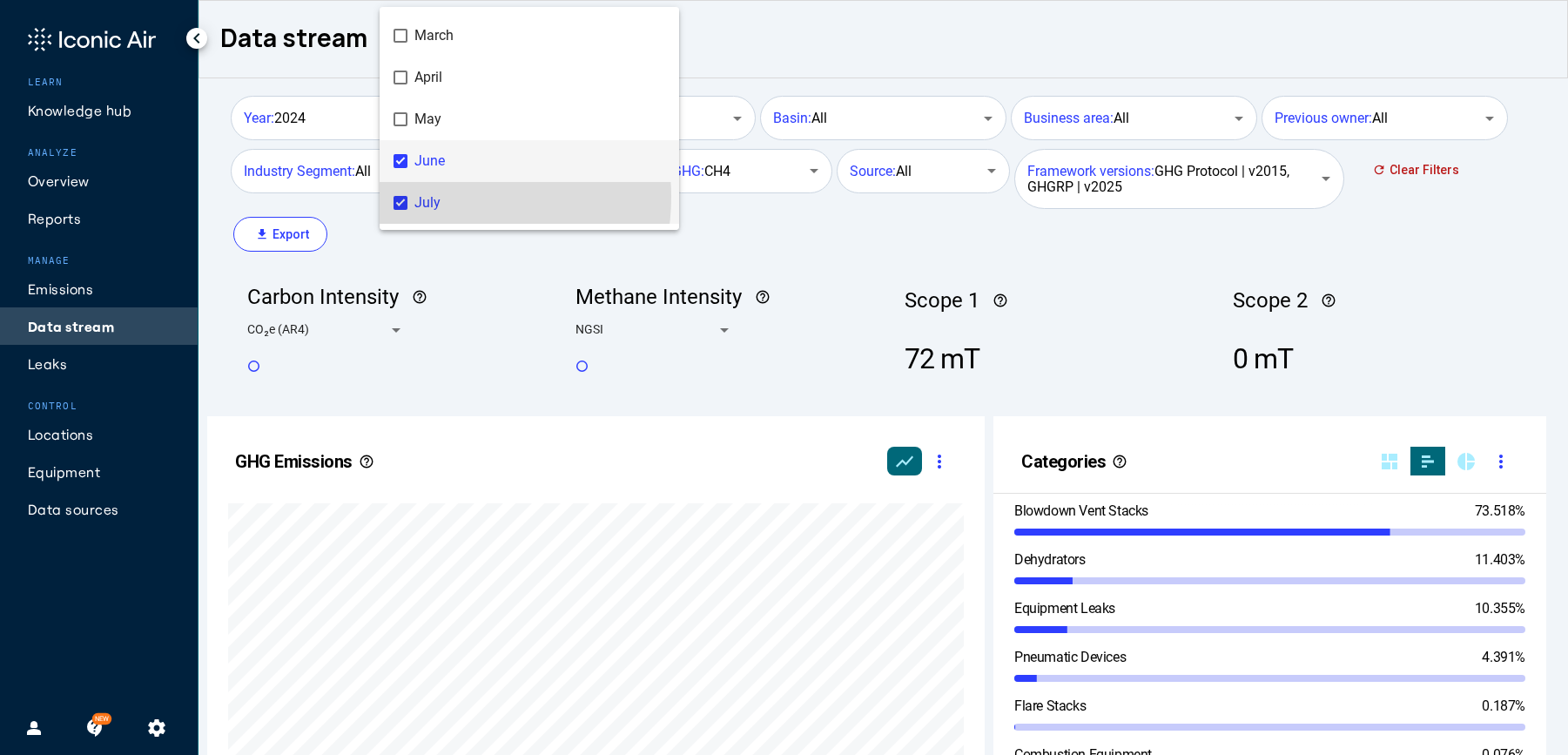click on "June" at bounding box center (540, 161) 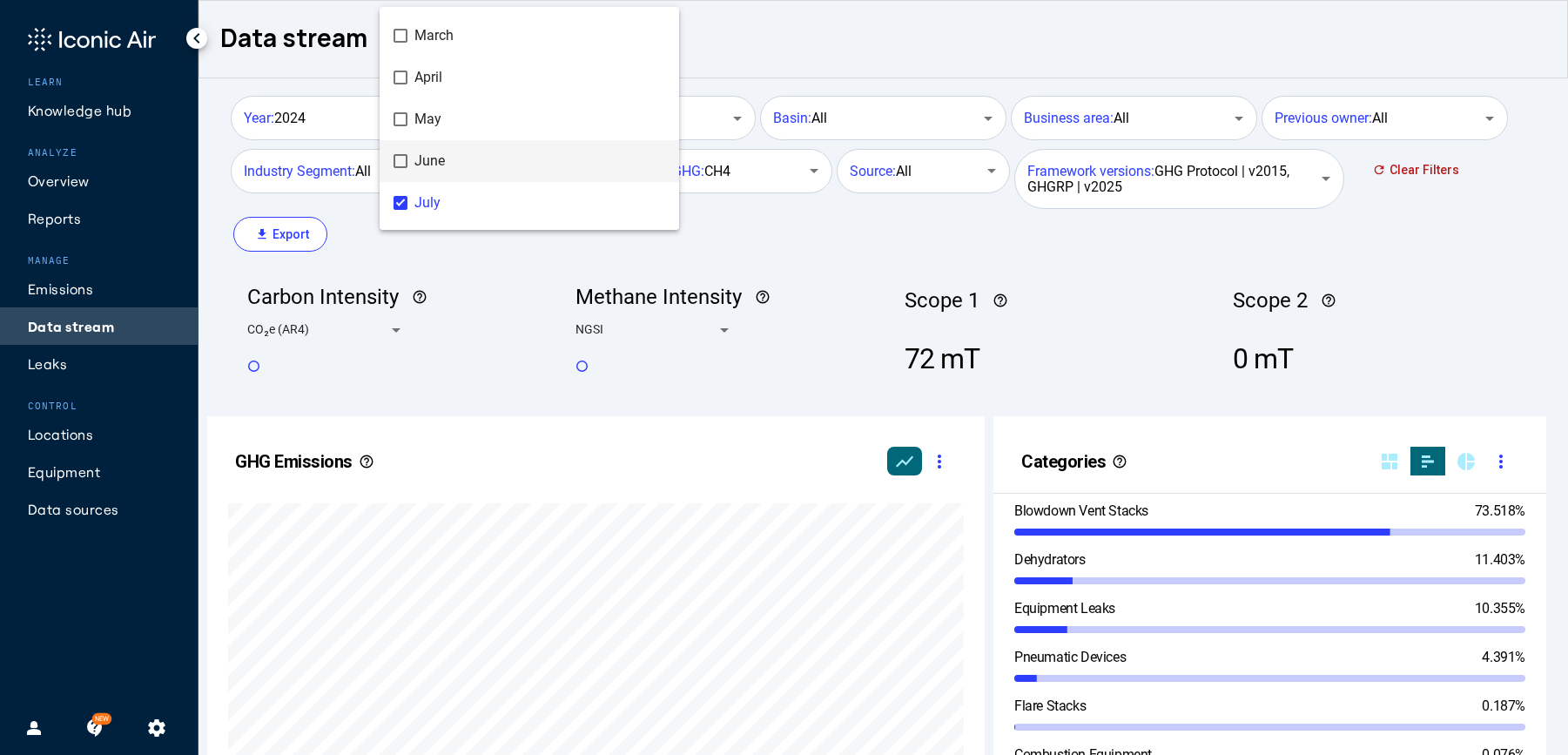 click at bounding box center [784, 377] 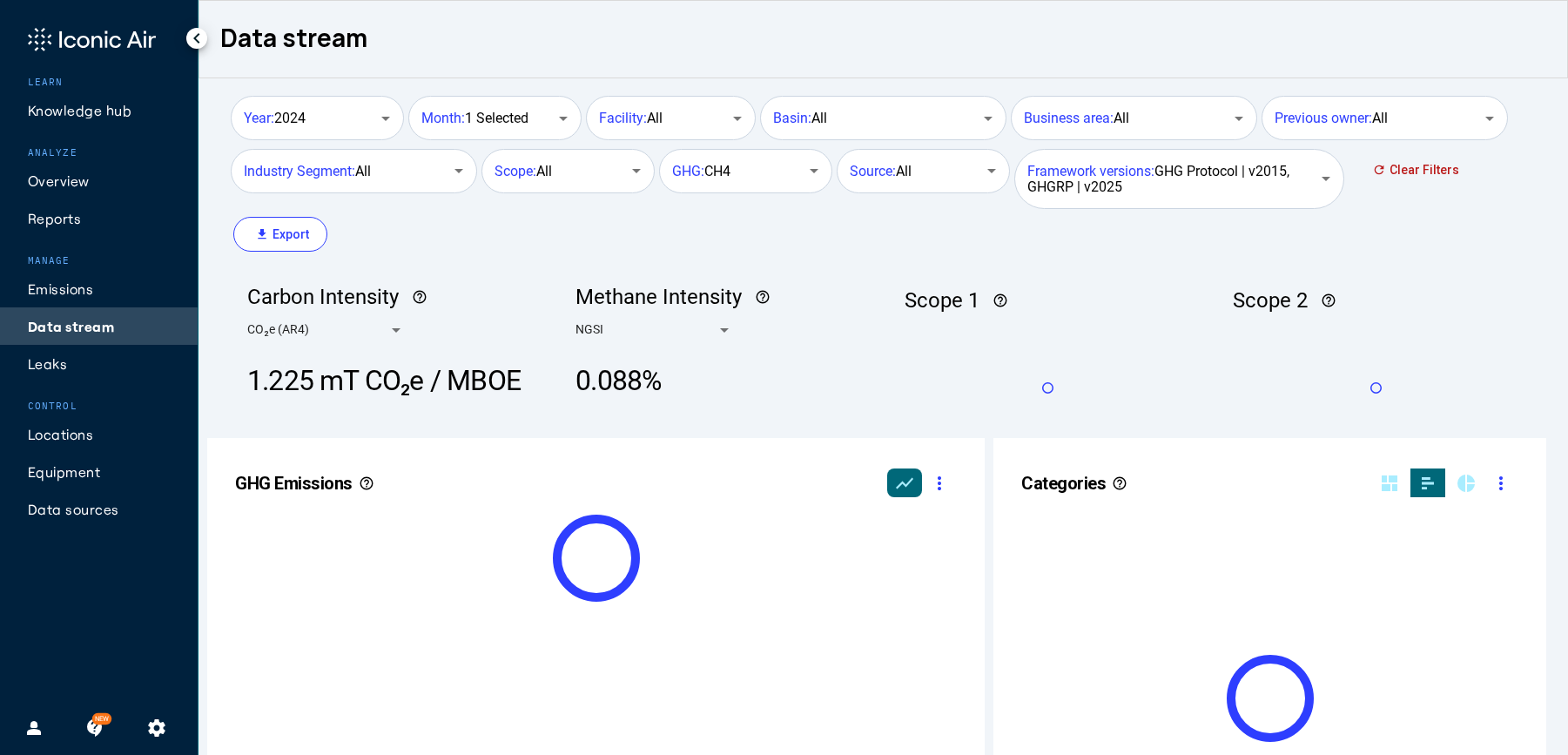 scroll, scrollTop: 870375, scrollLeft: 869962, axis: both 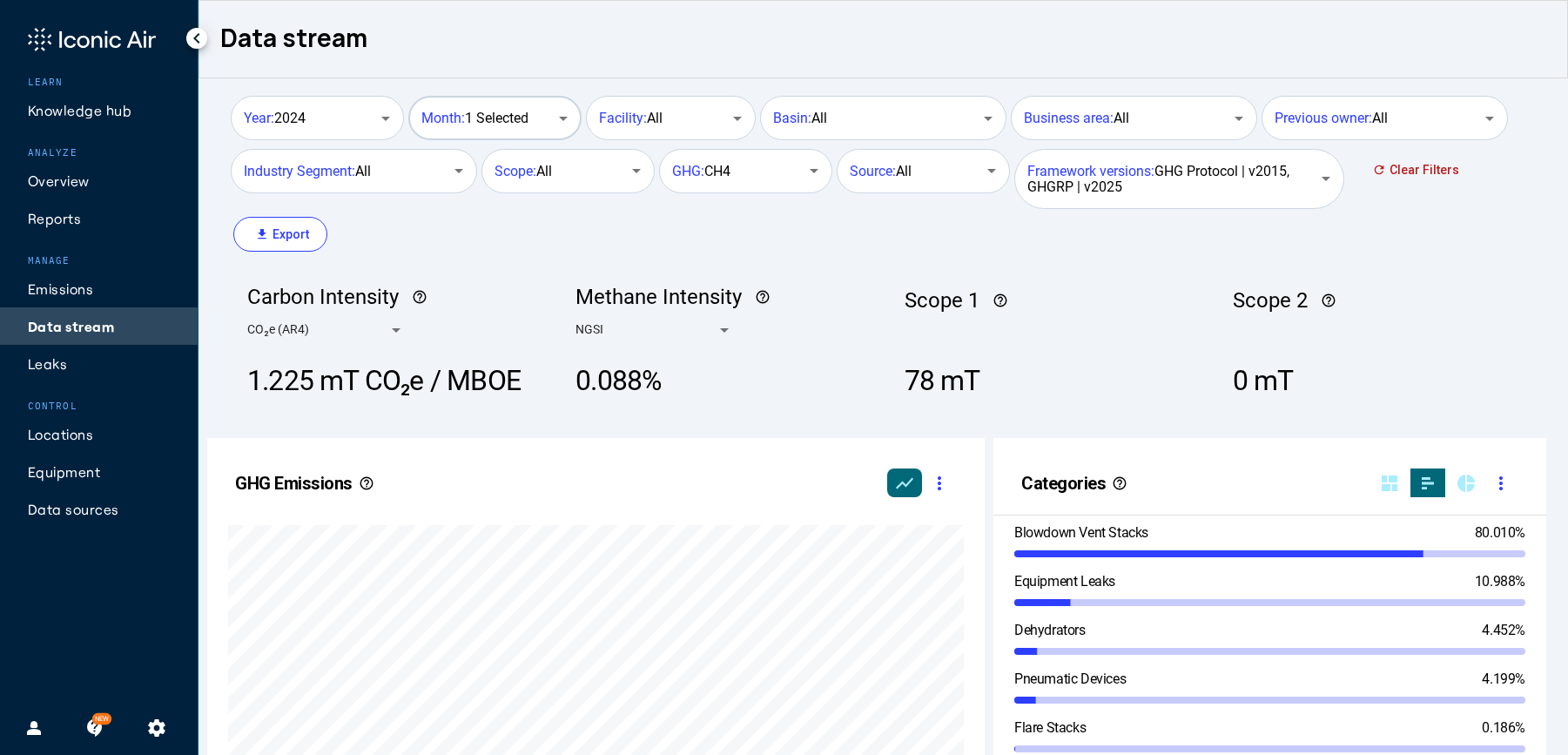 click on "Month:   1 Selected" at bounding box center (493, 116) 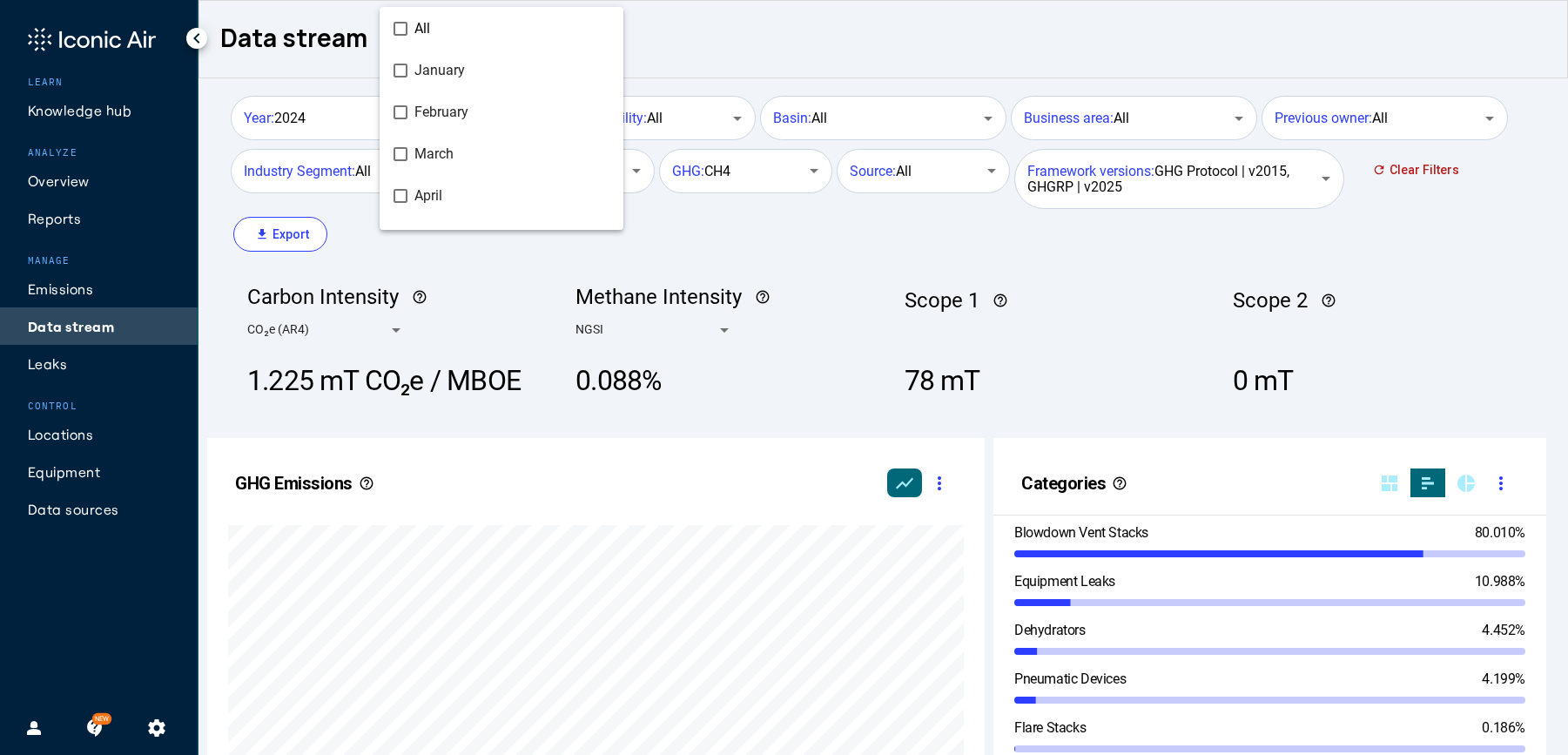 scroll, scrollTop: 160, scrollLeft: 0, axis: vertical 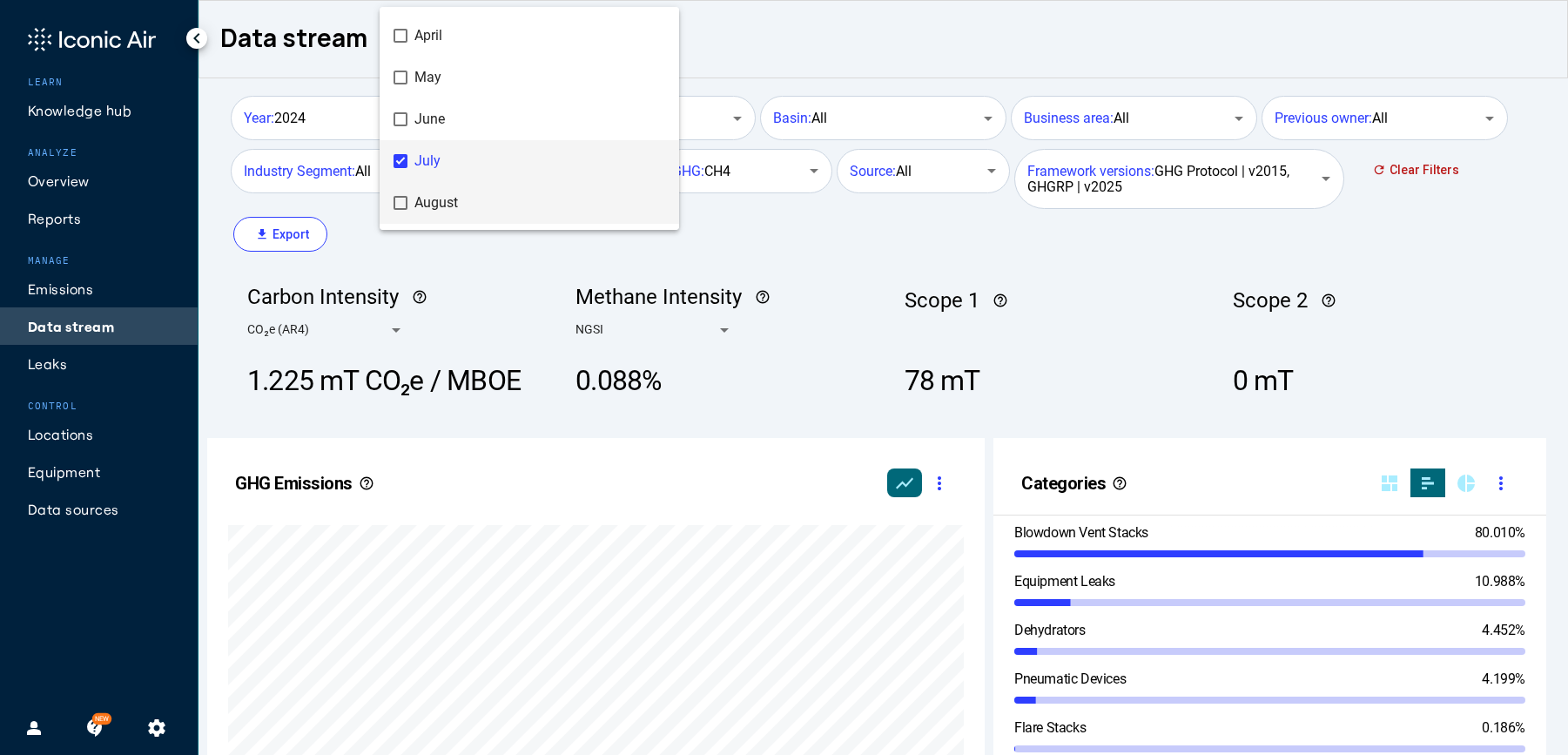 click on "August" at bounding box center (540, 203) 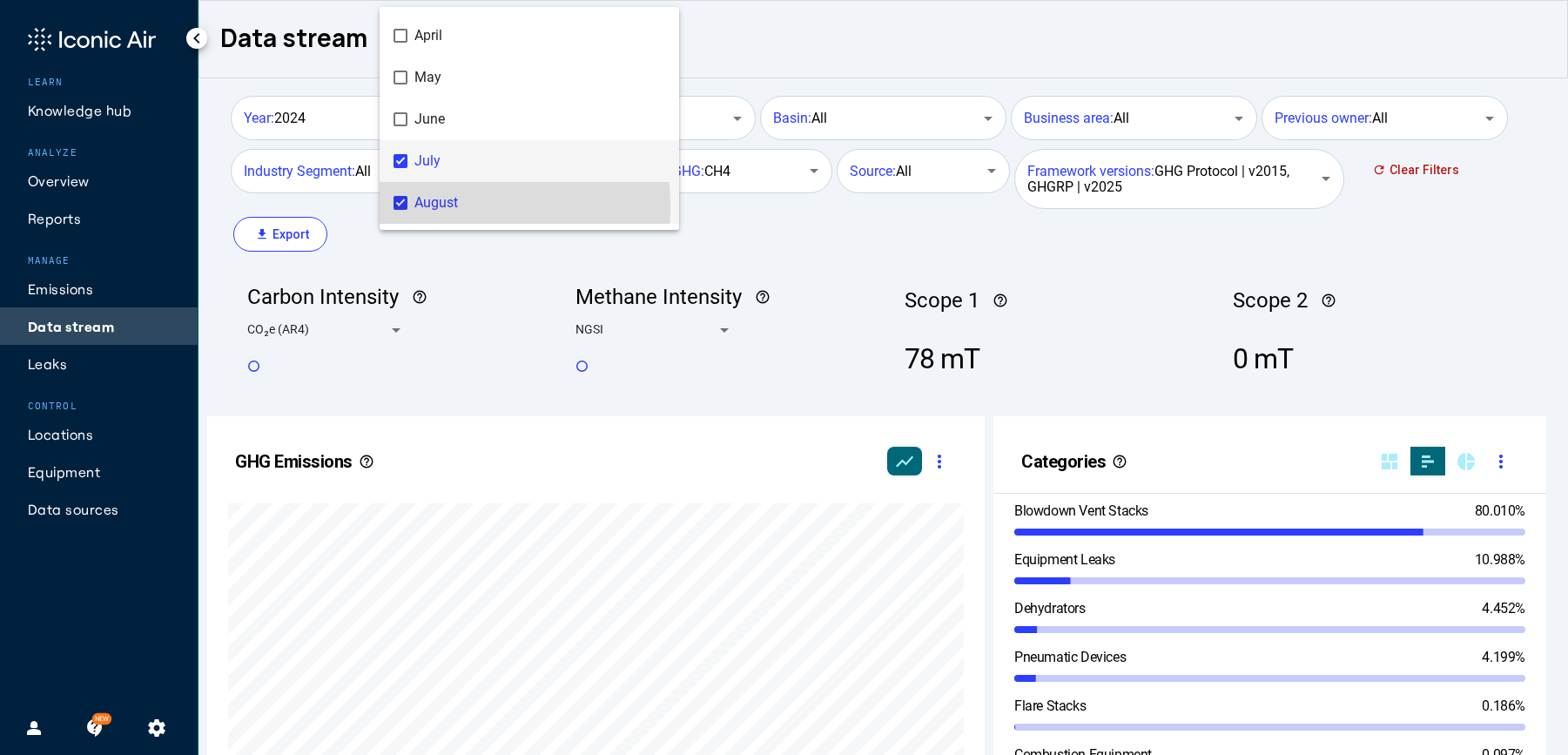 click on "July" at bounding box center [540, 161] 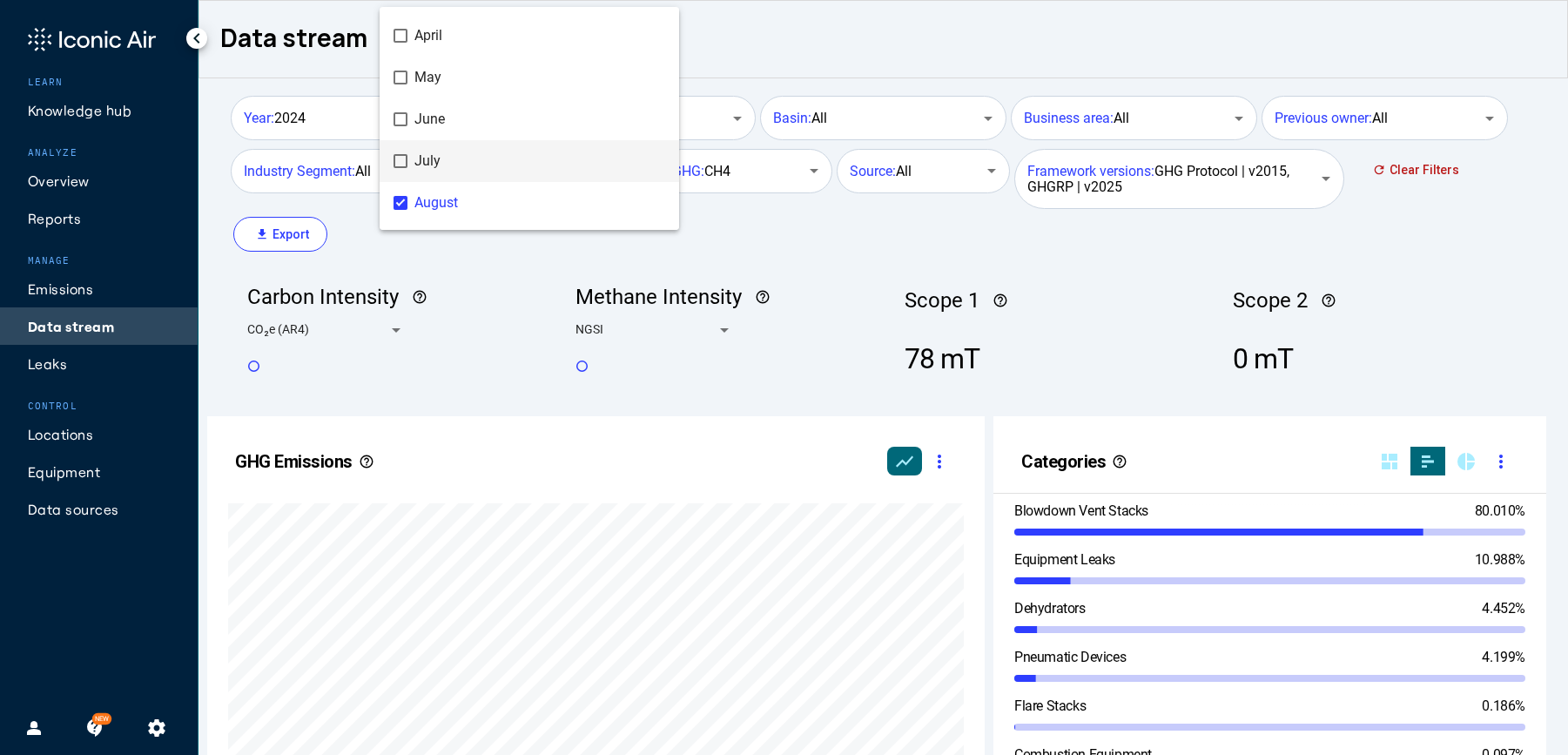click at bounding box center (784, 377) 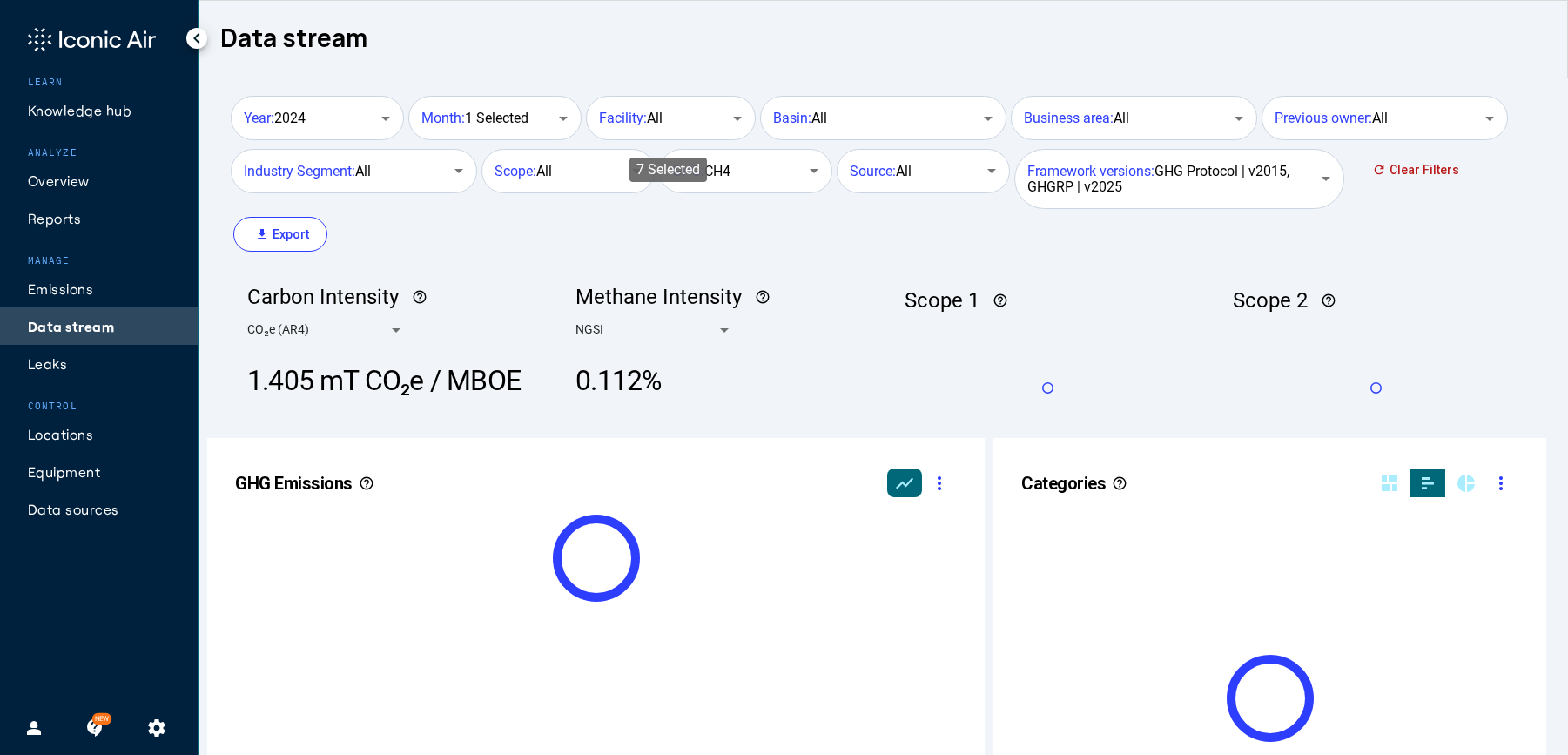 scroll, scrollTop: 870375, scrollLeft: 869962, axis: both 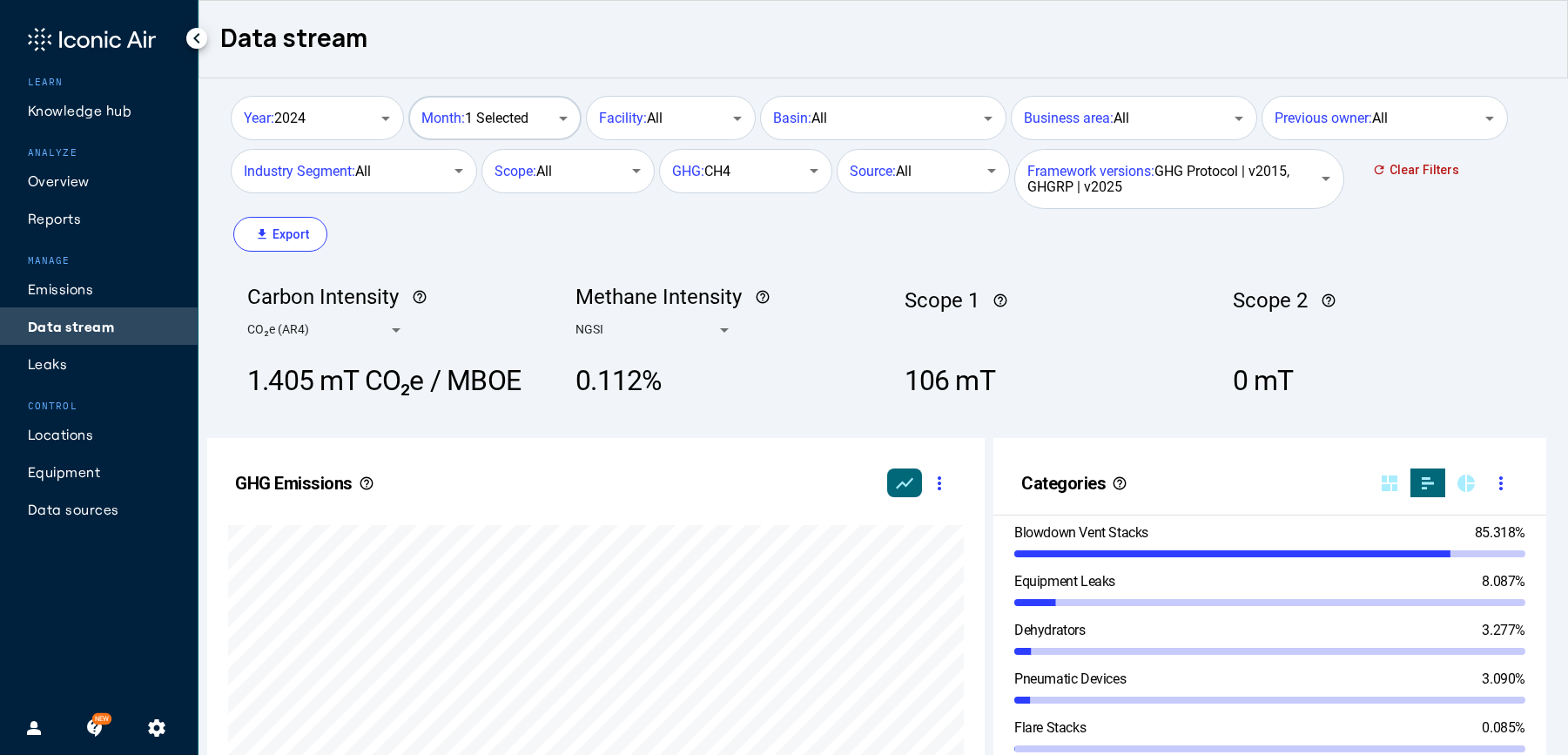 click on "Month:   1 Selected" at bounding box center (474, 118) 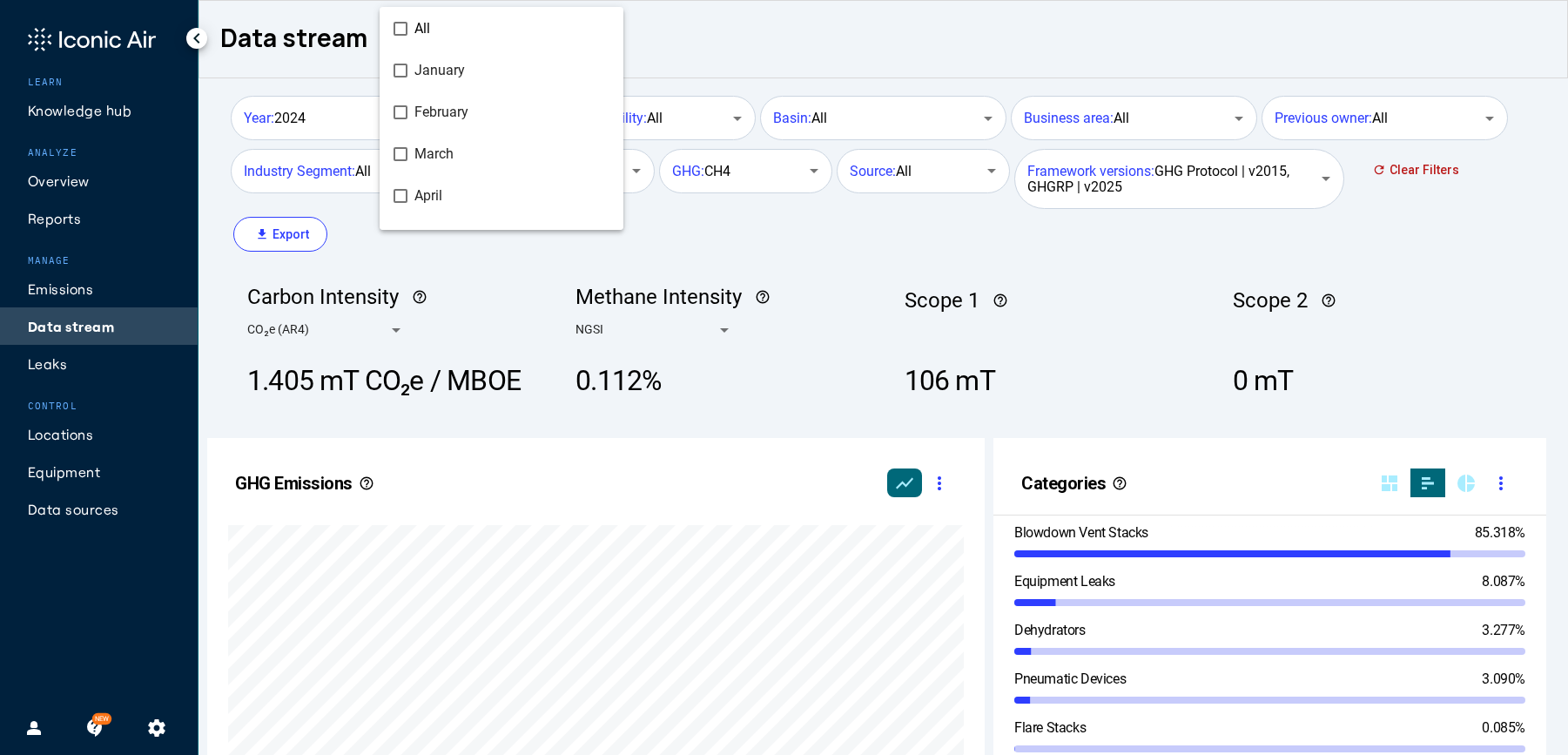 scroll, scrollTop: 202, scrollLeft: 0, axis: vertical 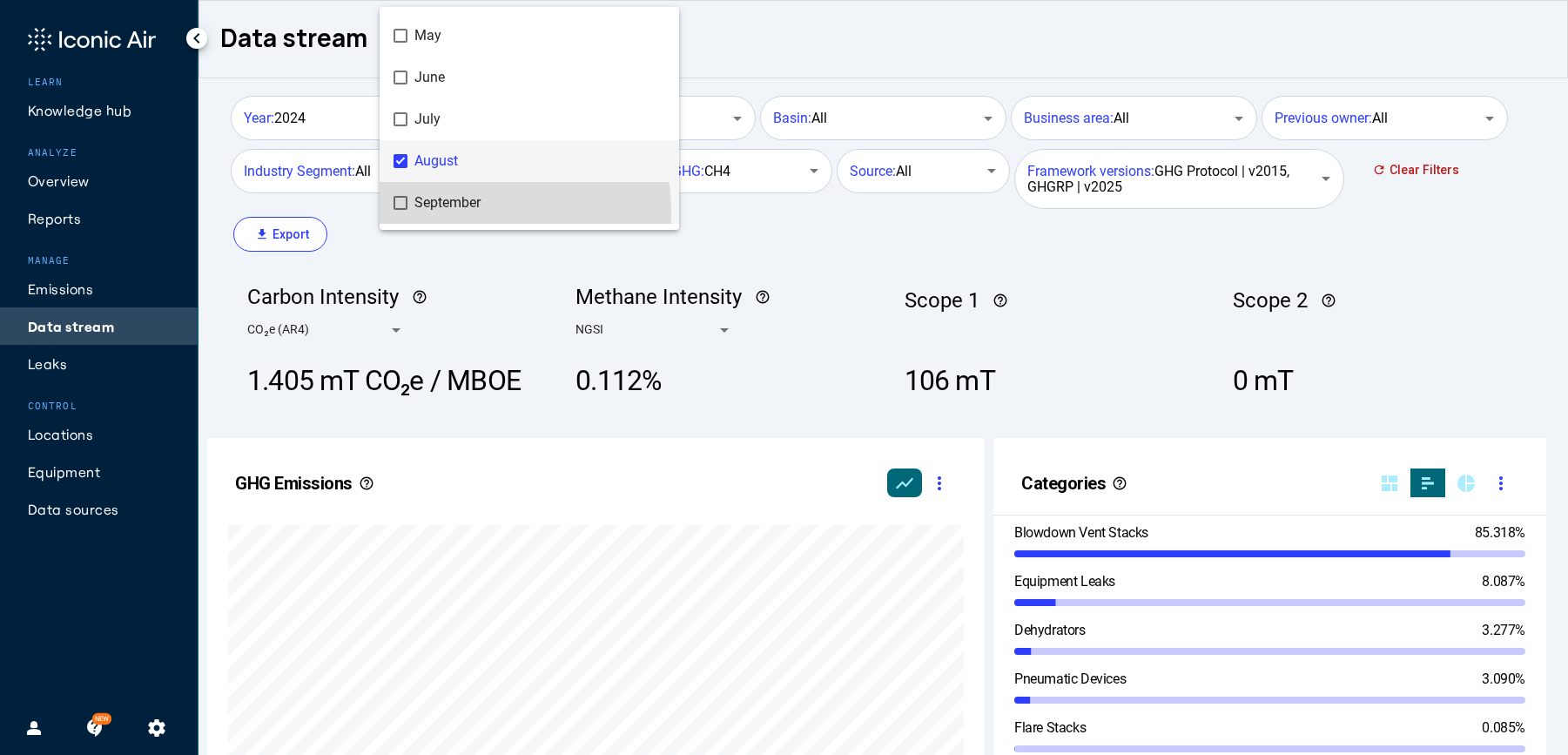 click on "September" at bounding box center [540, 203] 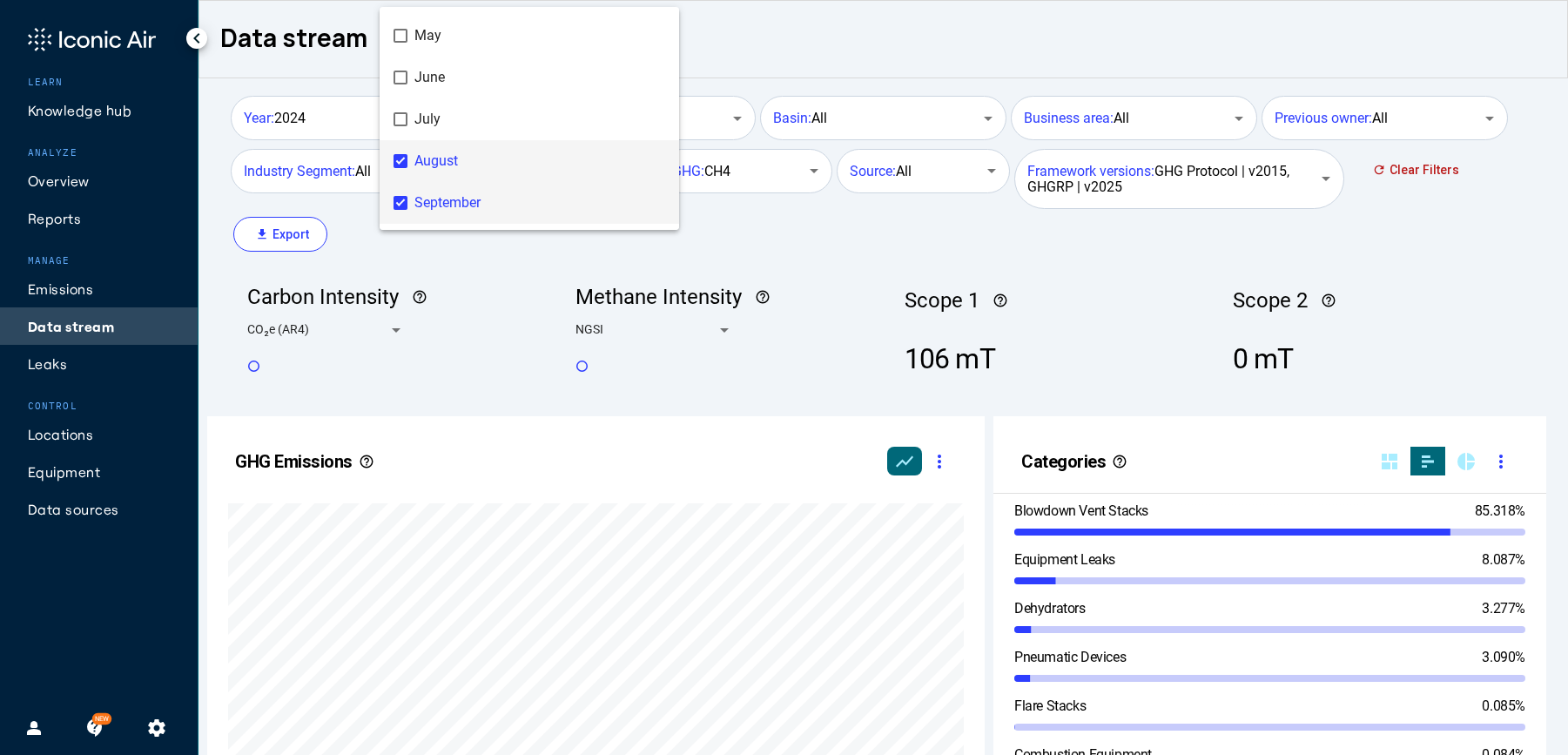 click on "August" at bounding box center (540, 161) 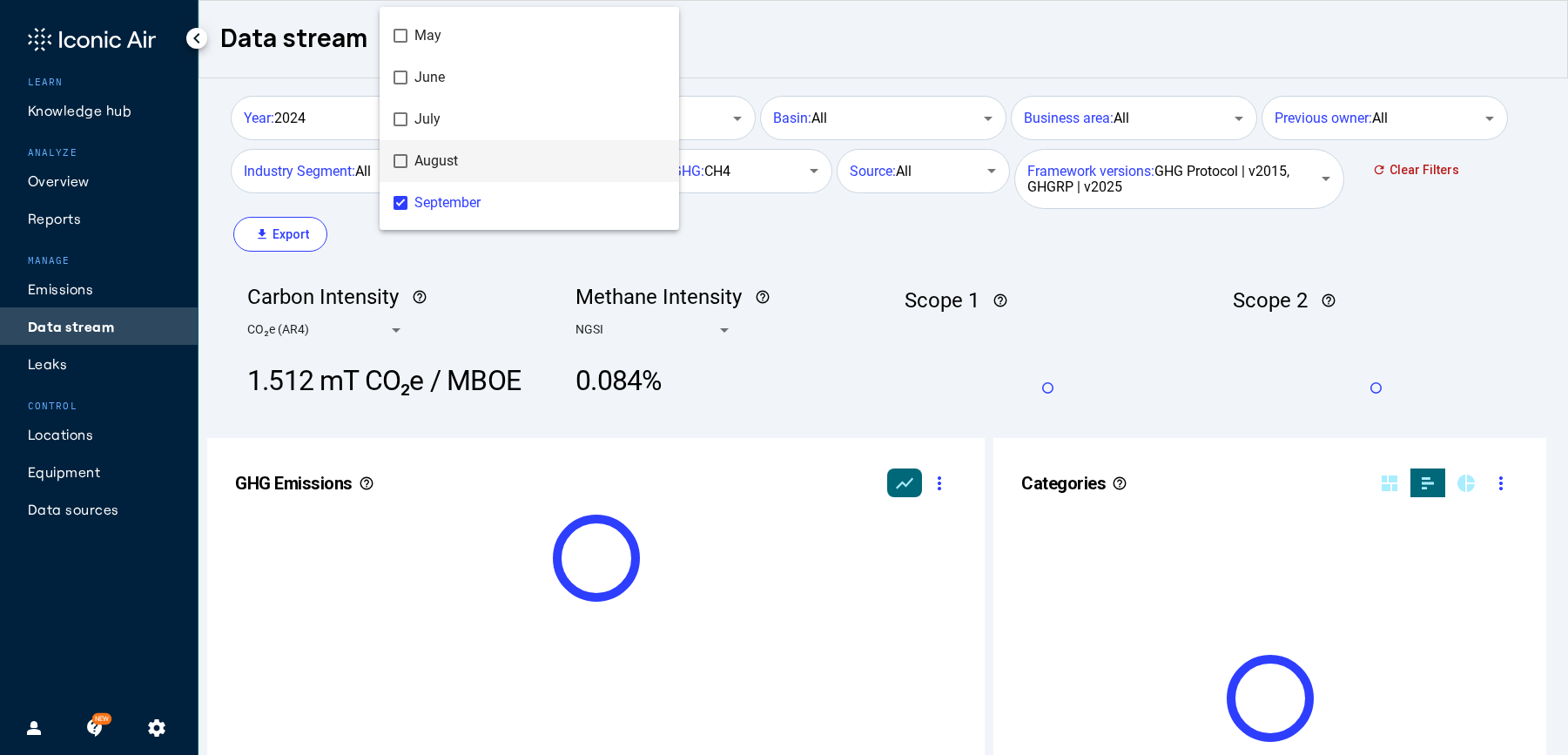 click at bounding box center (784, 377) 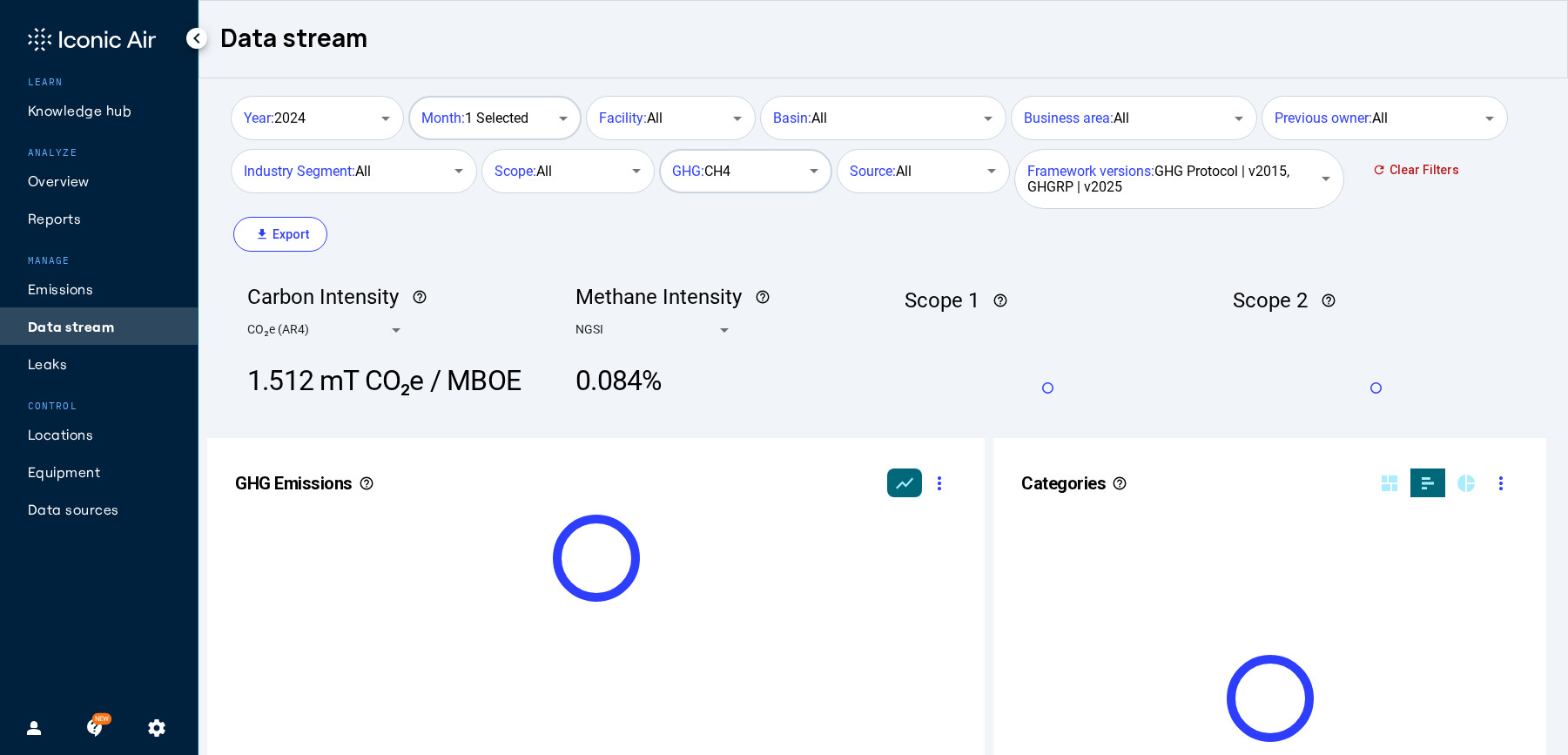 scroll, scrollTop: 870375, scrollLeft: 869962, axis: both 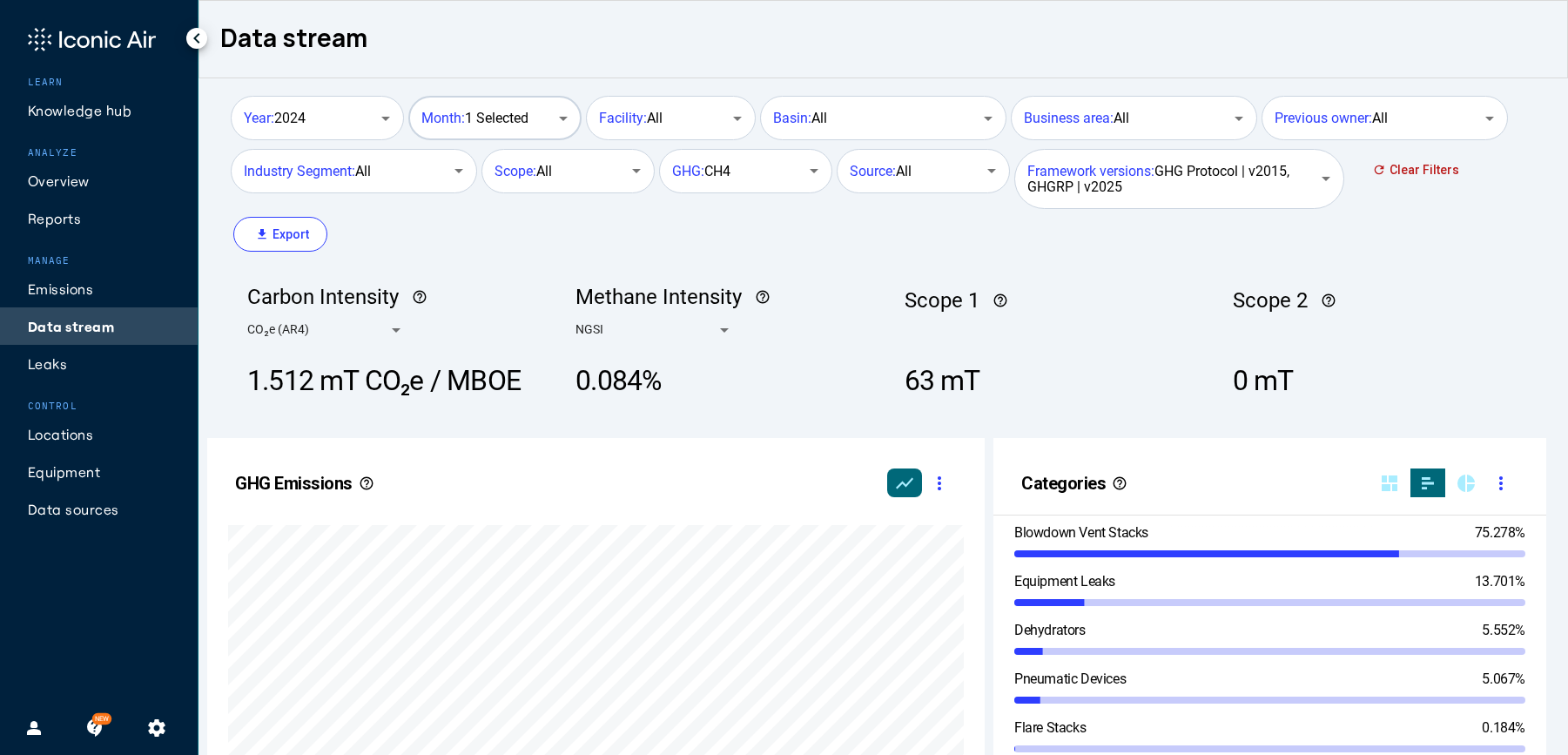 click on "Month:   1 Selected" at bounding box center (493, 116) 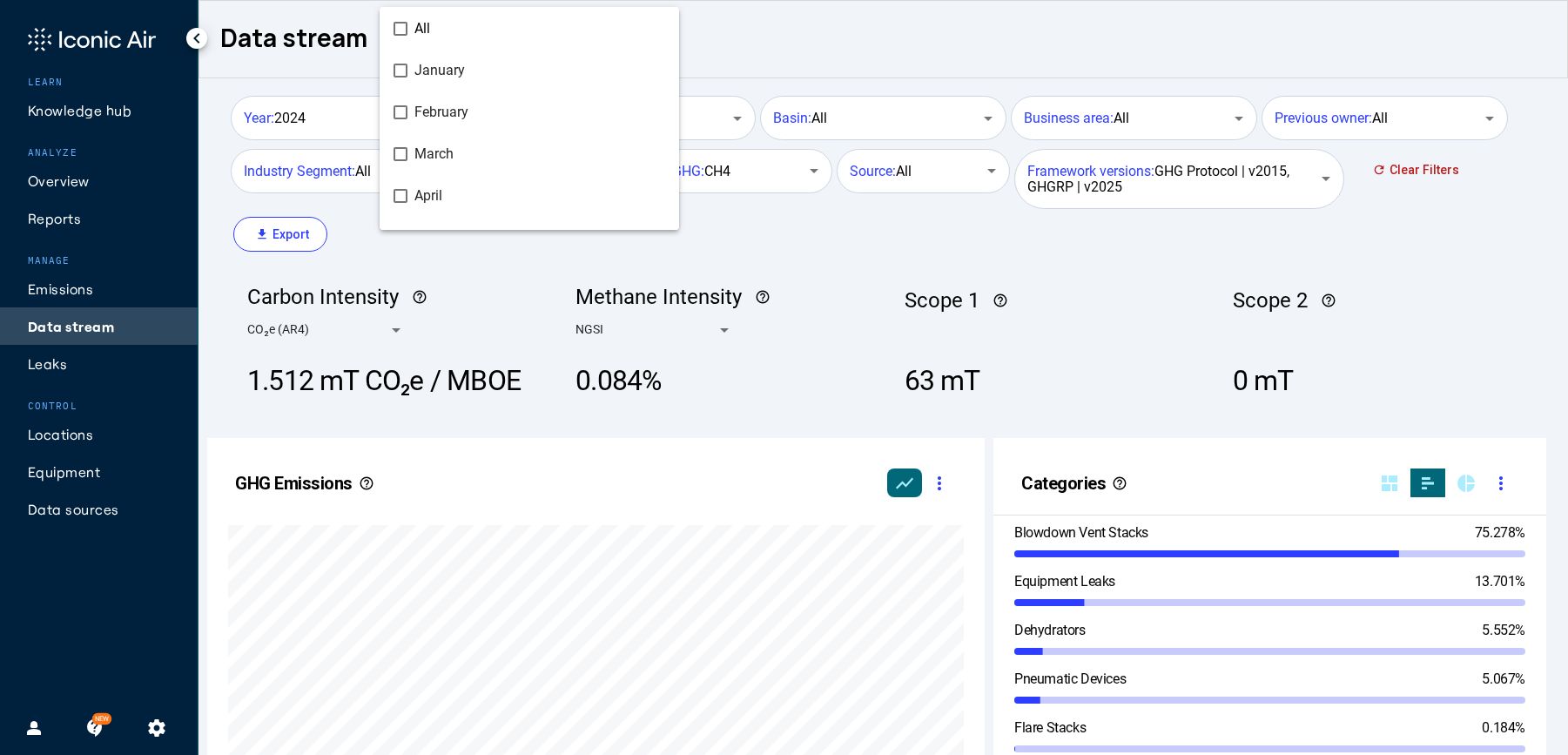 scroll, scrollTop: 244, scrollLeft: 0, axis: vertical 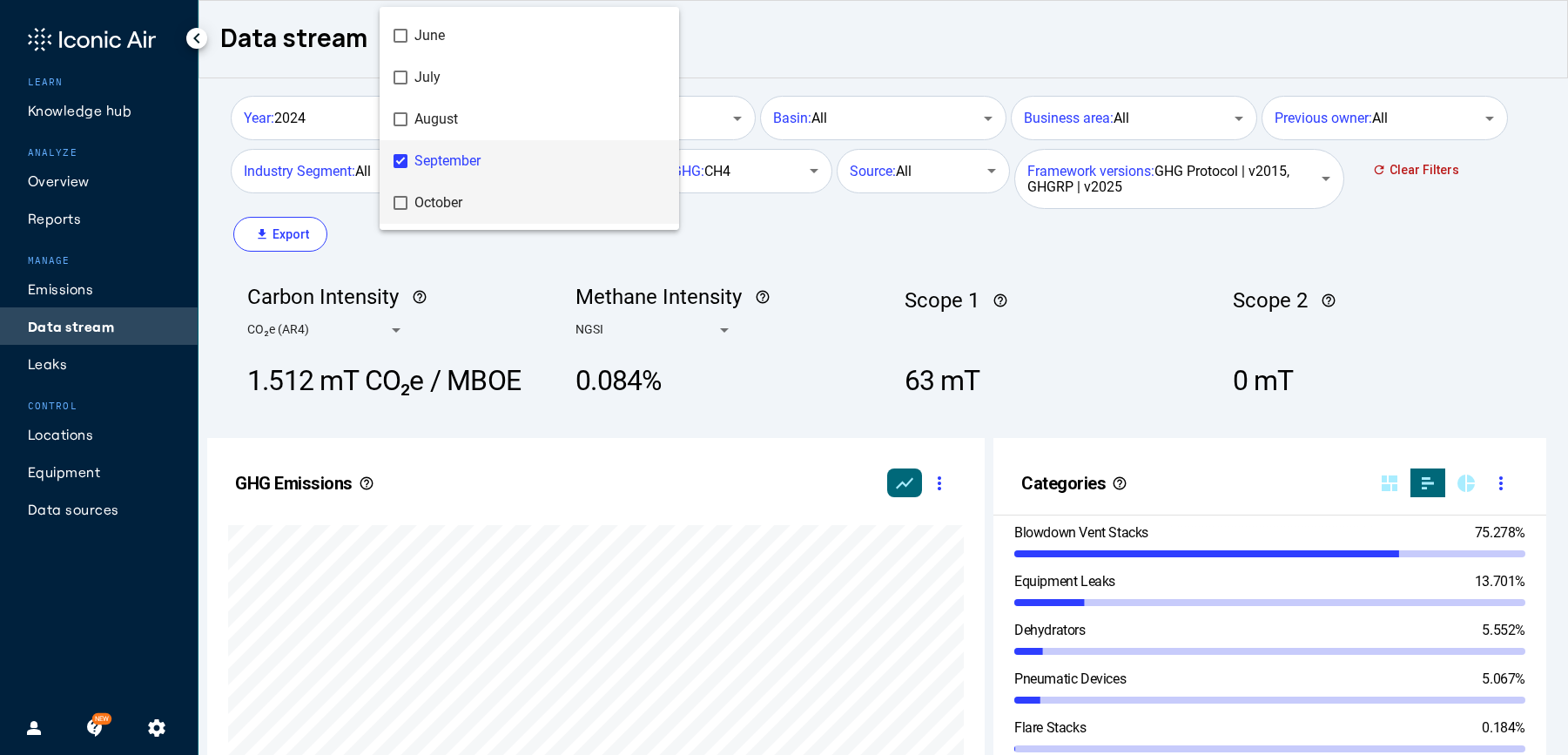 click on "October" at bounding box center (540, 203) 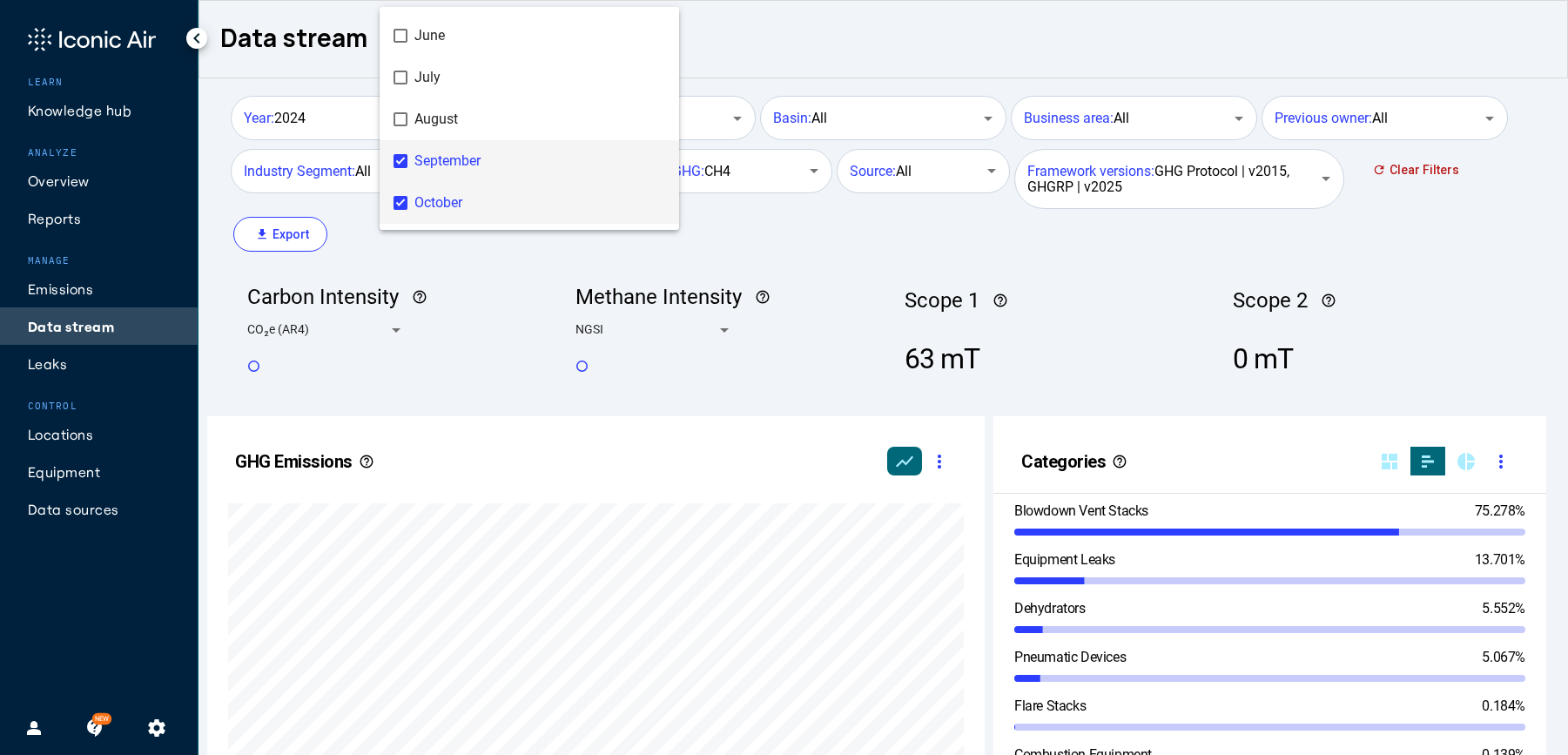 click on "September" at bounding box center (540, 161) 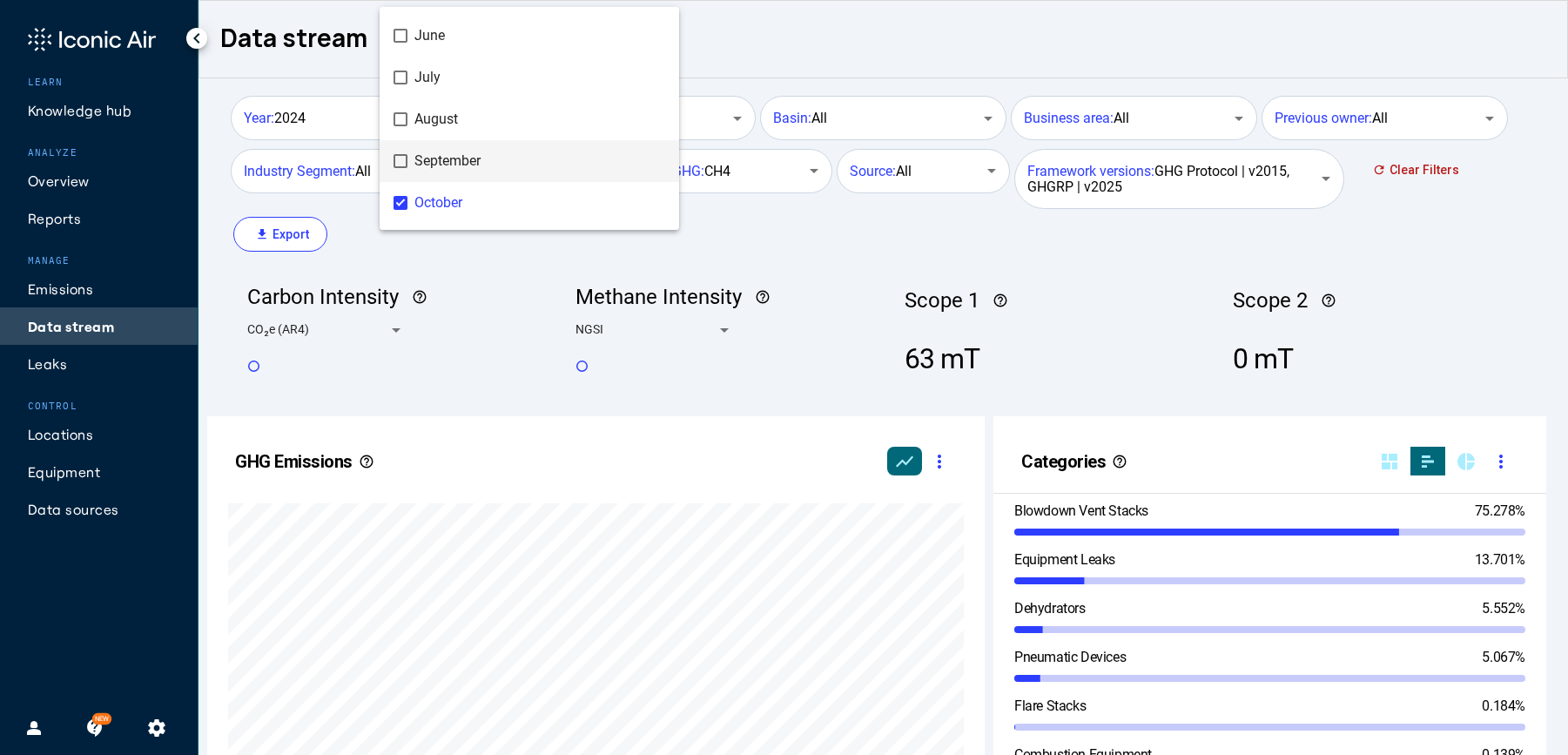 click at bounding box center [784, 377] 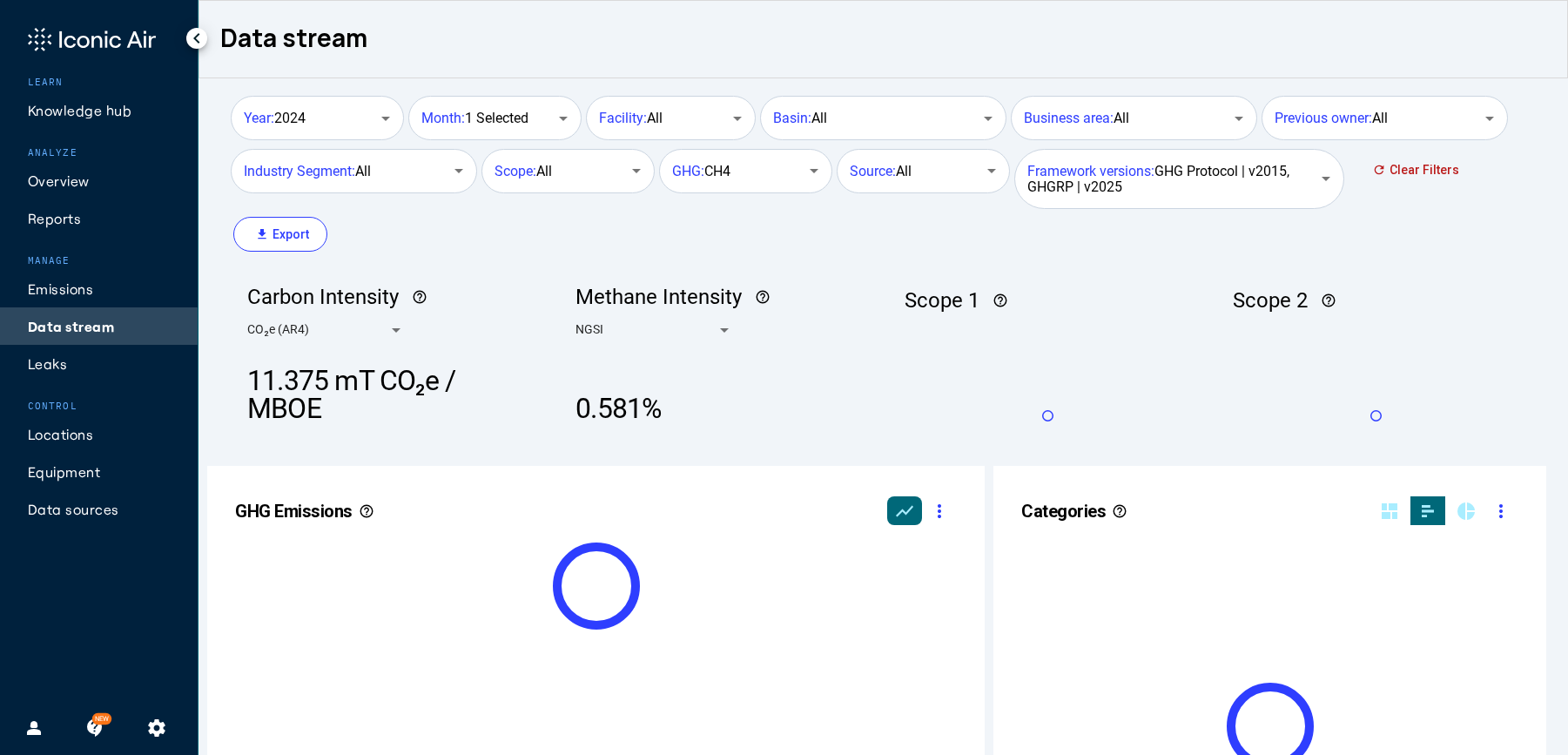 scroll, scrollTop: 610, scrollLeft: 0, axis: vertical 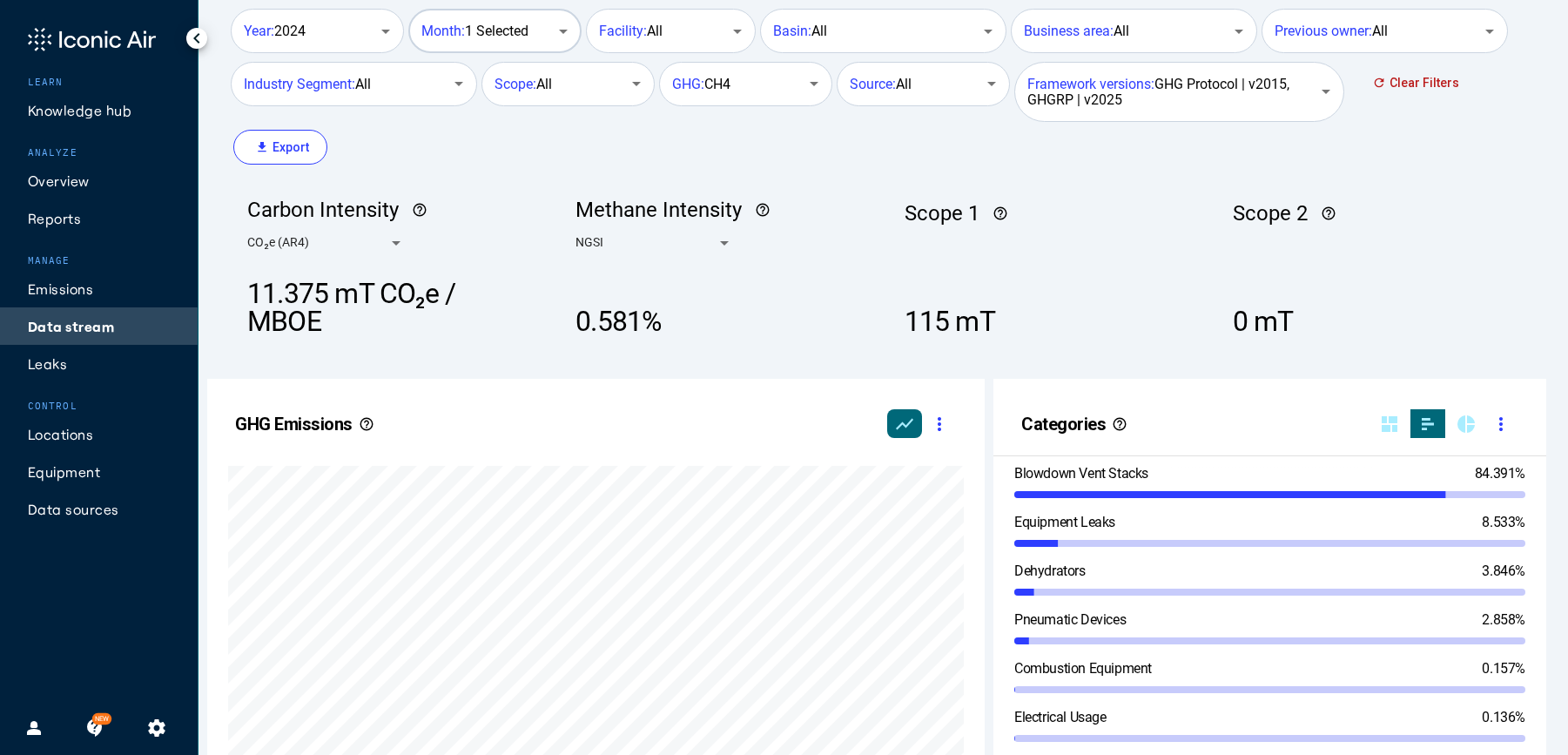 click on "Month:   1 Selected" at bounding box center [493, 29] 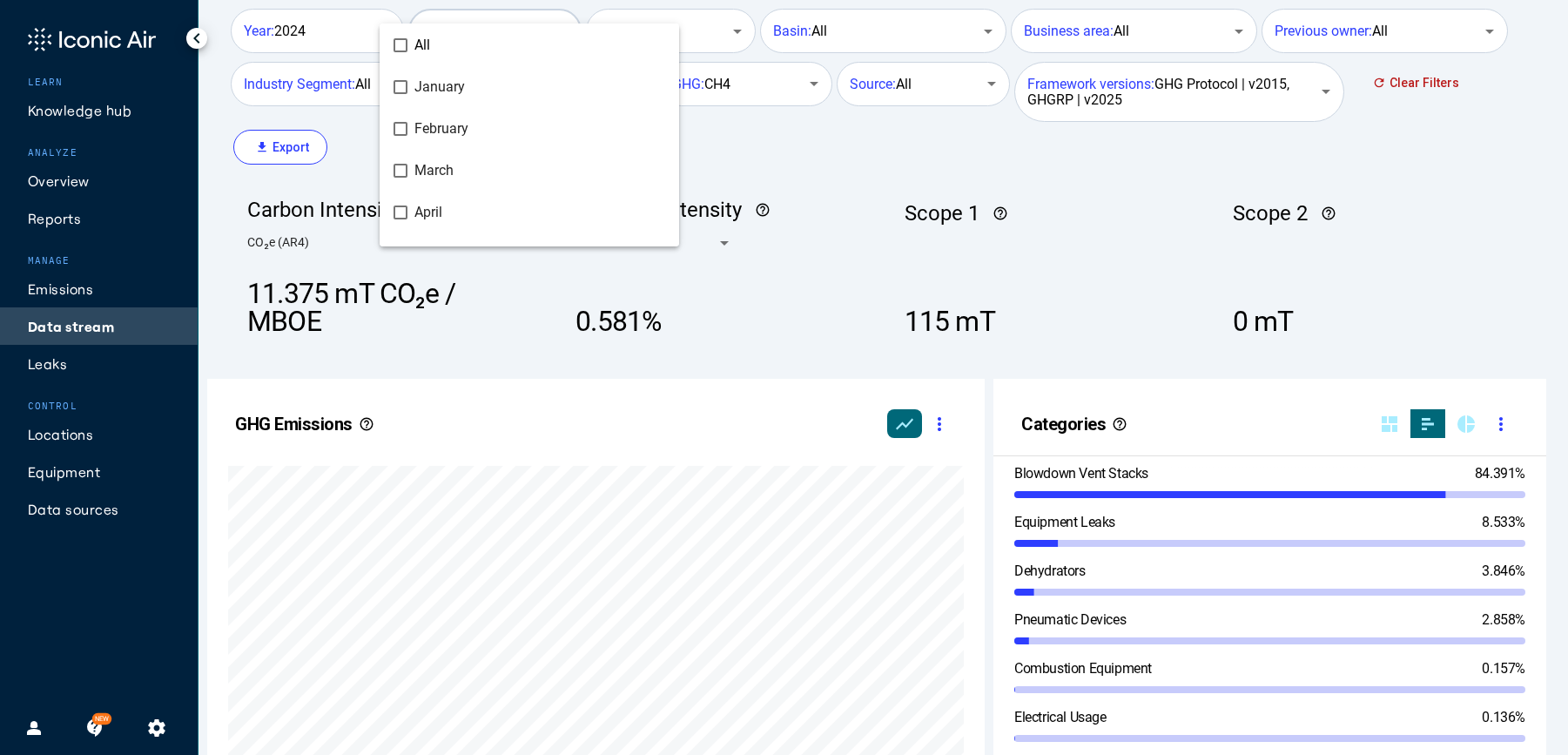scroll, scrollTop: 279, scrollLeft: 0, axis: vertical 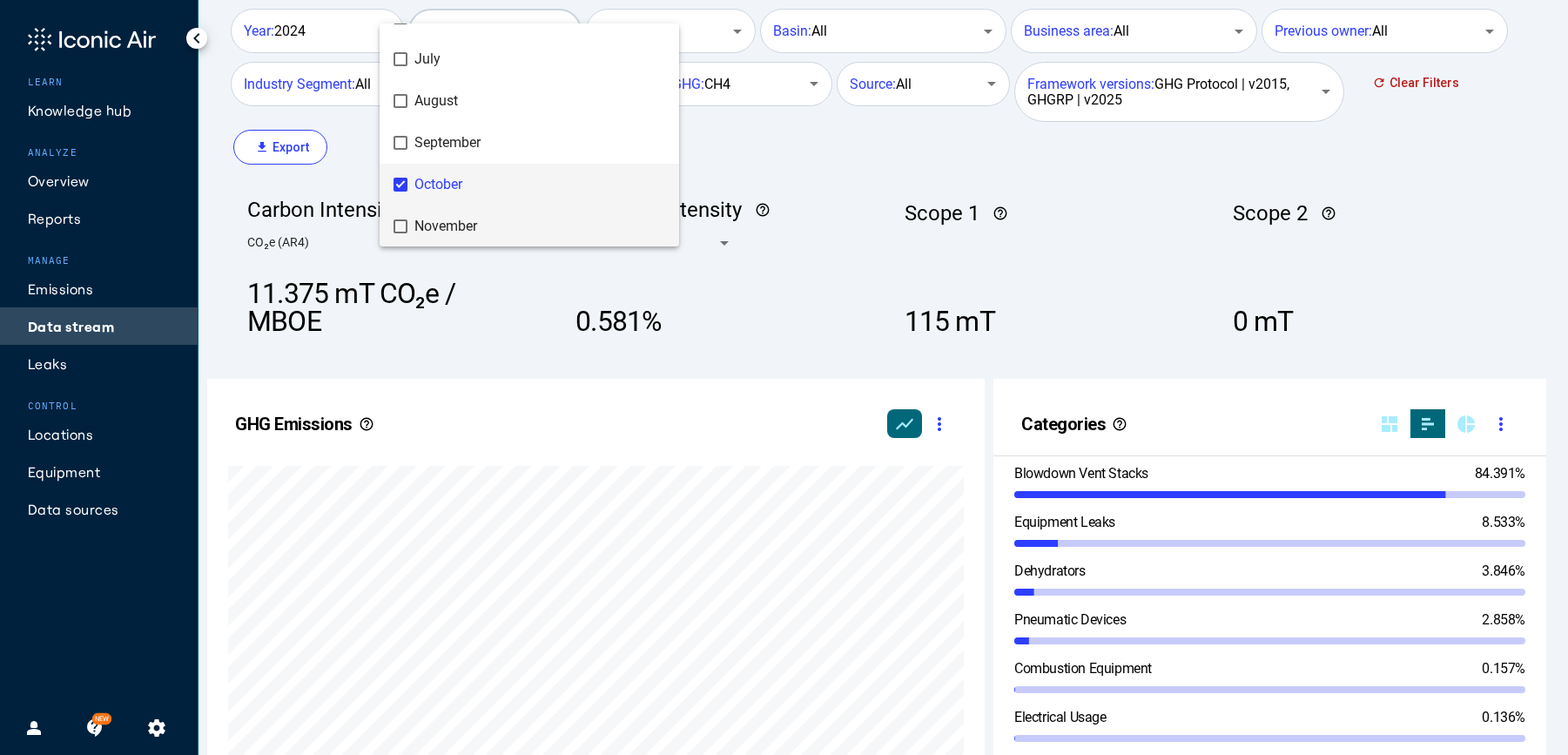click on "November" at bounding box center [540, 226] 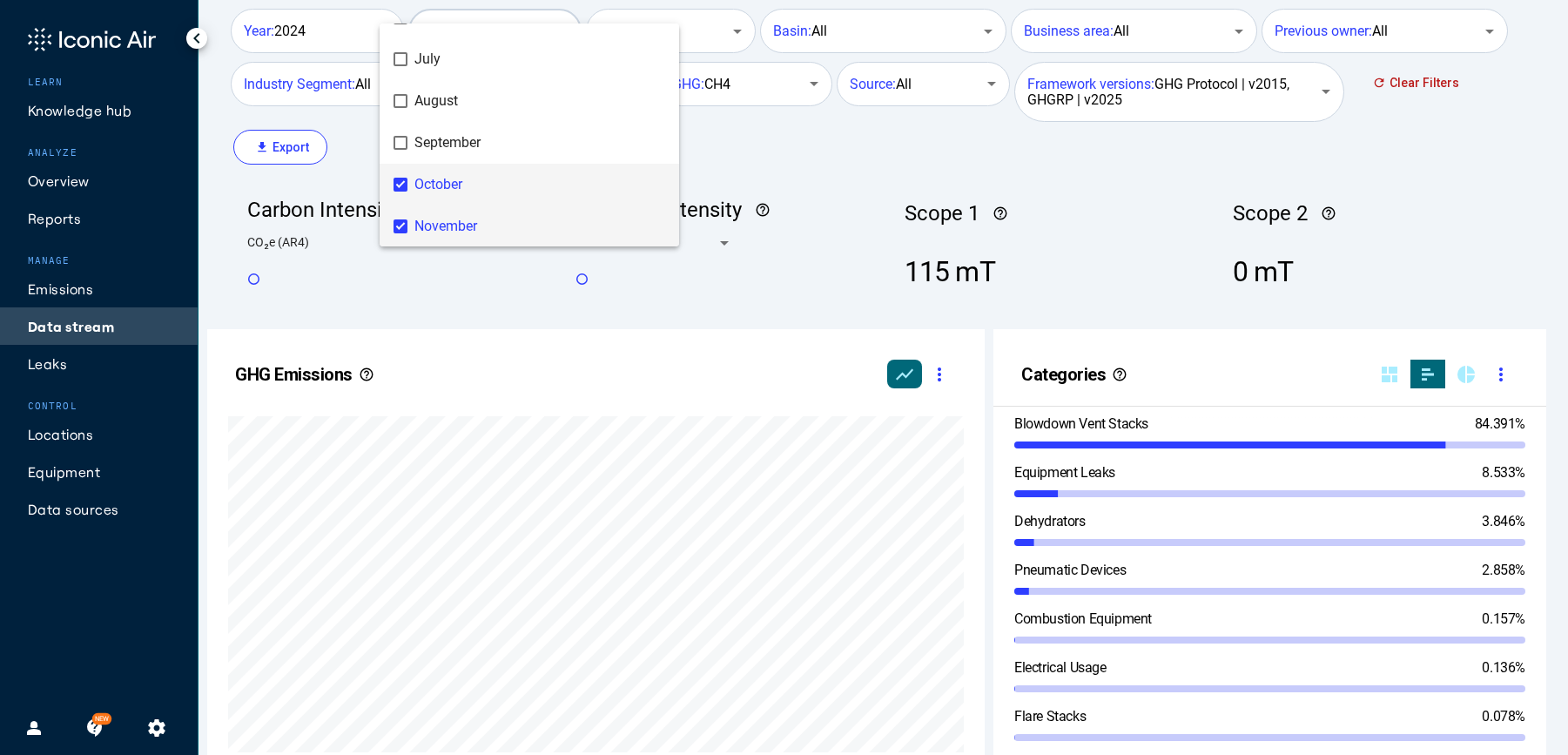click on "October" at bounding box center (540, 185) 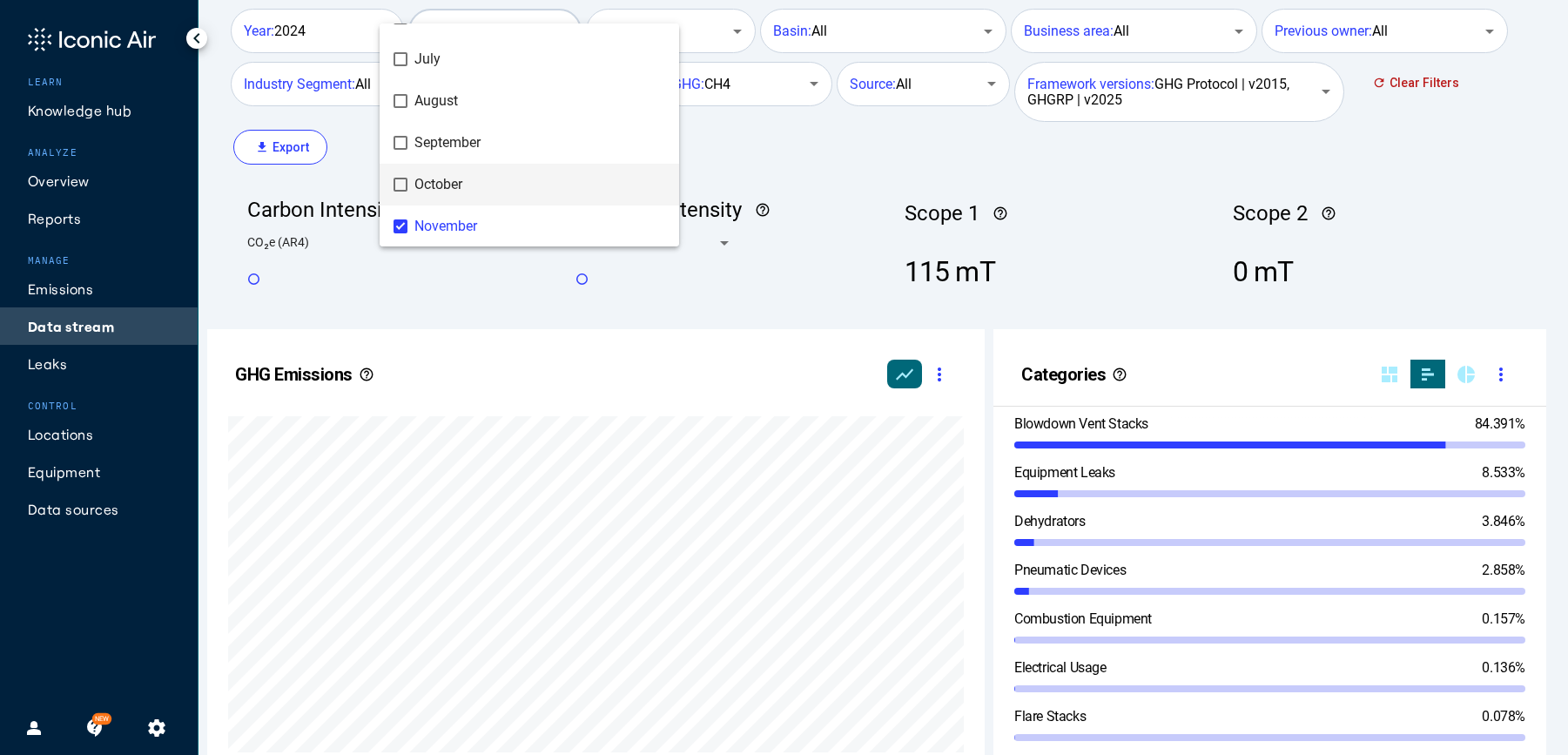 click at bounding box center (784, 377) 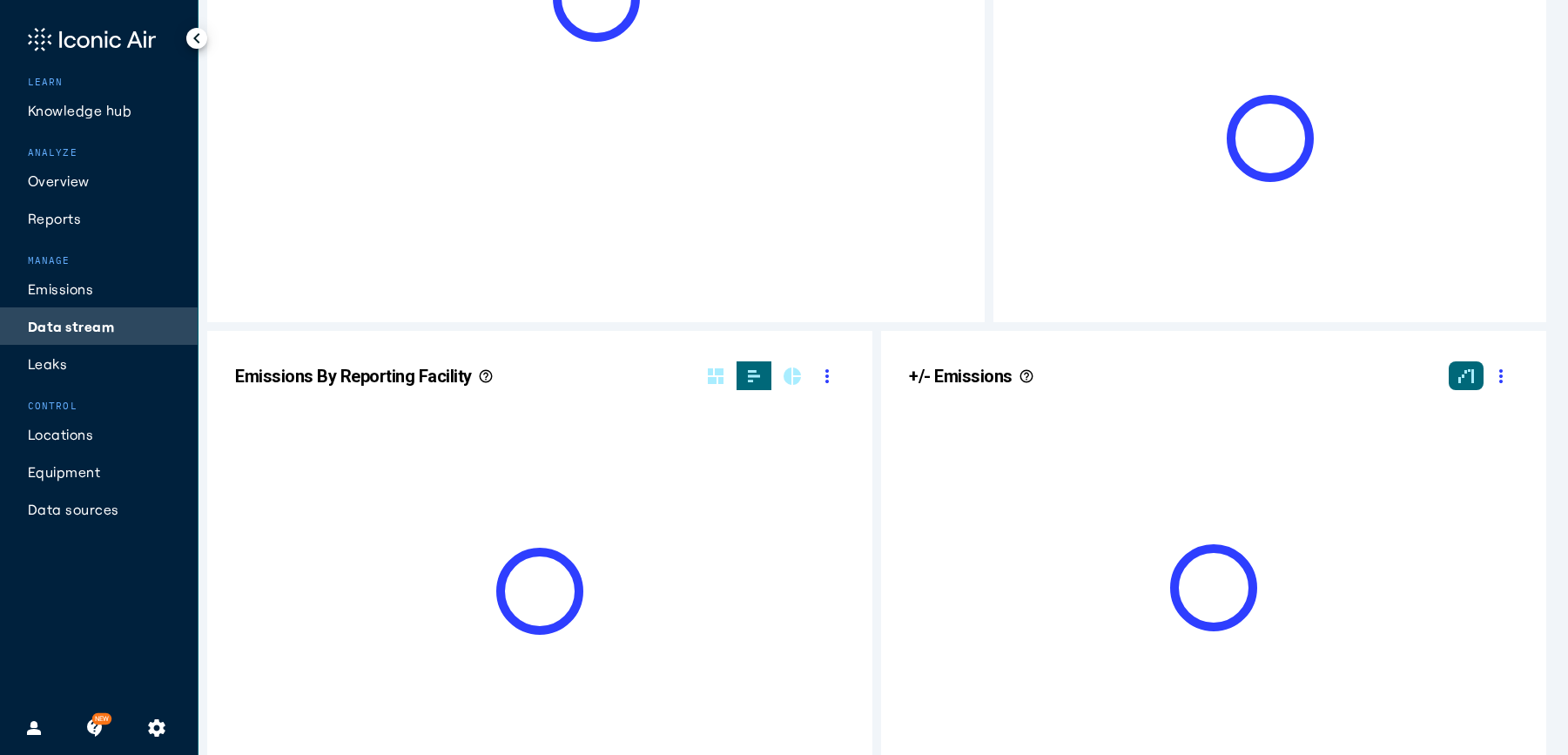 scroll, scrollTop: 610, scrollLeft: 0, axis: vertical 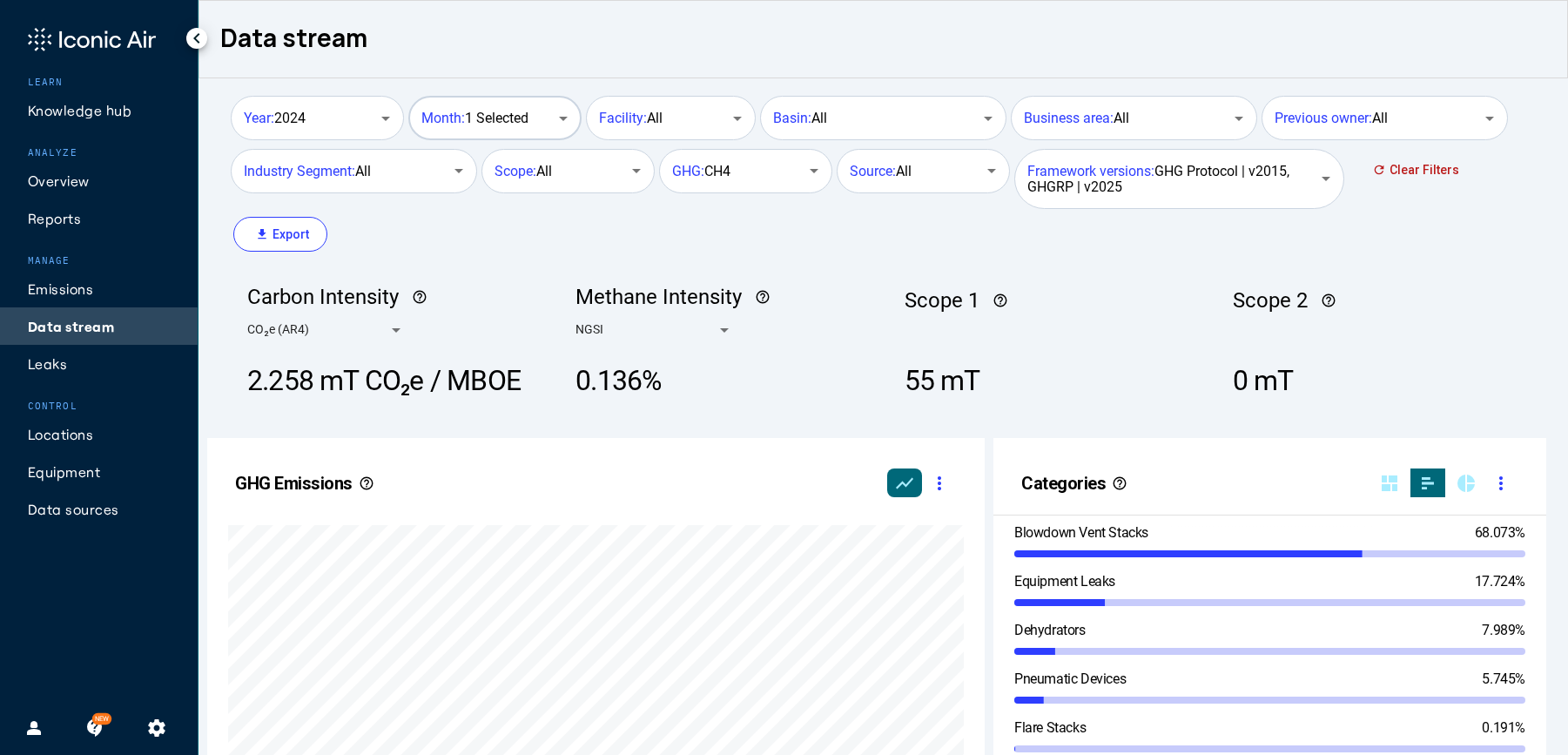 click on "Month:   1 Selected" at bounding box center (493, 116) 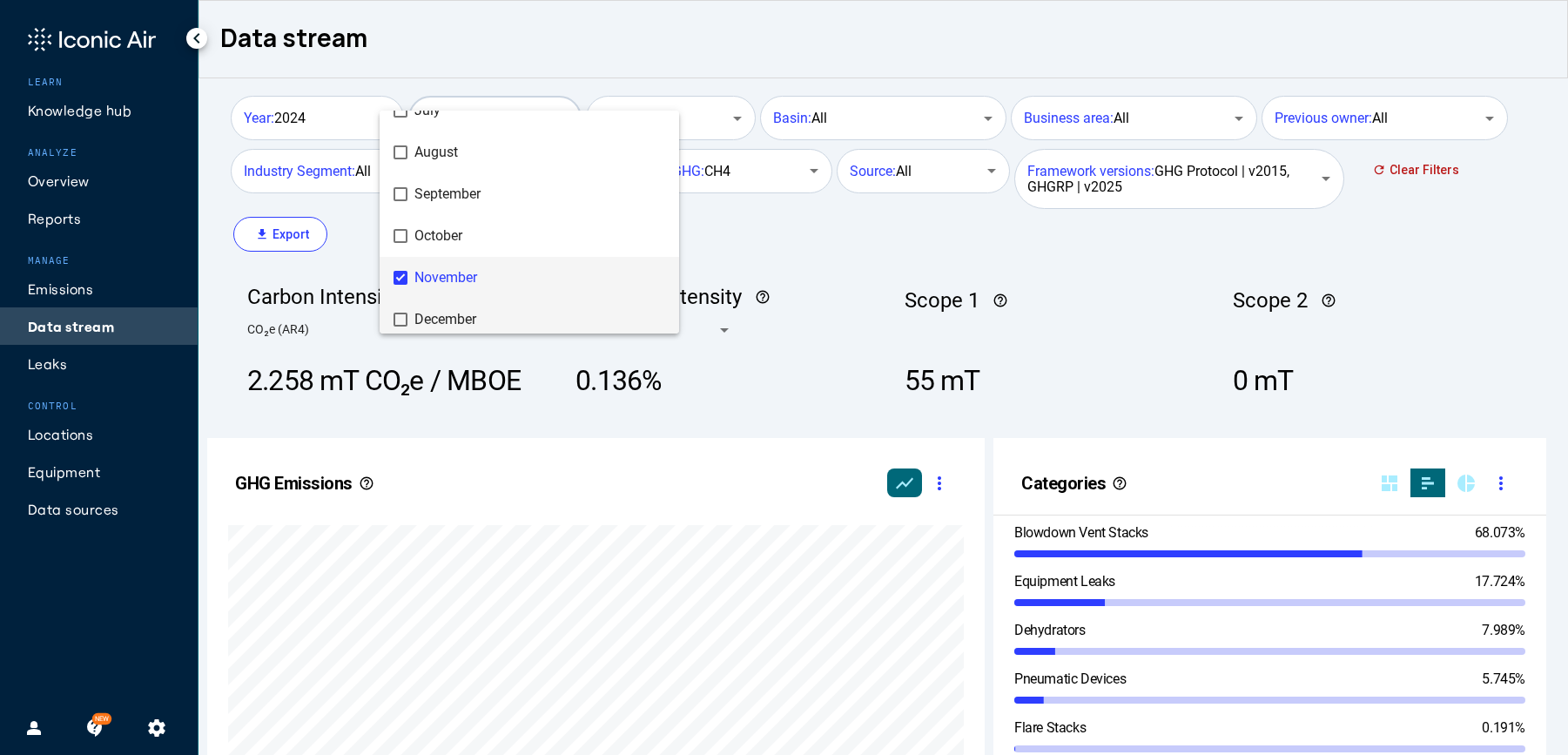 scroll, scrollTop: 331, scrollLeft: 0, axis: vertical 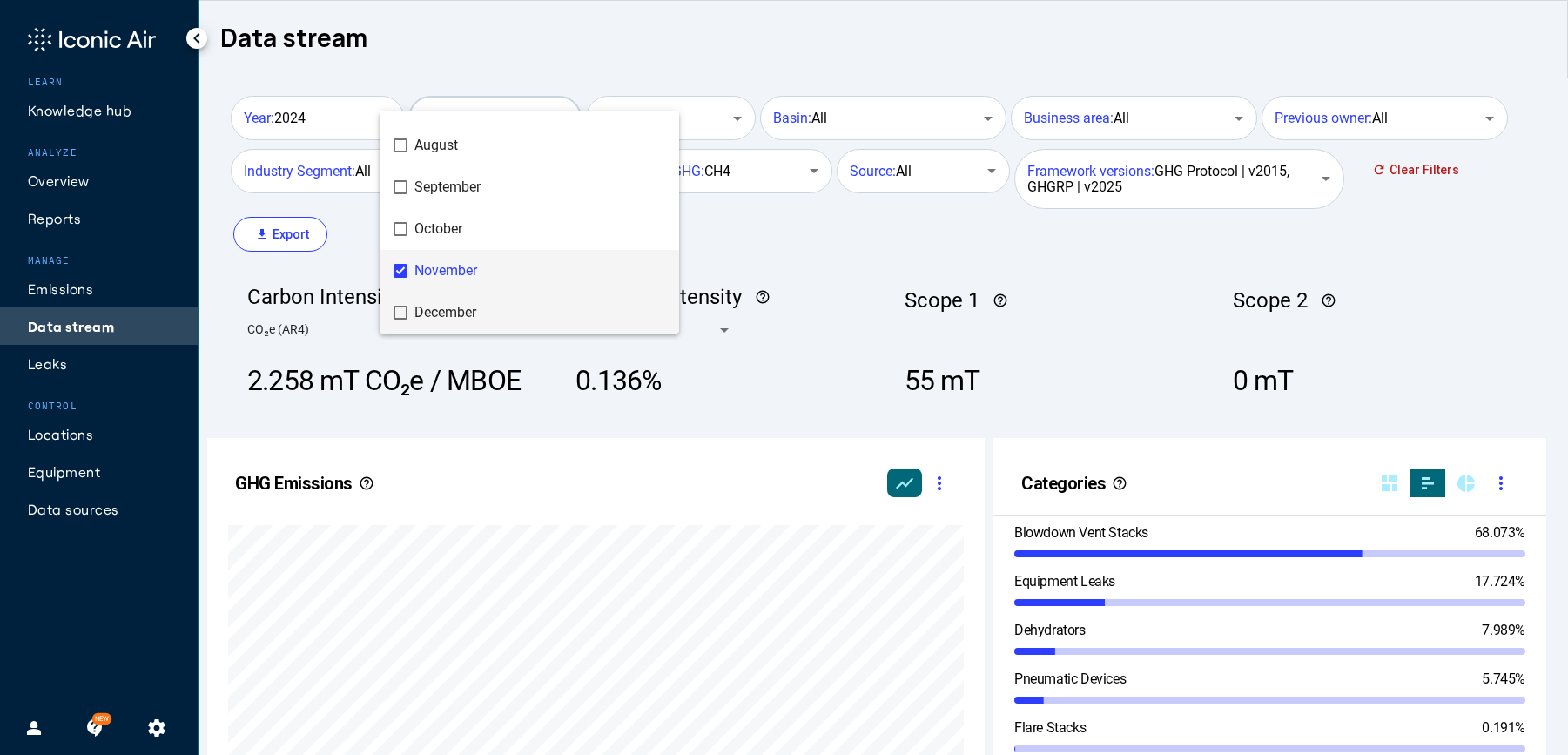 drag, startPoint x: 448, startPoint y: 300, endPoint x: 448, endPoint y: 260, distance: 40 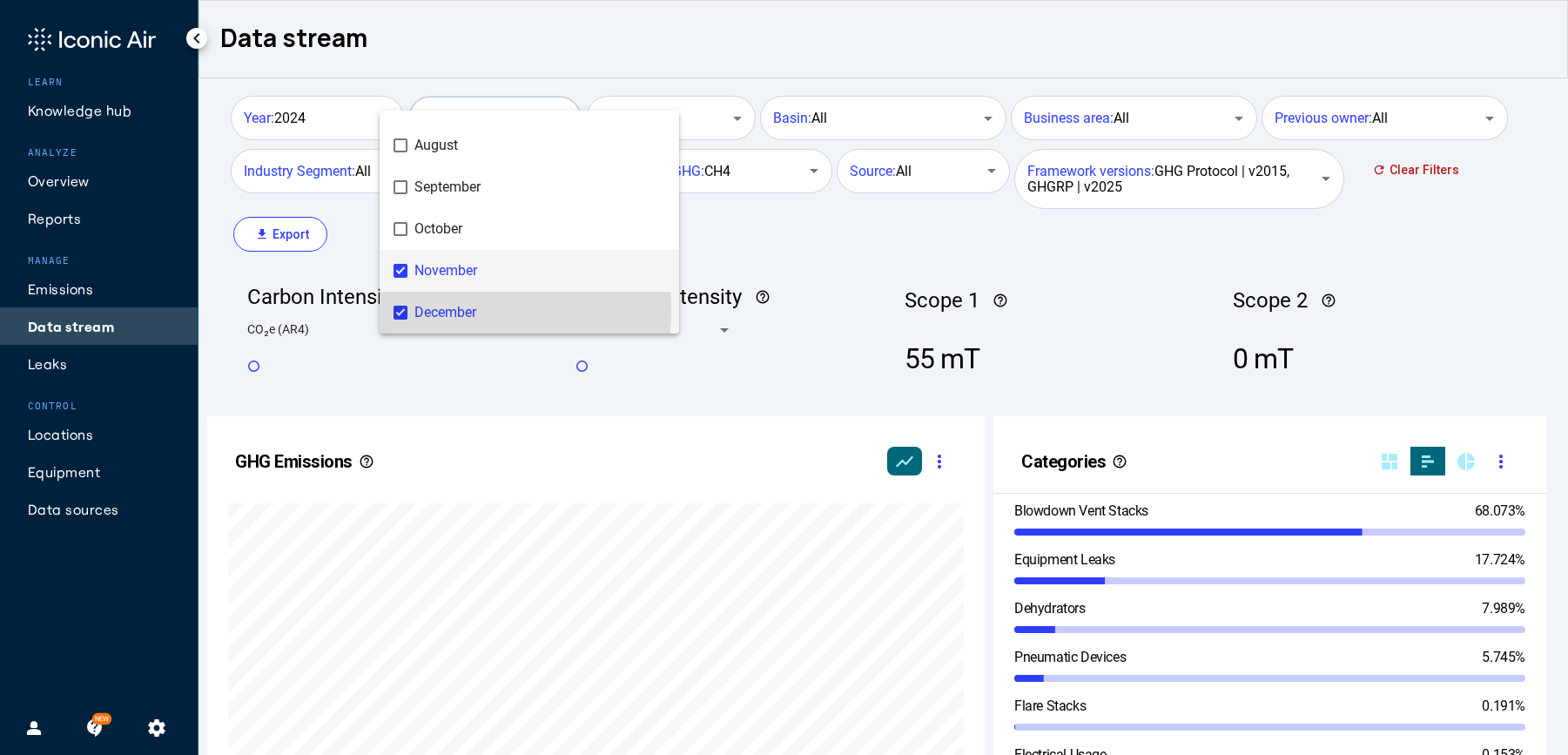click on "November" at bounding box center (540, 271) 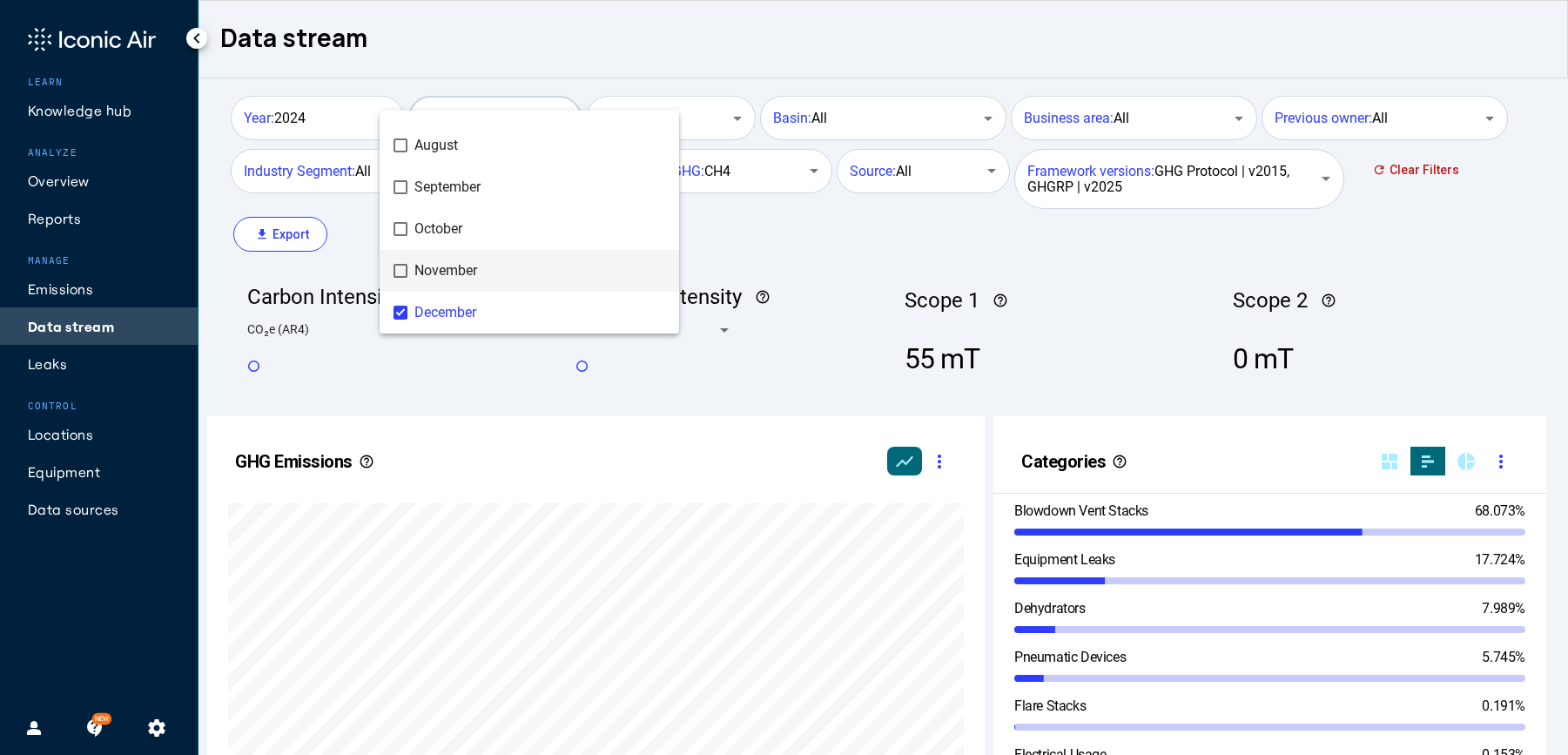 click at bounding box center (784, 377) 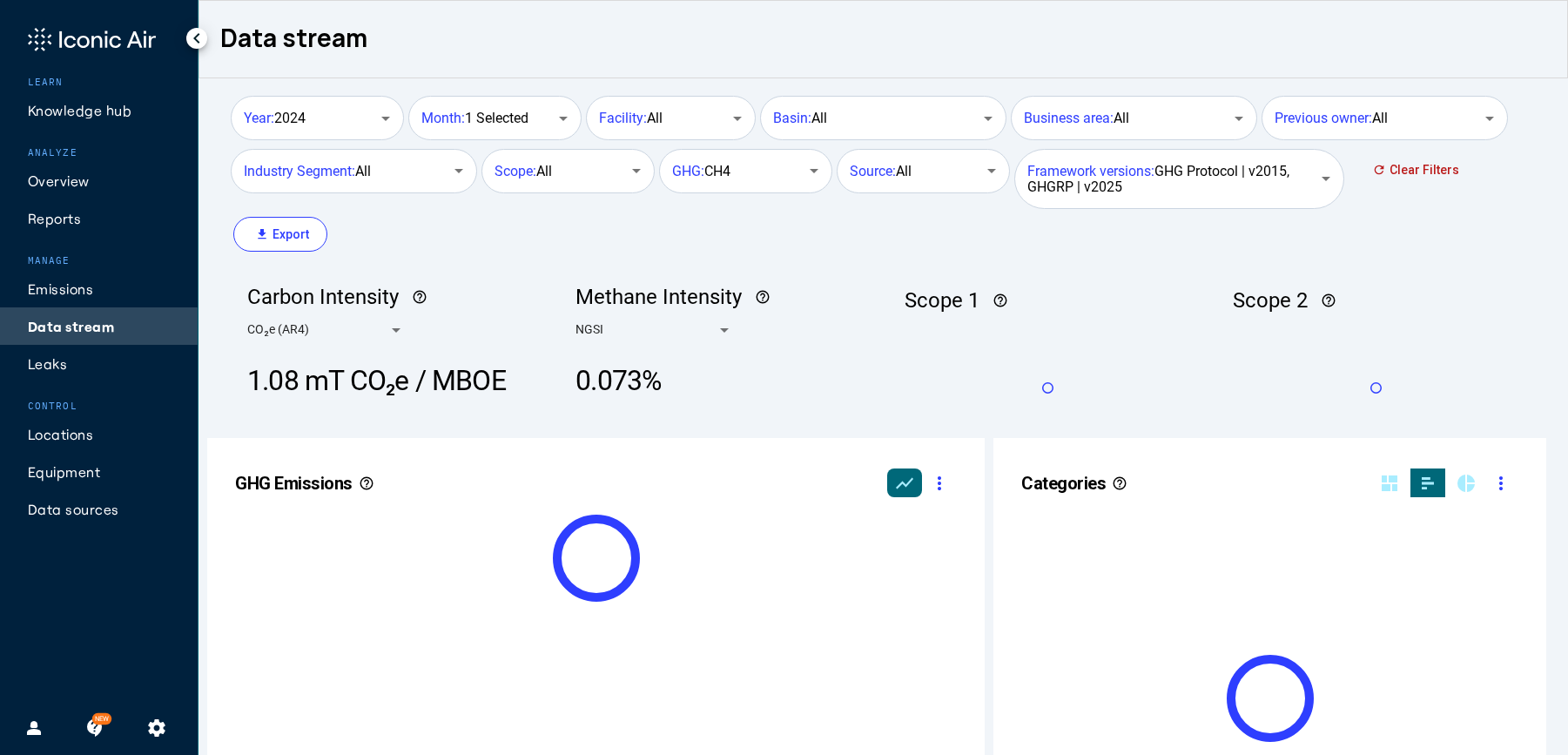 scroll, scrollTop: 870375, scrollLeft: 869962, axis: both 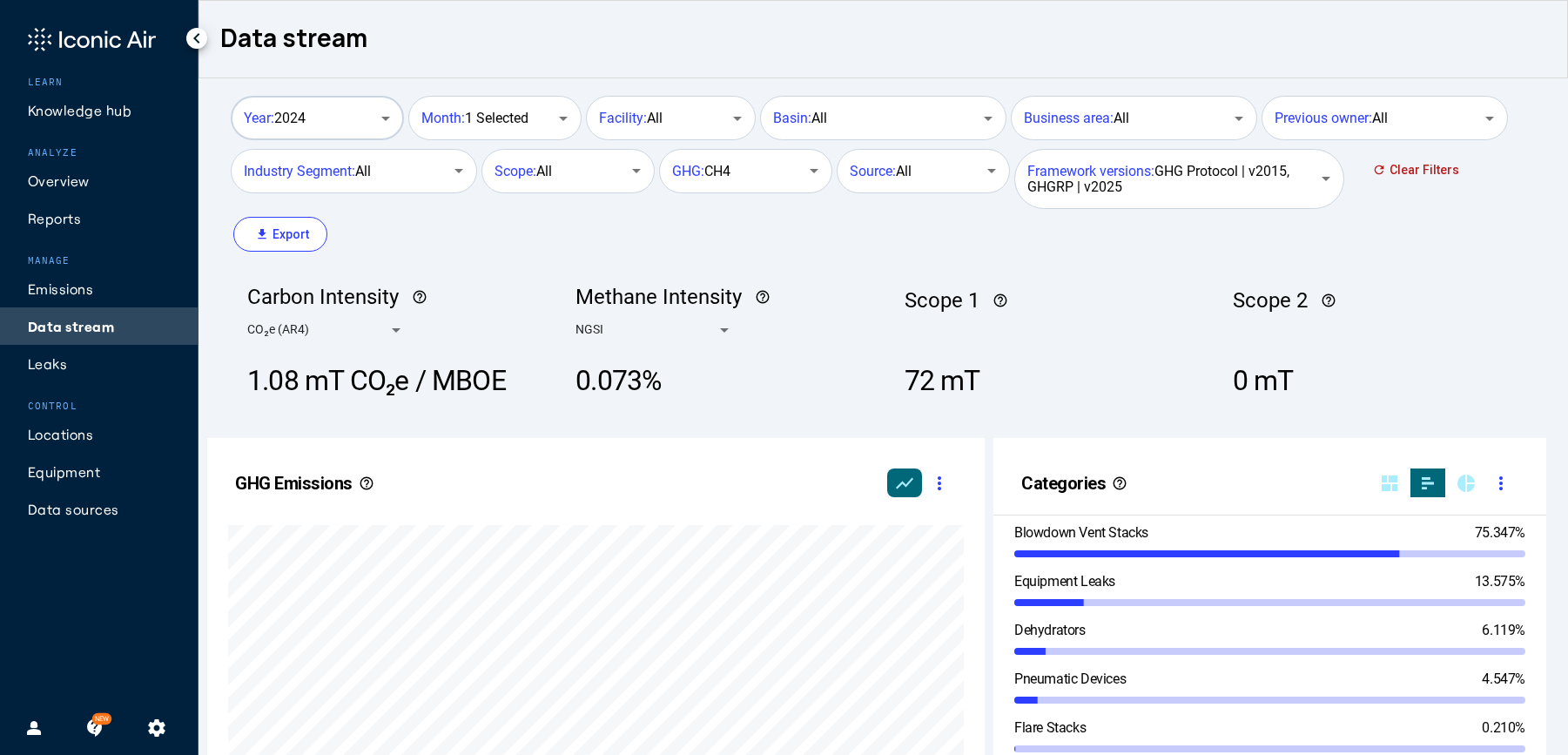 click on "Year:   2024" at bounding box center (308, 118) 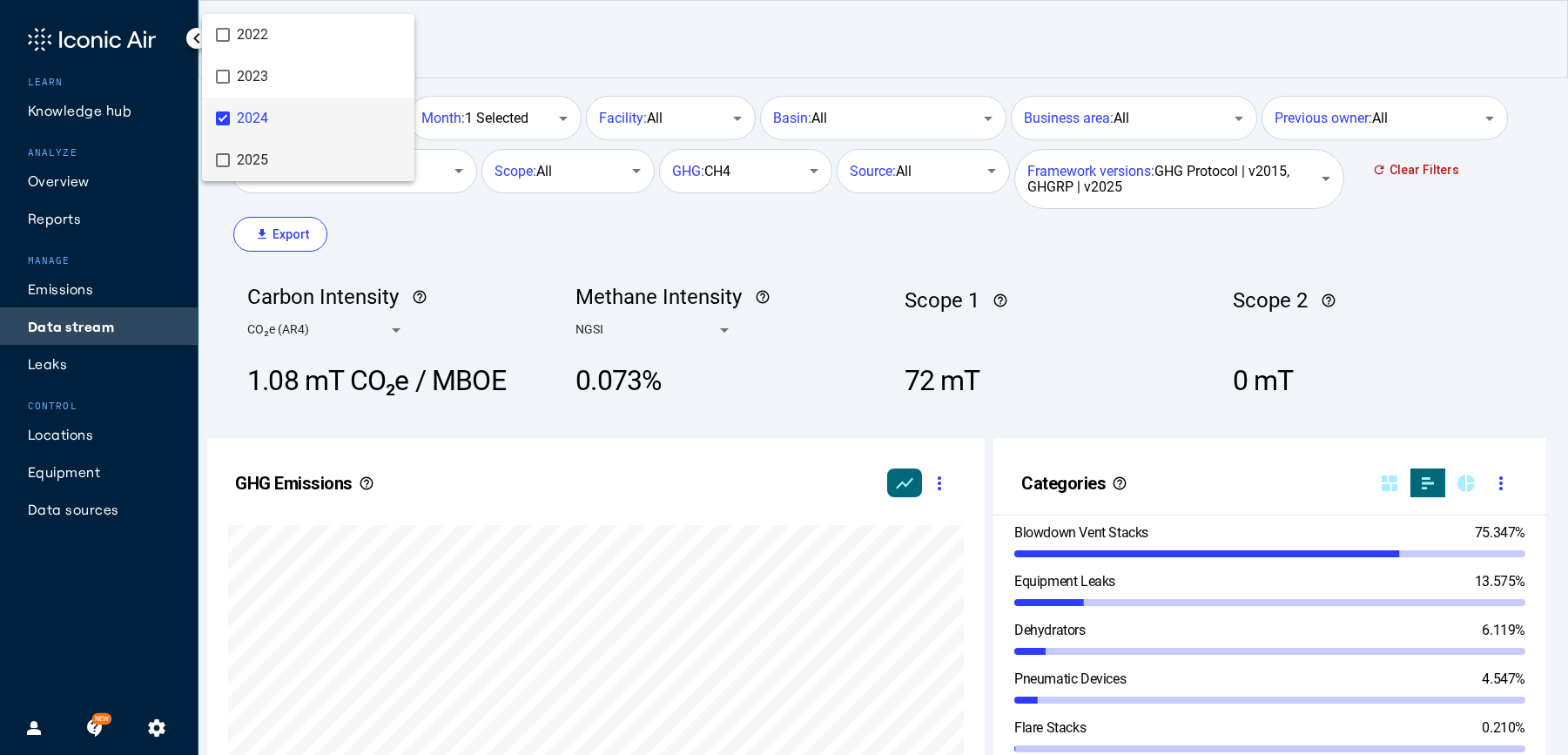 click on "2025" at bounding box center (319, 160) 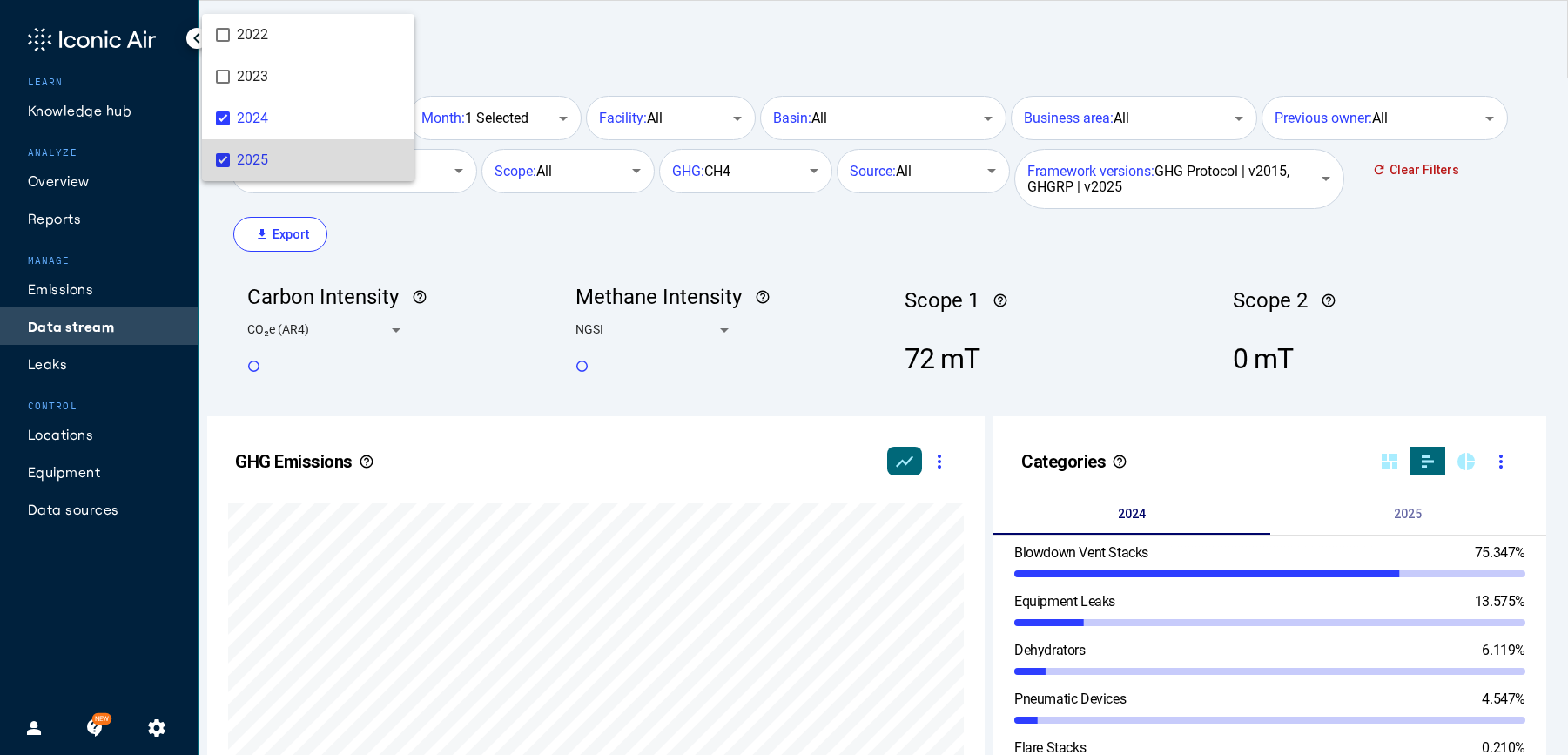 scroll, scrollTop: 325, scrollLeft: 665, axis: both 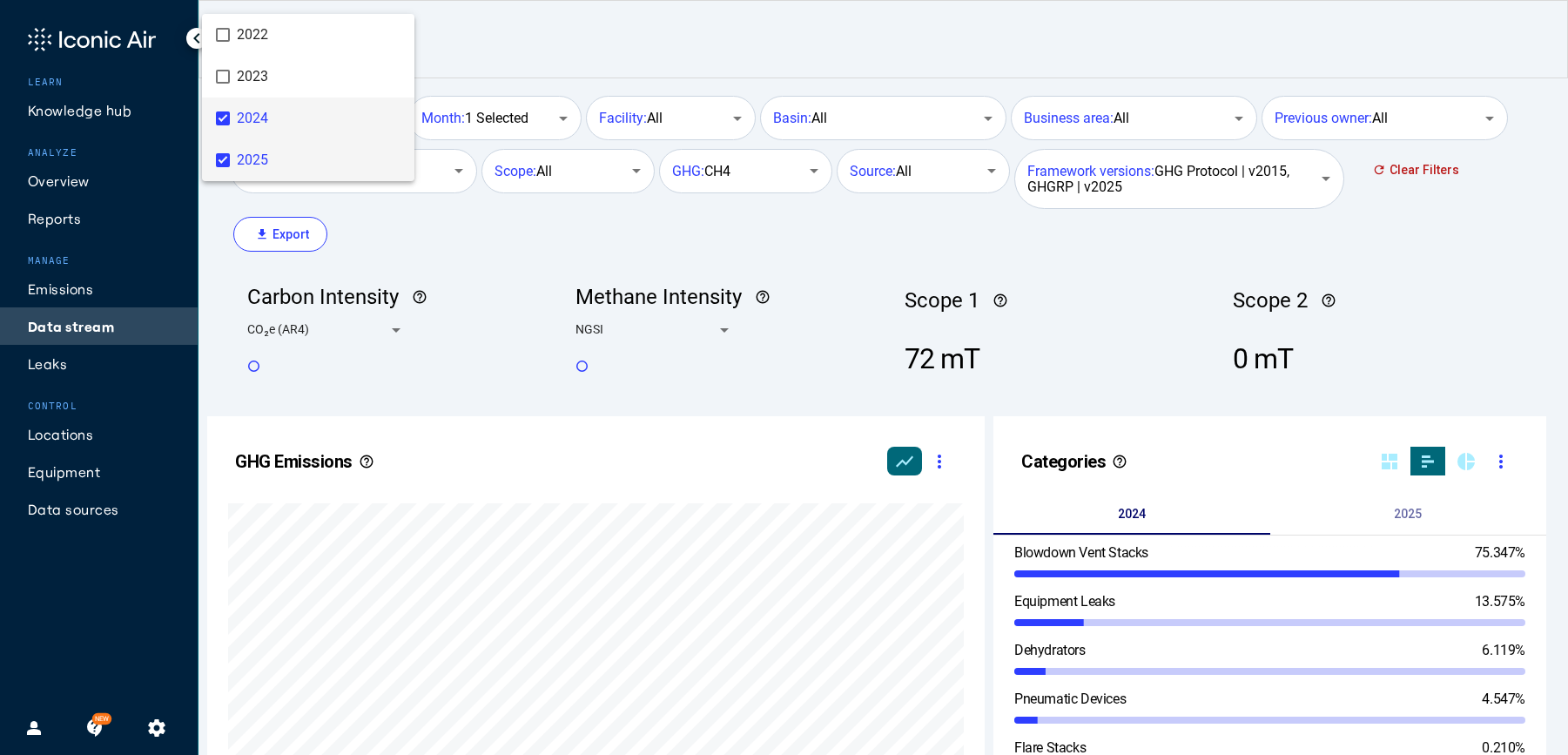 click on "2024" at bounding box center (319, 118) 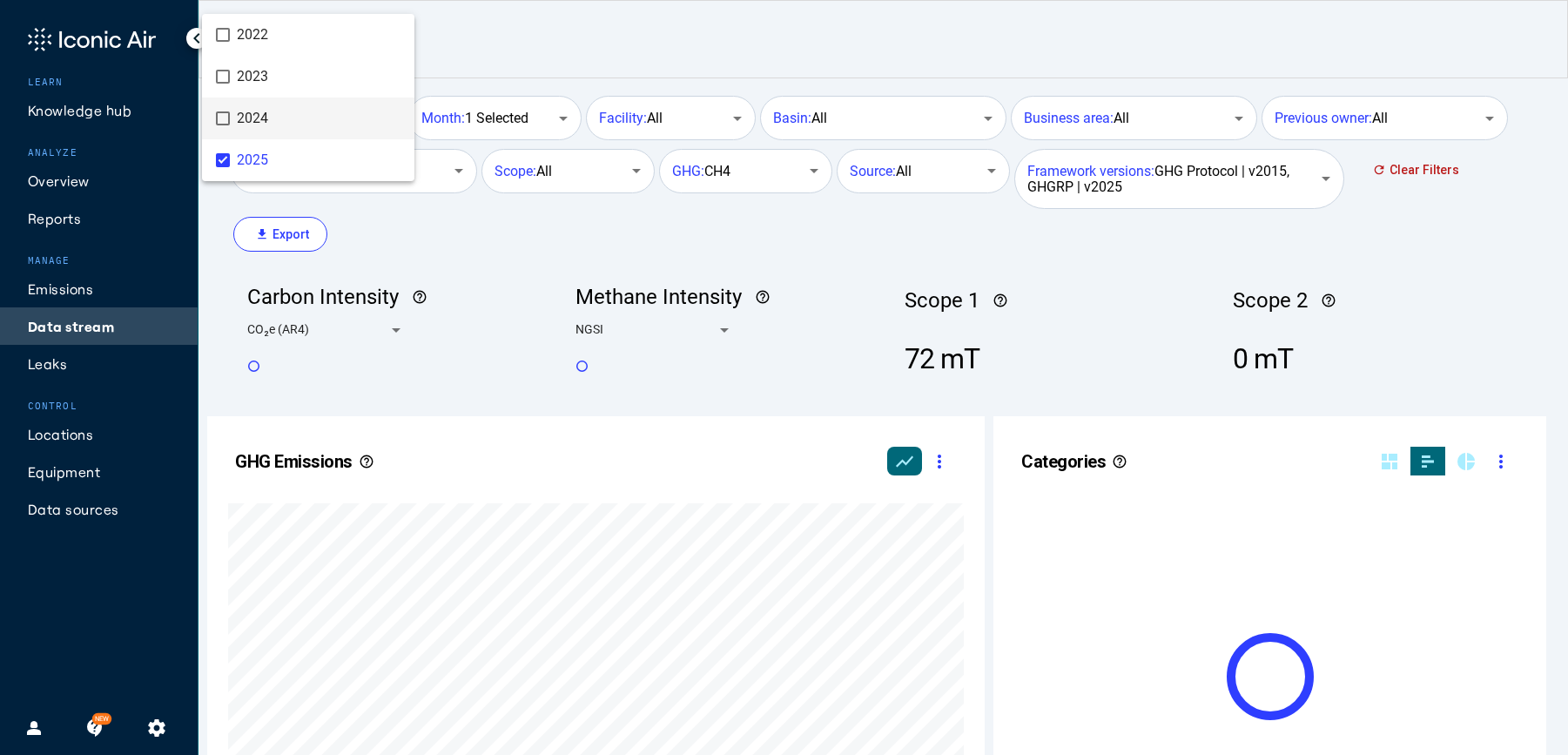 click at bounding box center (784, 377) 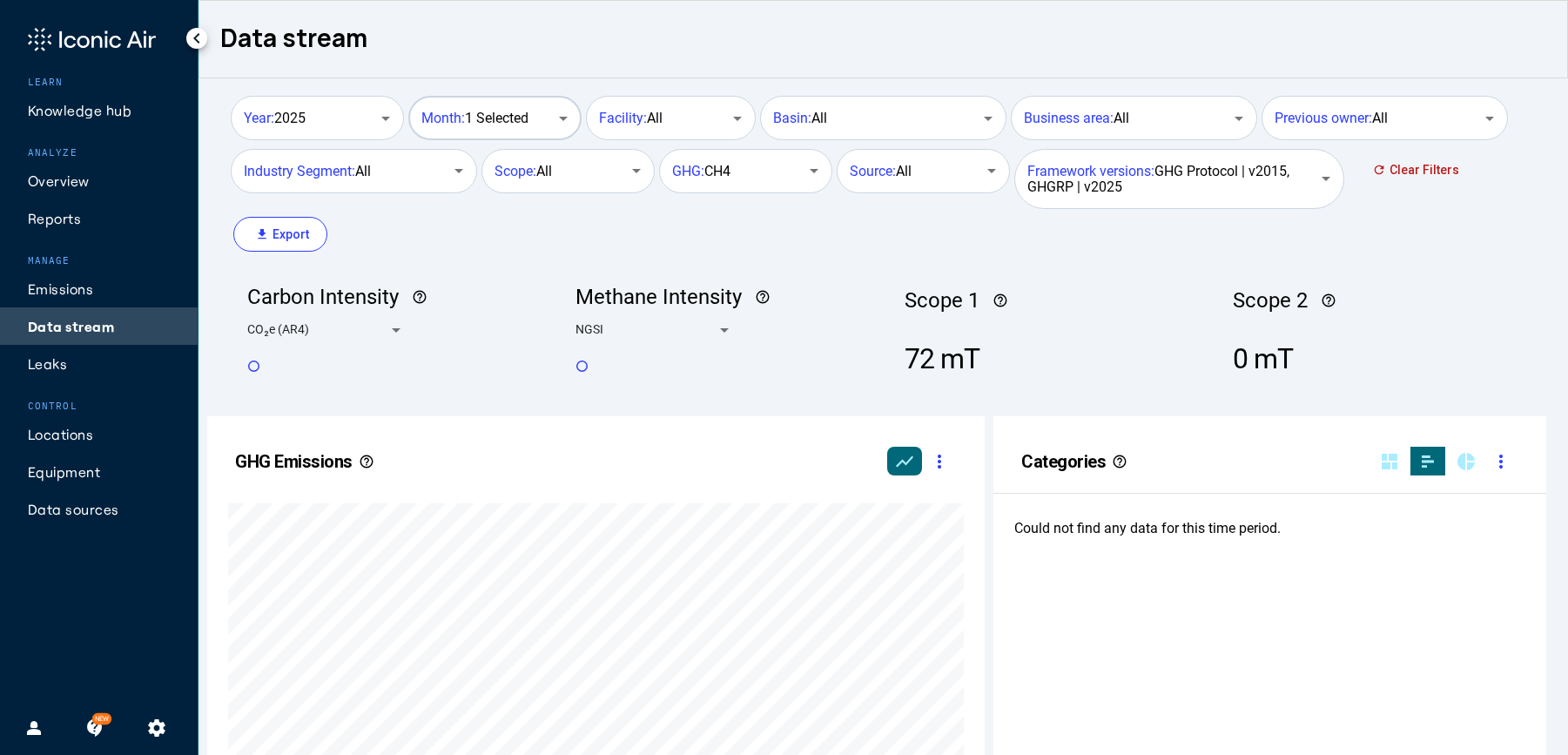 click on "Month:   1 Selected" at bounding box center (486, 118) 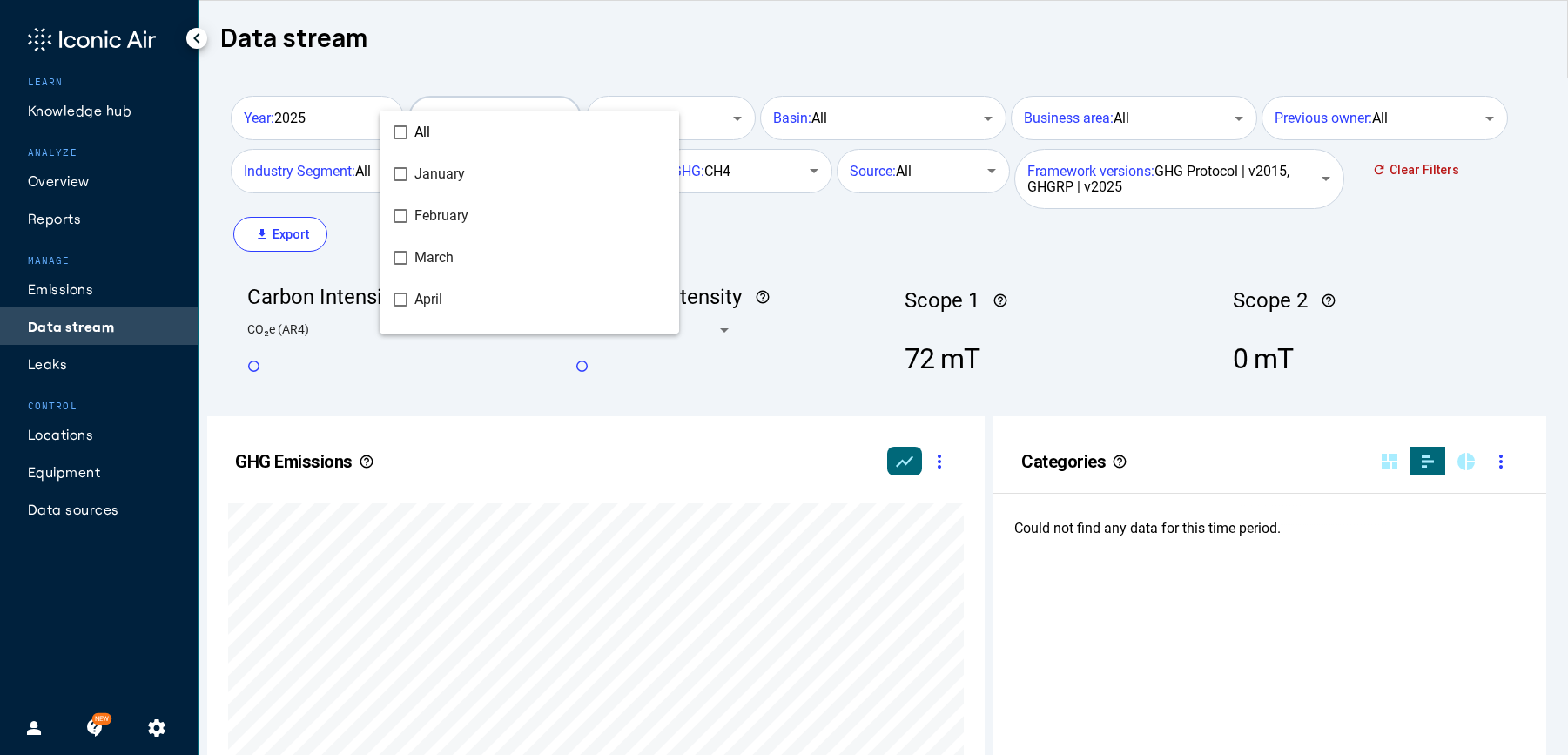 scroll, scrollTop: 279, scrollLeft: 0, axis: vertical 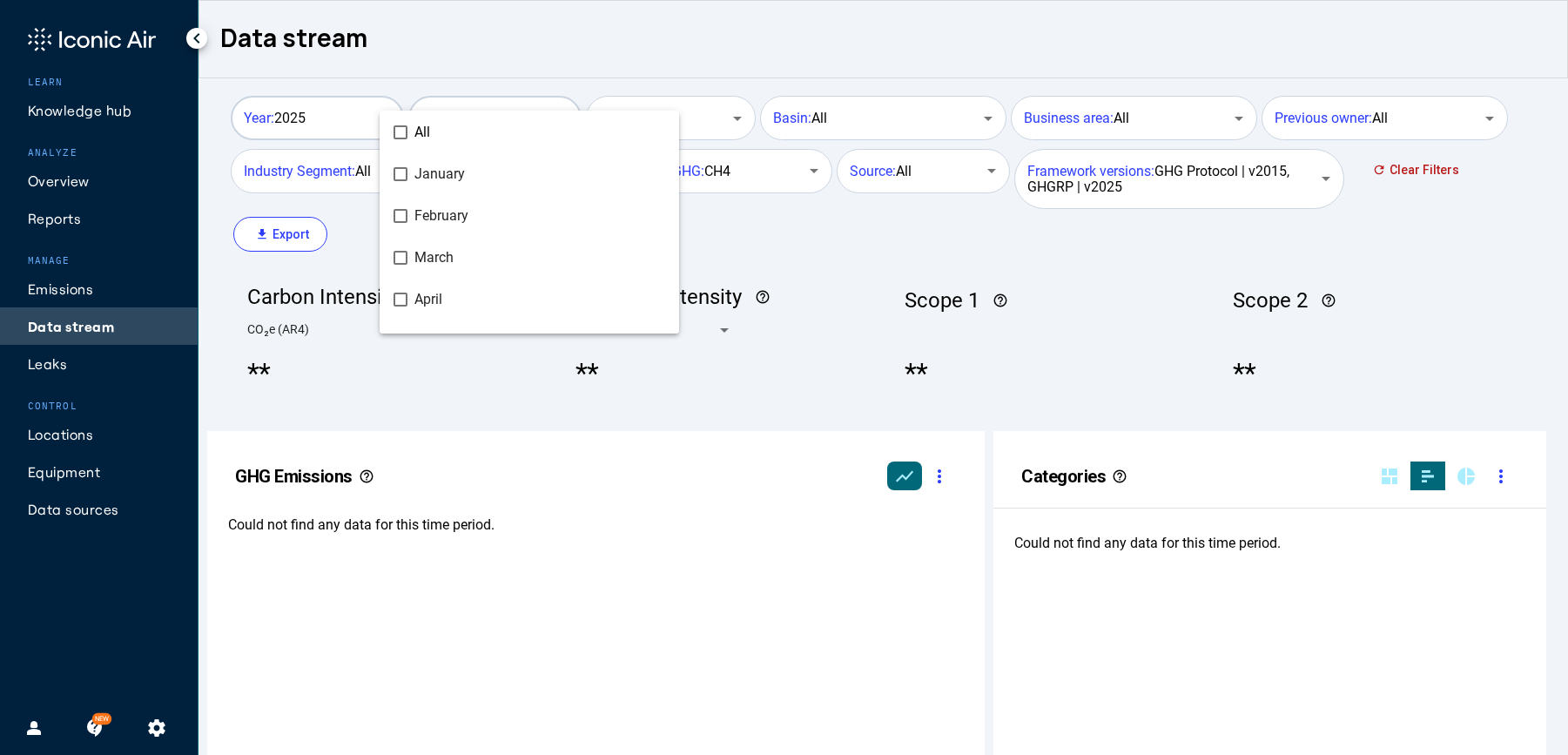 click at bounding box center [784, 377] 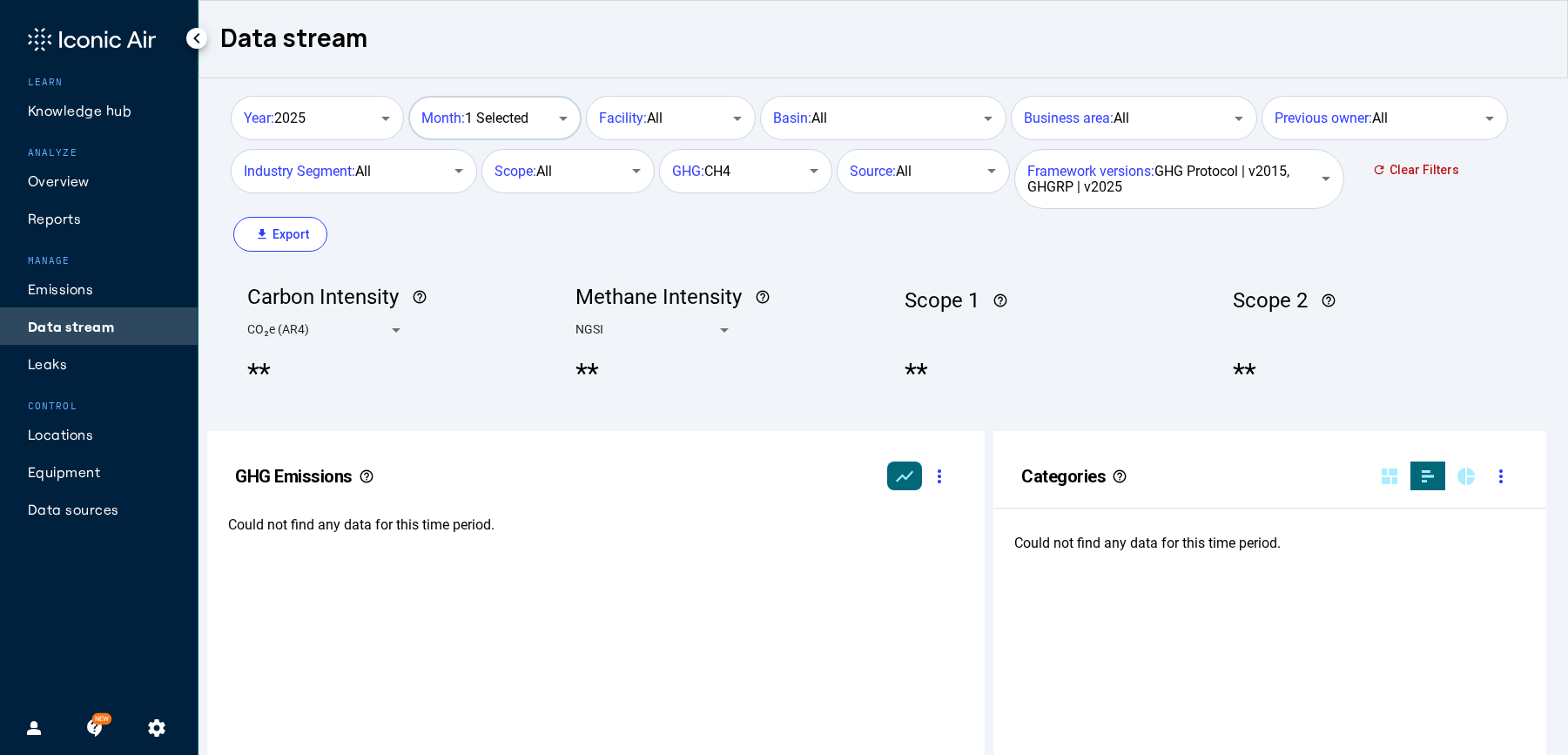 click on "Month:   1 Selected" at bounding box center (493, 116) 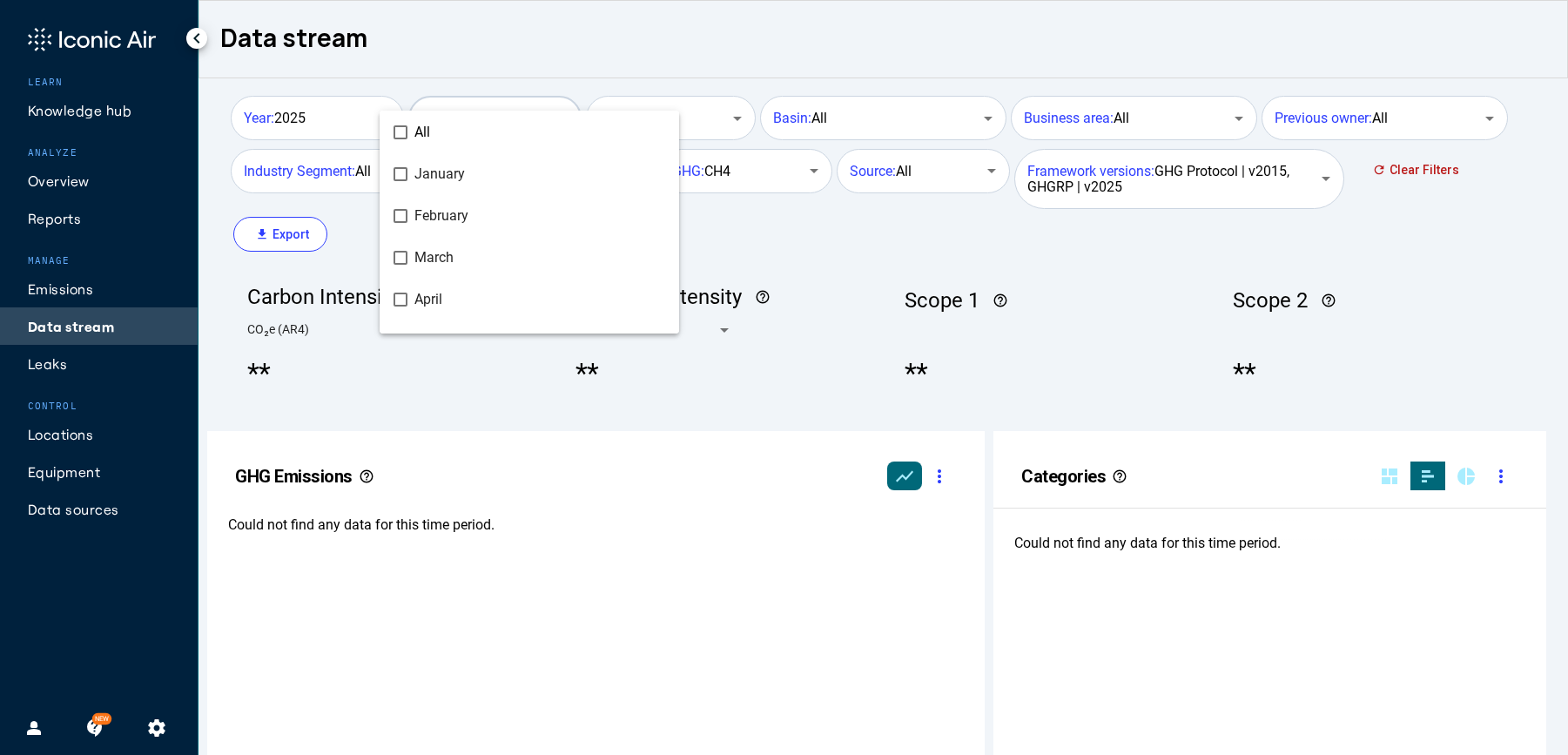 scroll, scrollTop: 279, scrollLeft: 0, axis: vertical 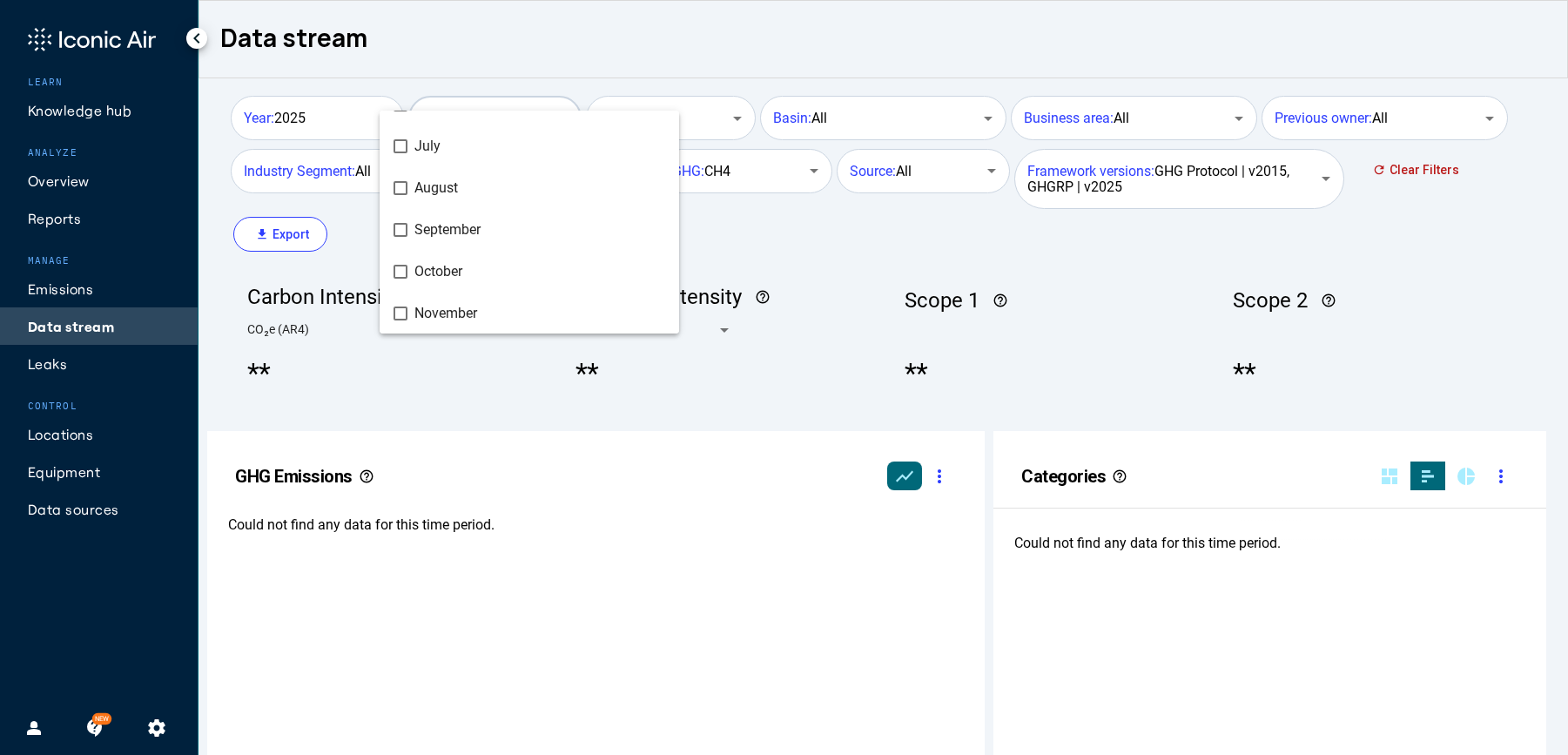 click at bounding box center (784, 377) 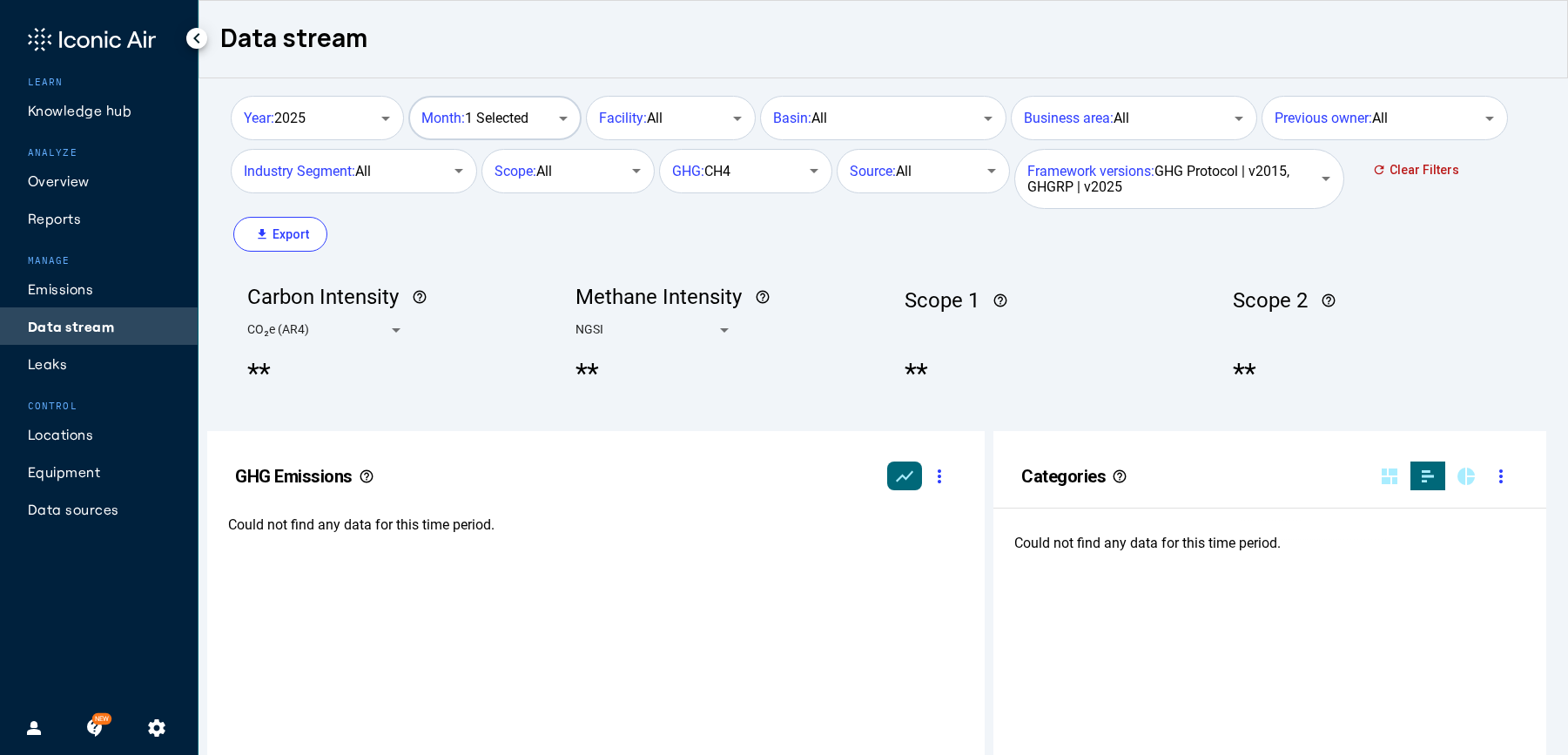 click on "Month:   1 Selected" at bounding box center (493, 116) 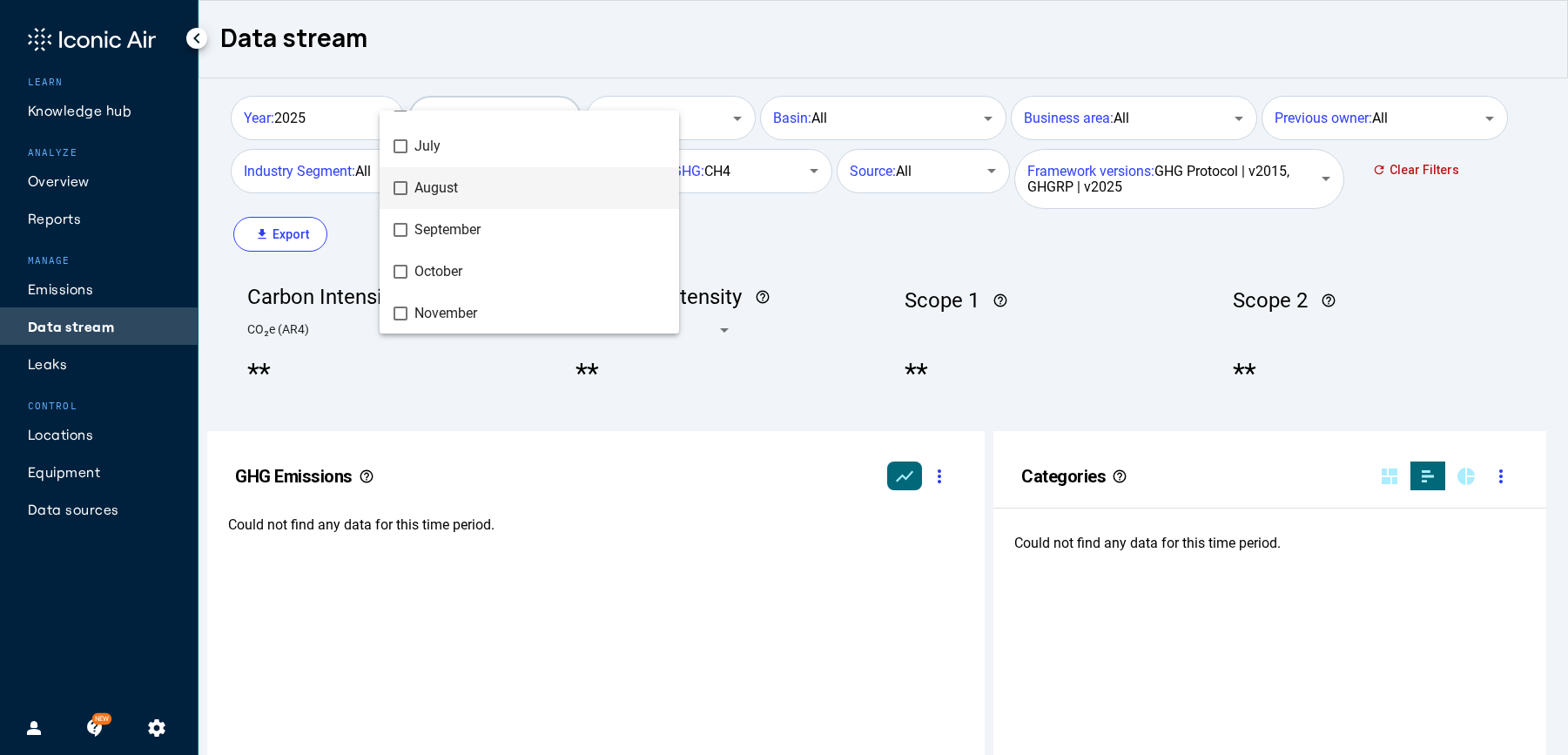 scroll, scrollTop: 0, scrollLeft: 0, axis: both 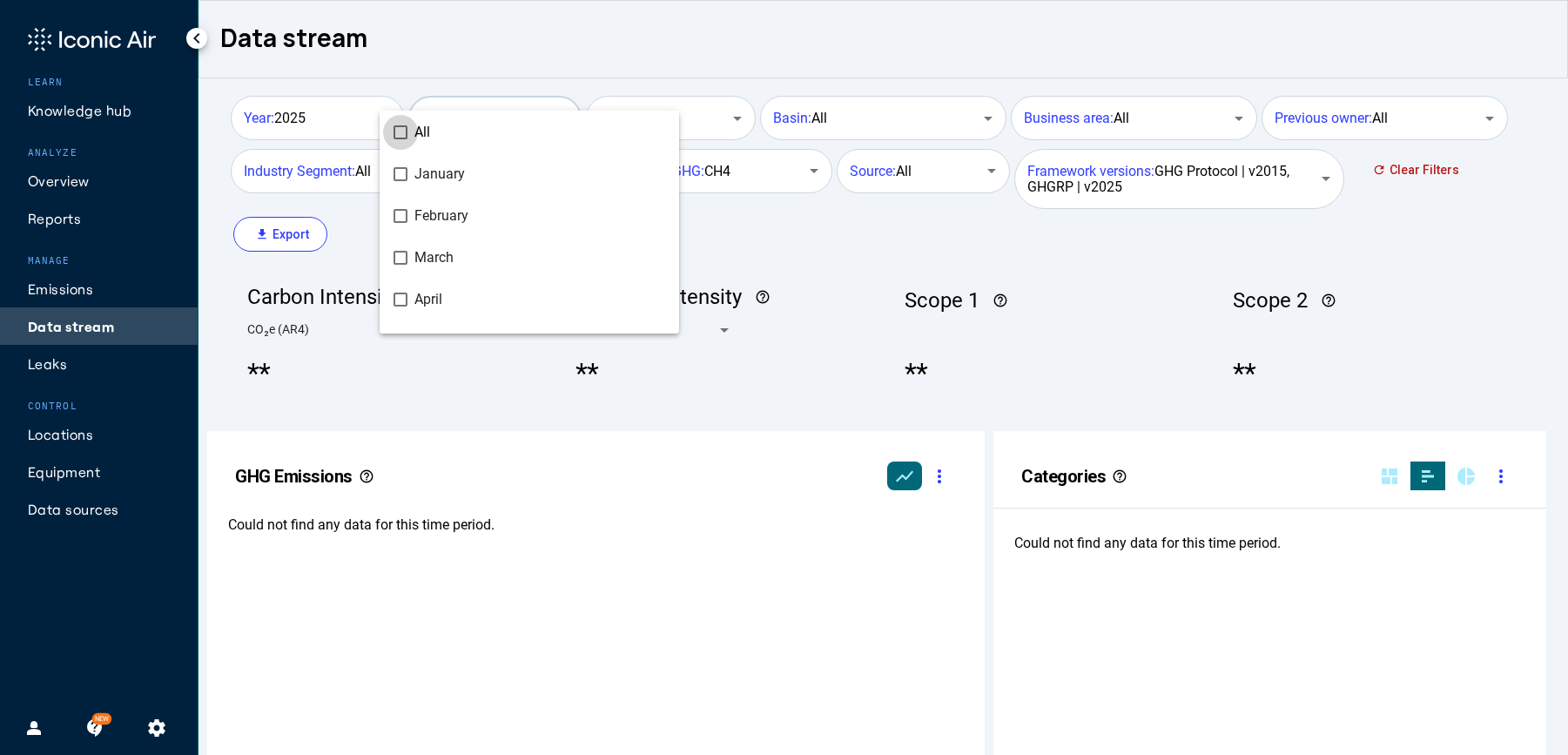 click on "All" at bounding box center (422, 132) 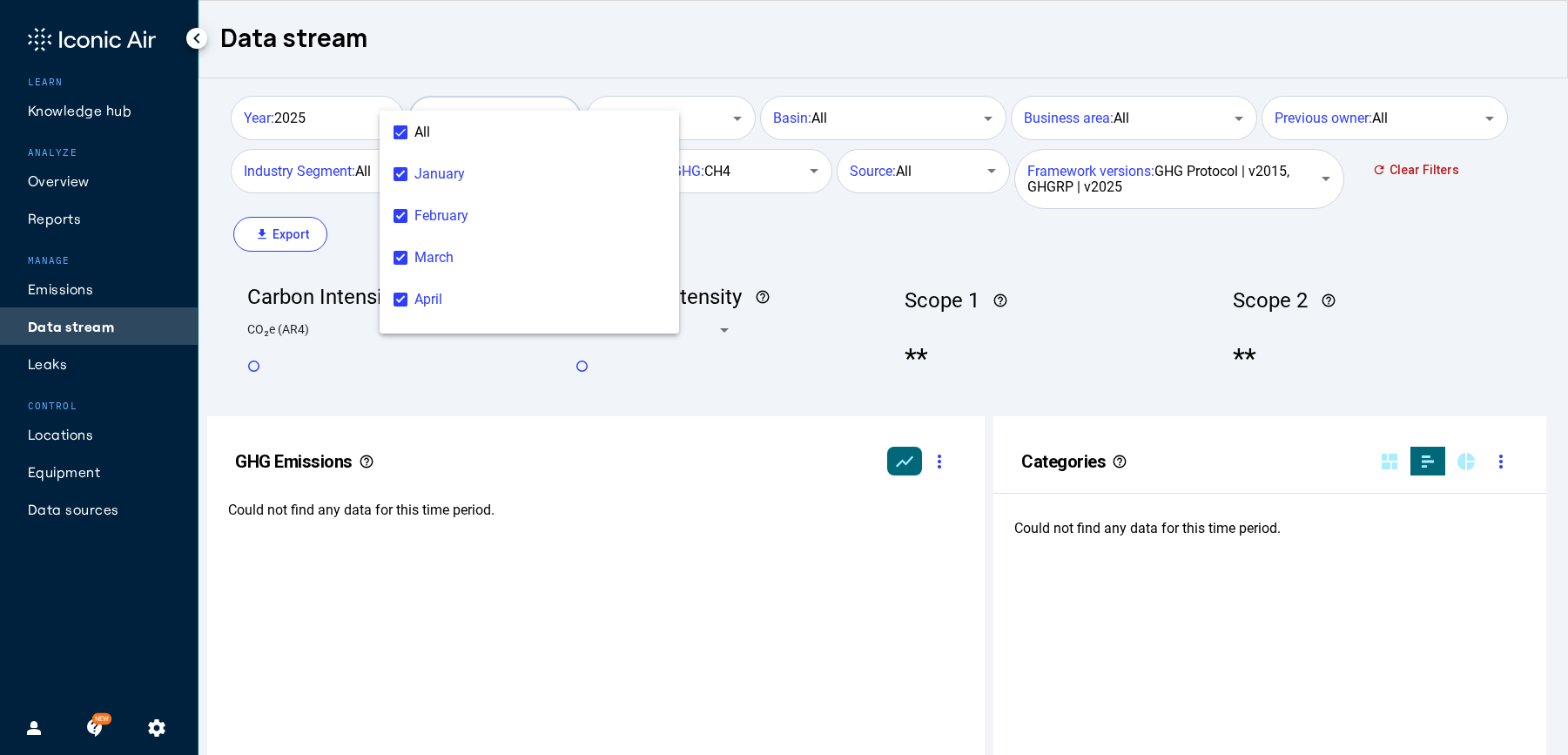 click on "All" at bounding box center [422, 132] 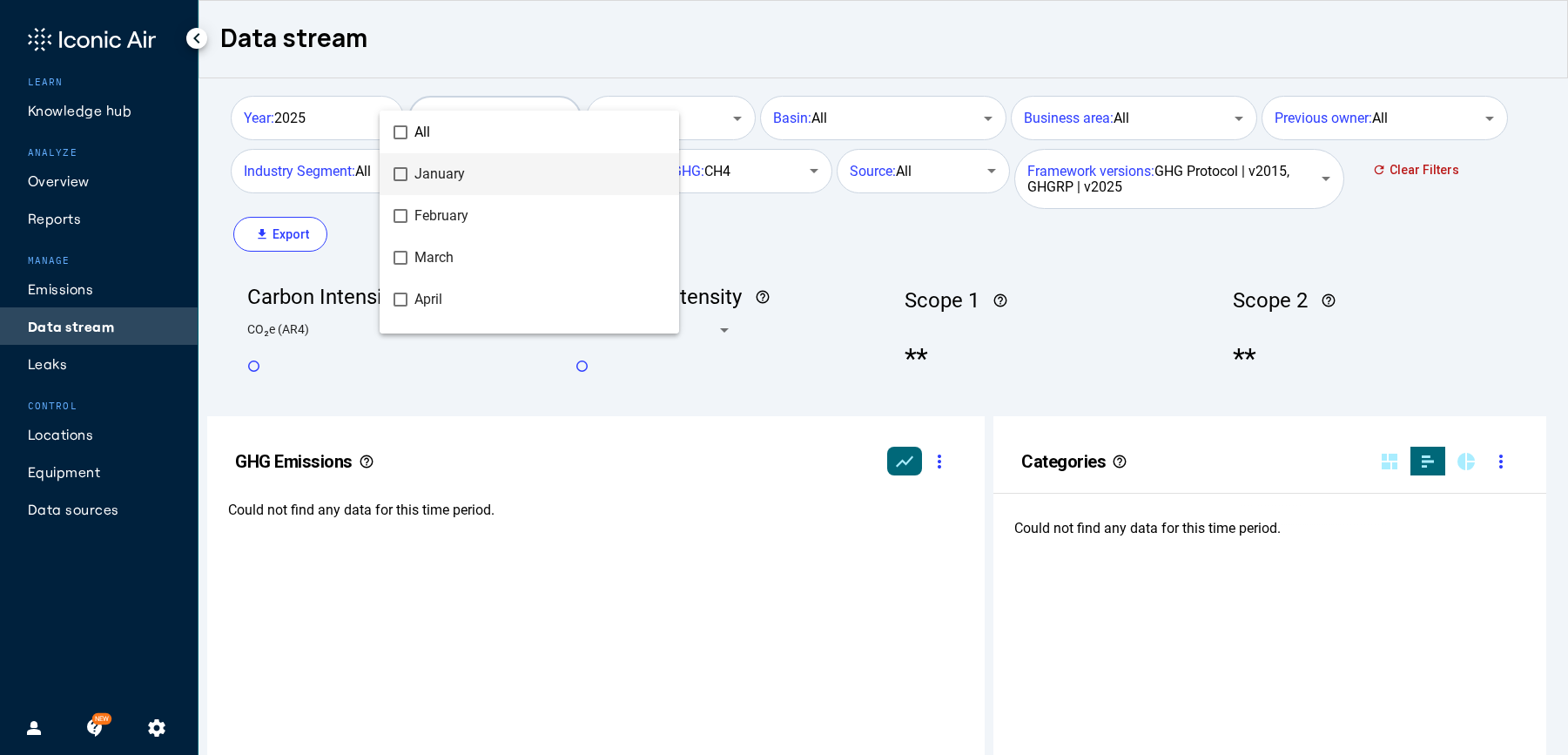 scroll, scrollTop: 870375, scrollLeft: 869962, axis: both 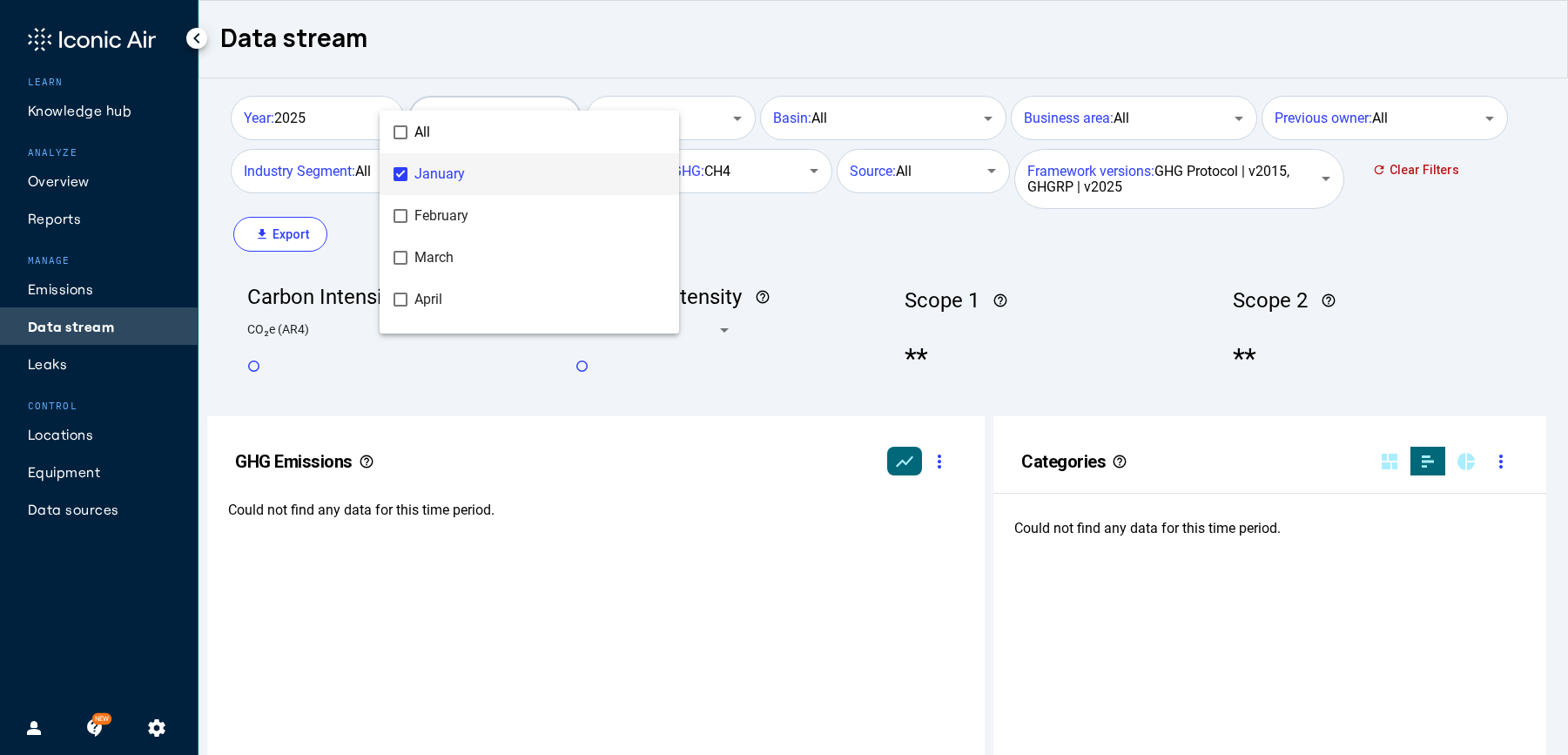 click at bounding box center (784, 377) 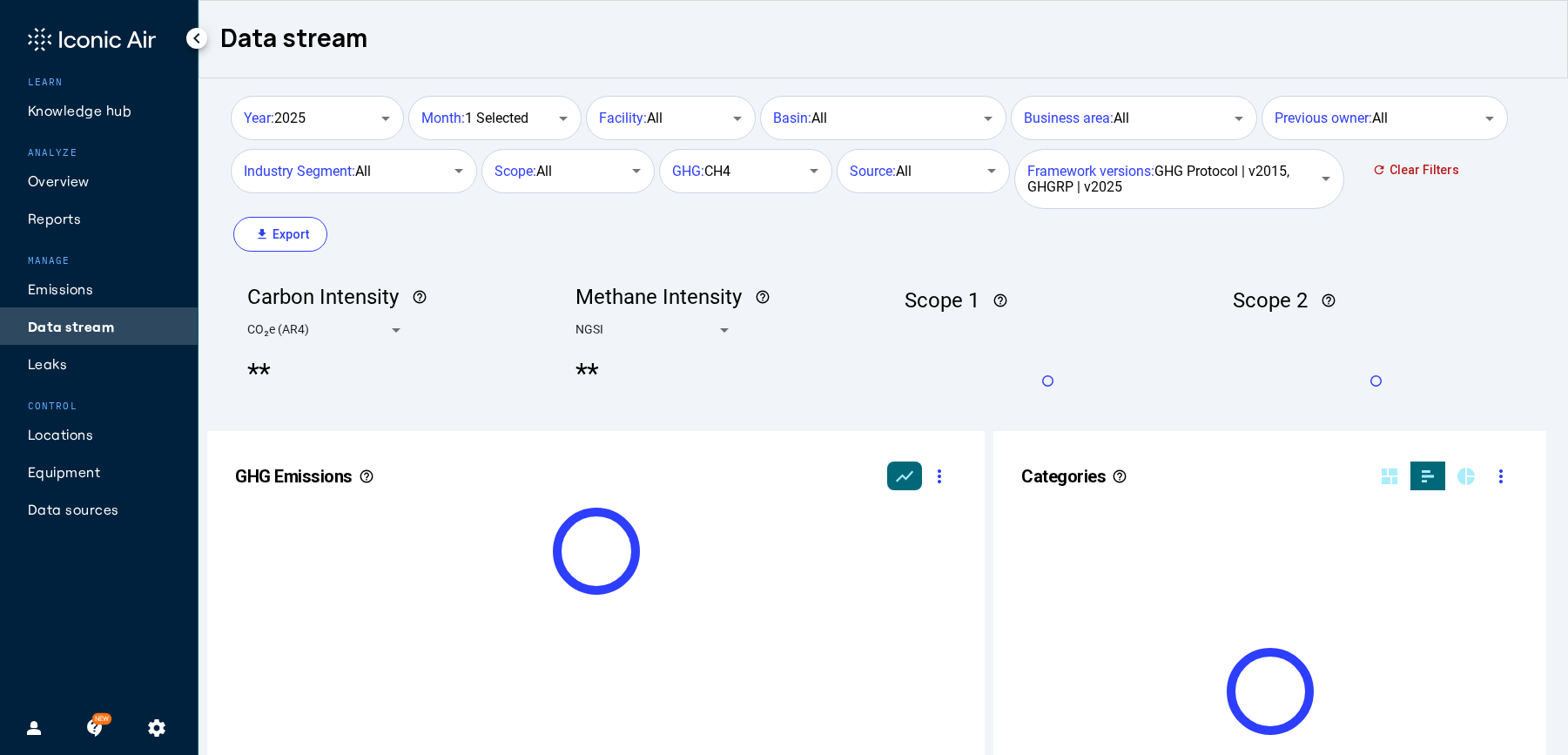scroll, scrollTop: 870375, scrollLeft: 869962, axis: both 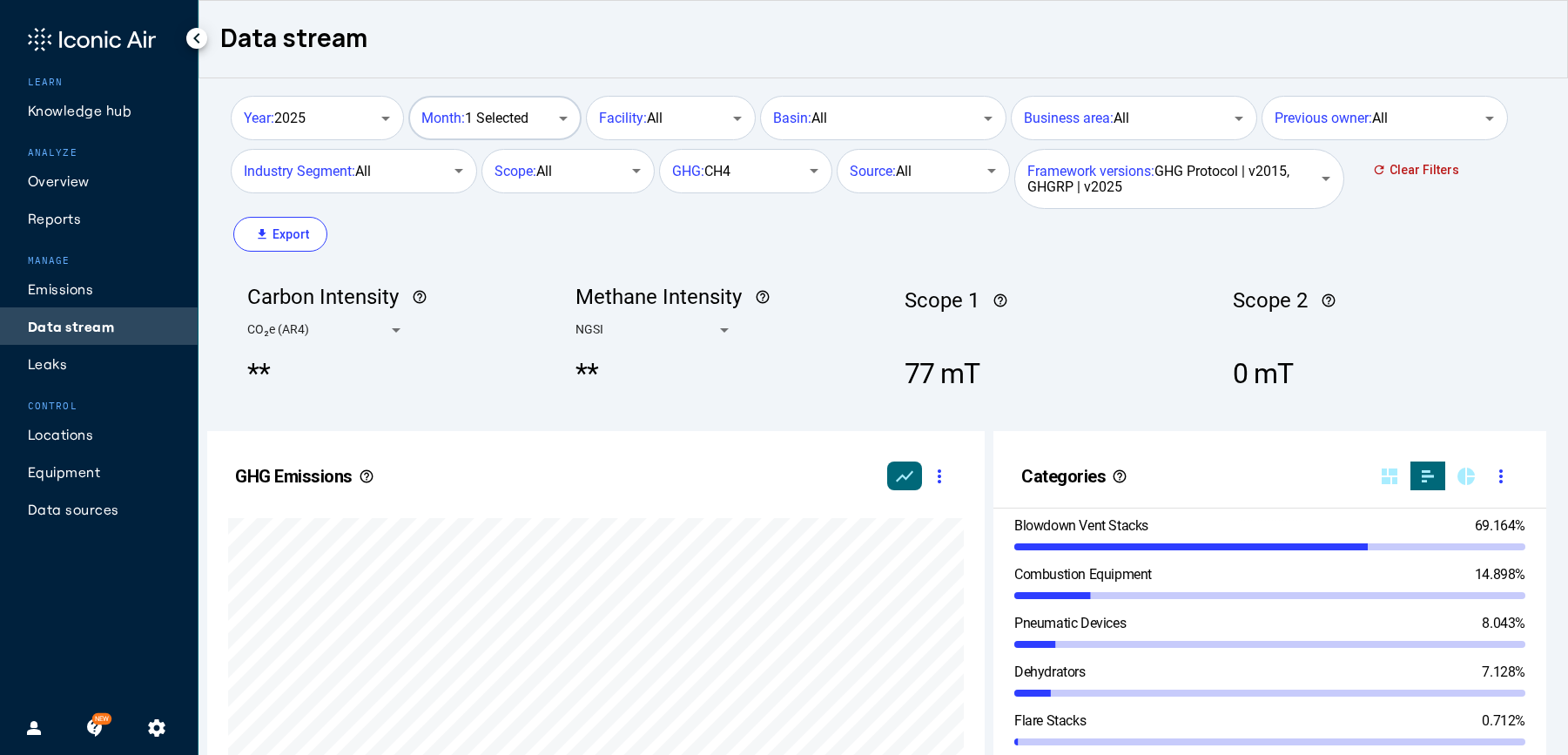 click on "Month:   1 Selected" at bounding box center (493, 116) 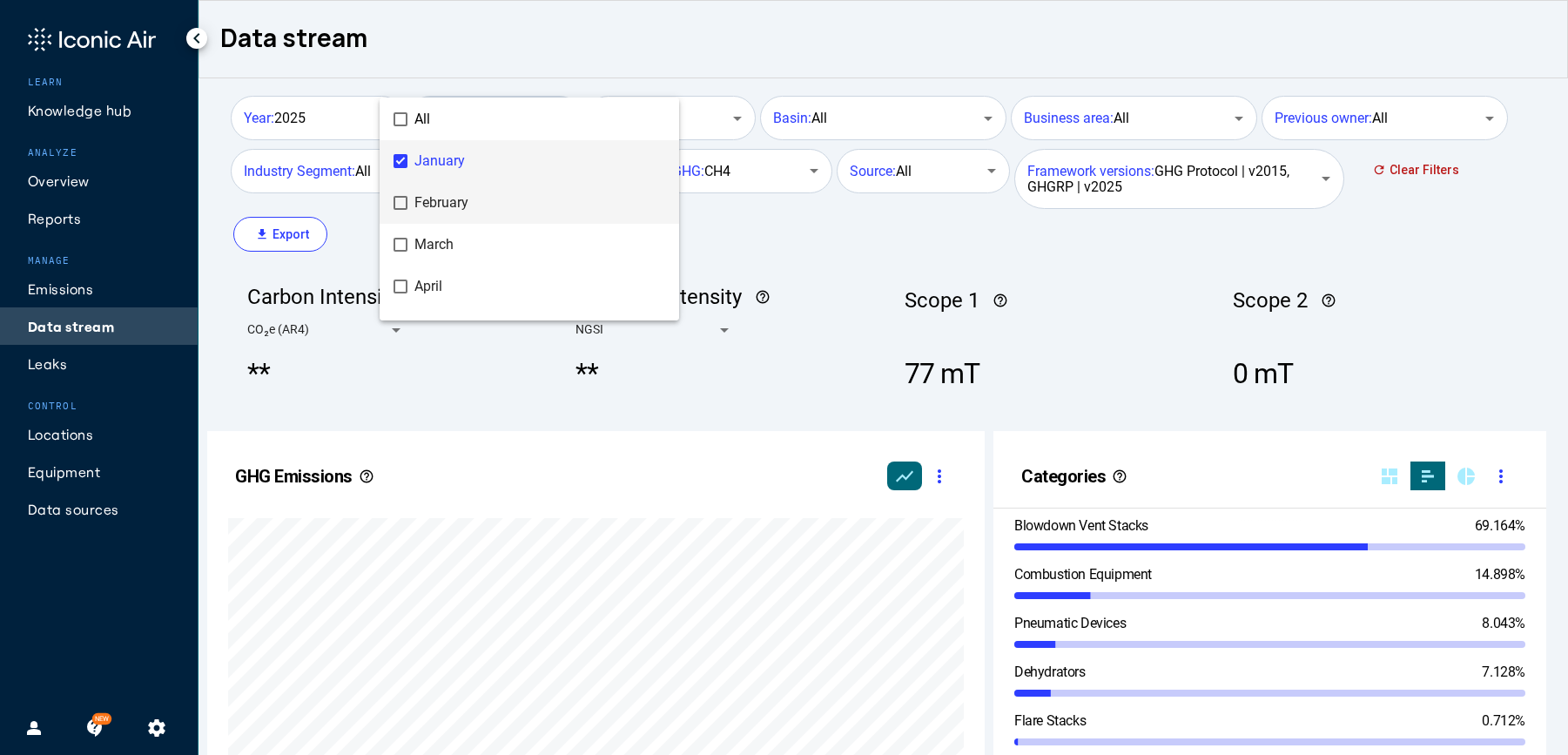 click on "February" at bounding box center (540, 203) 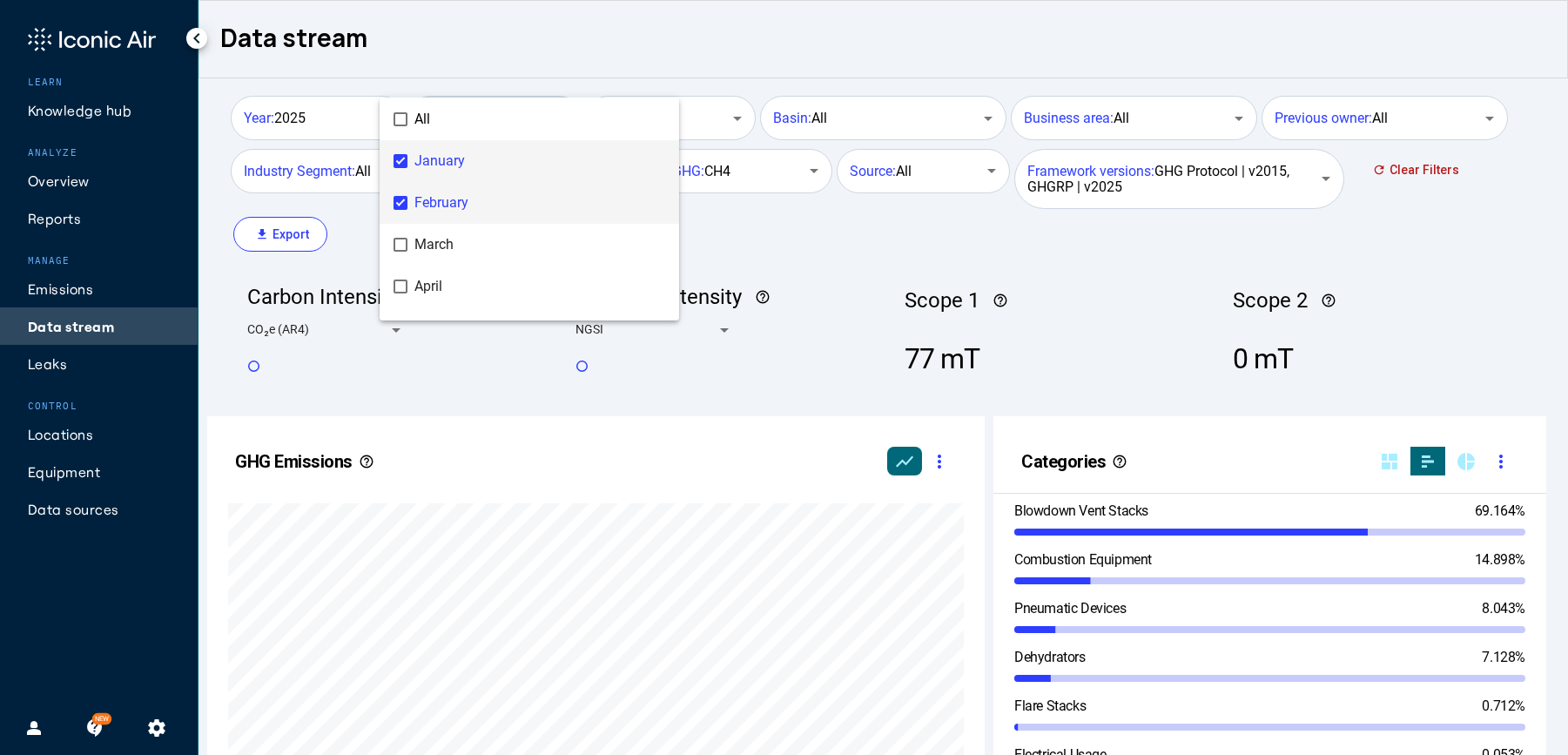 click on "January" at bounding box center [540, 161] 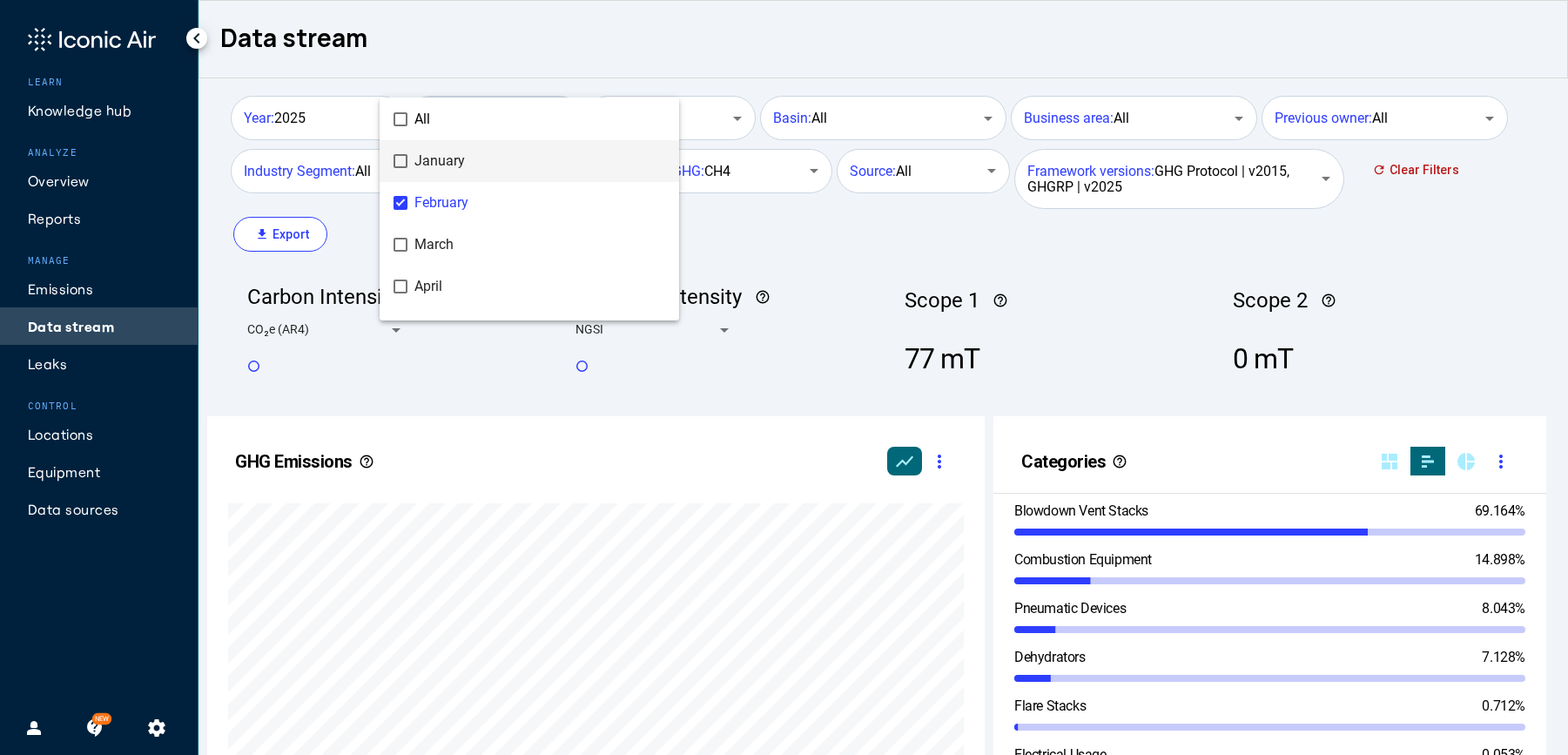 click at bounding box center [784, 377] 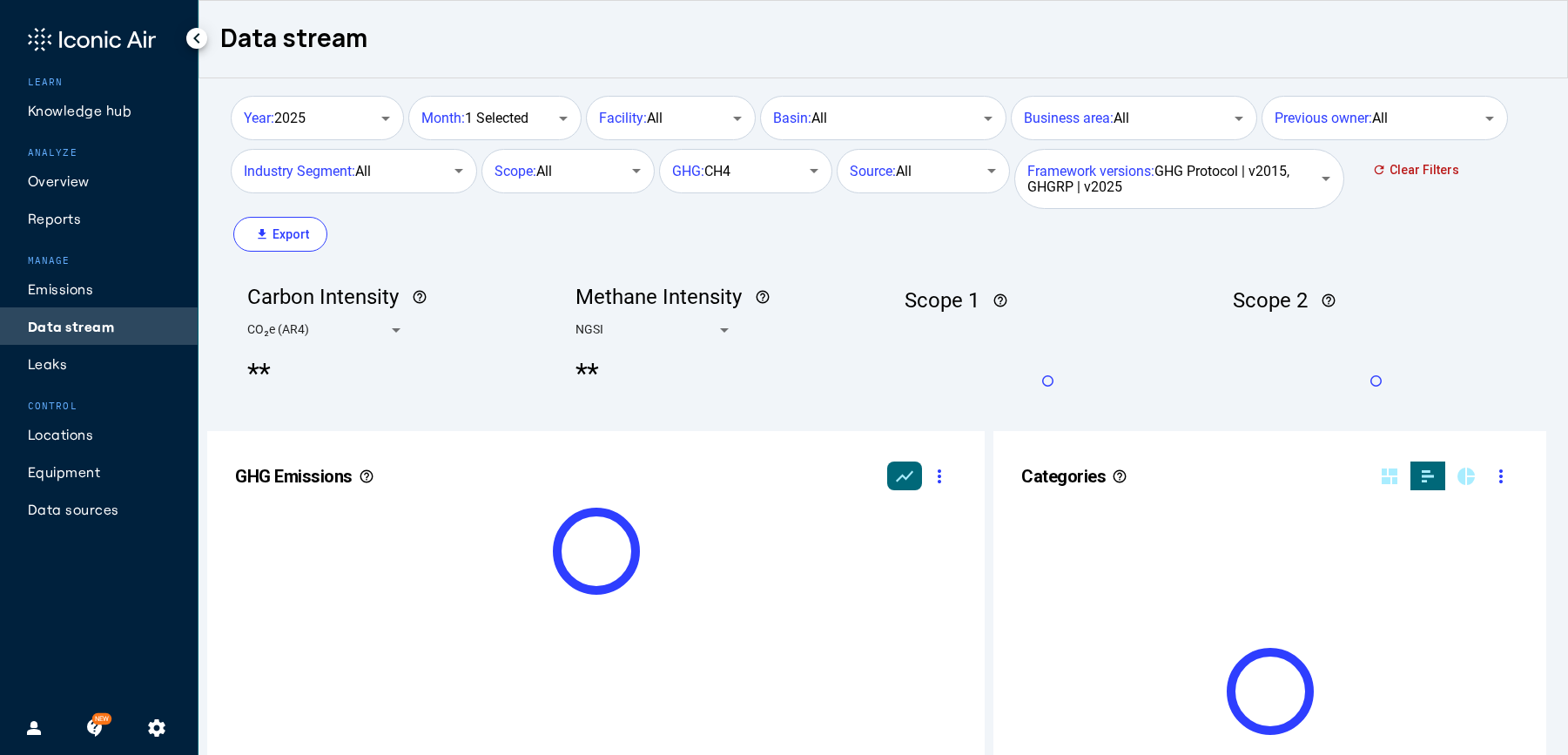 scroll, scrollTop: 624, scrollLeft: 0, axis: vertical 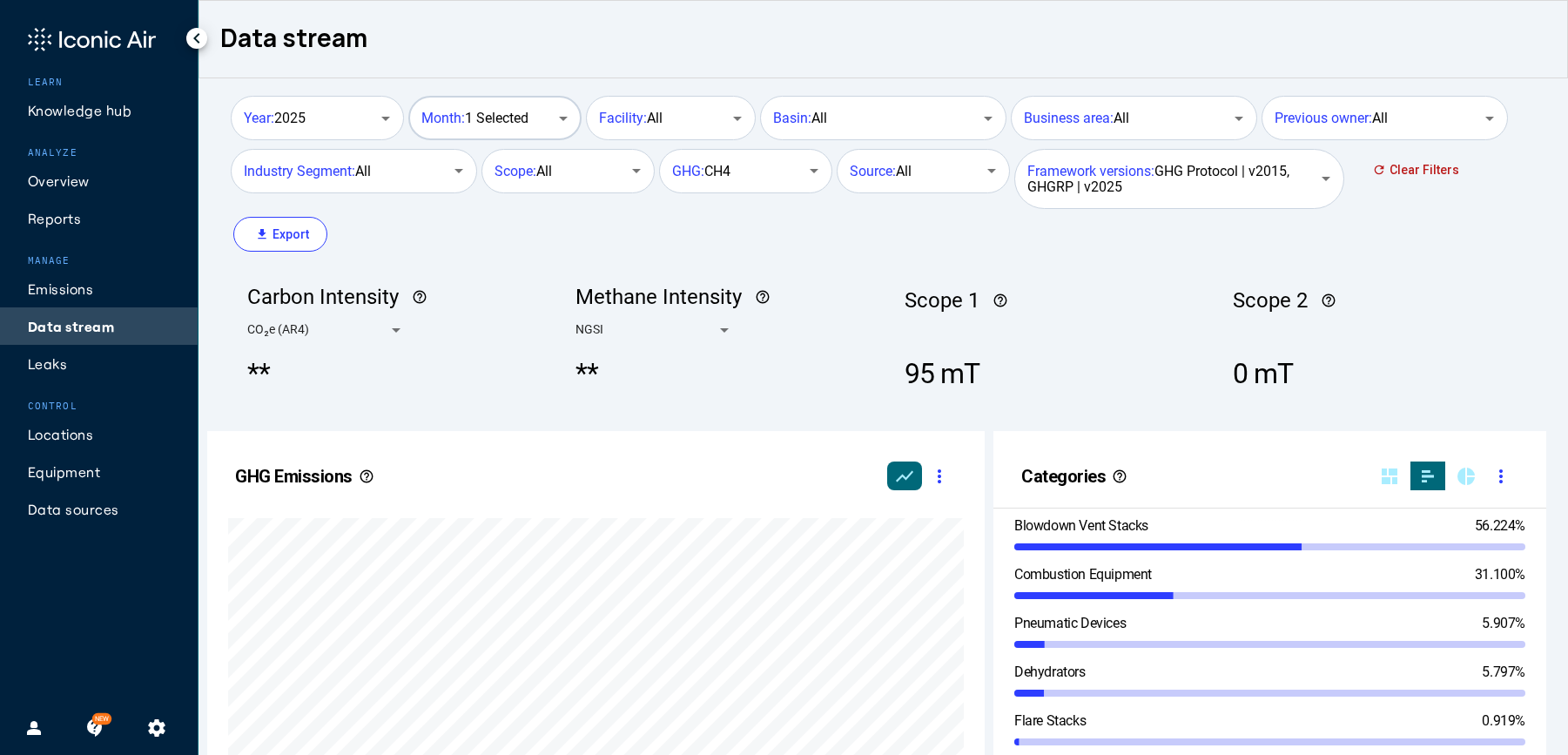 click on "Month:   1 Selected" at bounding box center (493, 116) 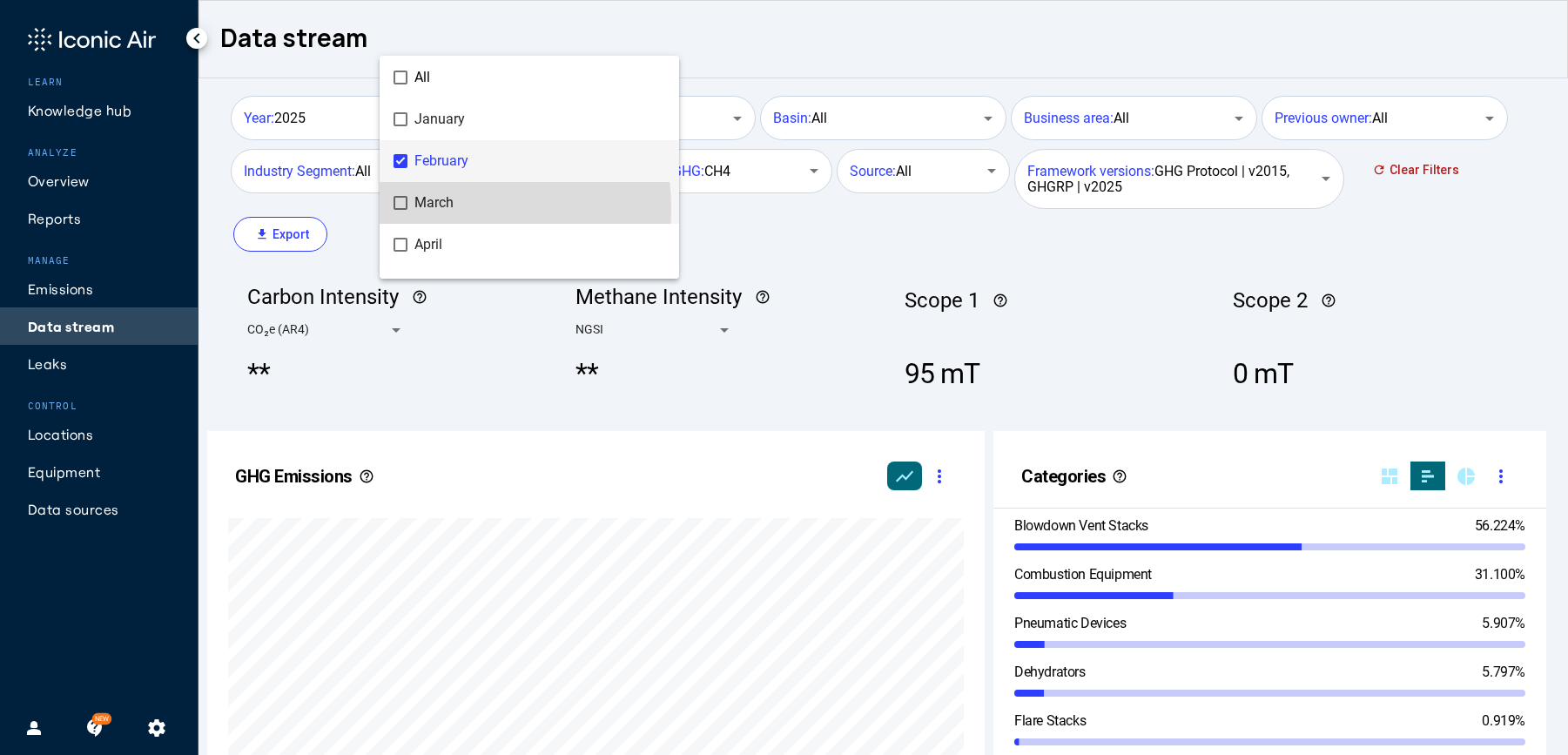 click on "March" at bounding box center [540, 203] 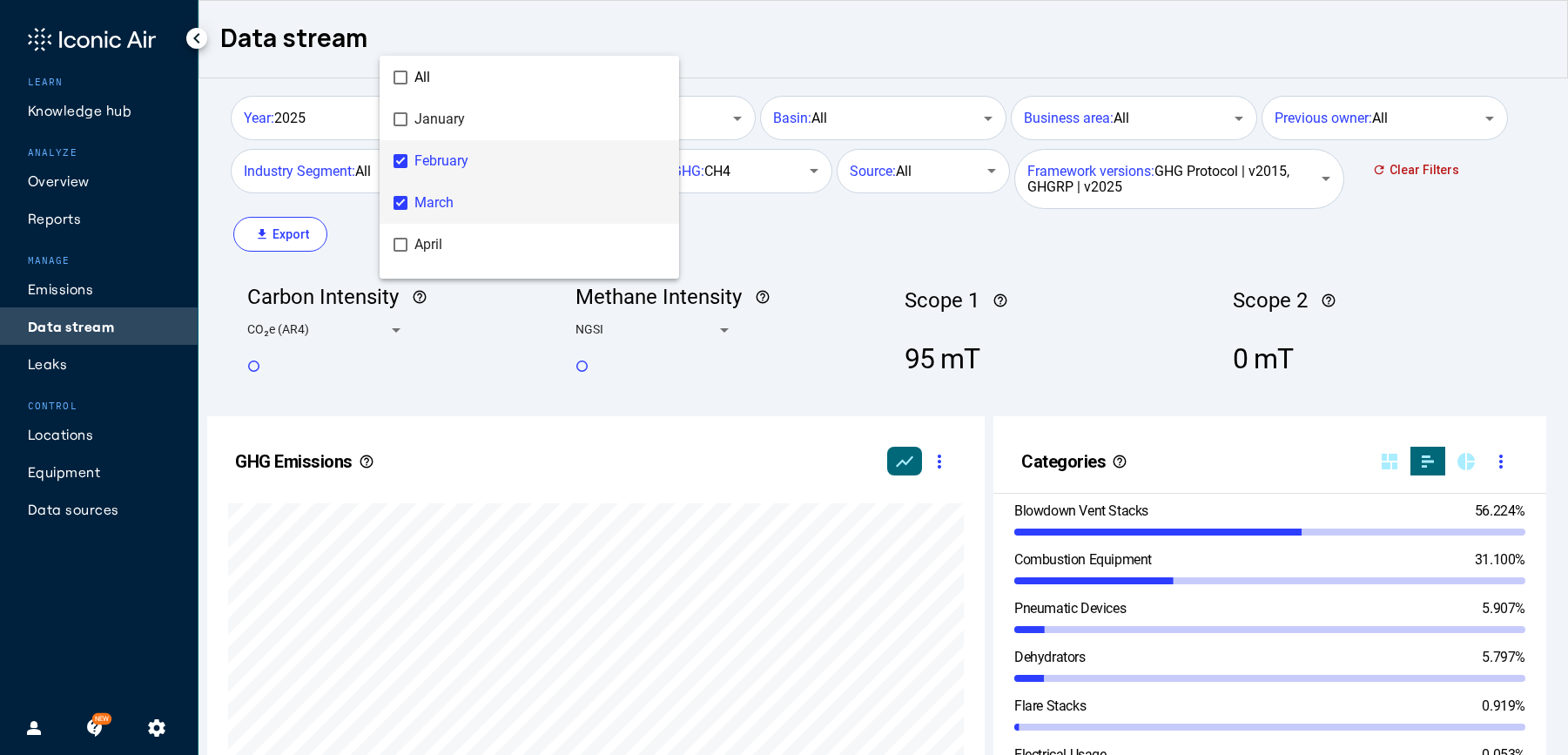 click on "February" at bounding box center [540, 161] 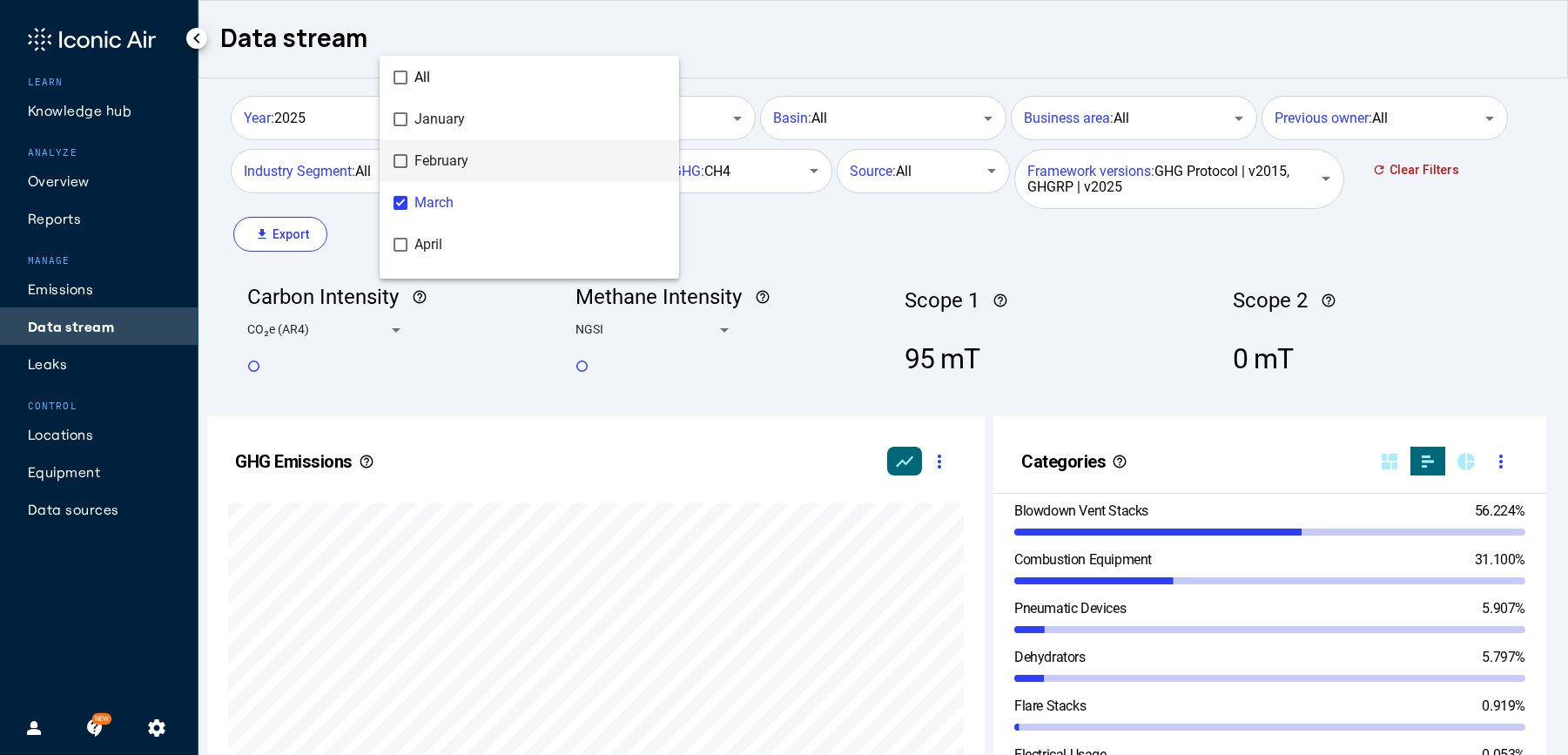 click at bounding box center [784, 377] 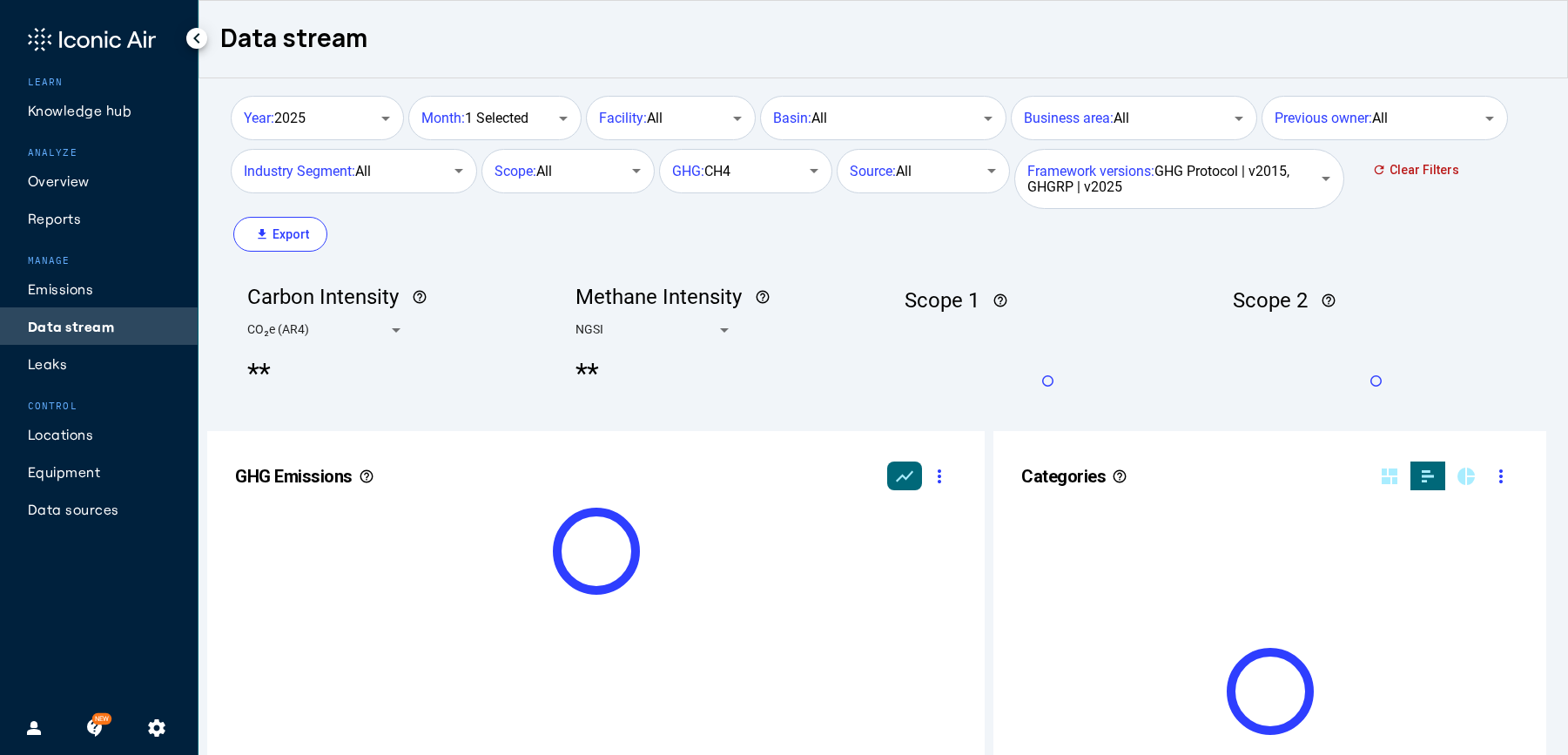 scroll, scrollTop: 522, scrollLeft: 0, axis: vertical 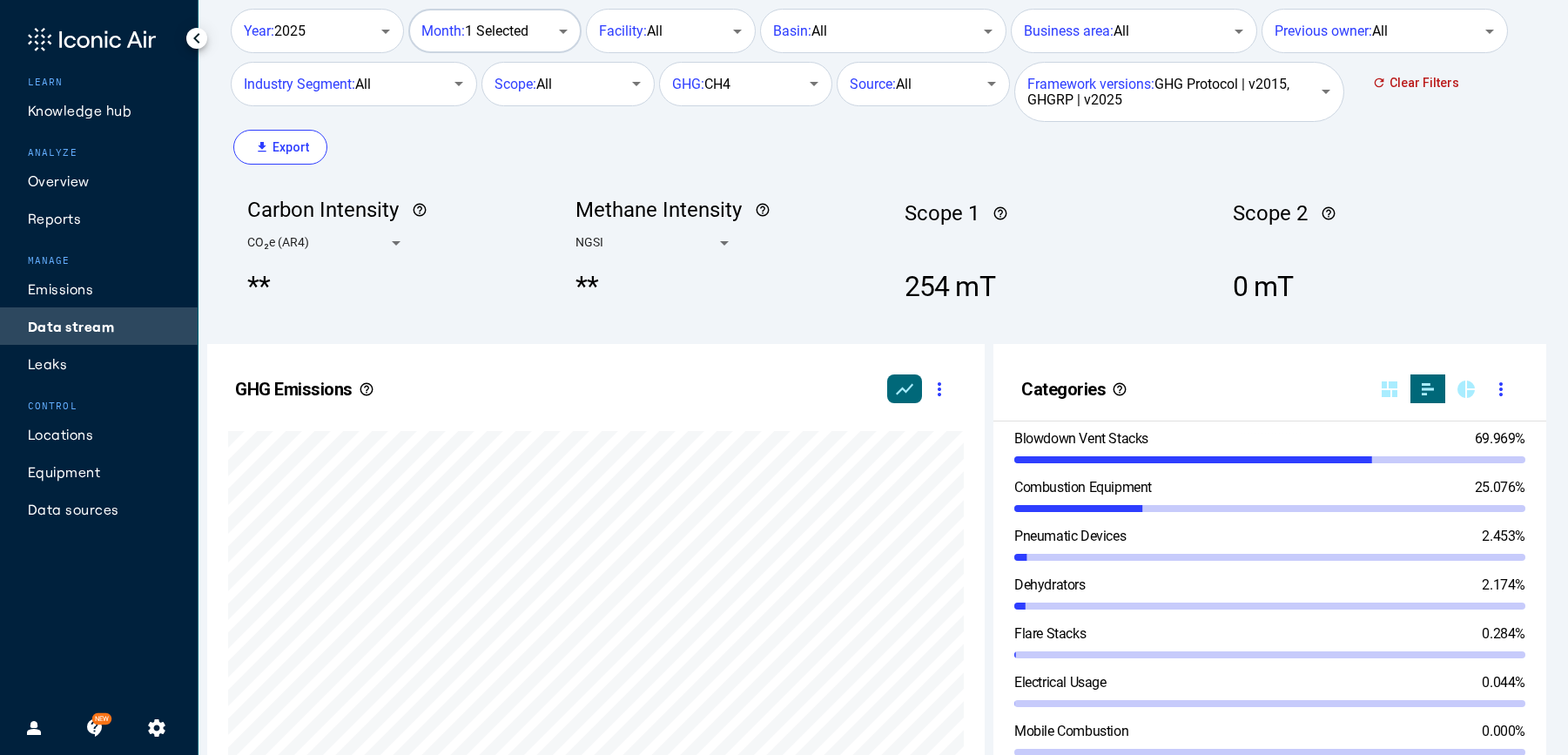 click on "Month:   1 Selected" at bounding box center (474, 31) 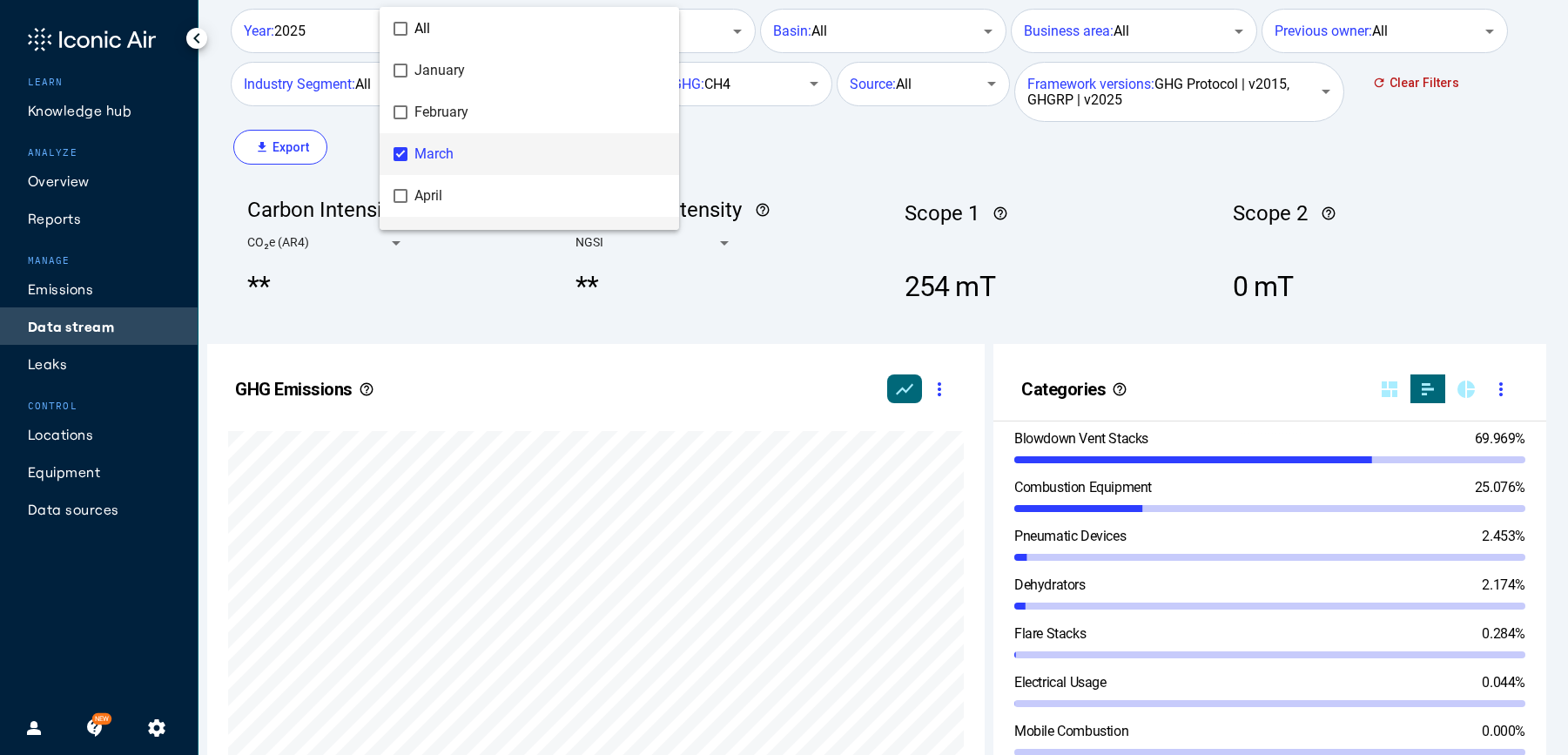 scroll, scrollTop: 80, scrollLeft: 0, axis: vertical 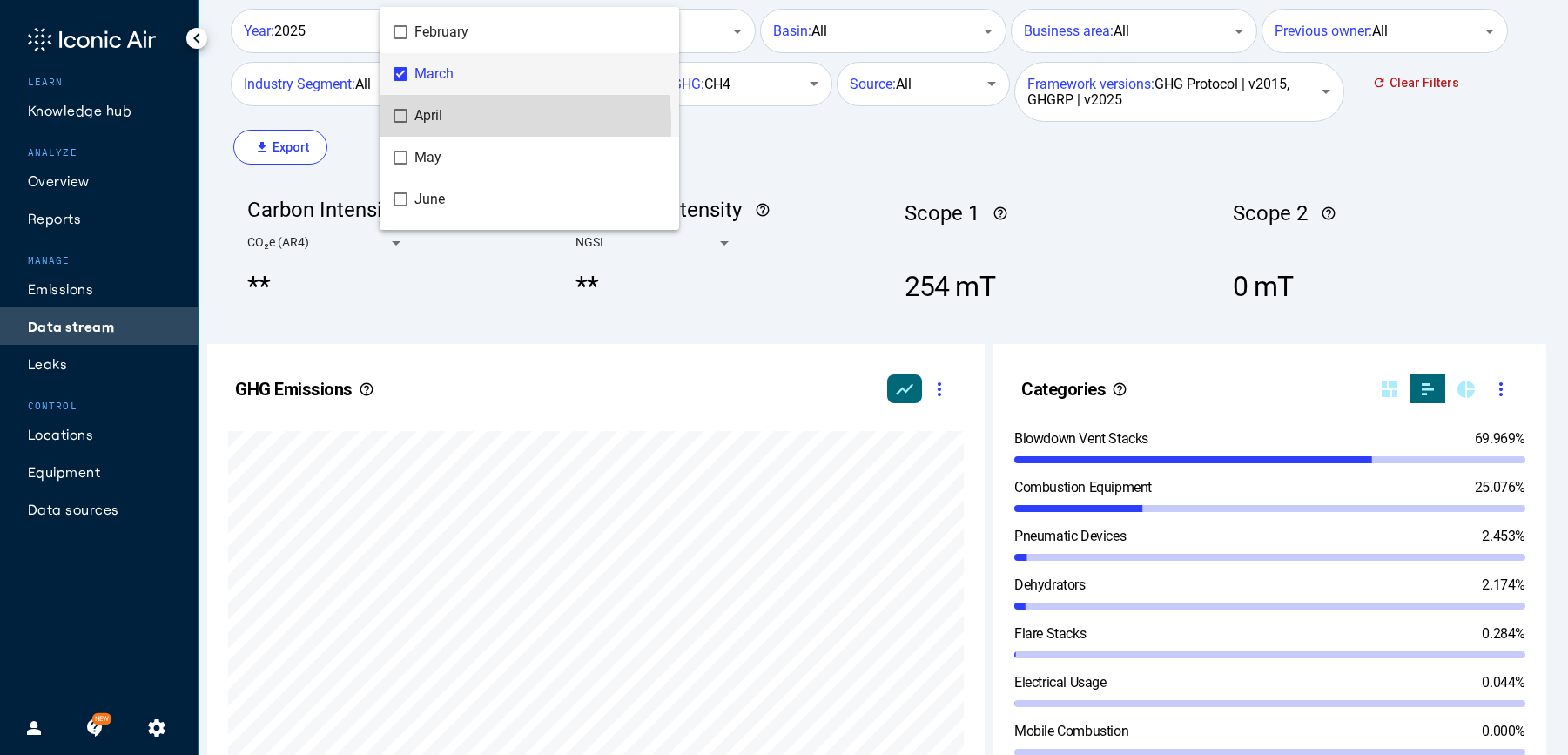 click on "April" at bounding box center (540, 116) 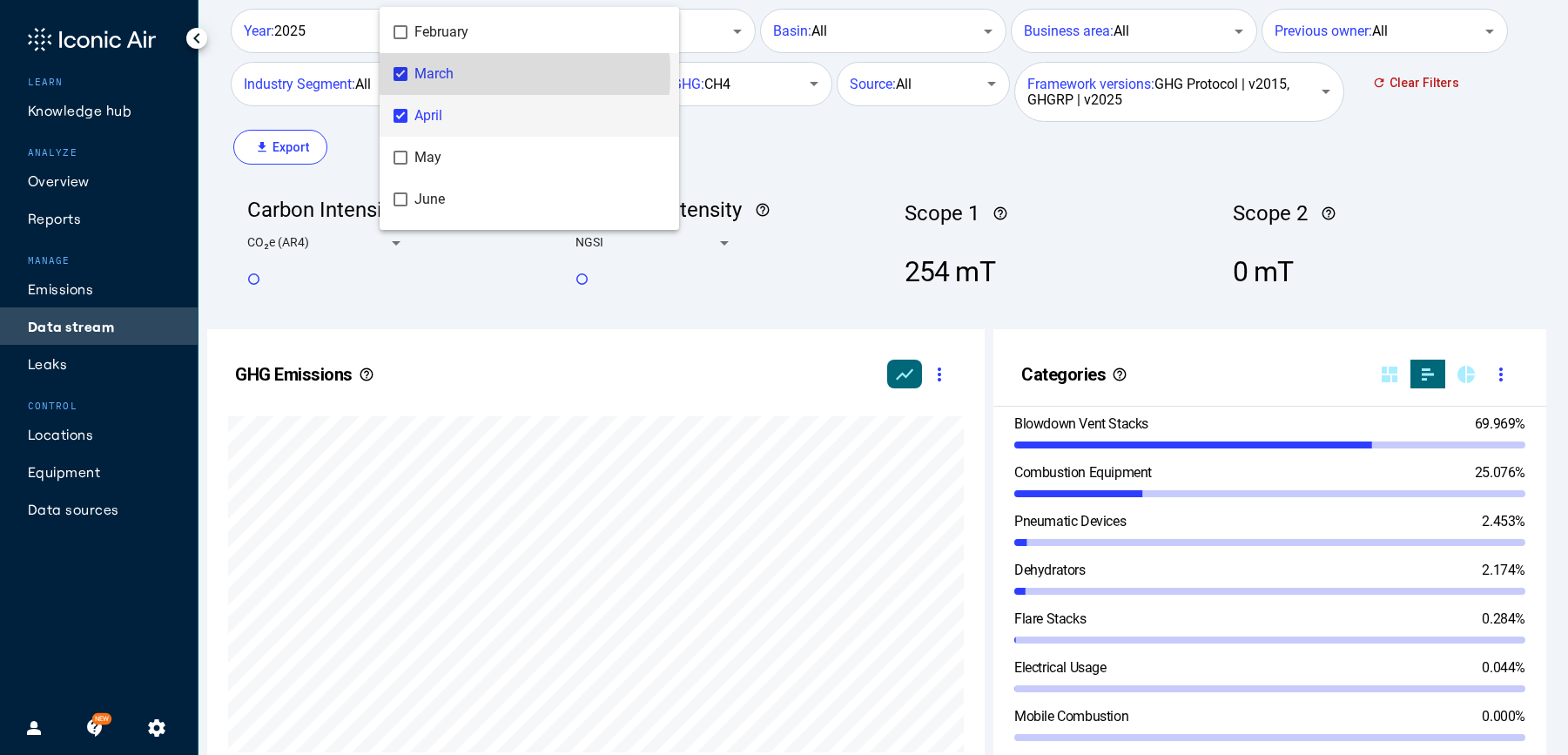 click on "March" at bounding box center [540, 74] 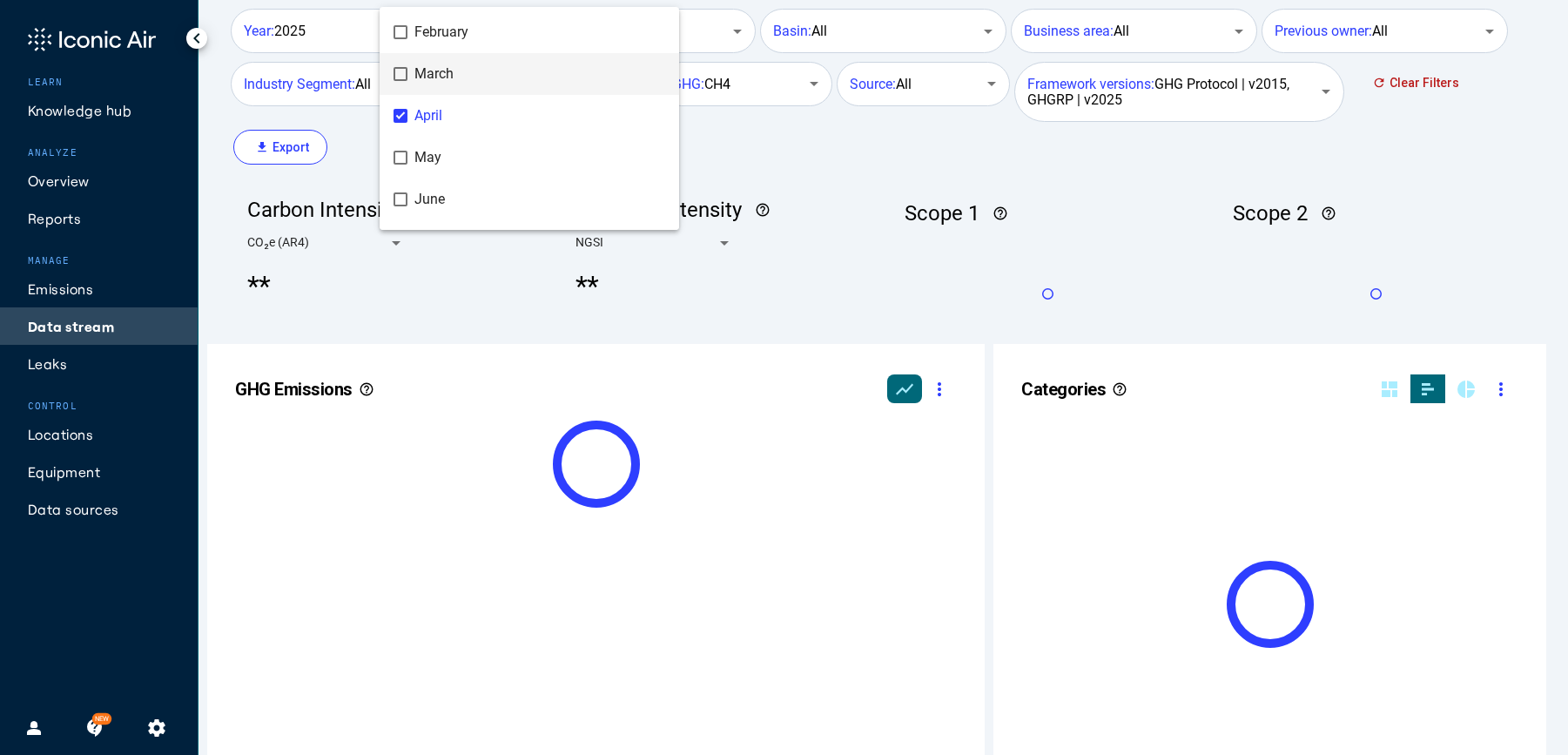 scroll, scrollTop: 870375, scrollLeft: 869962, axis: both 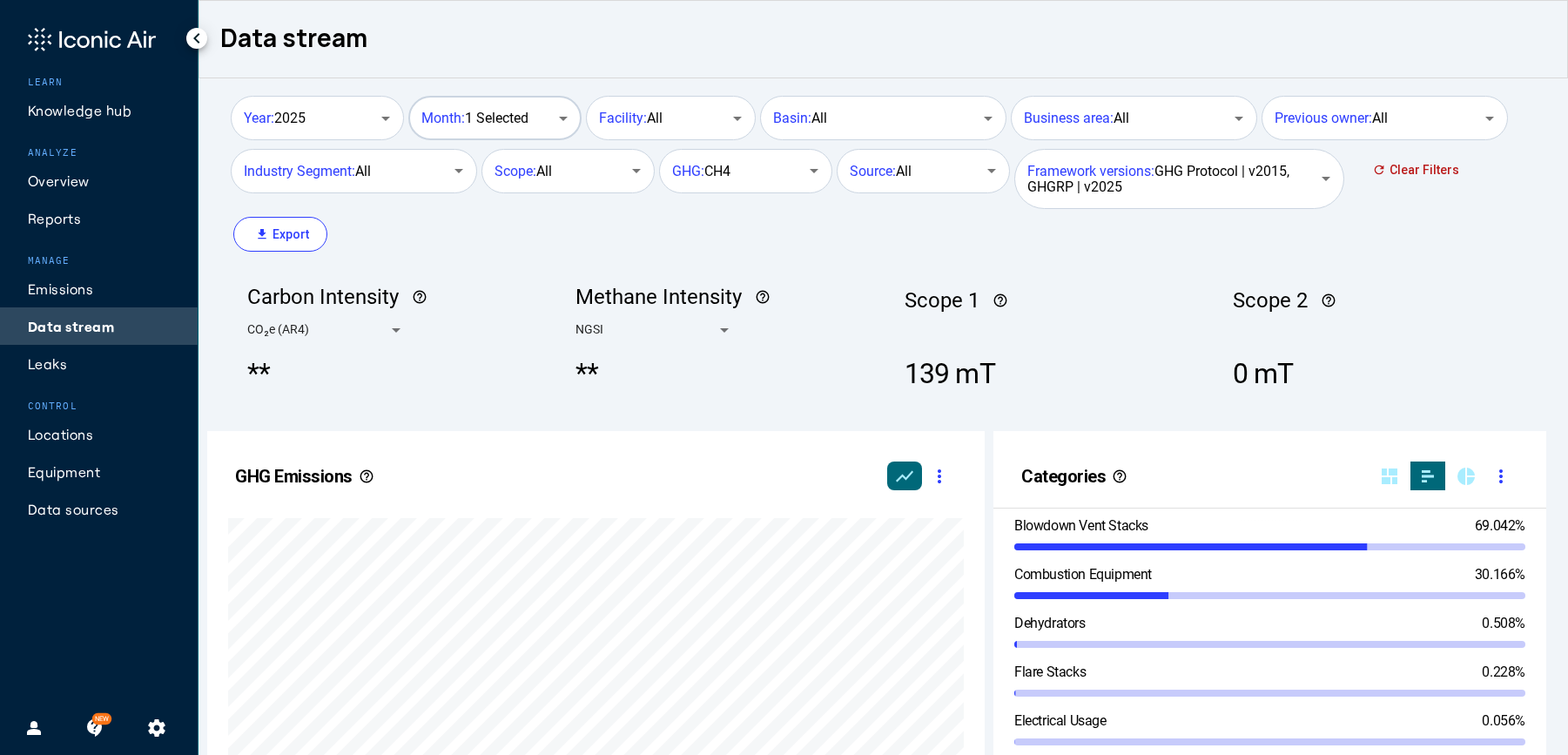 click on "Month:   1 Selected" at bounding box center (474, 118) 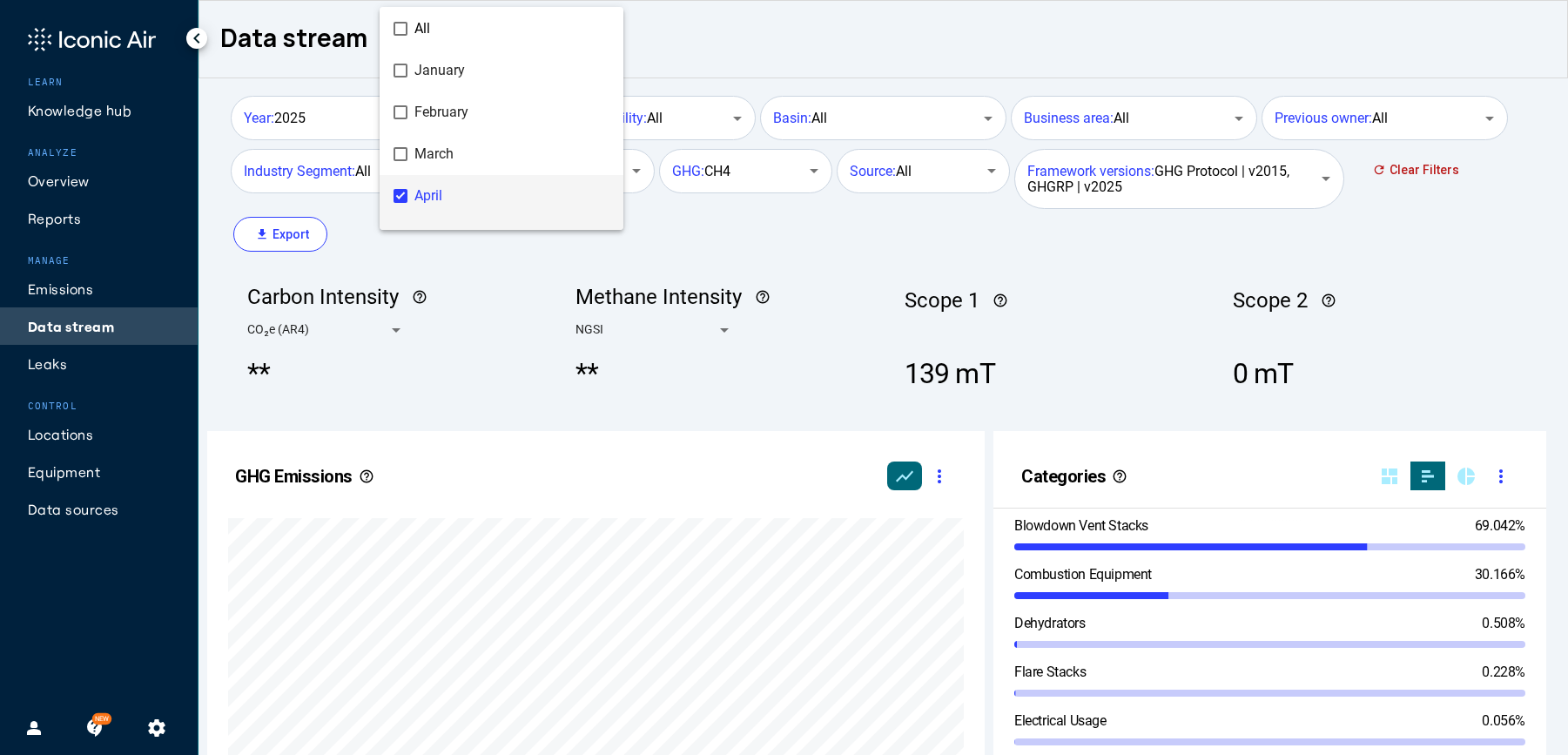 scroll, scrollTop: 35, scrollLeft: 0, axis: vertical 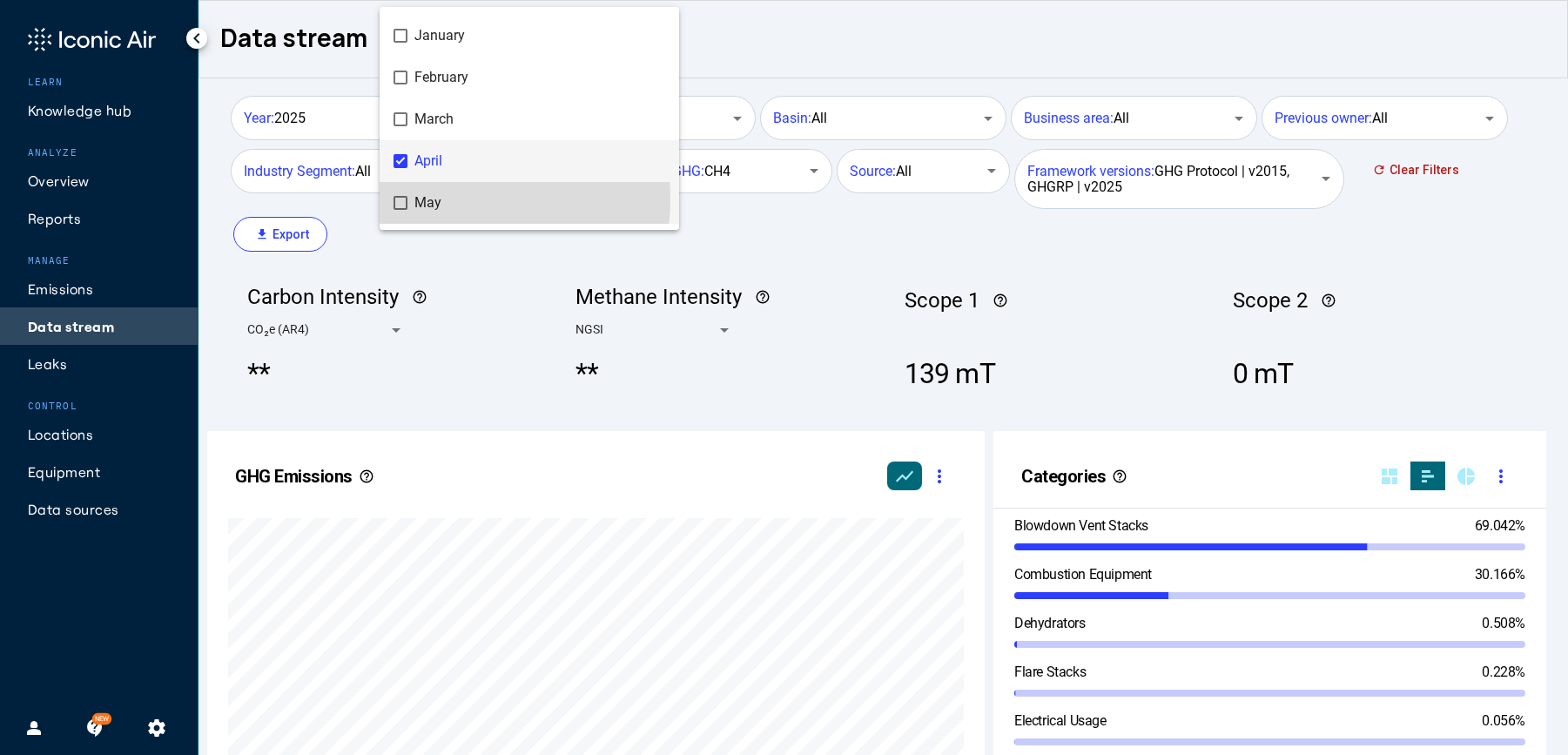 click on "May" at bounding box center [540, 203] 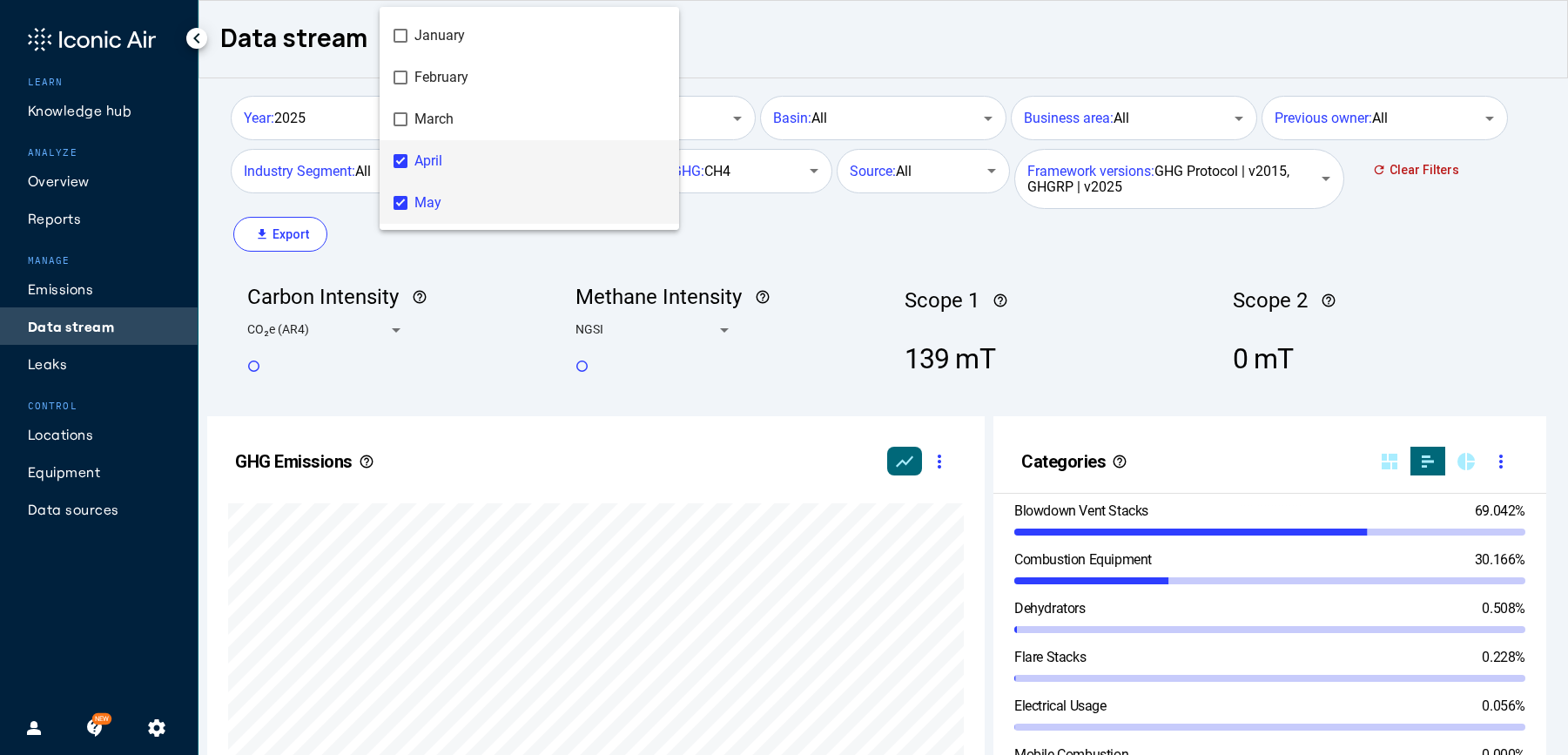 click on "April" at bounding box center (540, 161) 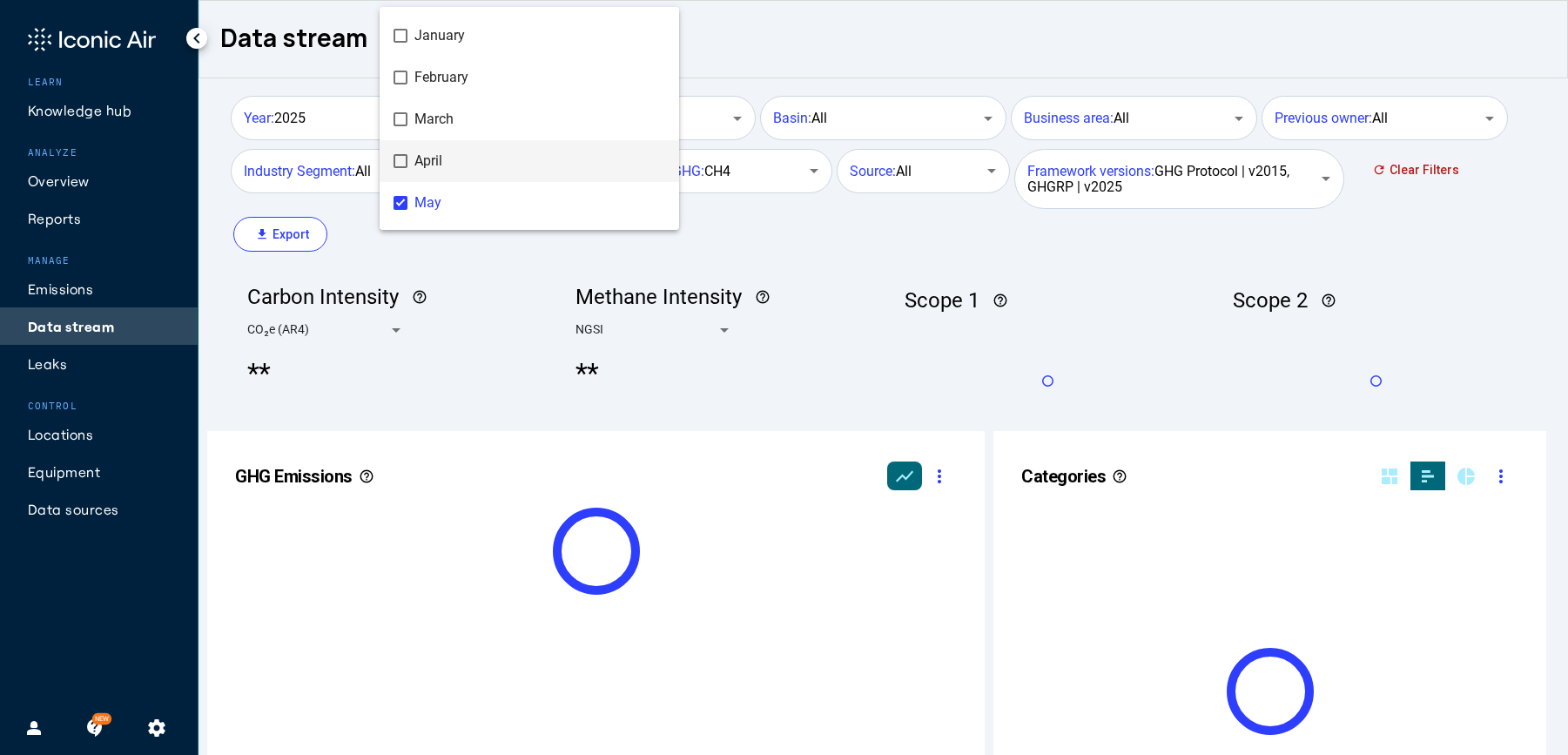 scroll, scrollTop: 870375, scrollLeft: 869962, axis: both 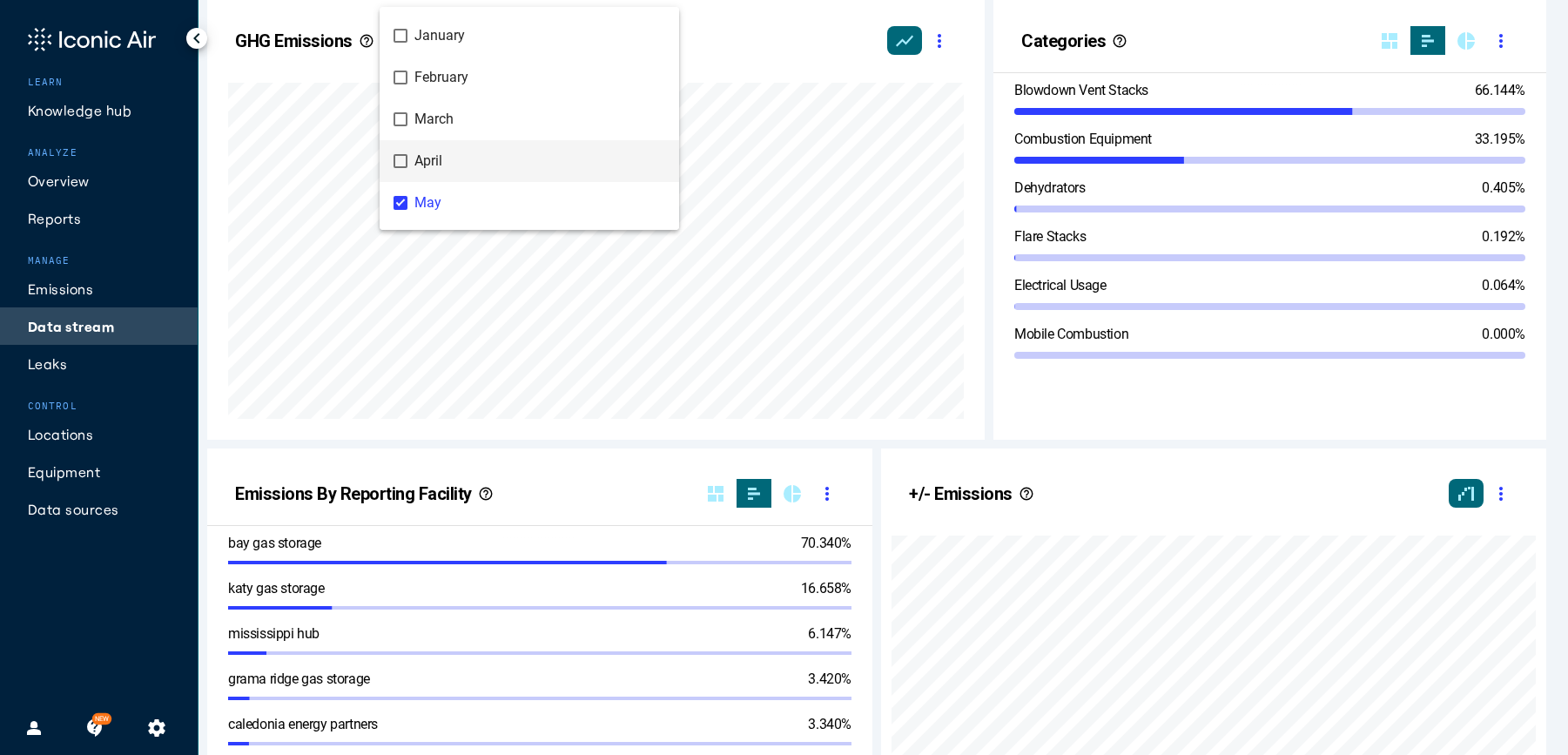 click at bounding box center [784, 377] 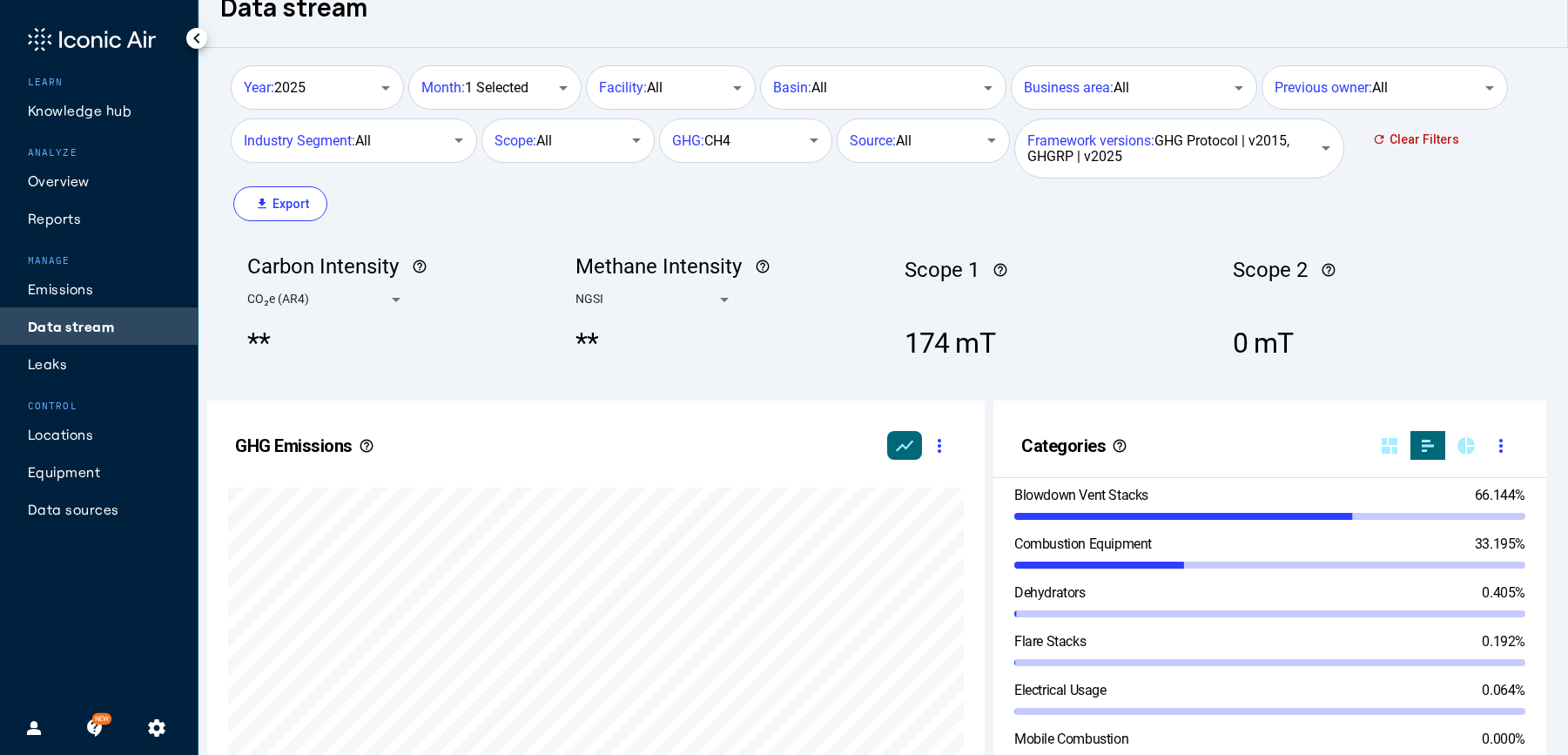 scroll, scrollTop: 0, scrollLeft: 0, axis: both 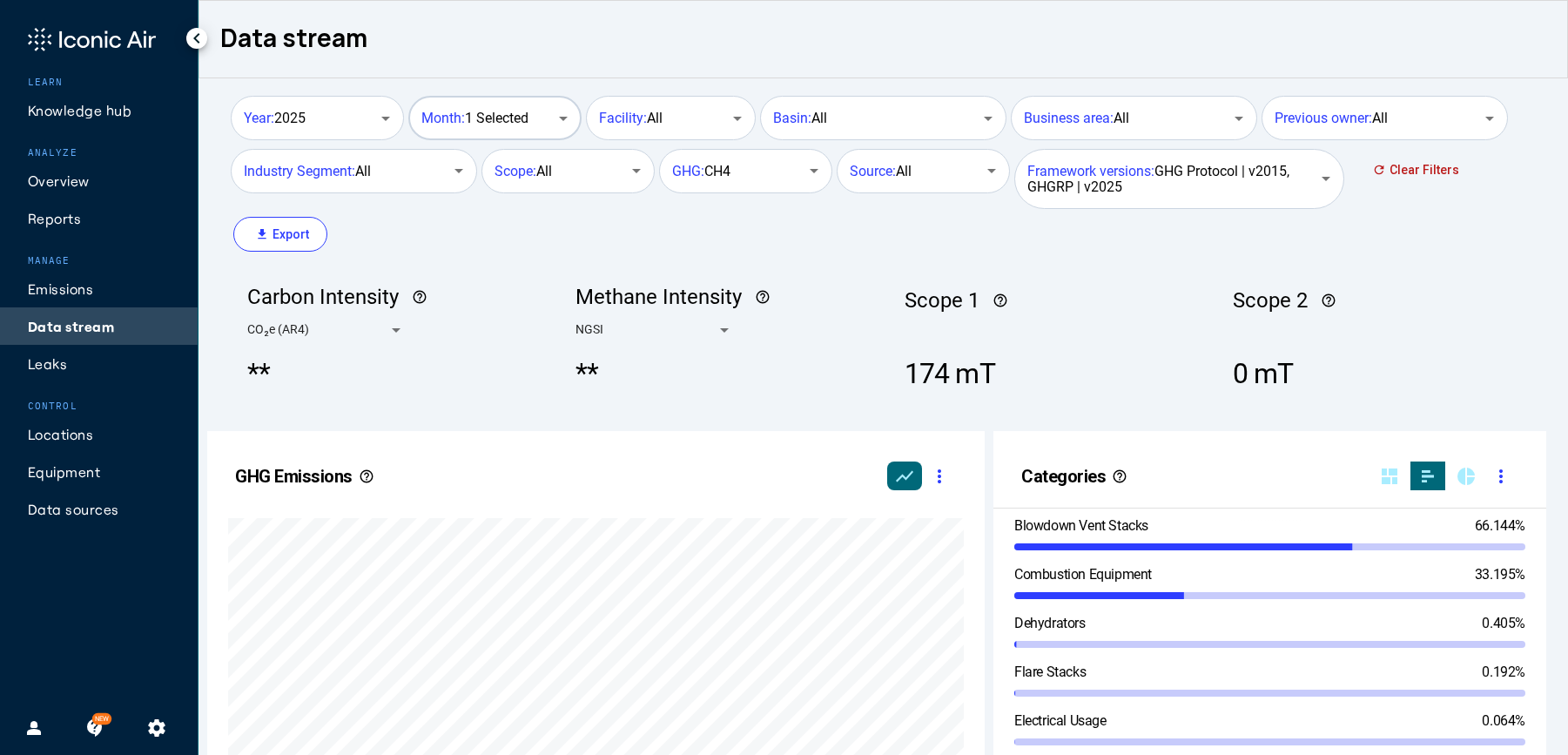 click on "Month:   1 Selected" at bounding box center [474, 118] 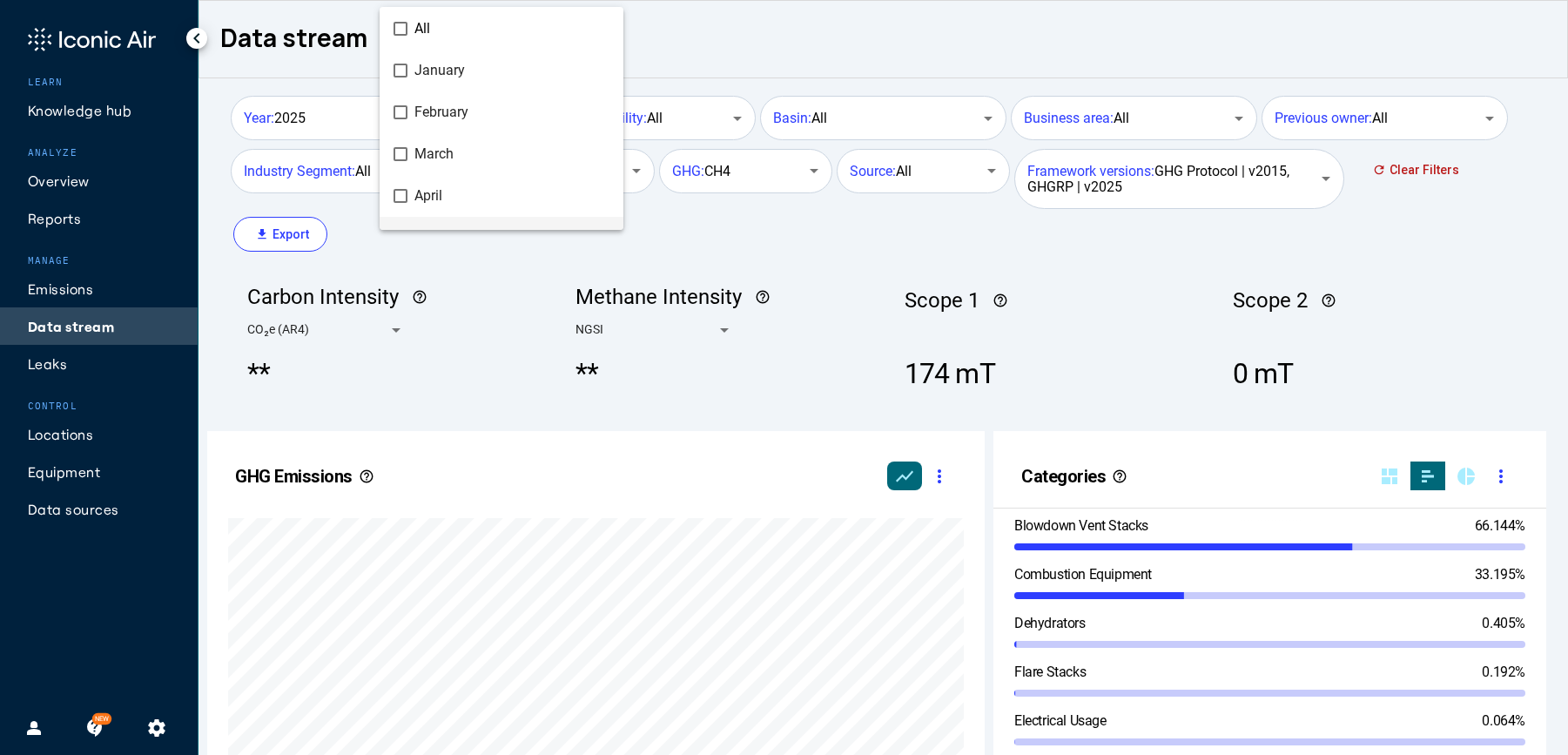 scroll, scrollTop: 77, scrollLeft: 0, axis: vertical 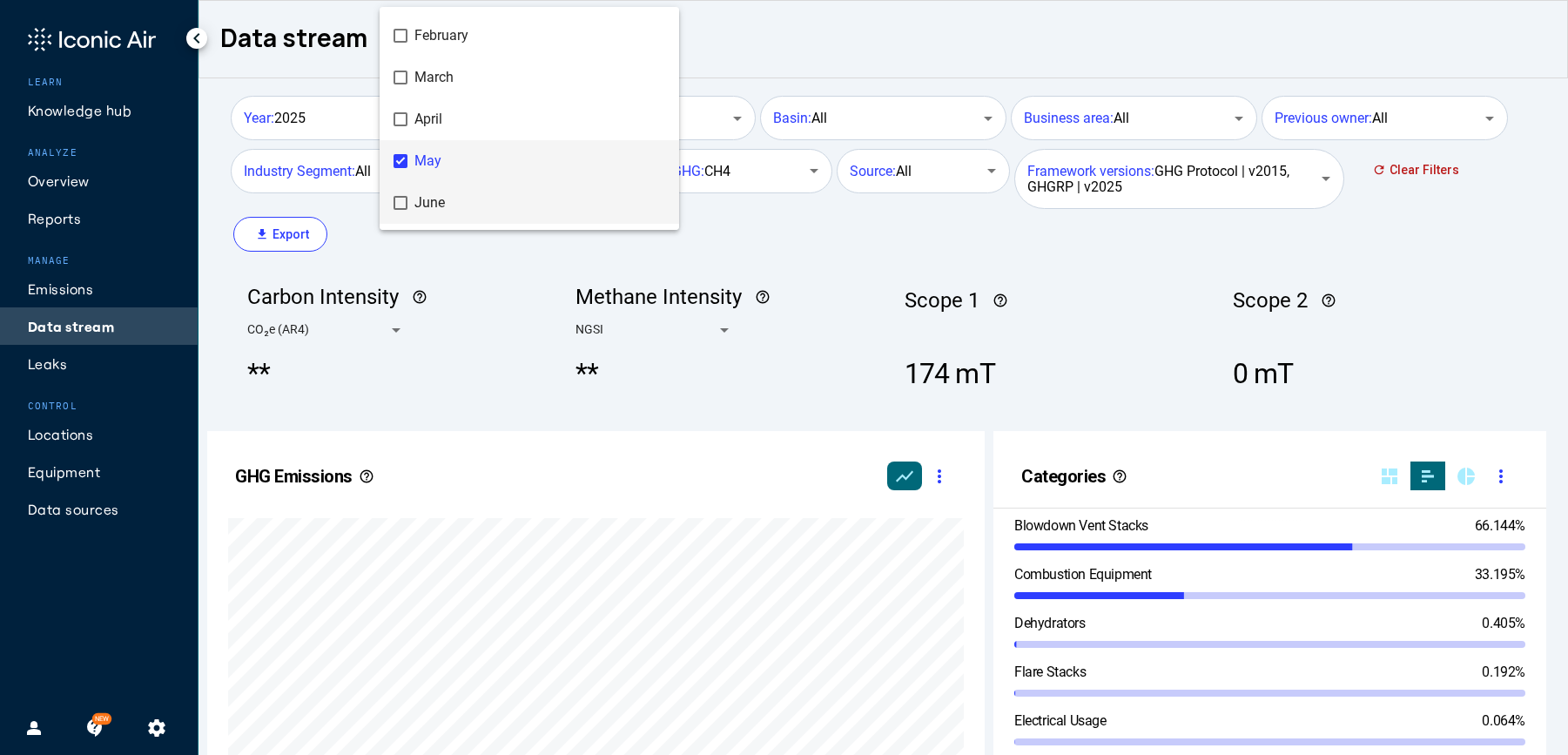 click on "June" at bounding box center [540, 203] 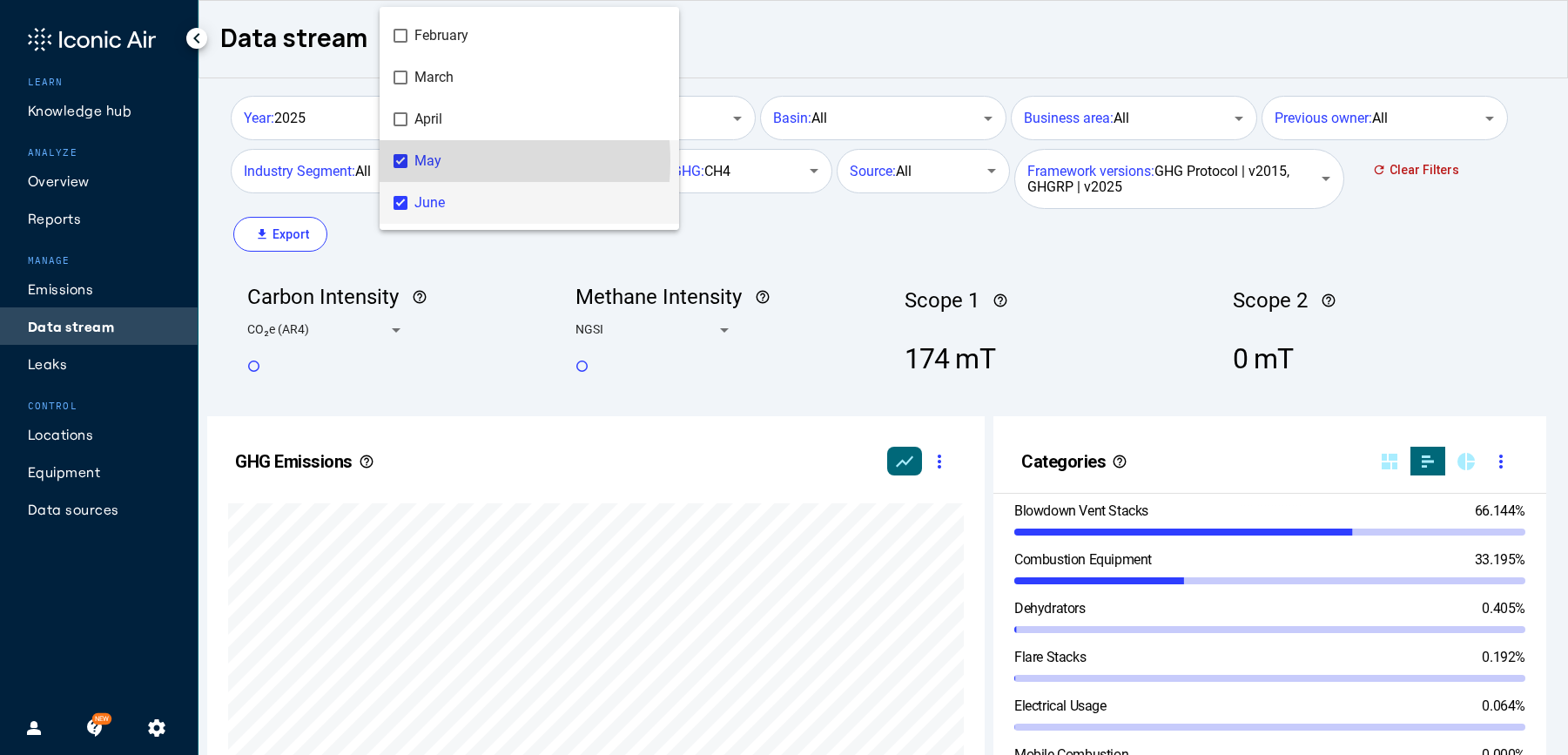 click on "May" at bounding box center (540, 161) 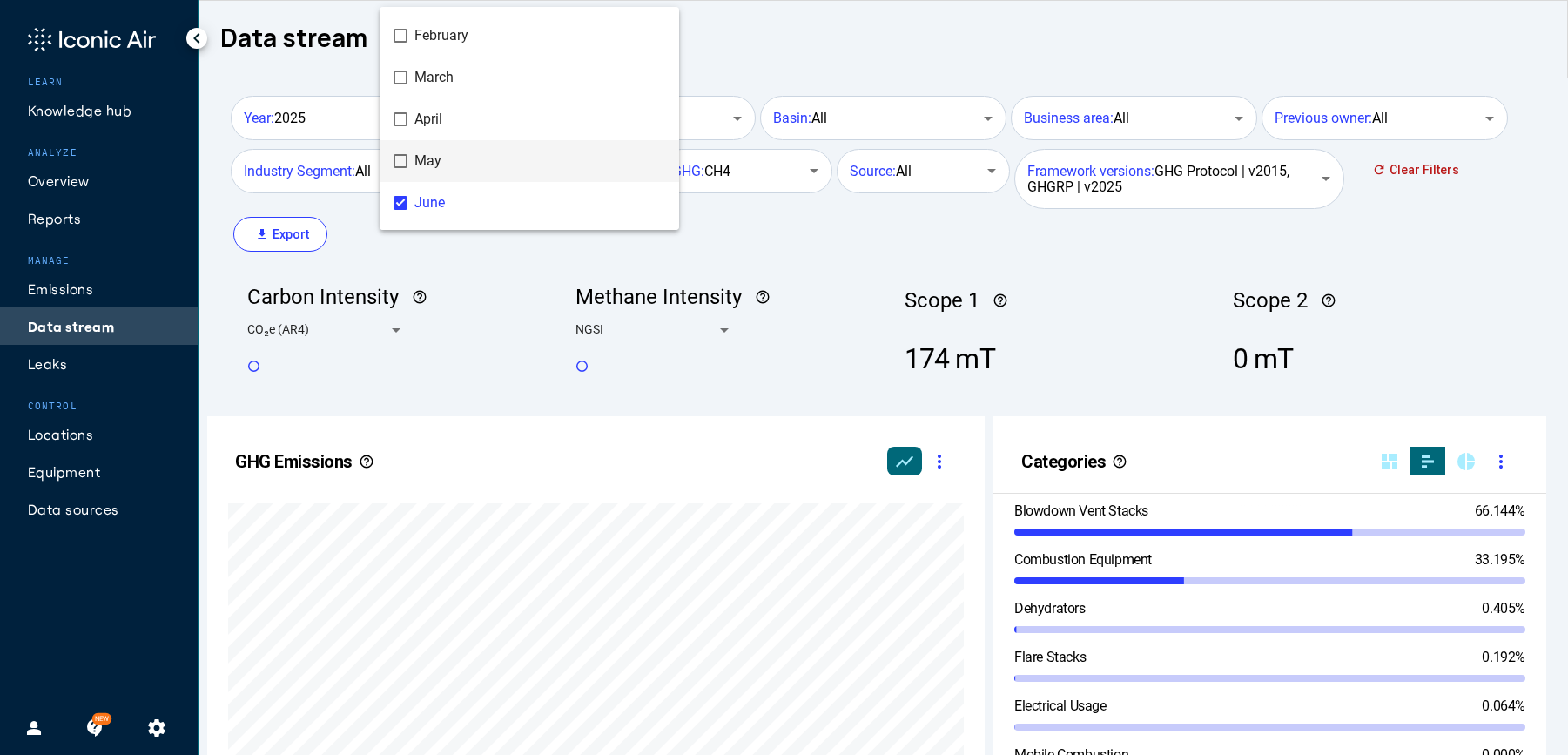 click at bounding box center [784, 377] 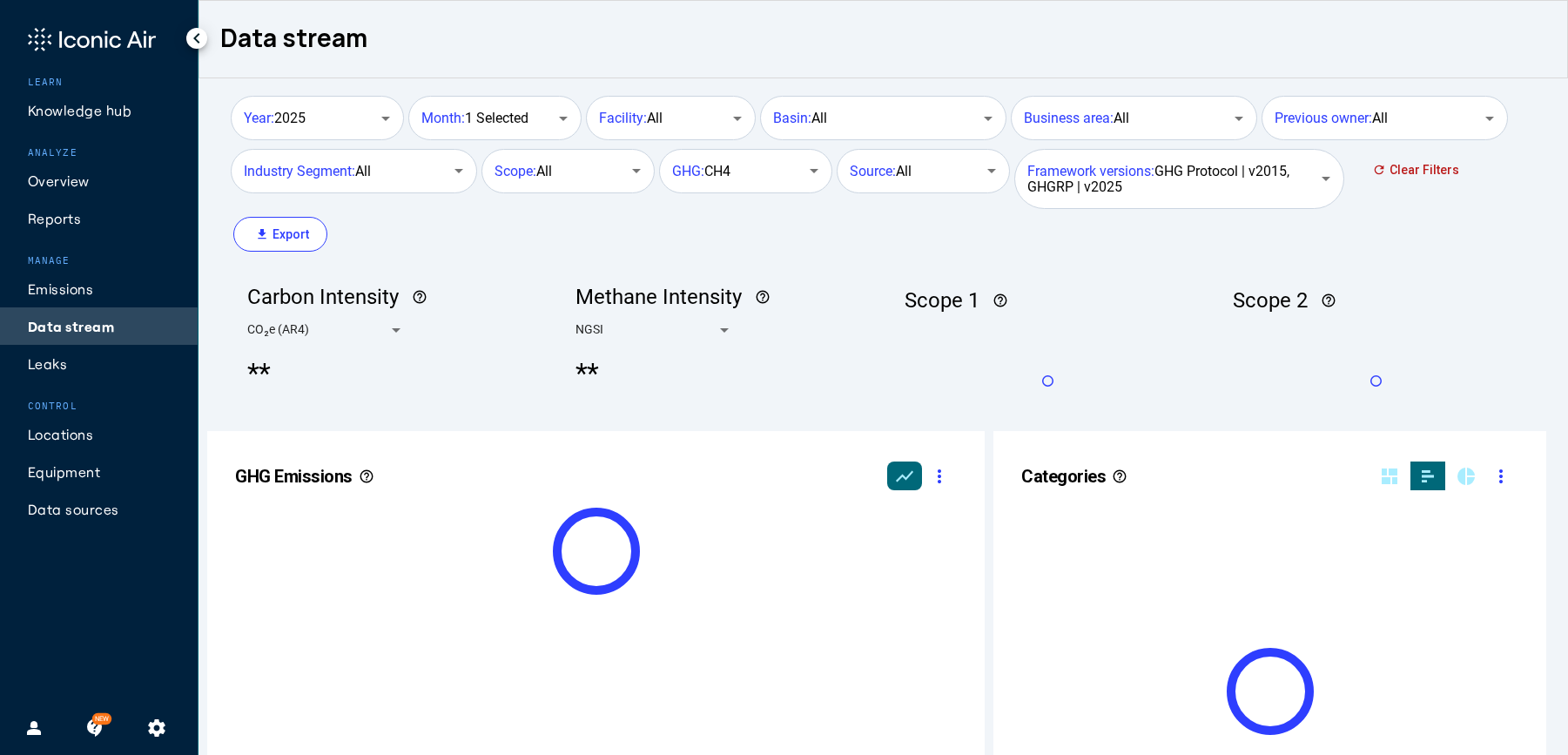 scroll, scrollTop: 870375, scrollLeft: 869962, axis: both 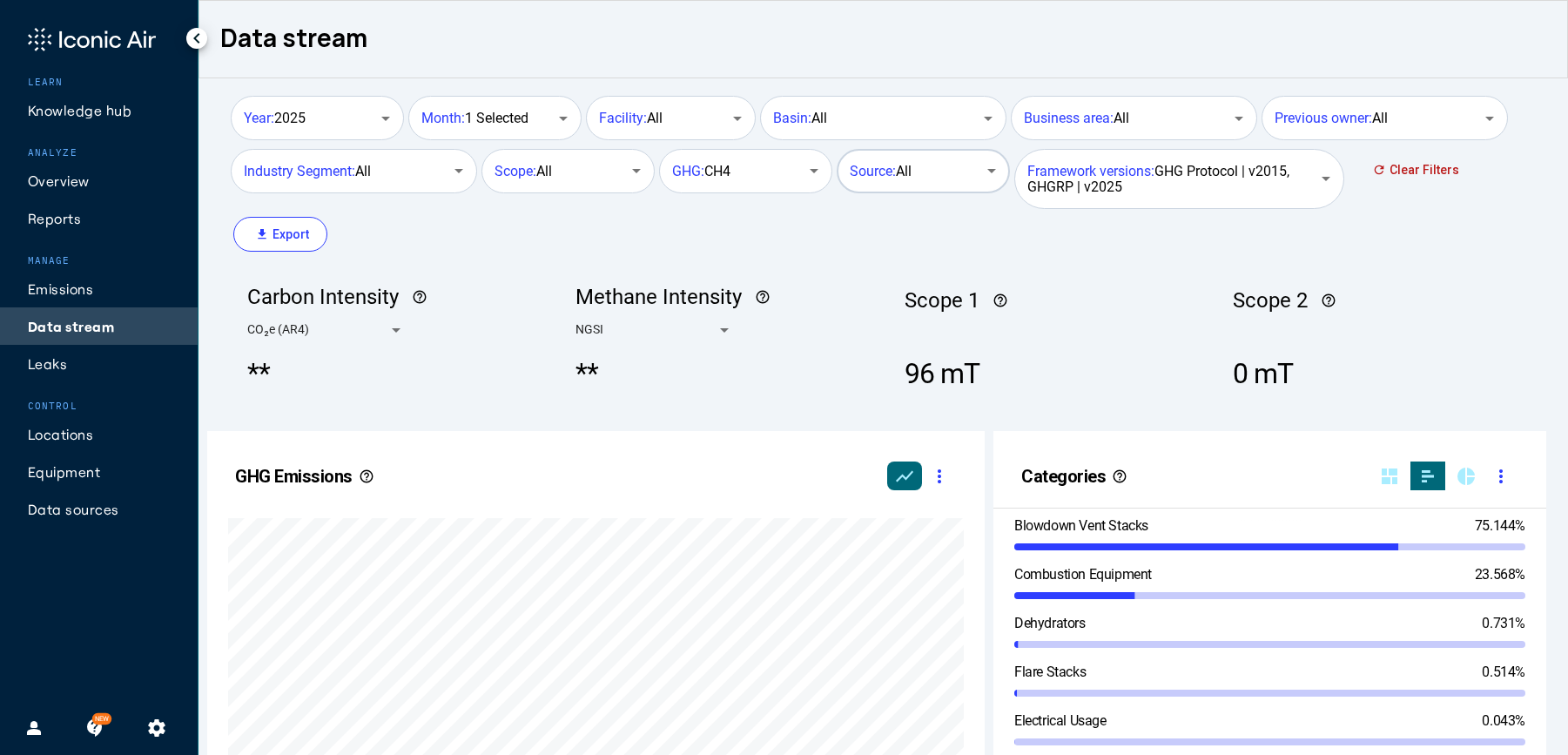 click on "Source:" at bounding box center [872, 171] 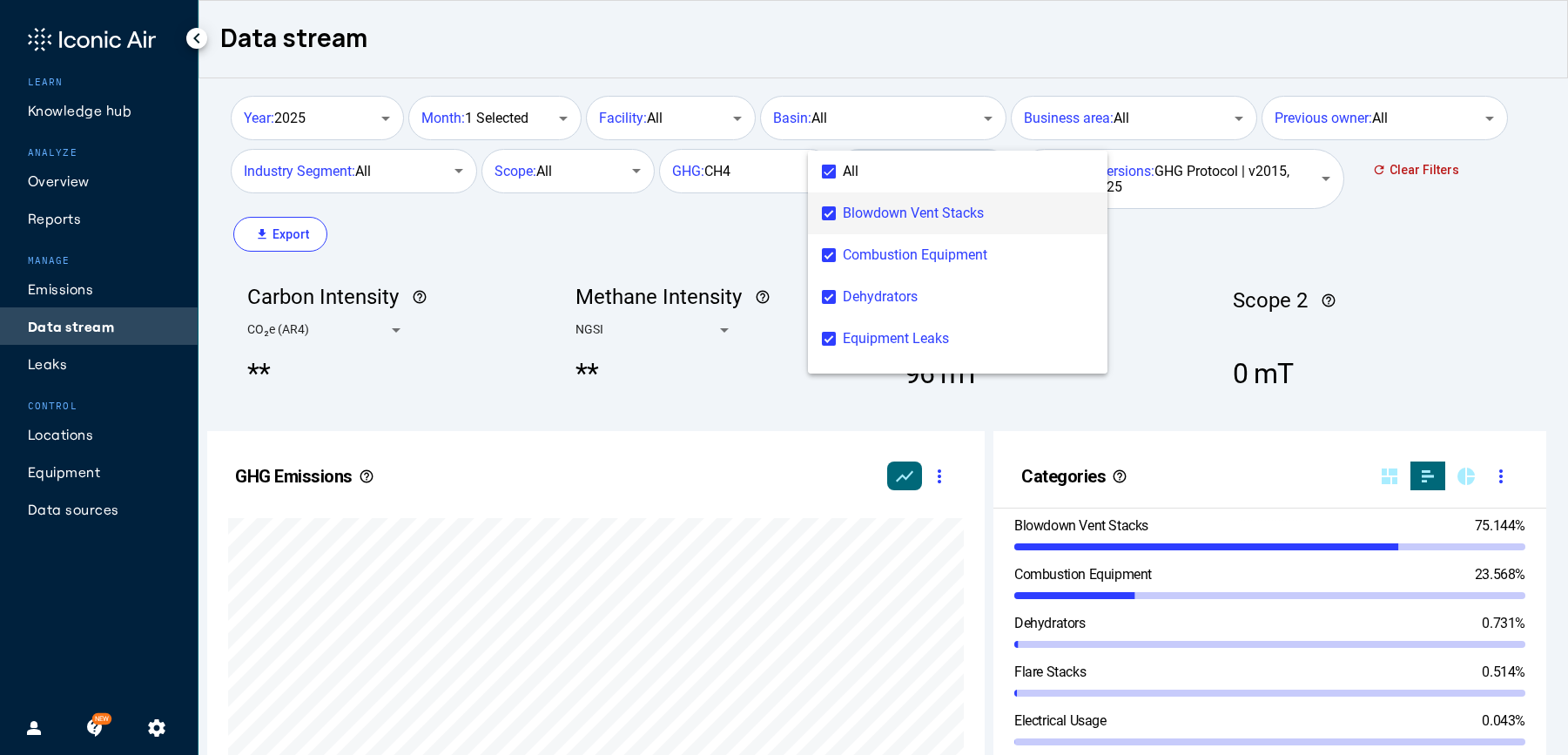 click at bounding box center [784, 377] 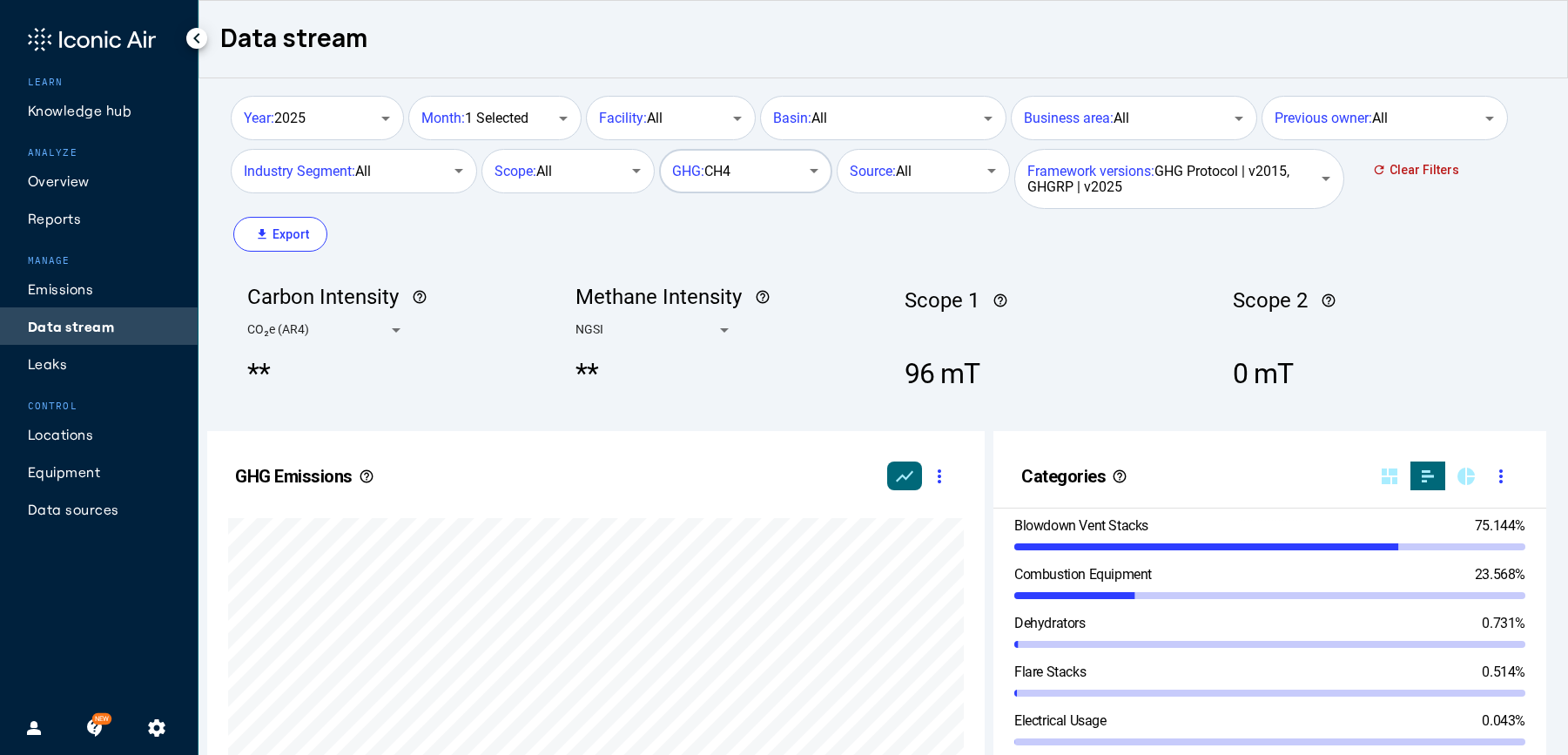 click on "GHG:   CH4" 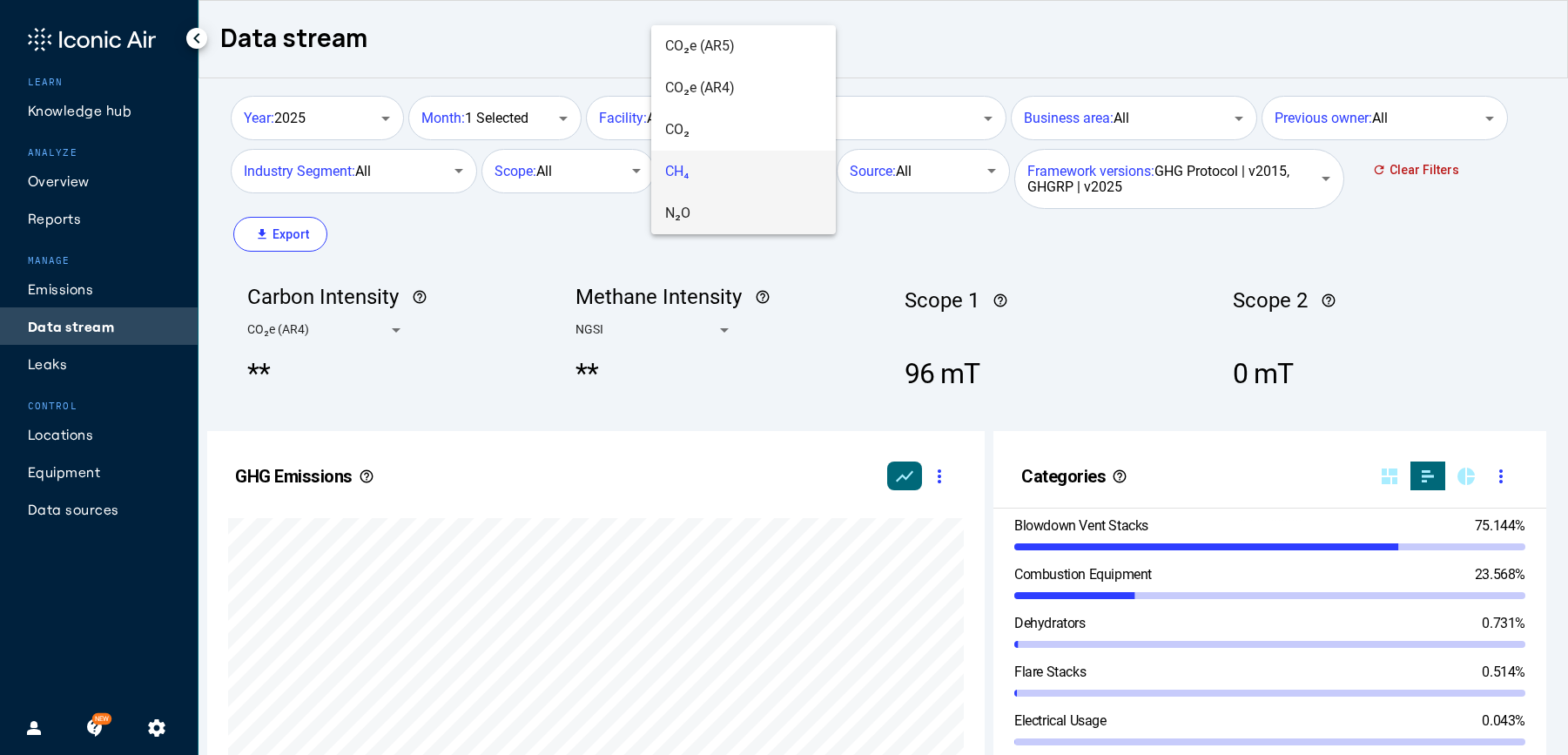 click on "N₂O" at bounding box center [744, 213] 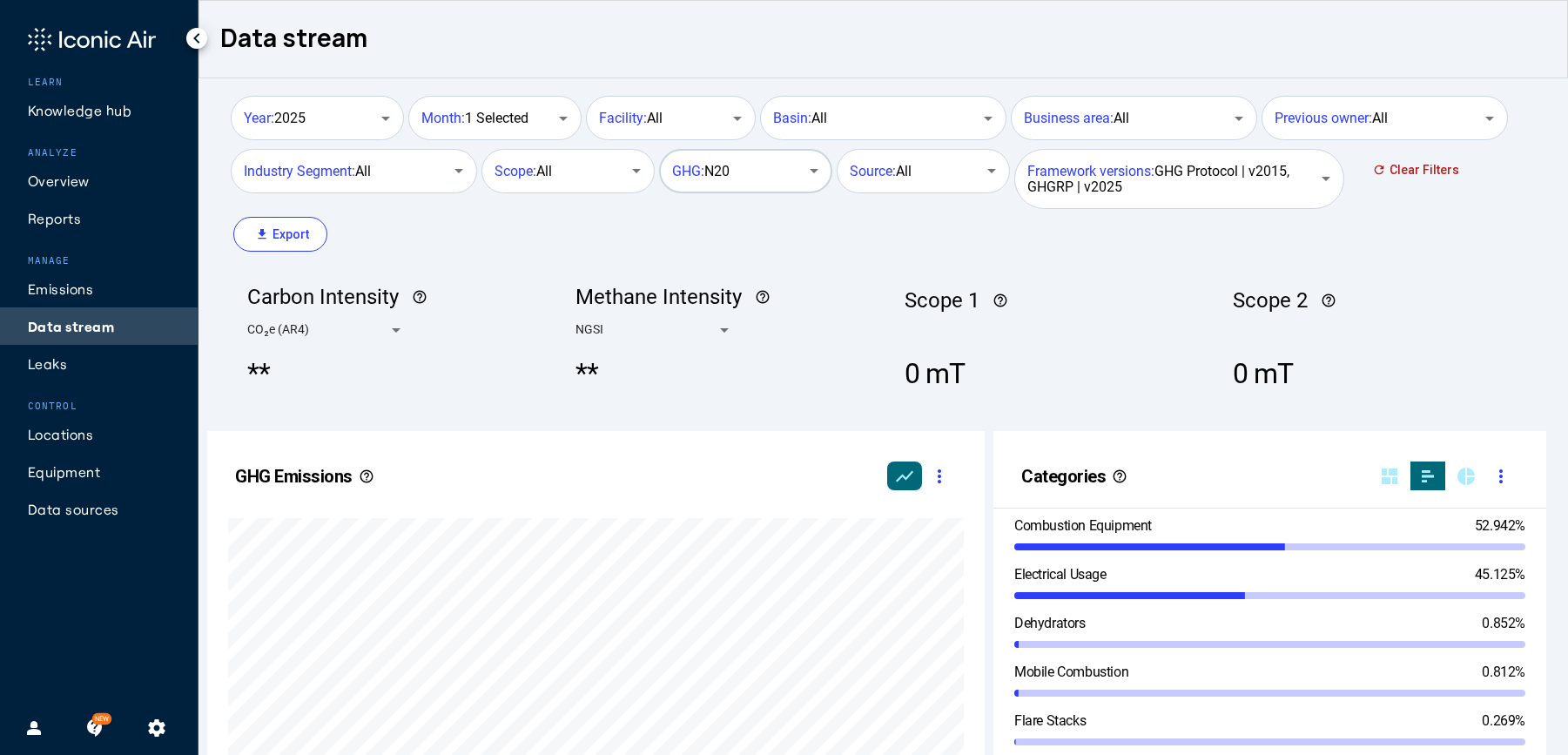 scroll, scrollTop: 870452, scrollLeft: 869962, axis: both 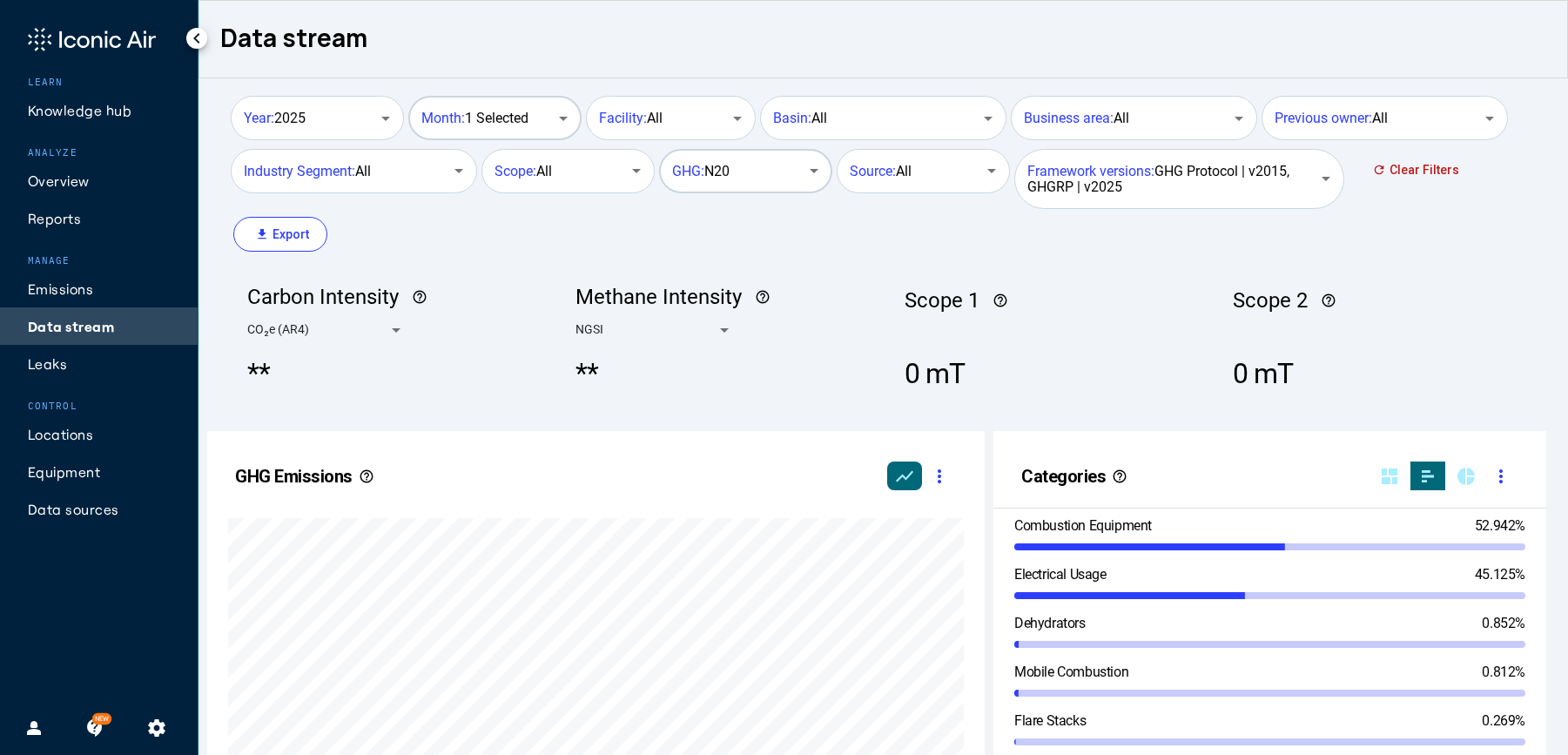 click on "Month:   1 Selected" at bounding box center (474, 118) 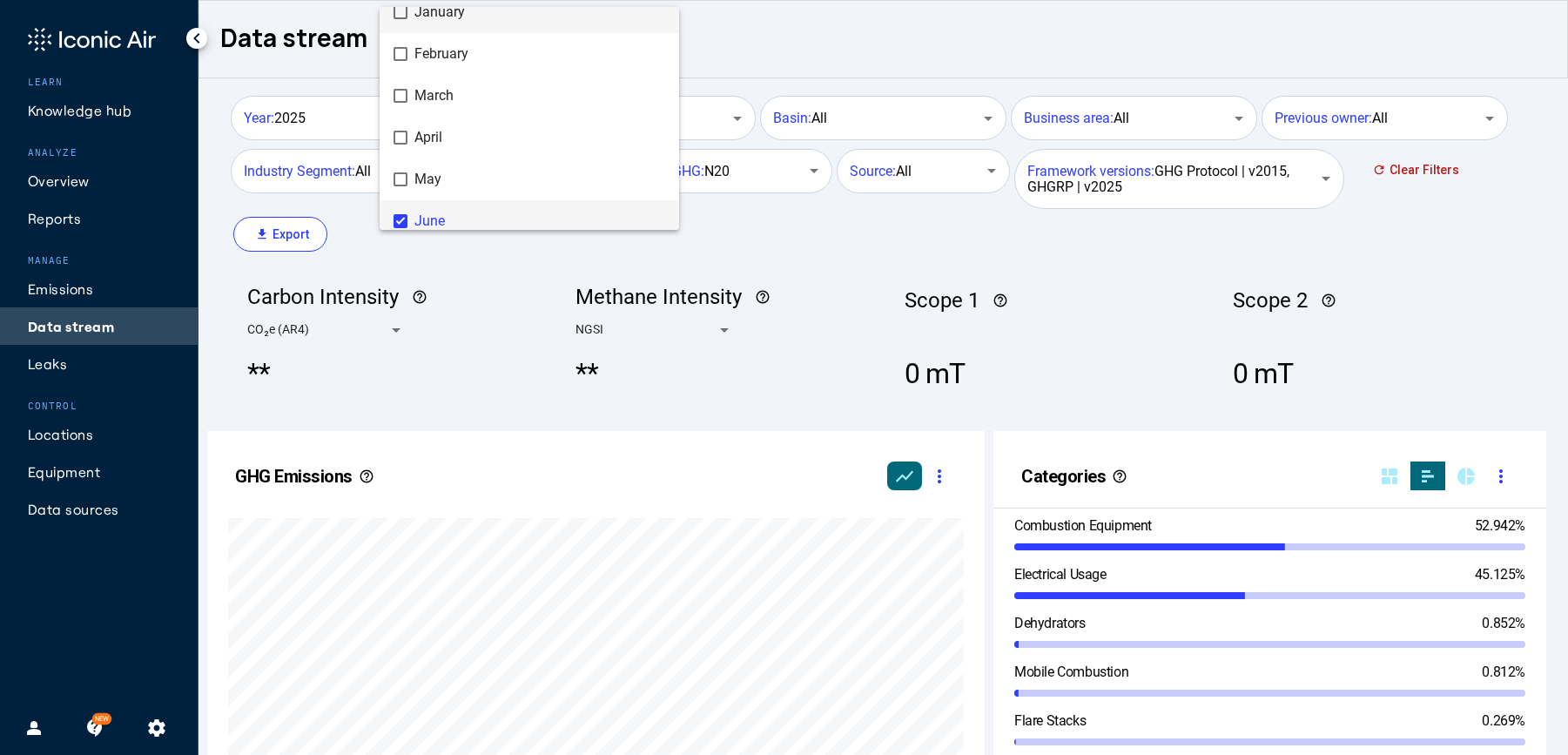 scroll, scrollTop: 0, scrollLeft: 0, axis: both 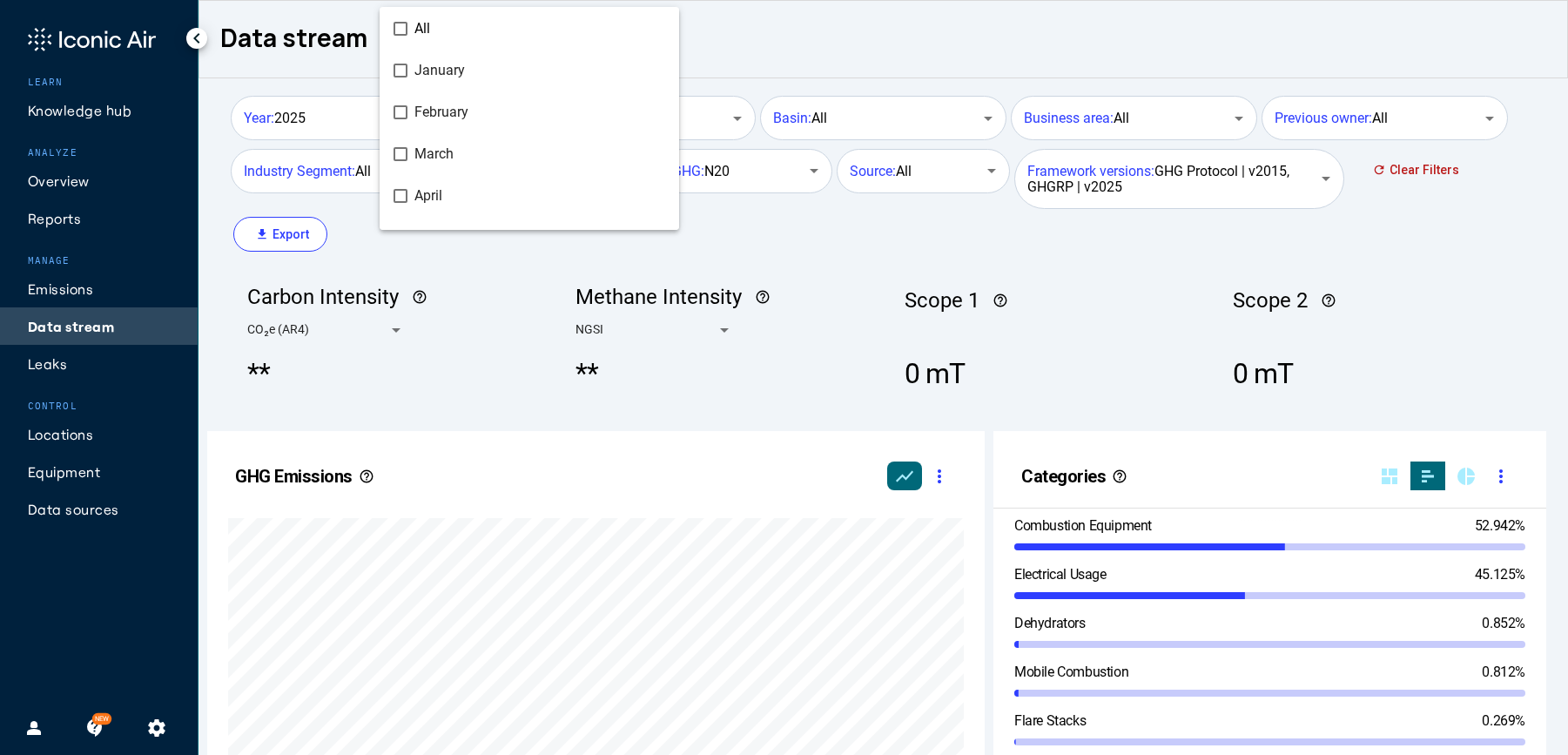 click on "All" at bounding box center [568, 29] 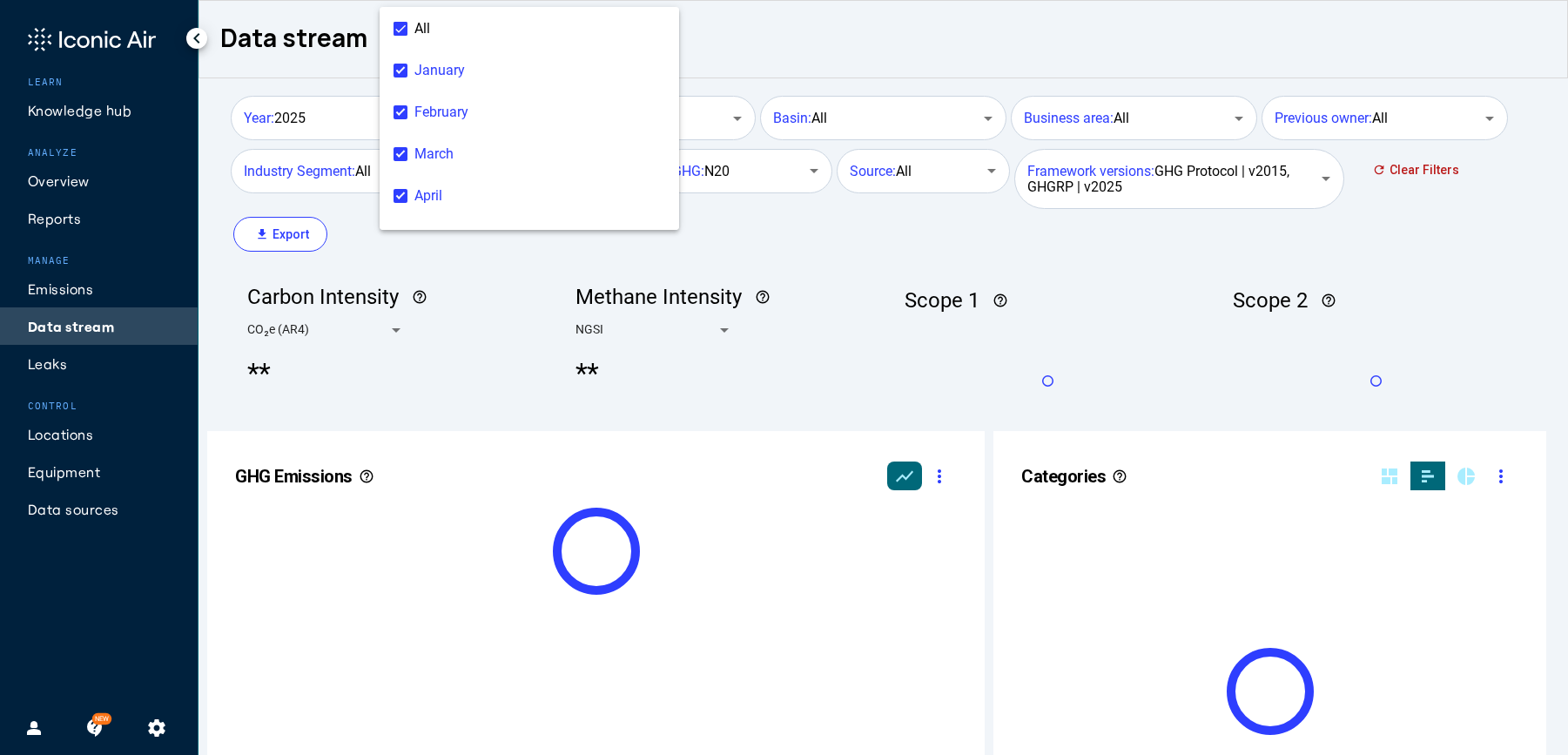 scroll, scrollTop: 870375, scrollLeft: 869962, axis: both 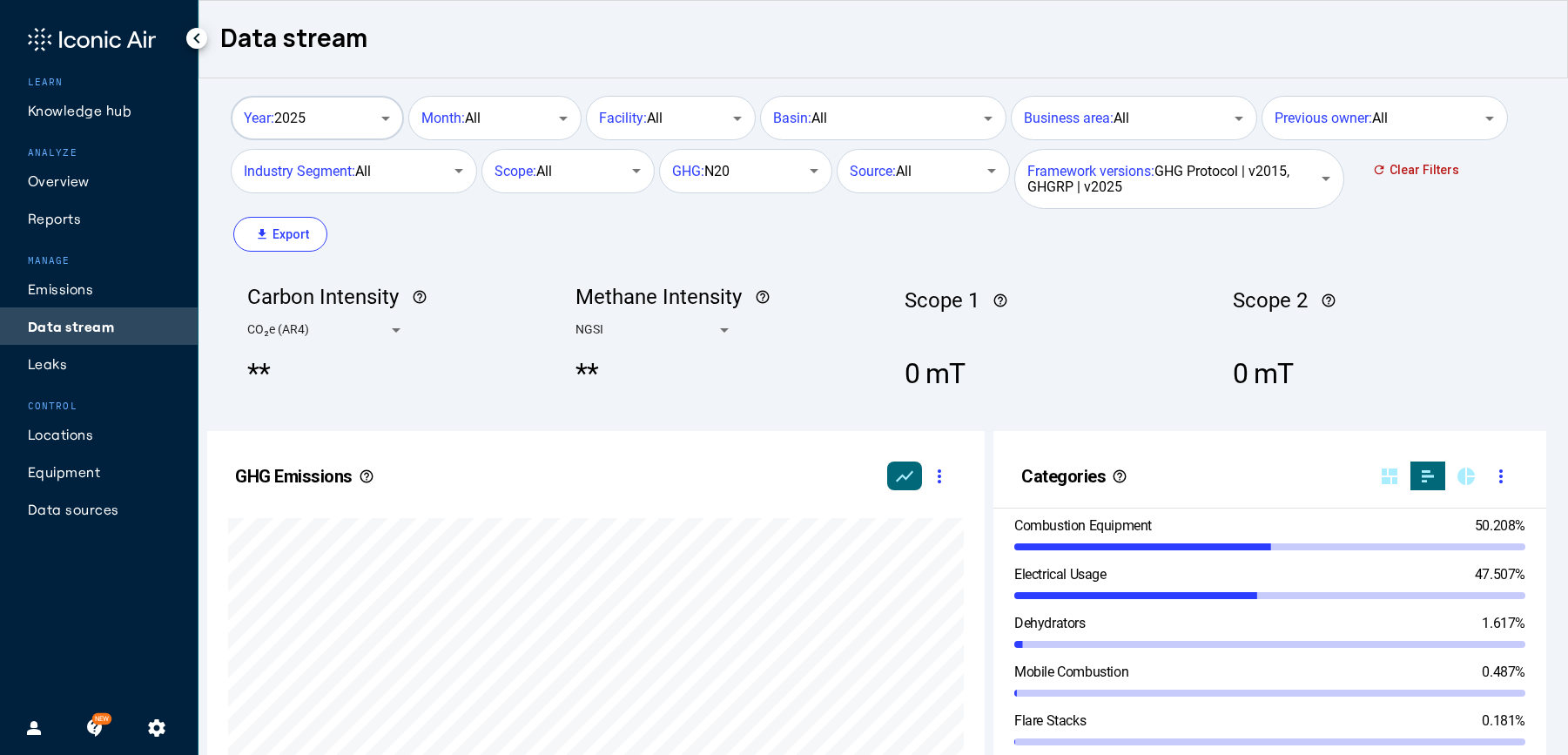click on "Year:   2025" at bounding box center [308, 118] 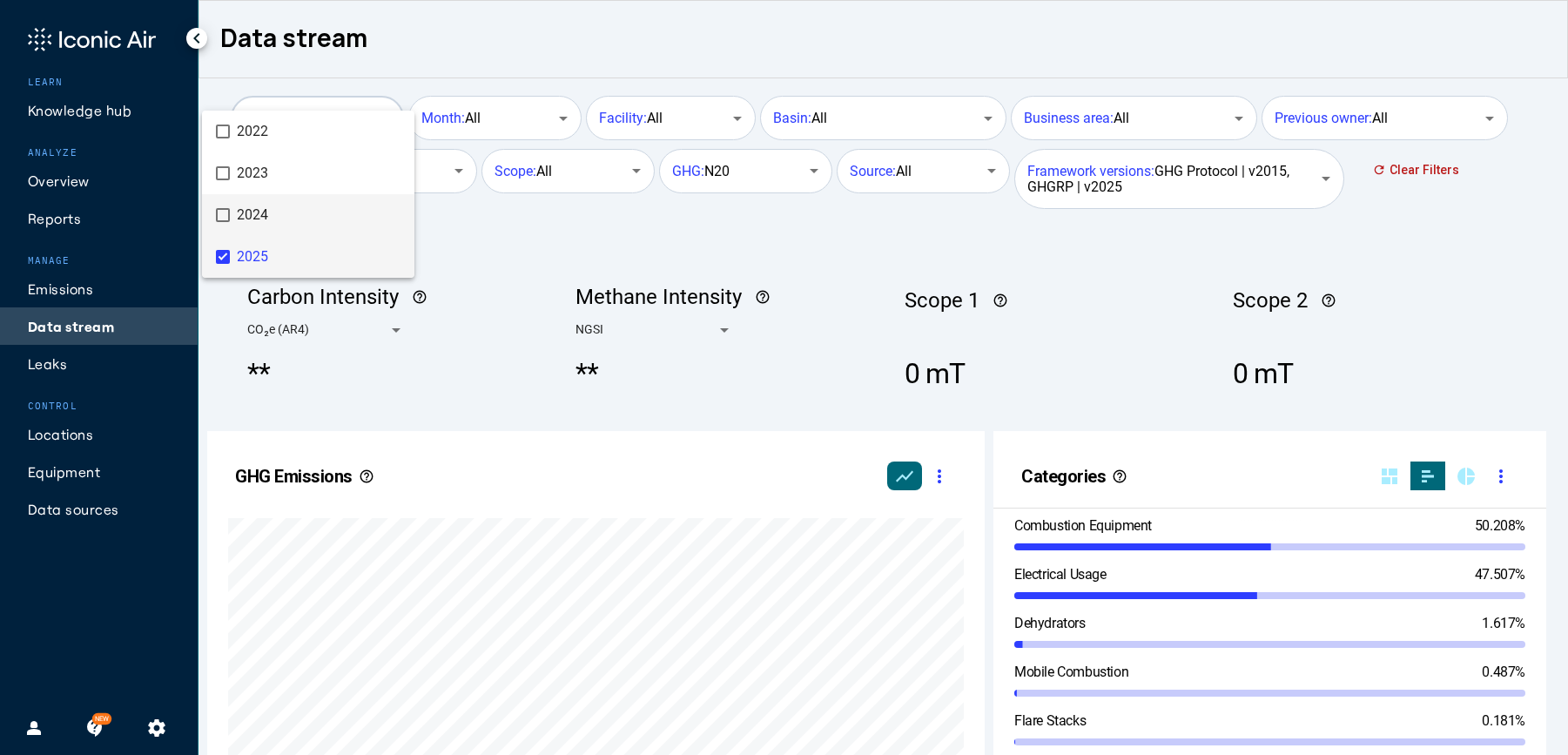 click on "2024" at bounding box center (319, 215) 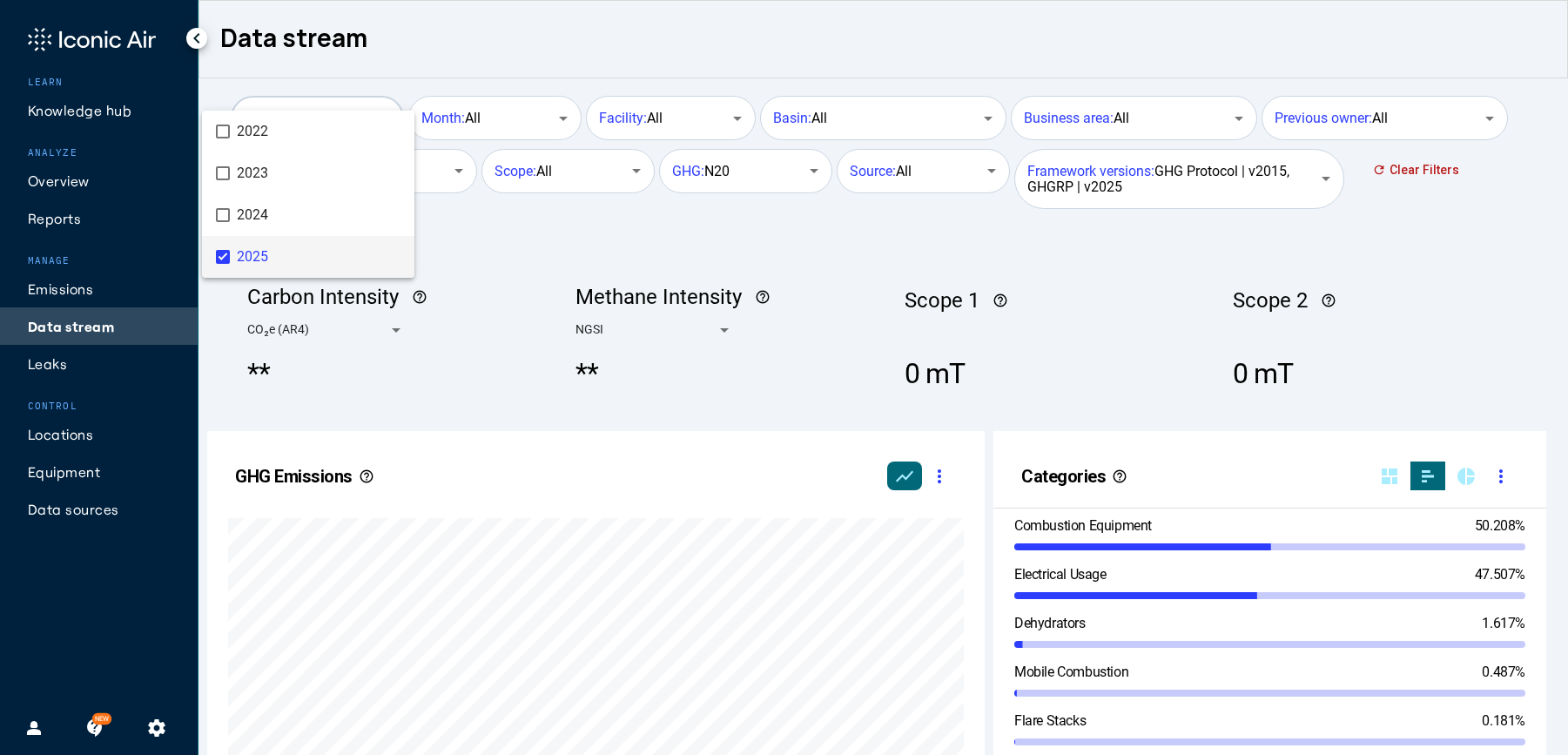scroll, scrollTop: 0, scrollLeft: 0, axis: both 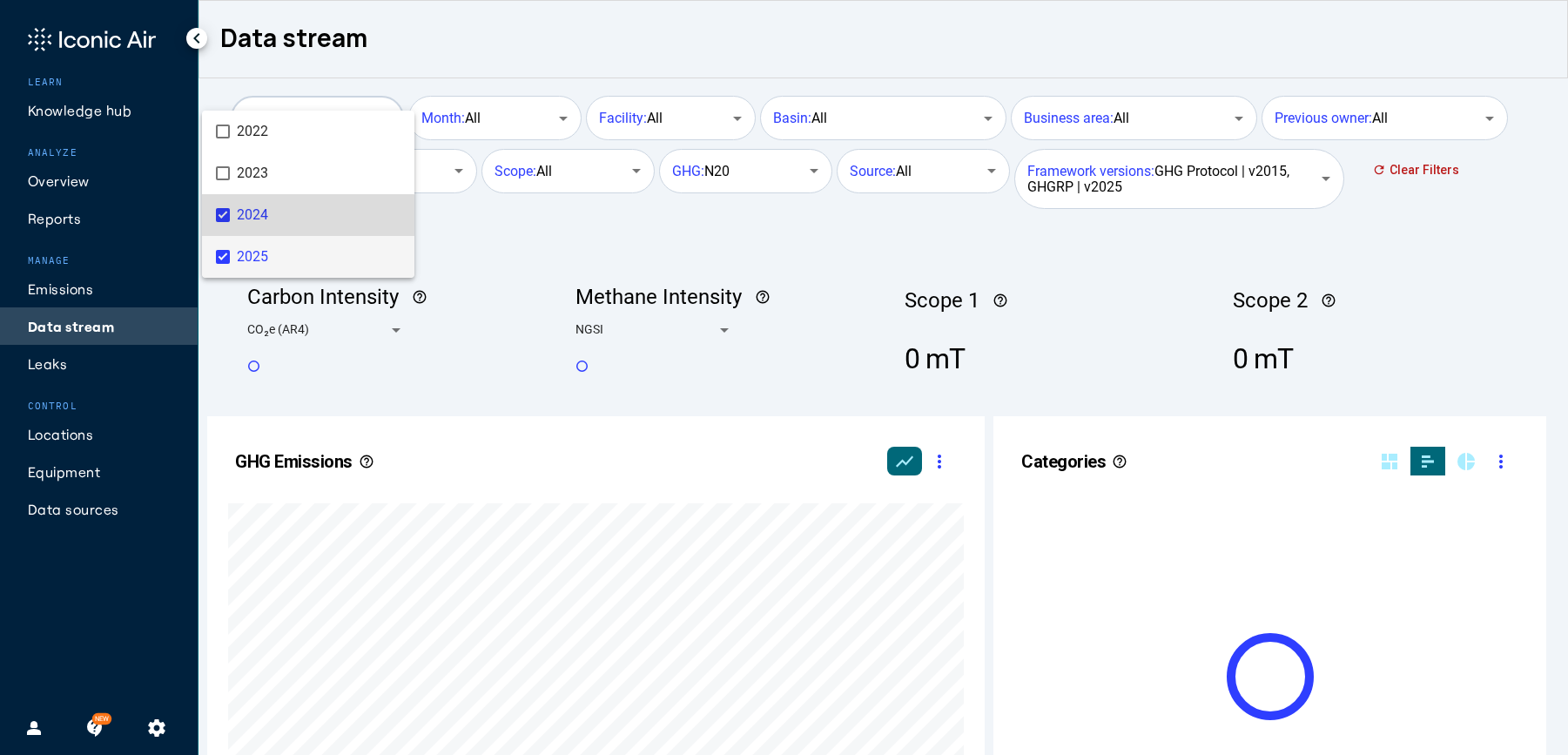 click on "2025" at bounding box center (319, 257) 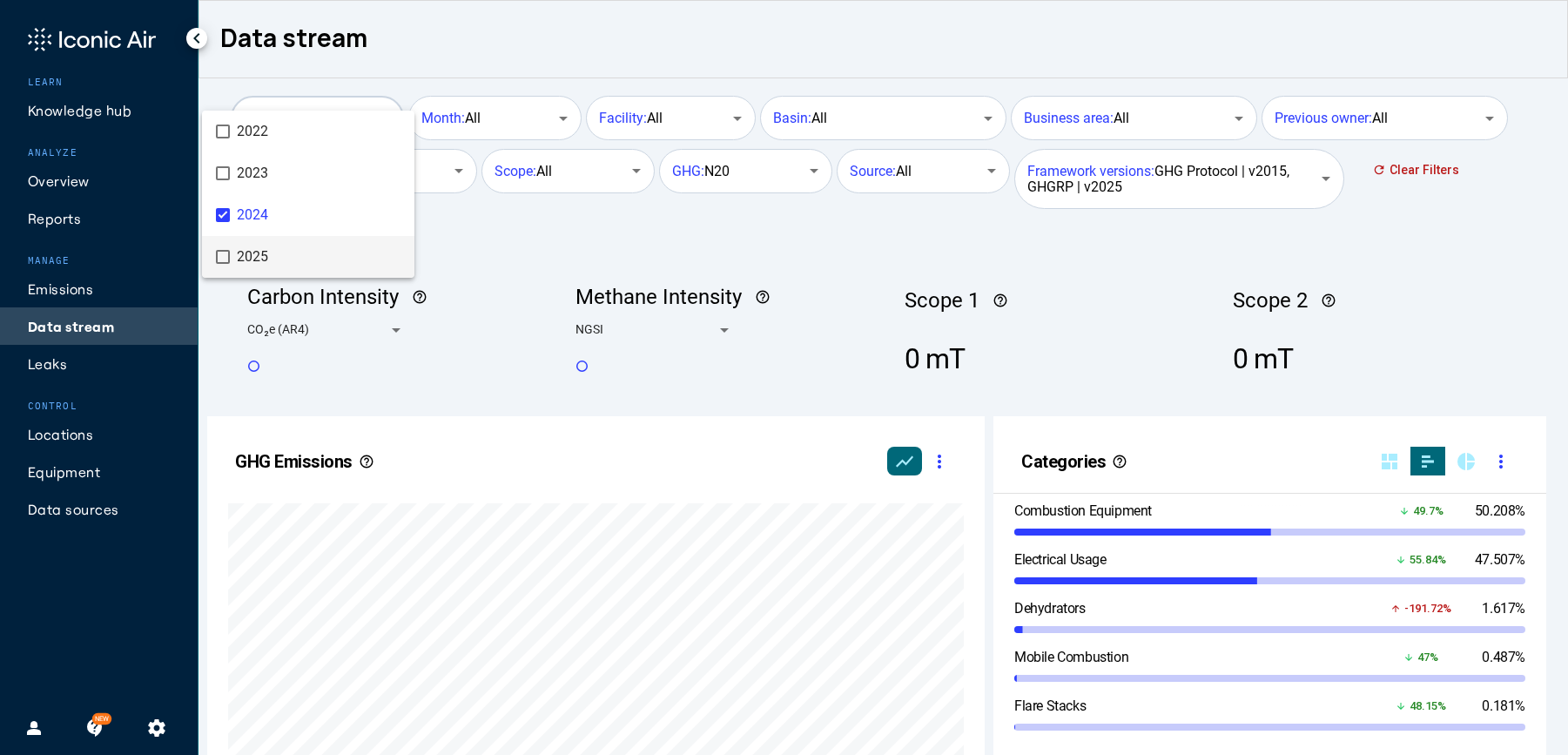 click at bounding box center [784, 377] 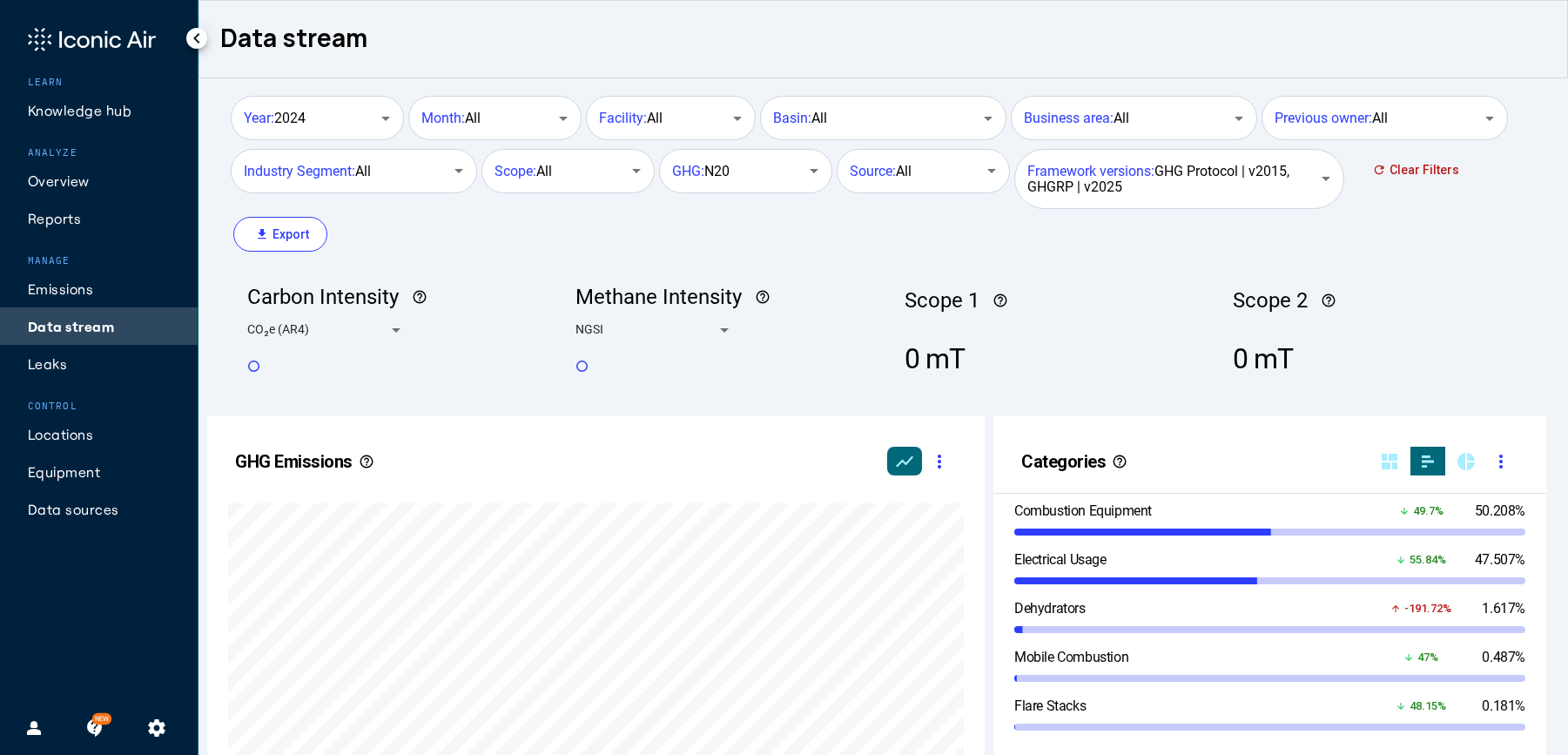 scroll, scrollTop: 870452, scrollLeft: 869962, axis: both 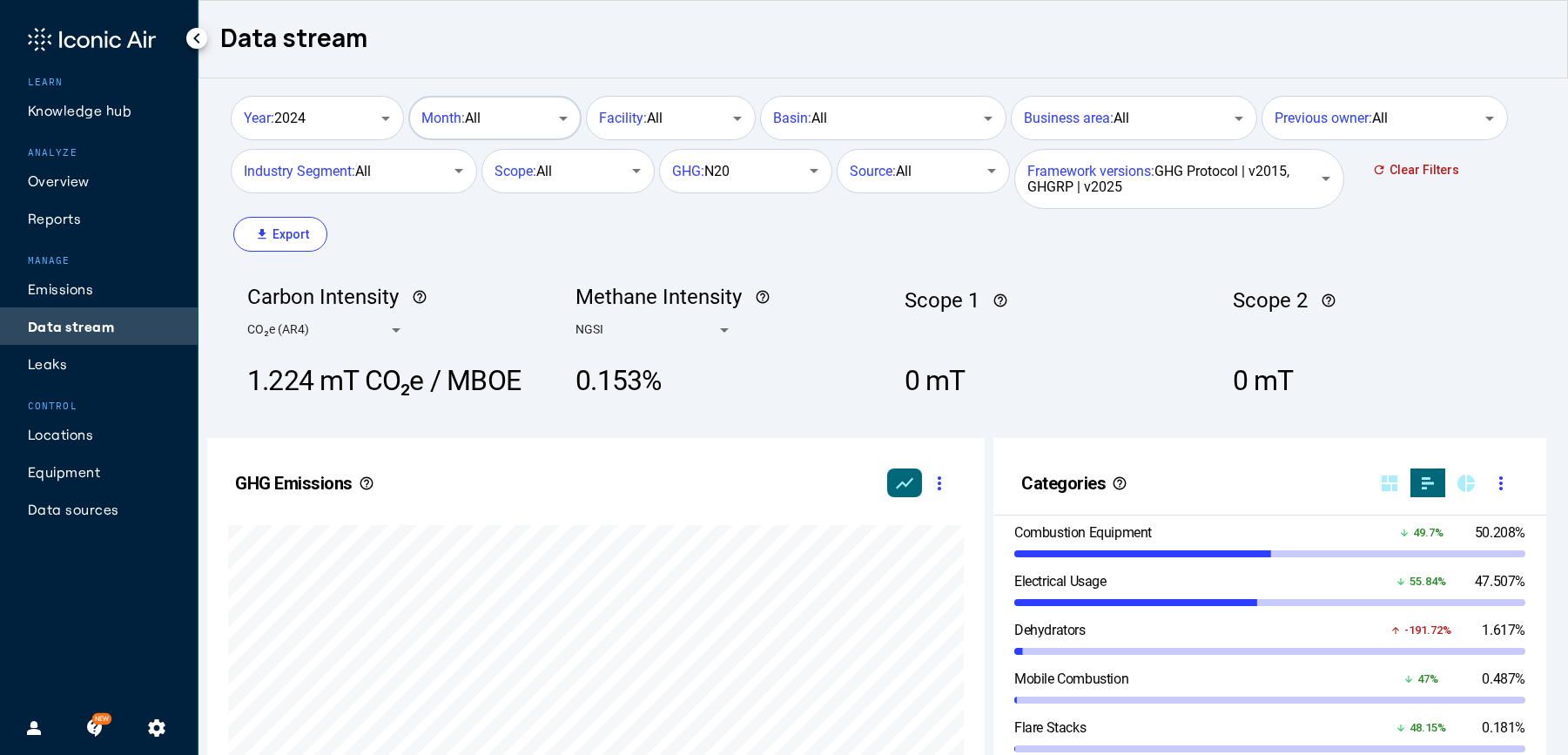 click on "Month:   All" at bounding box center (486, 118) 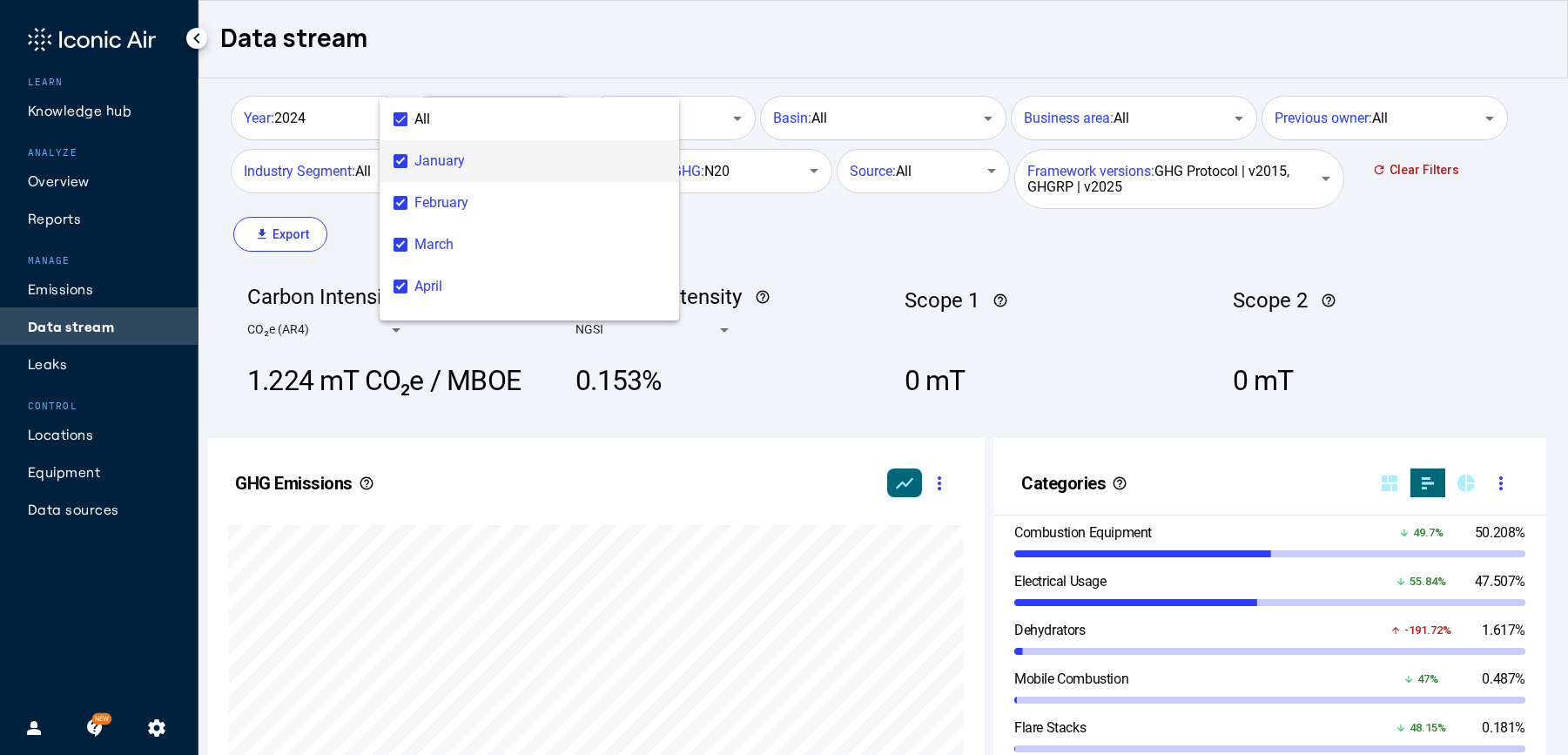 click on "All" at bounding box center (568, 119) 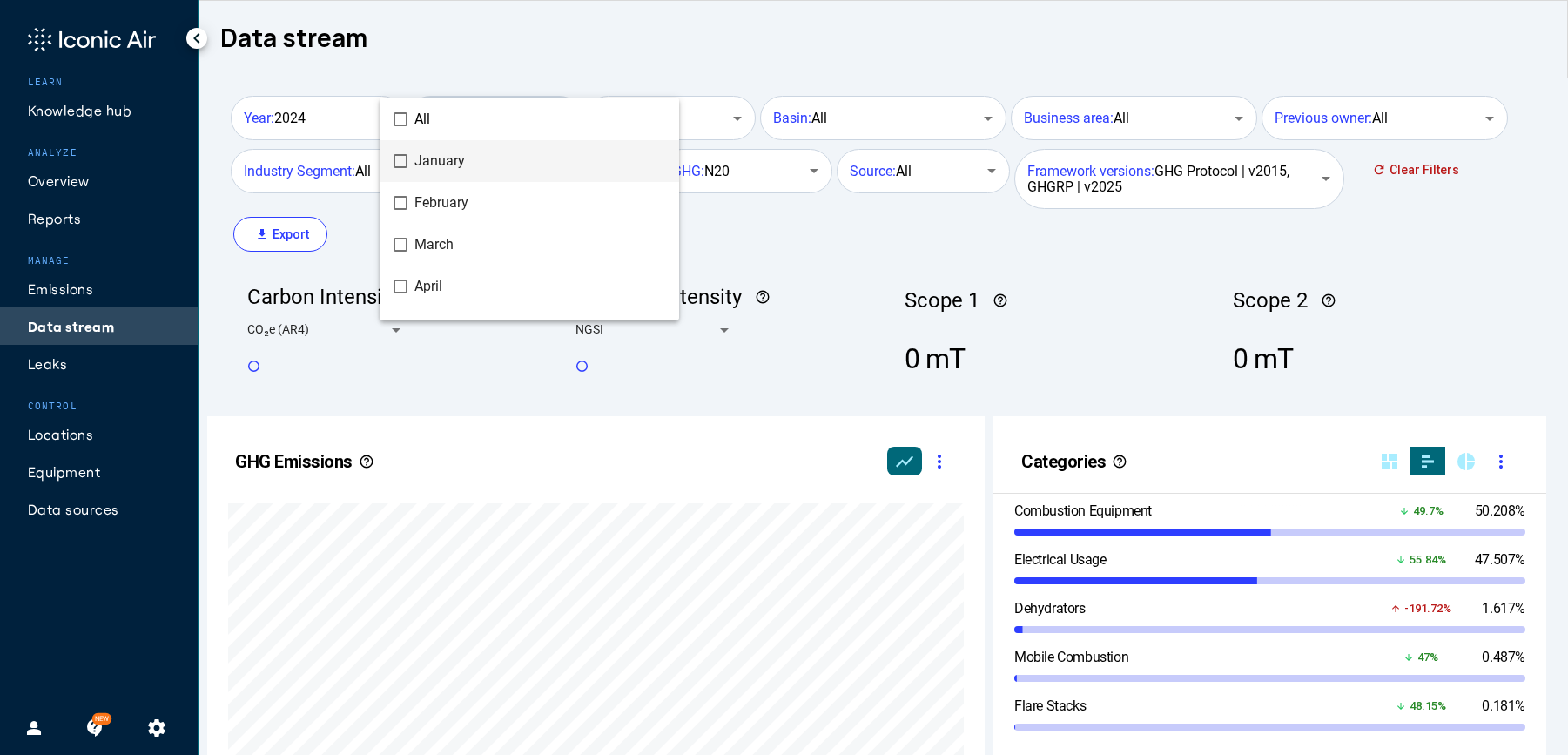 click on "January" at bounding box center [540, 161] 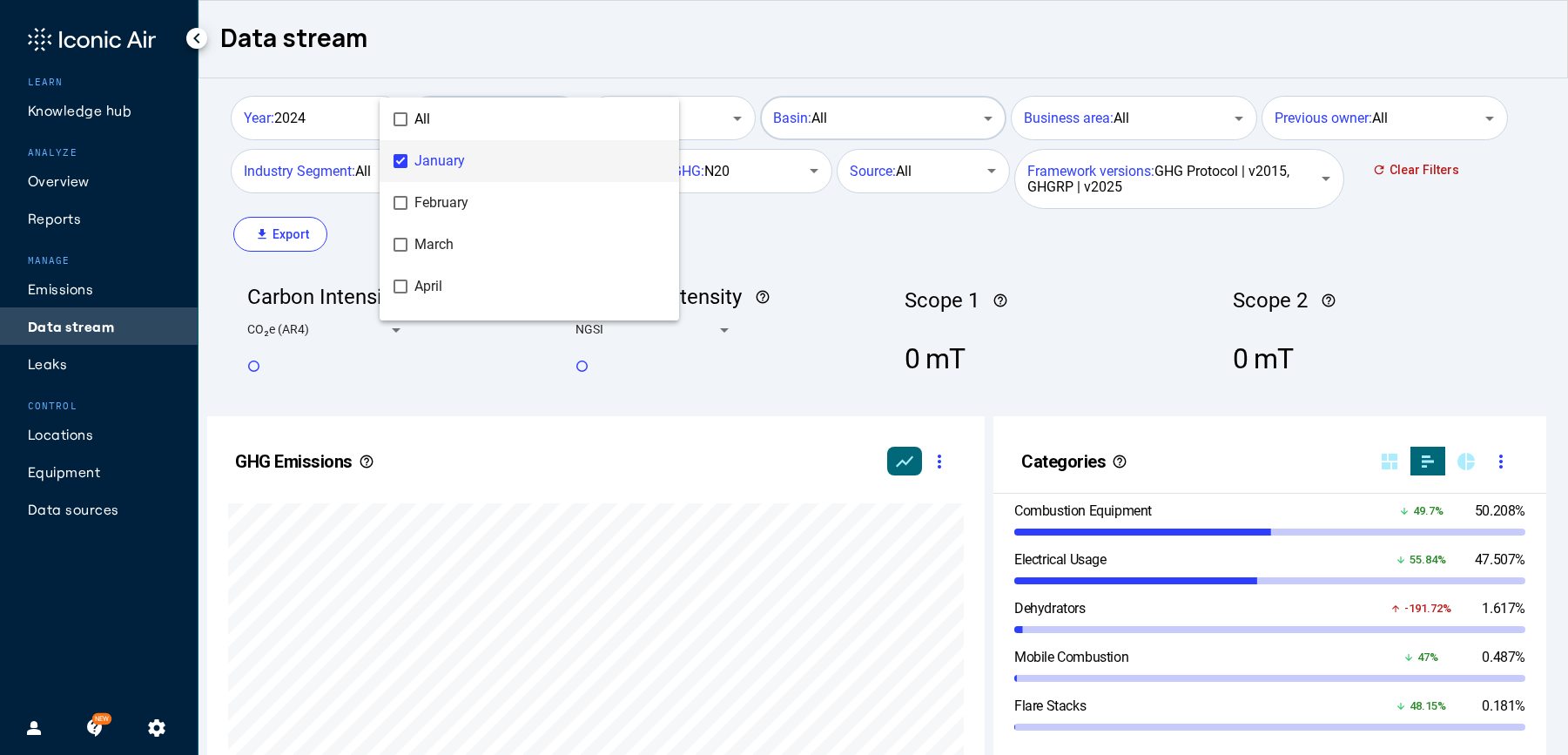 click at bounding box center (784, 377) 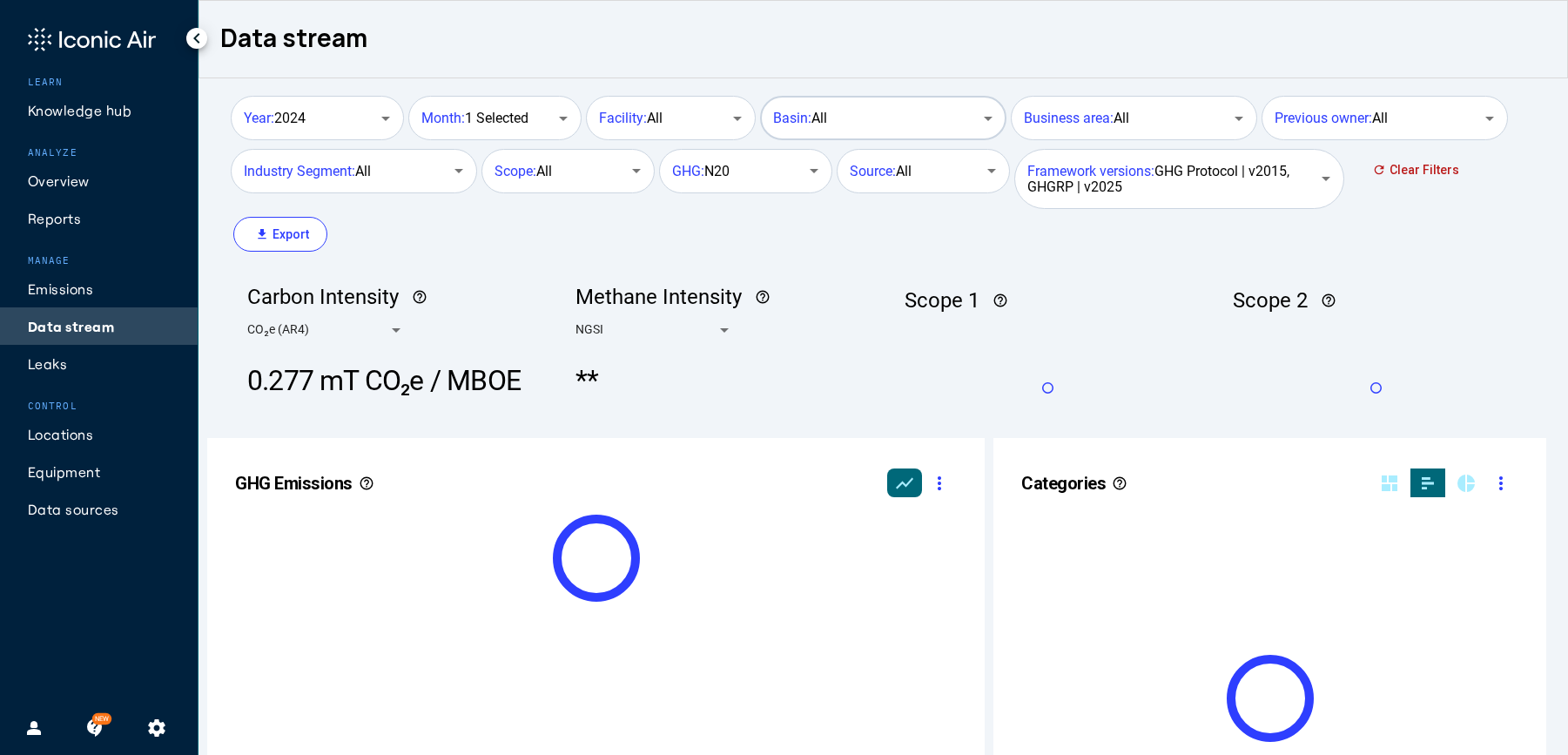 scroll, scrollTop: 870375, scrollLeft: 869962, axis: both 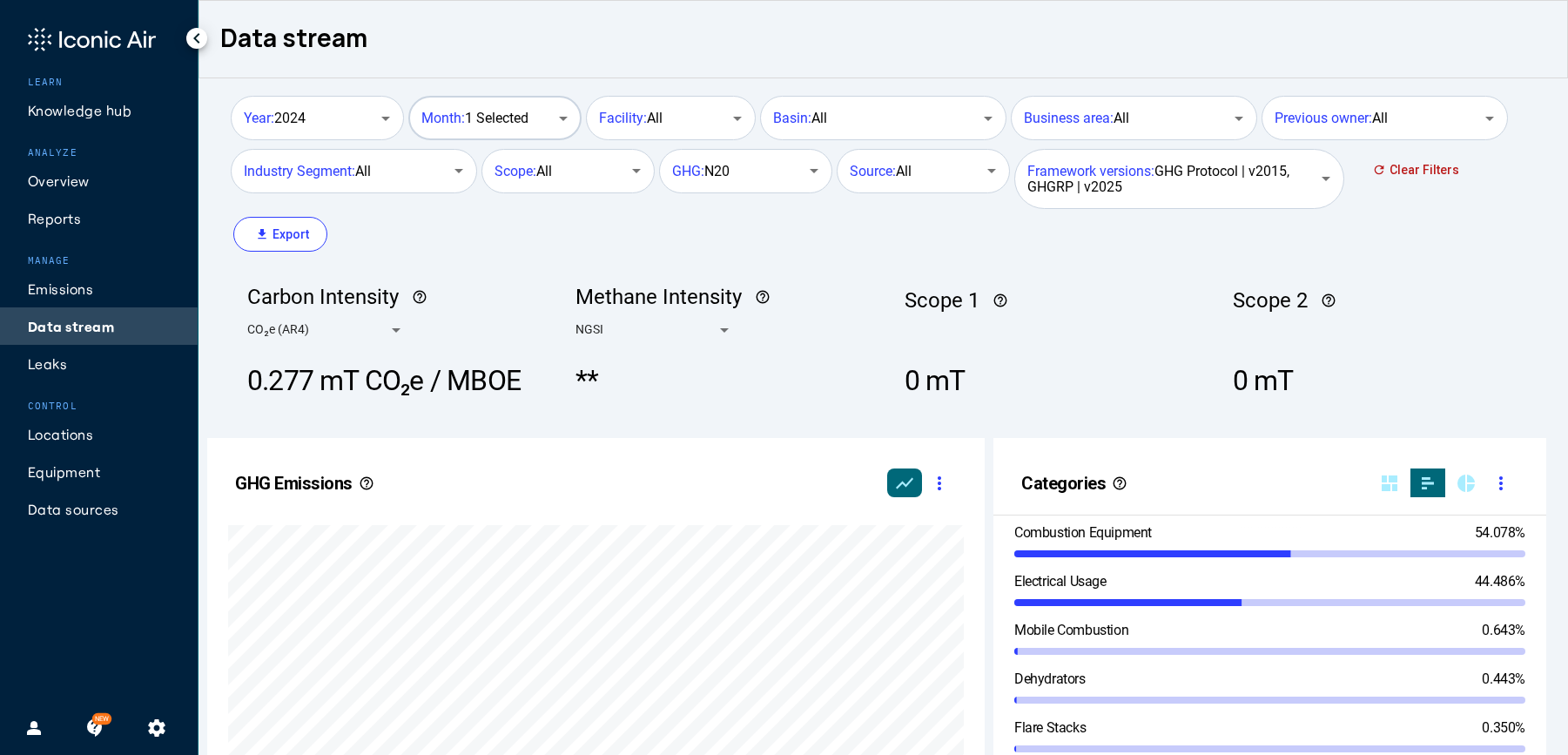 click on "Month:   1 Selected" at bounding box center [474, 118] 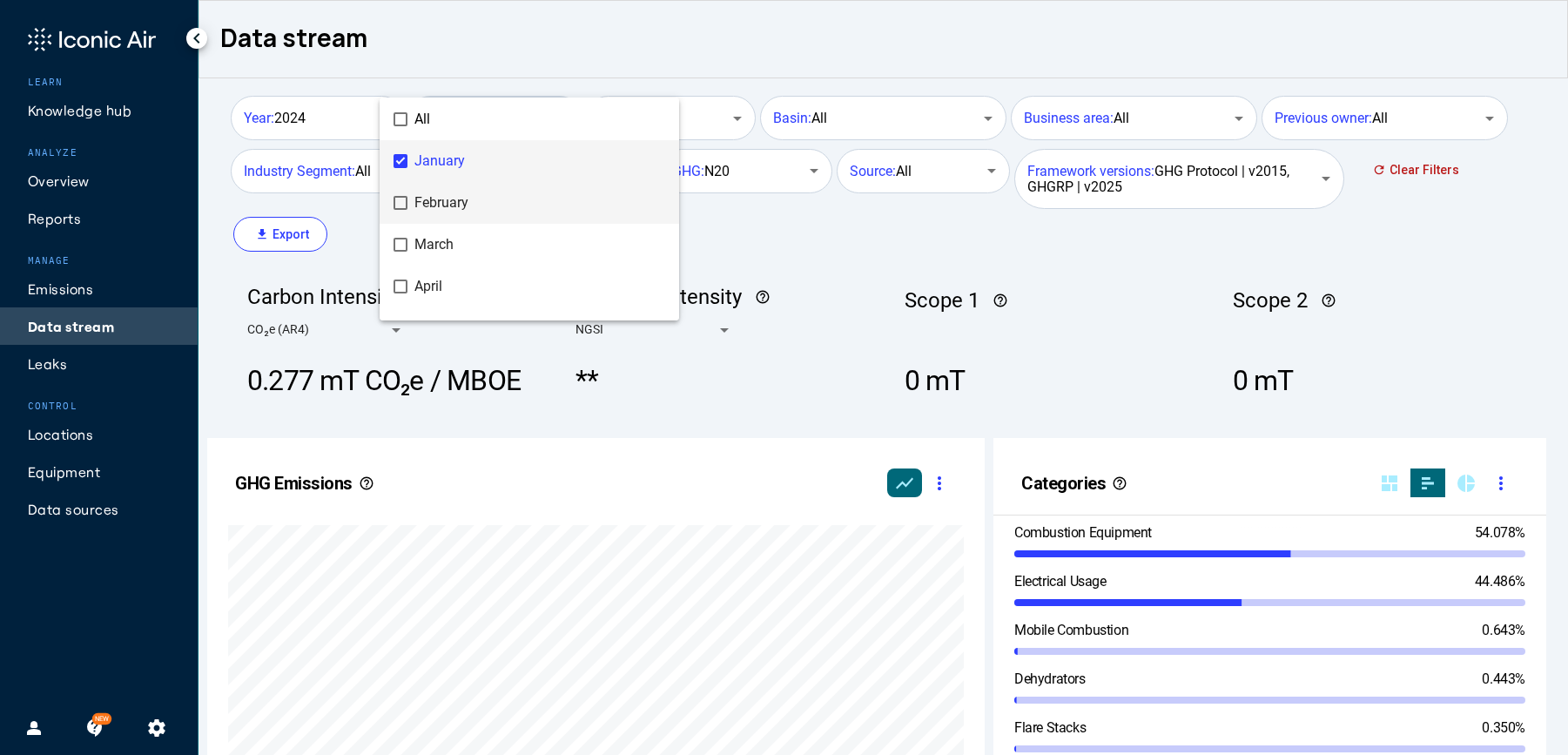 click on "February" at bounding box center (540, 203) 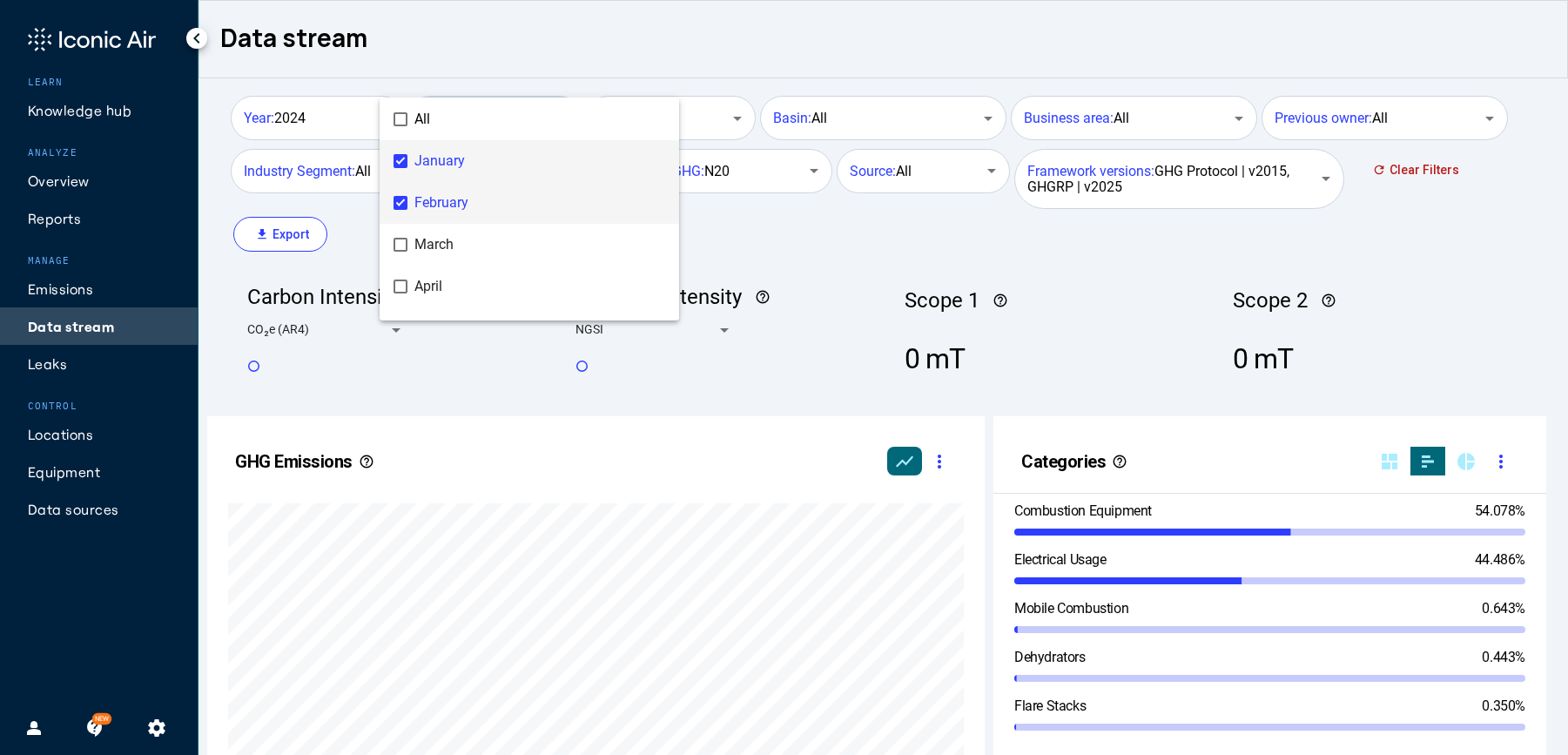 click on "January" at bounding box center (540, 161) 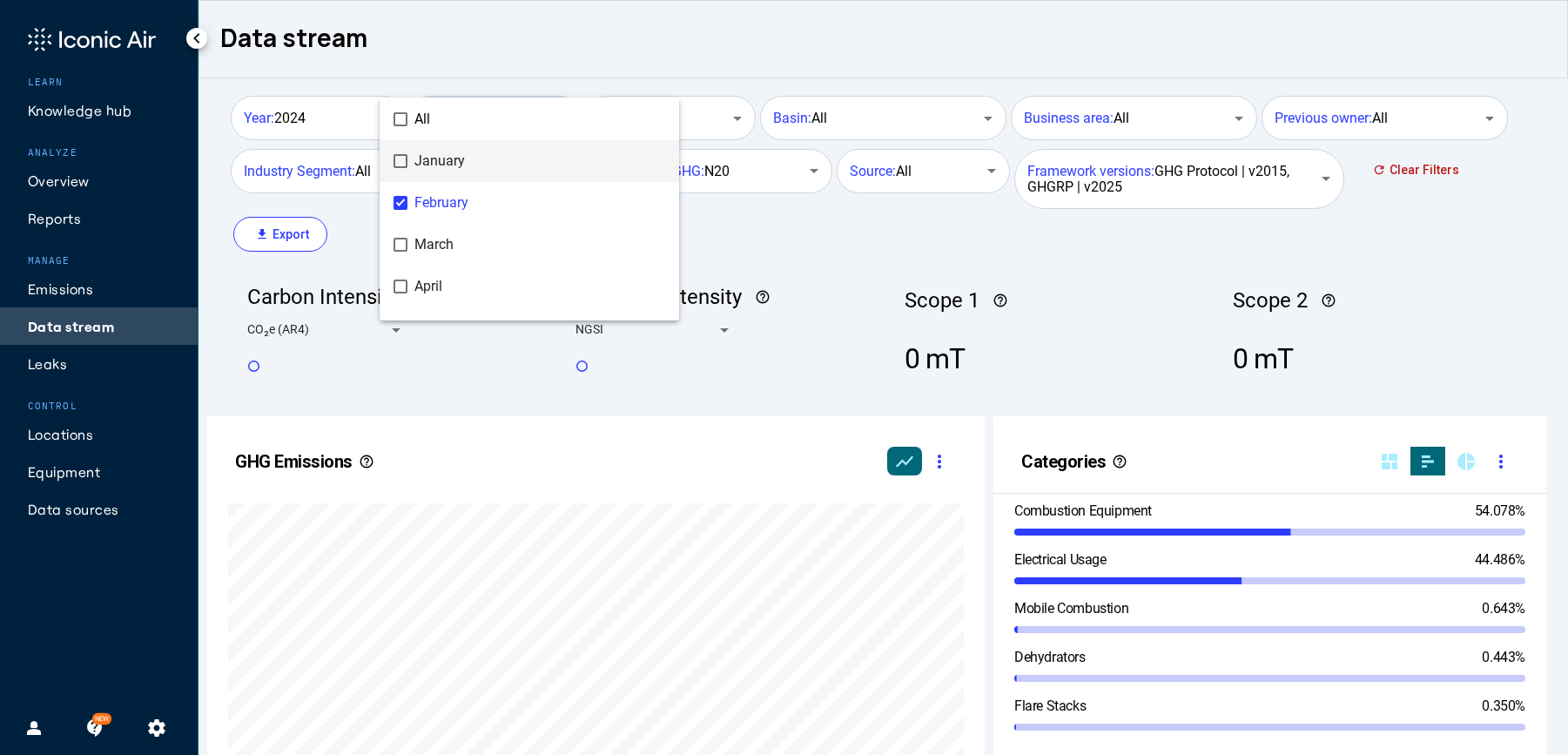 click at bounding box center [784, 377] 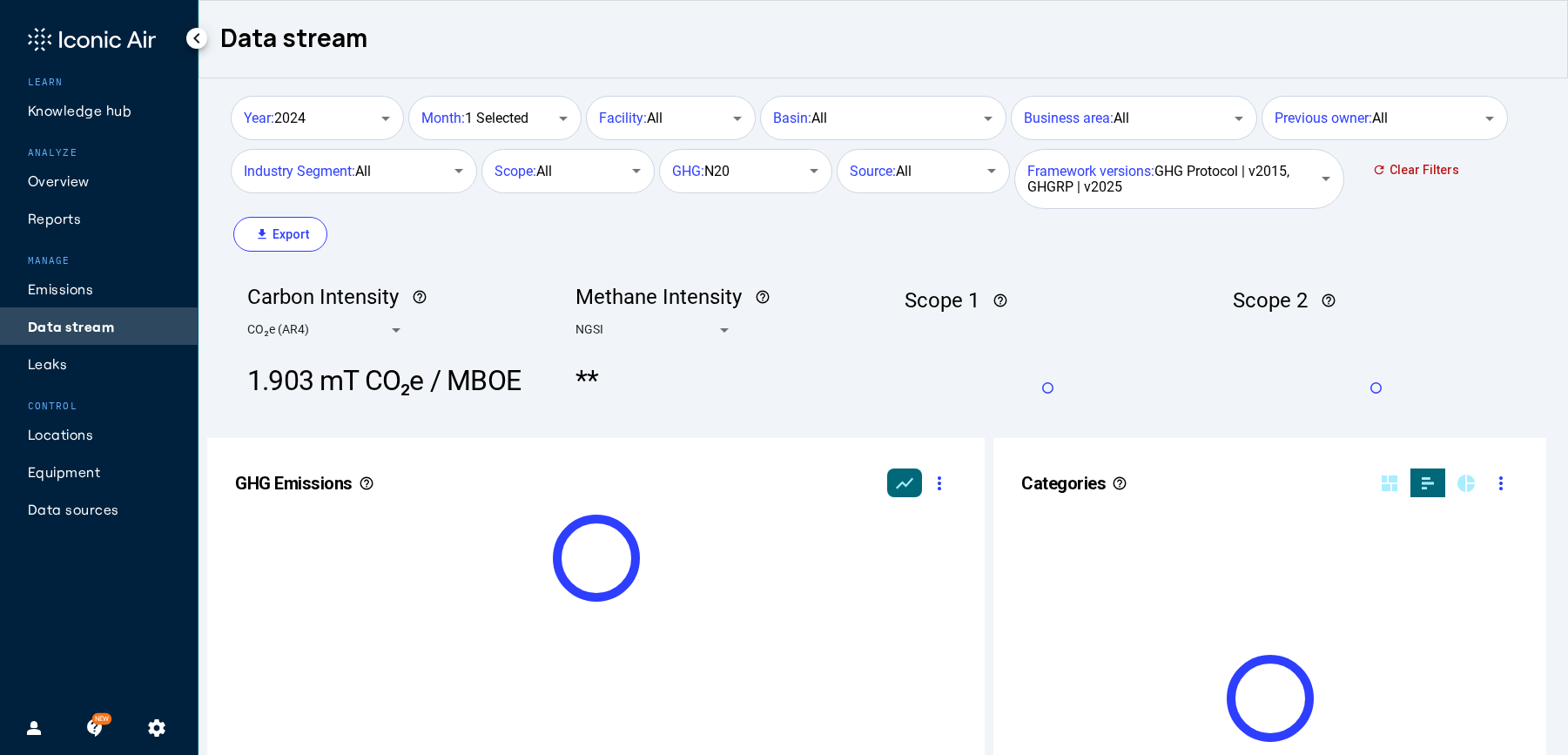 scroll, scrollTop: 870375, scrollLeft: 869962, axis: both 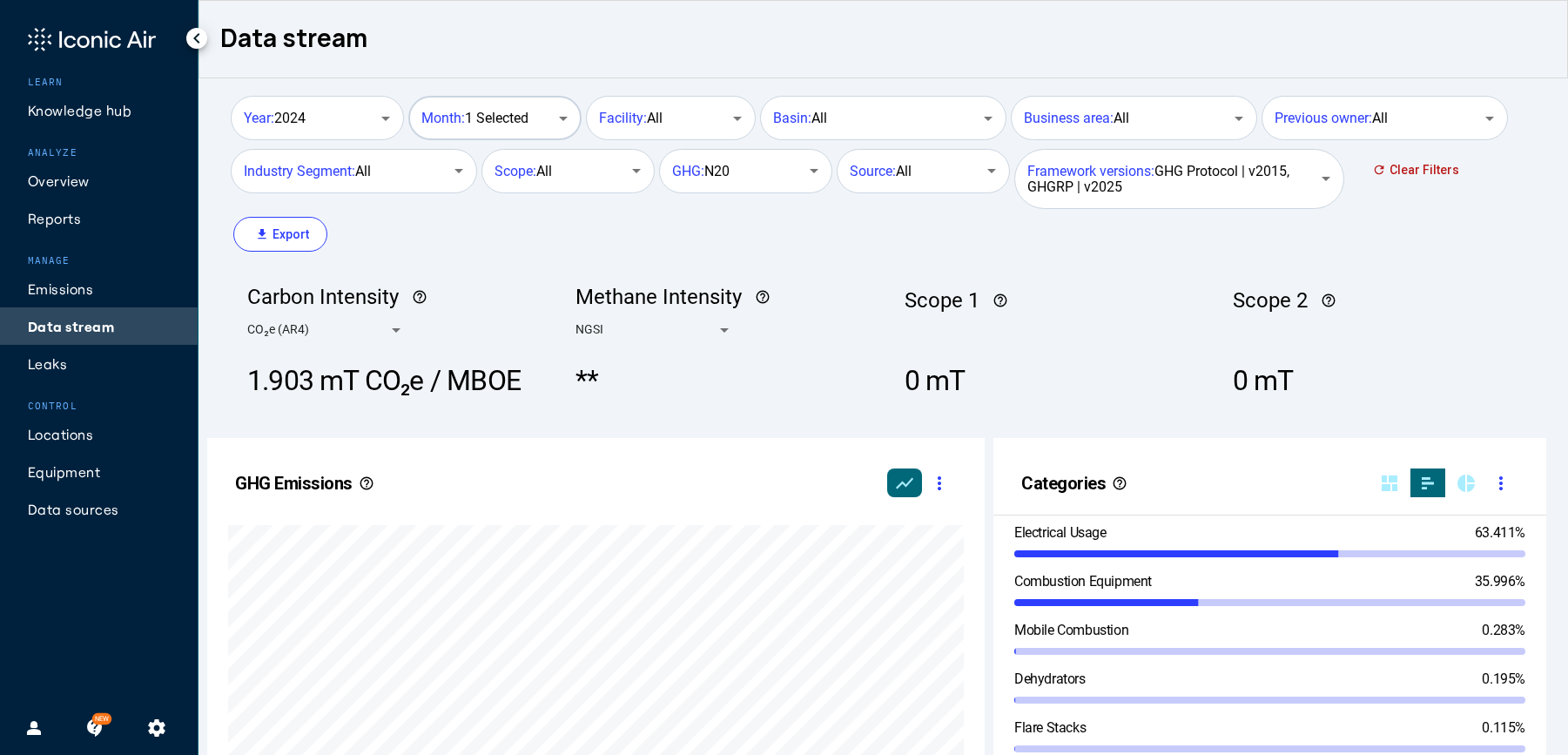 click on "Month:   1 Selected" at bounding box center [474, 118] 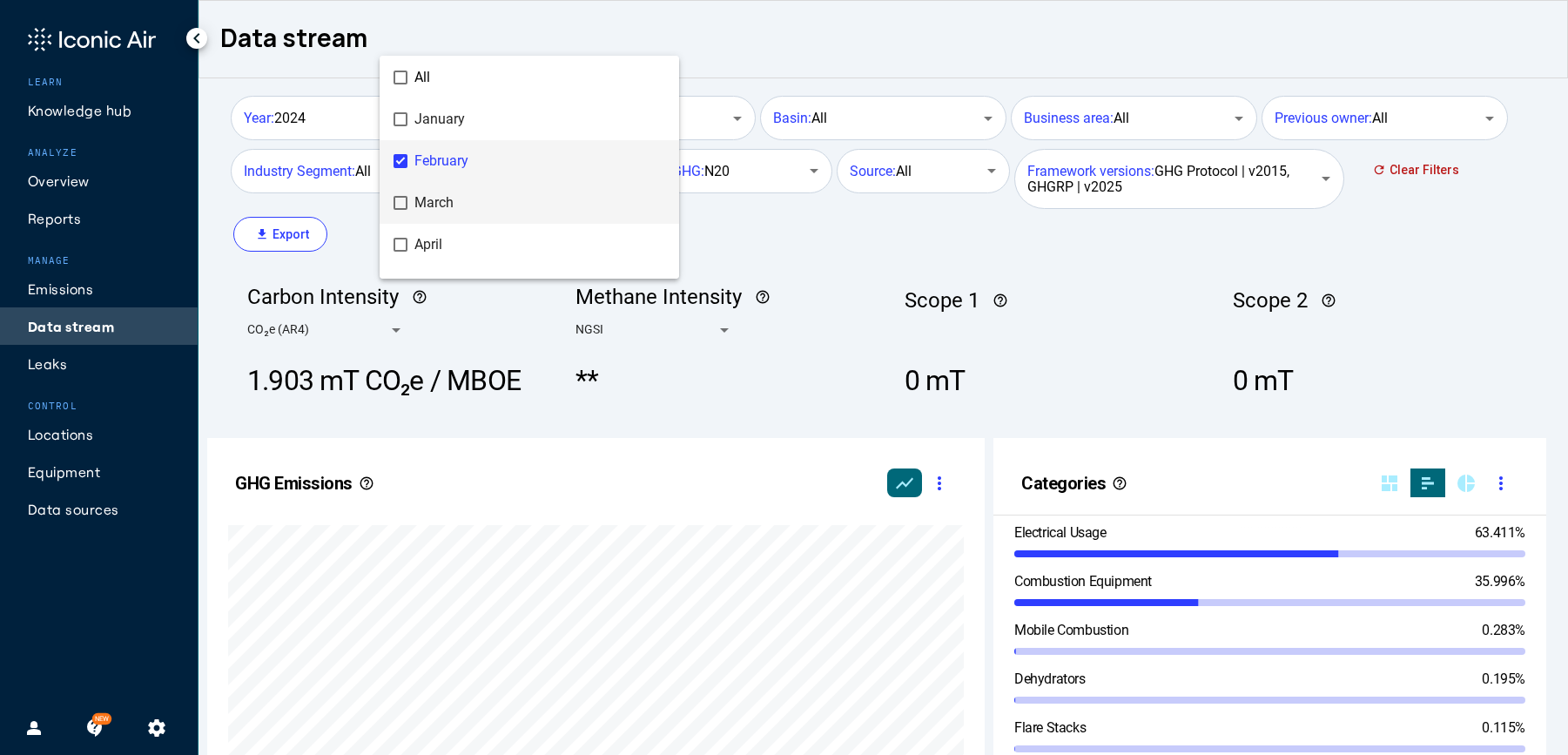 click on "March" at bounding box center (540, 203) 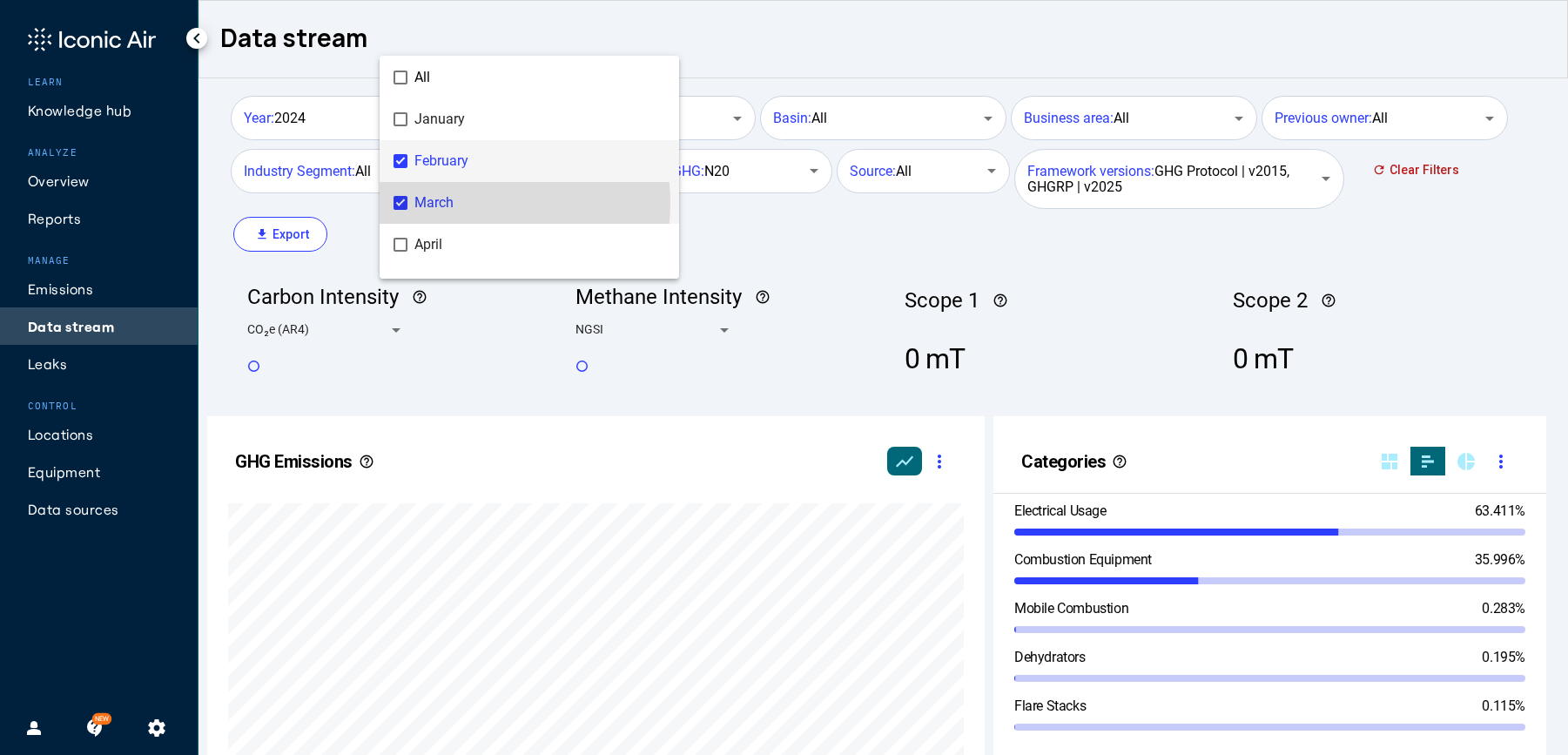click on "February" at bounding box center [540, 161] 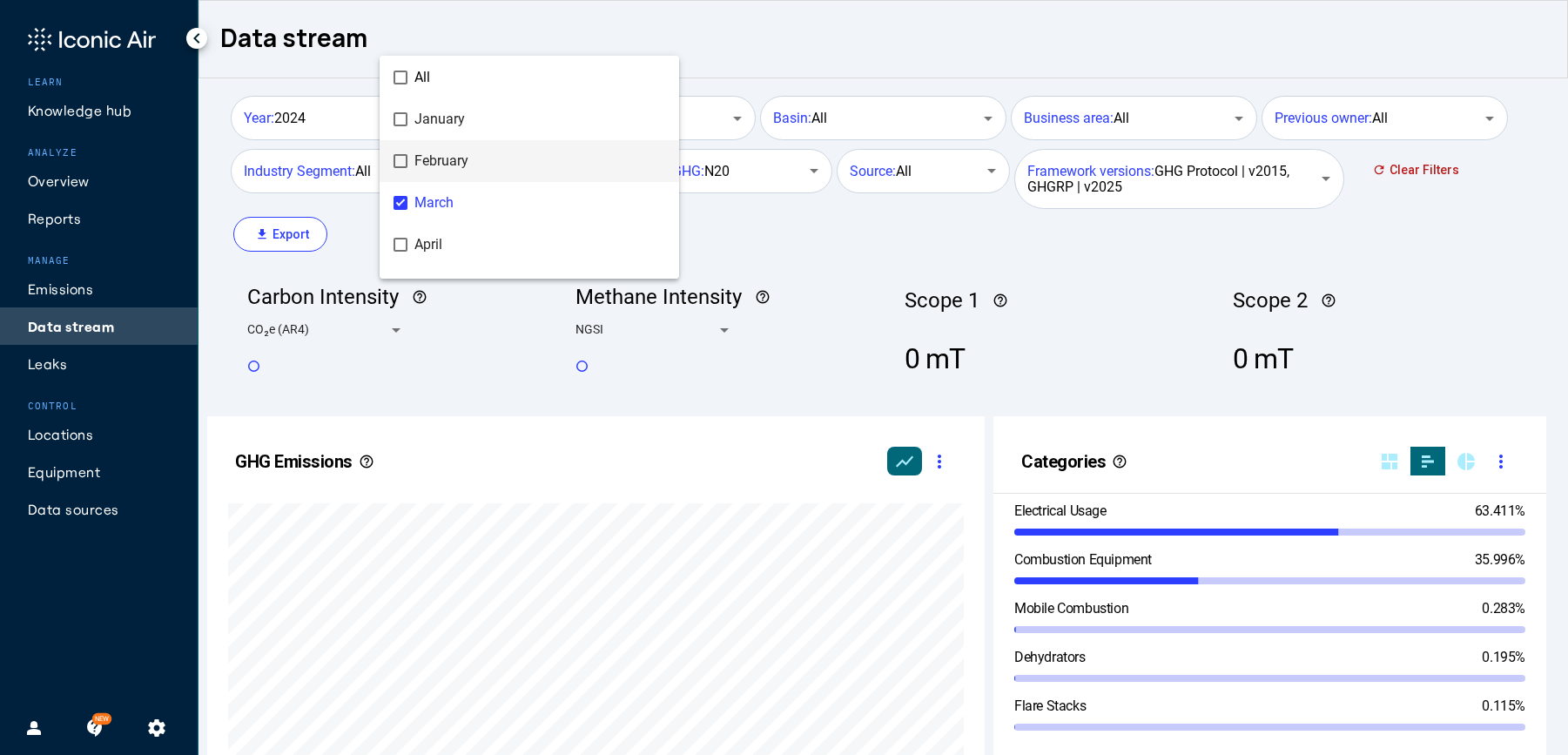 click at bounding box center (784, 377) 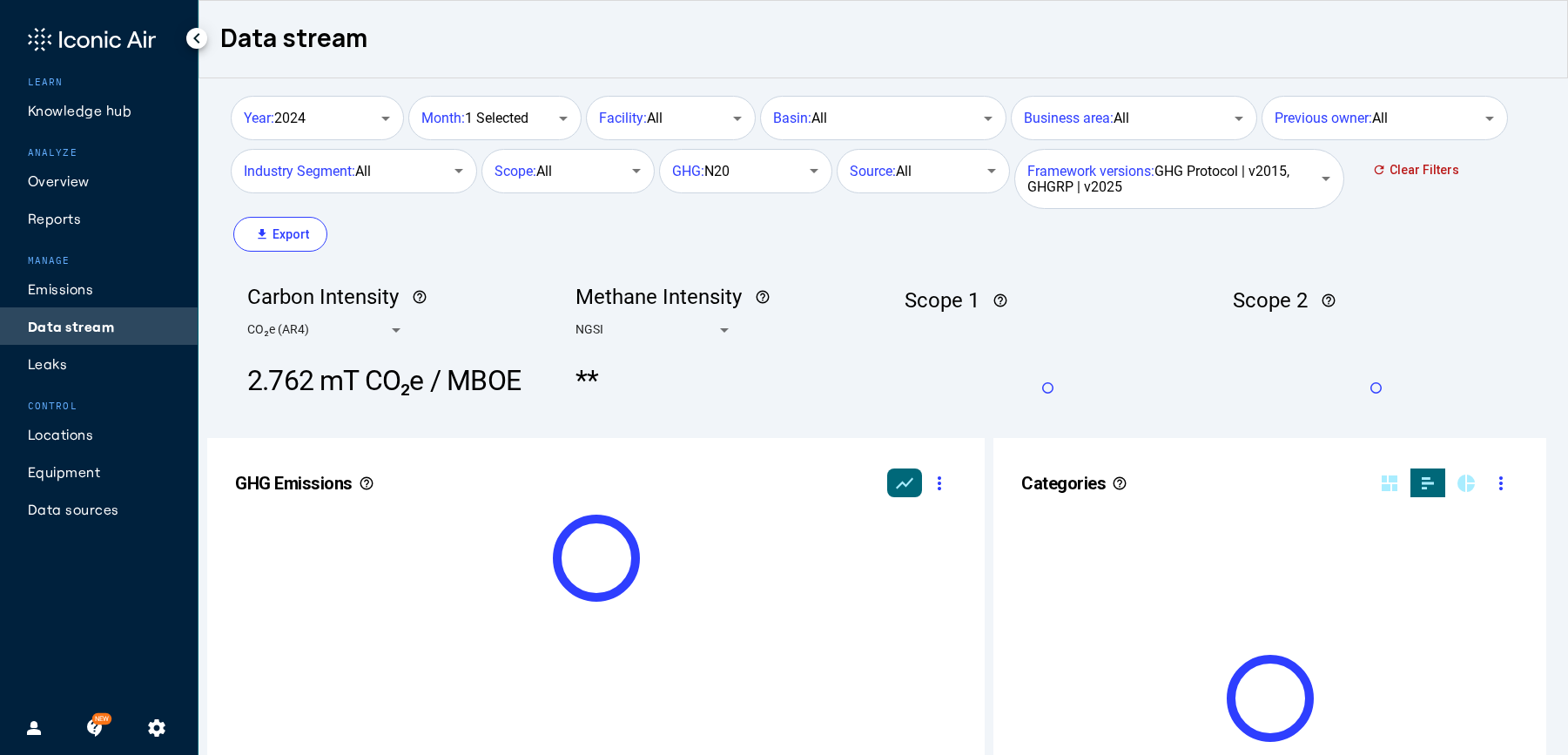 scroll, scrollTop: 119, scrollLeft: 0, axis: vertical 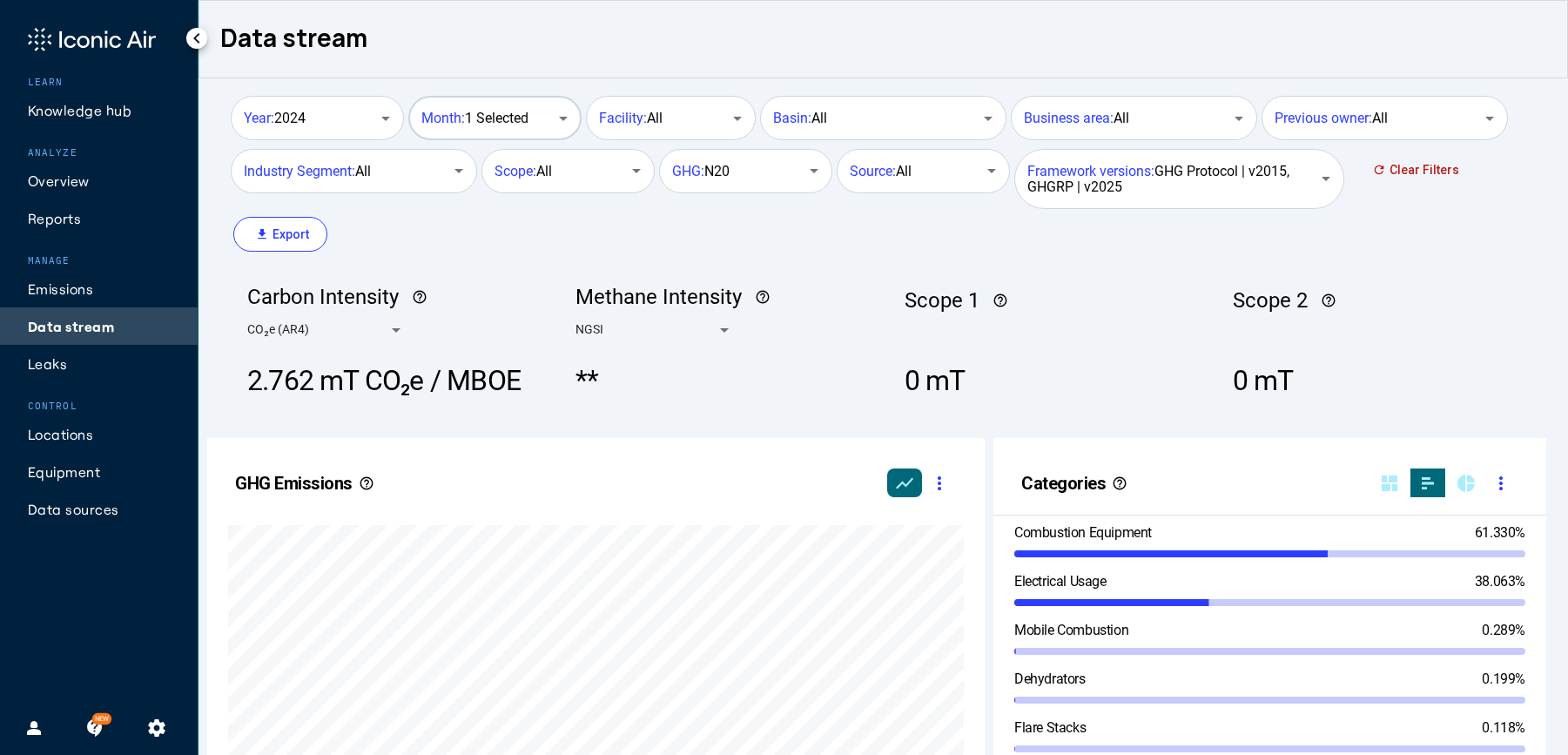click on "Month:   1 Selected" at bounding box center [474, 118] 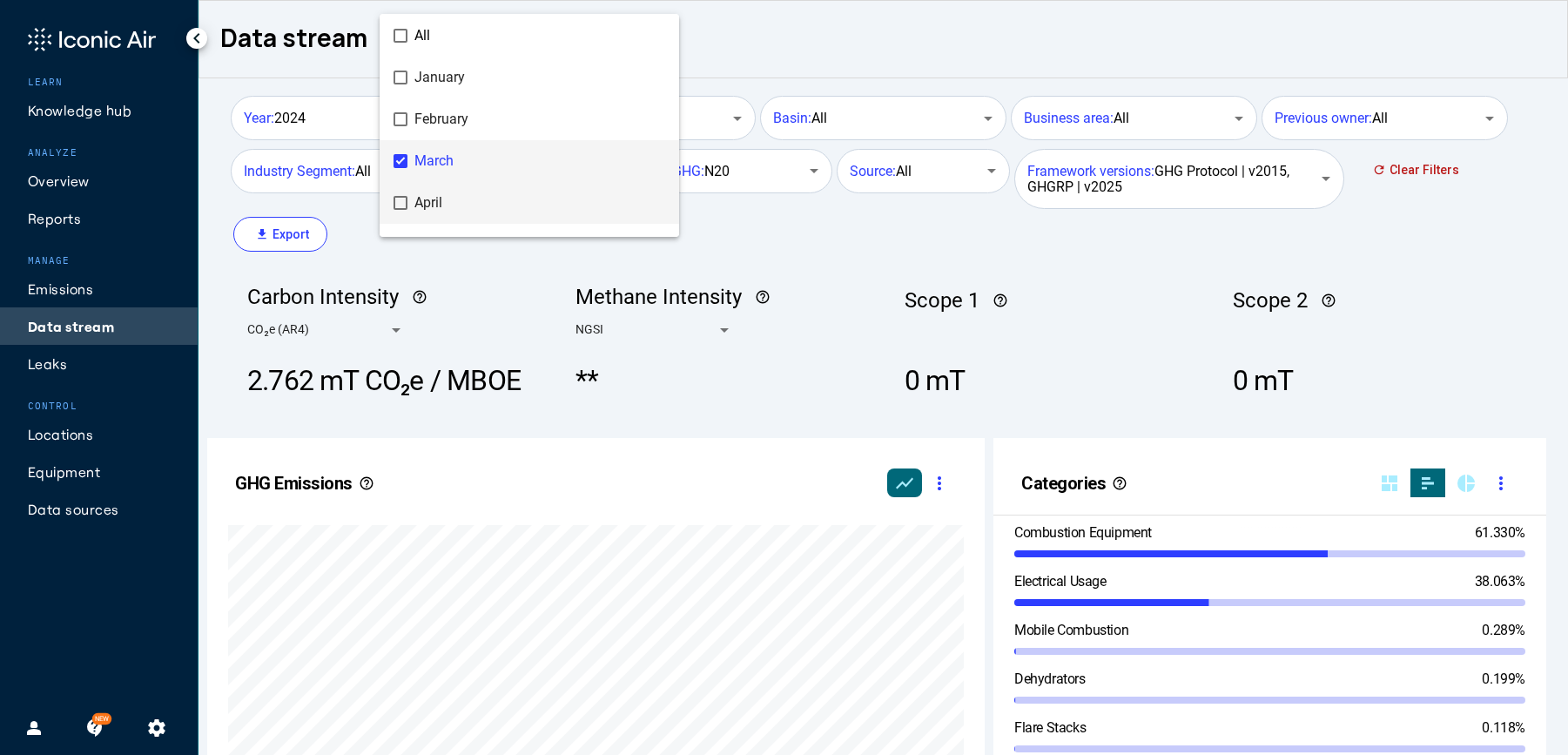 click on "April" at bounding box center (540, 203) 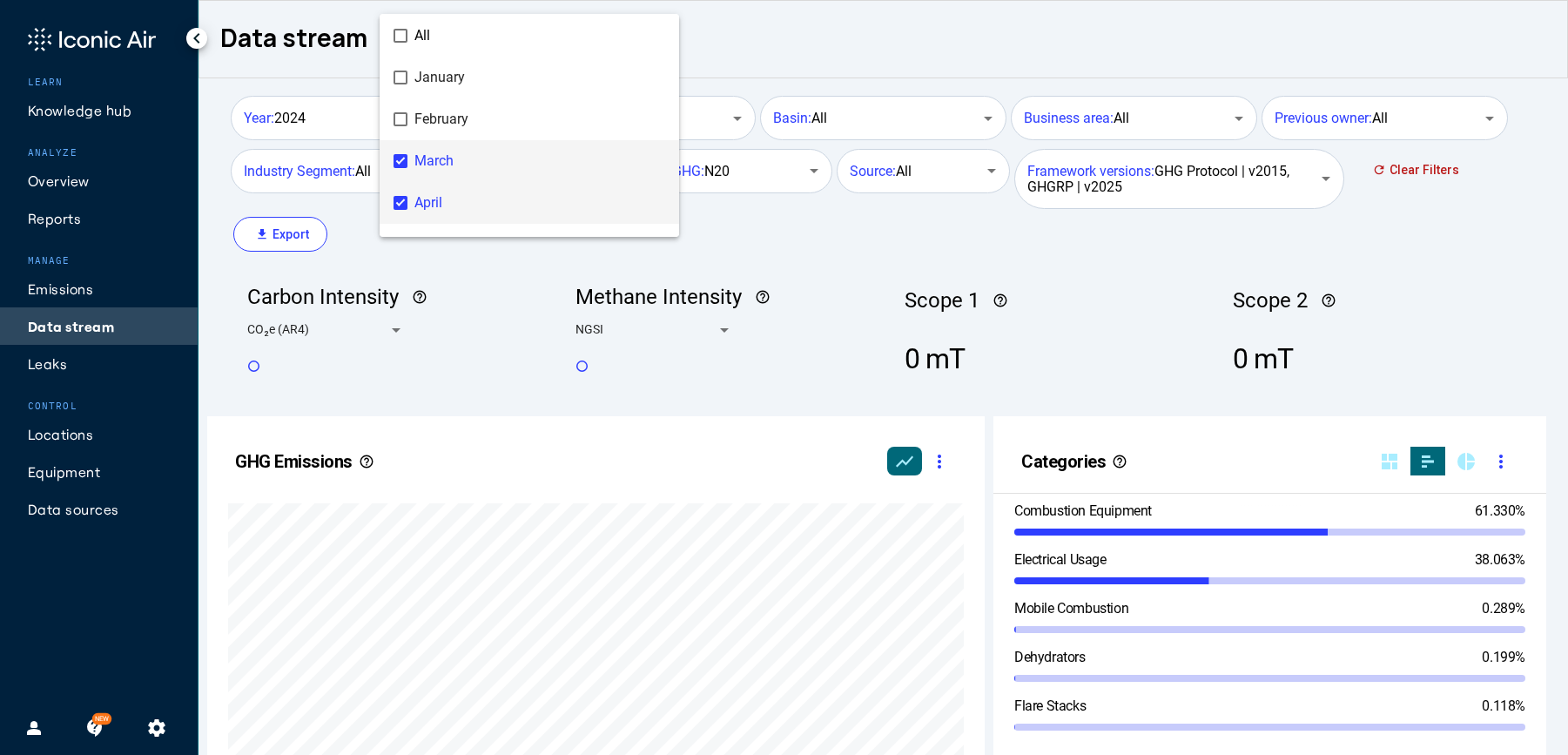 click on "March" at bounding box center (540, 161) 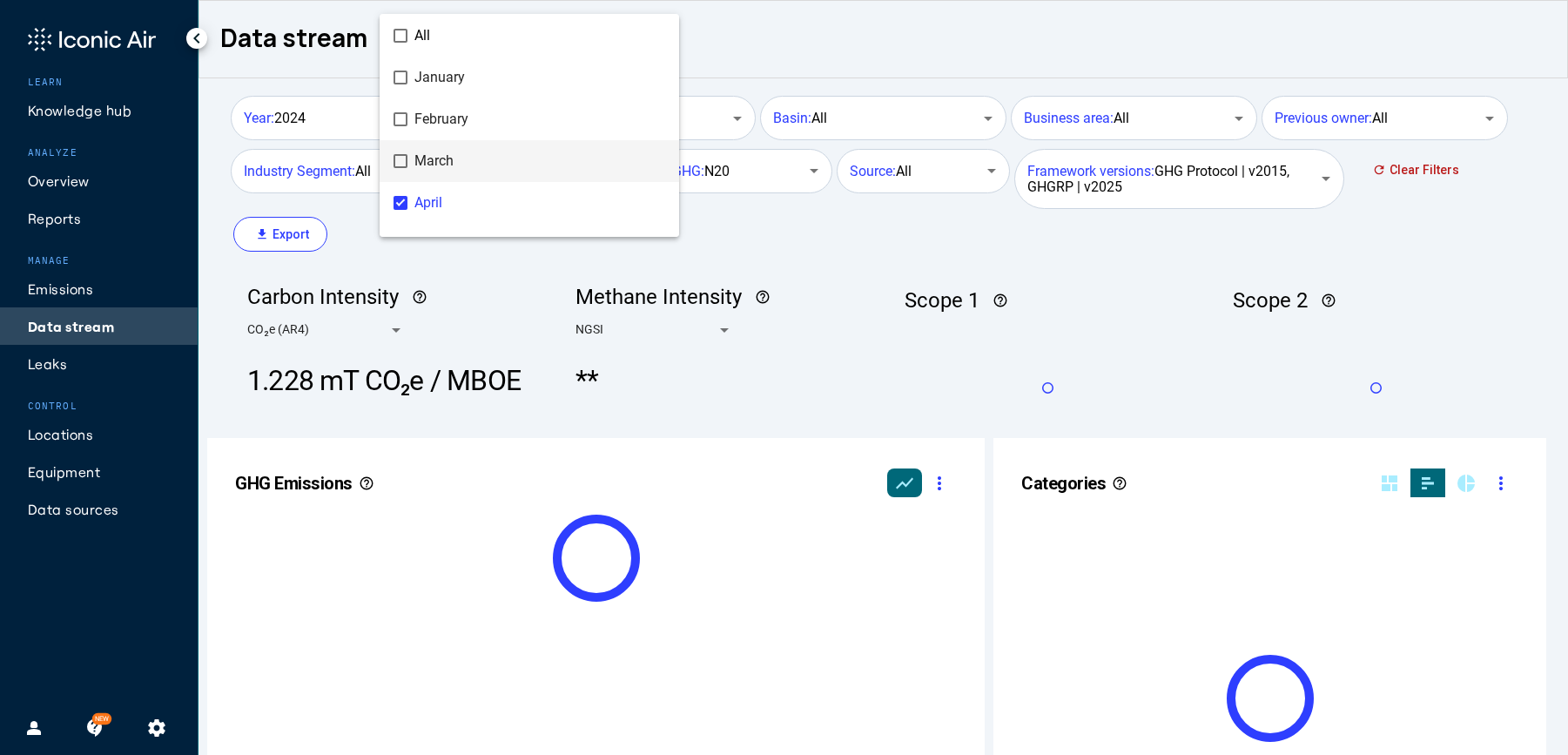 scroll, scrollTop: 870375, scrollLeft: 869962, axis: both 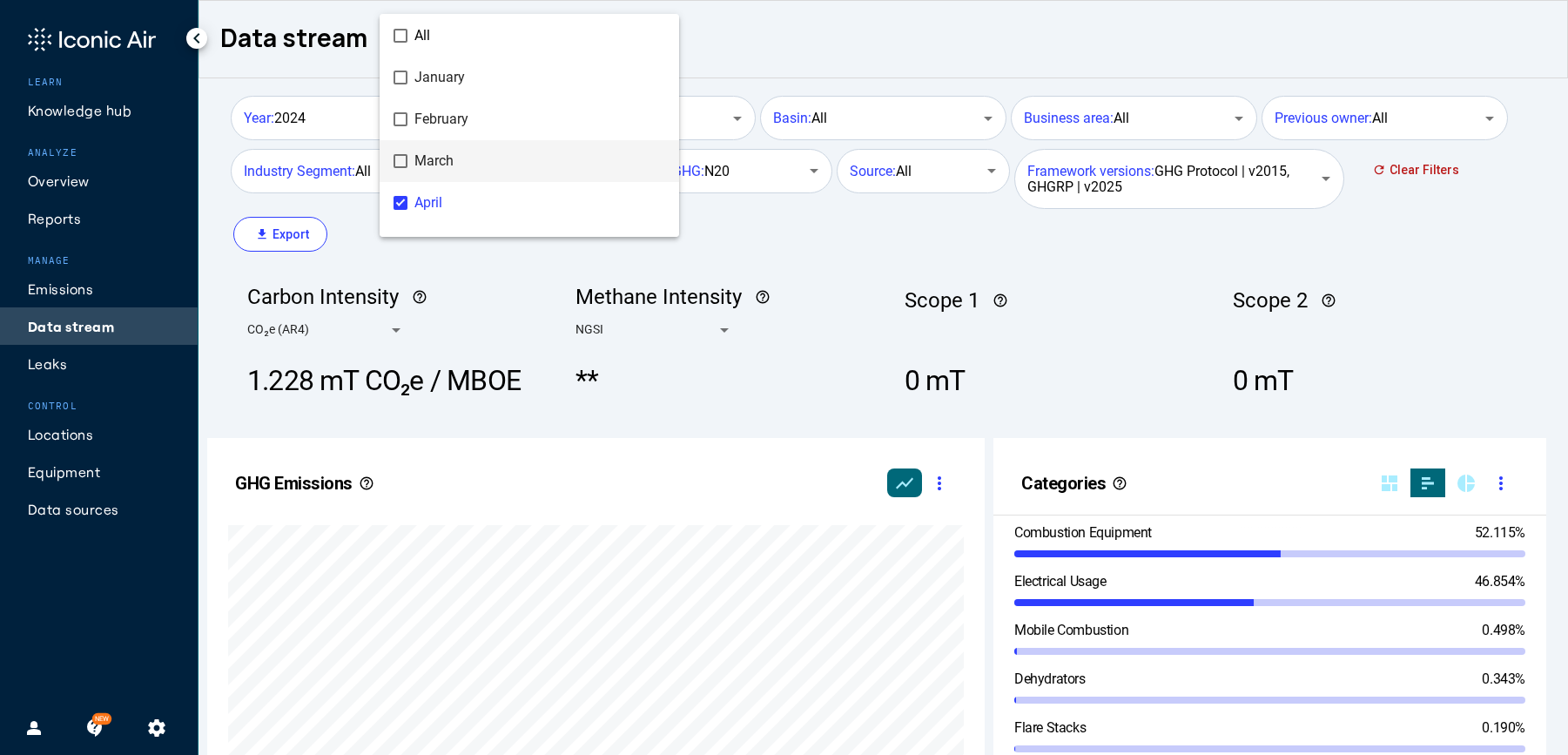 click at bounding box center [784, 377] 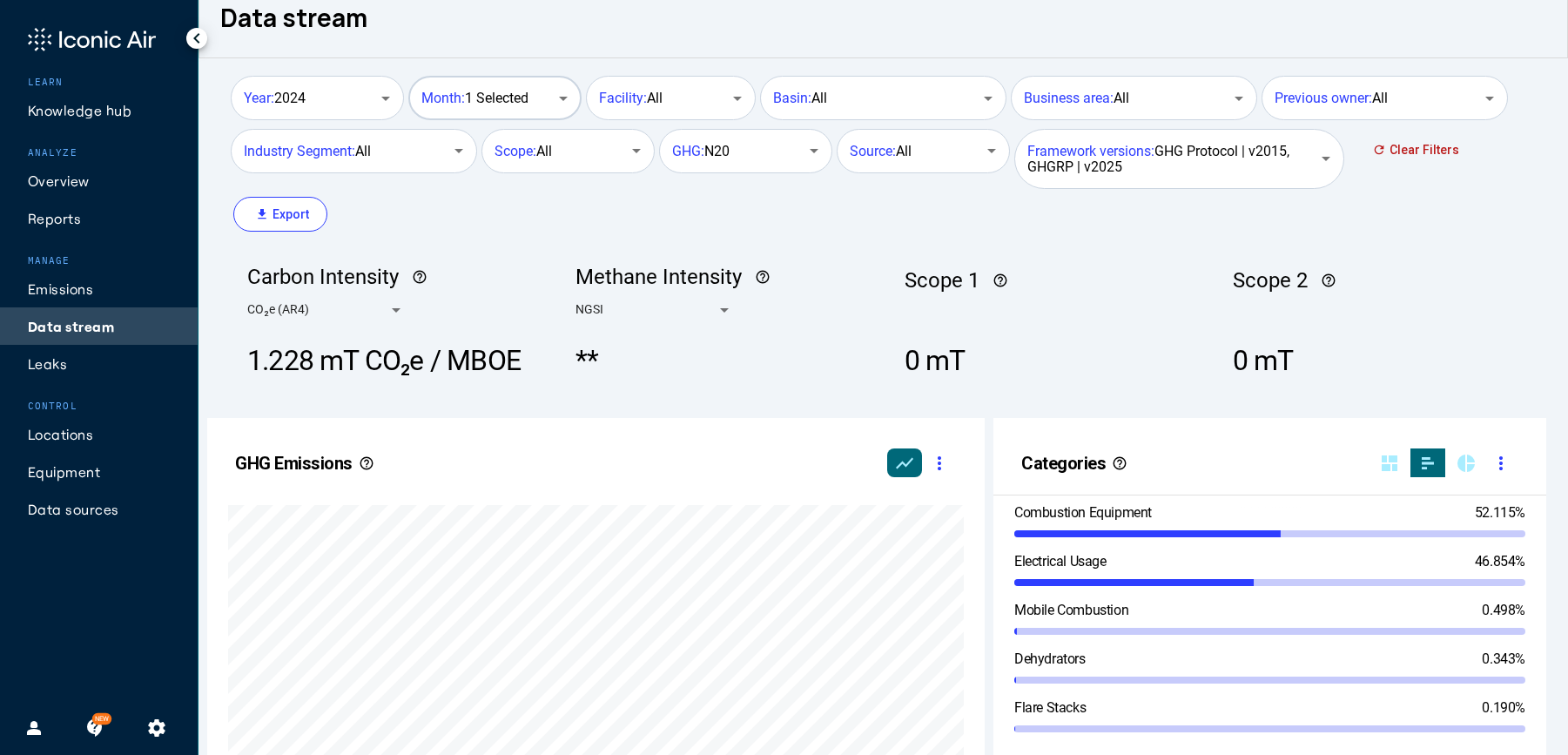 scroll, scrollTop: 0, scrollLeft: 0, axis: both 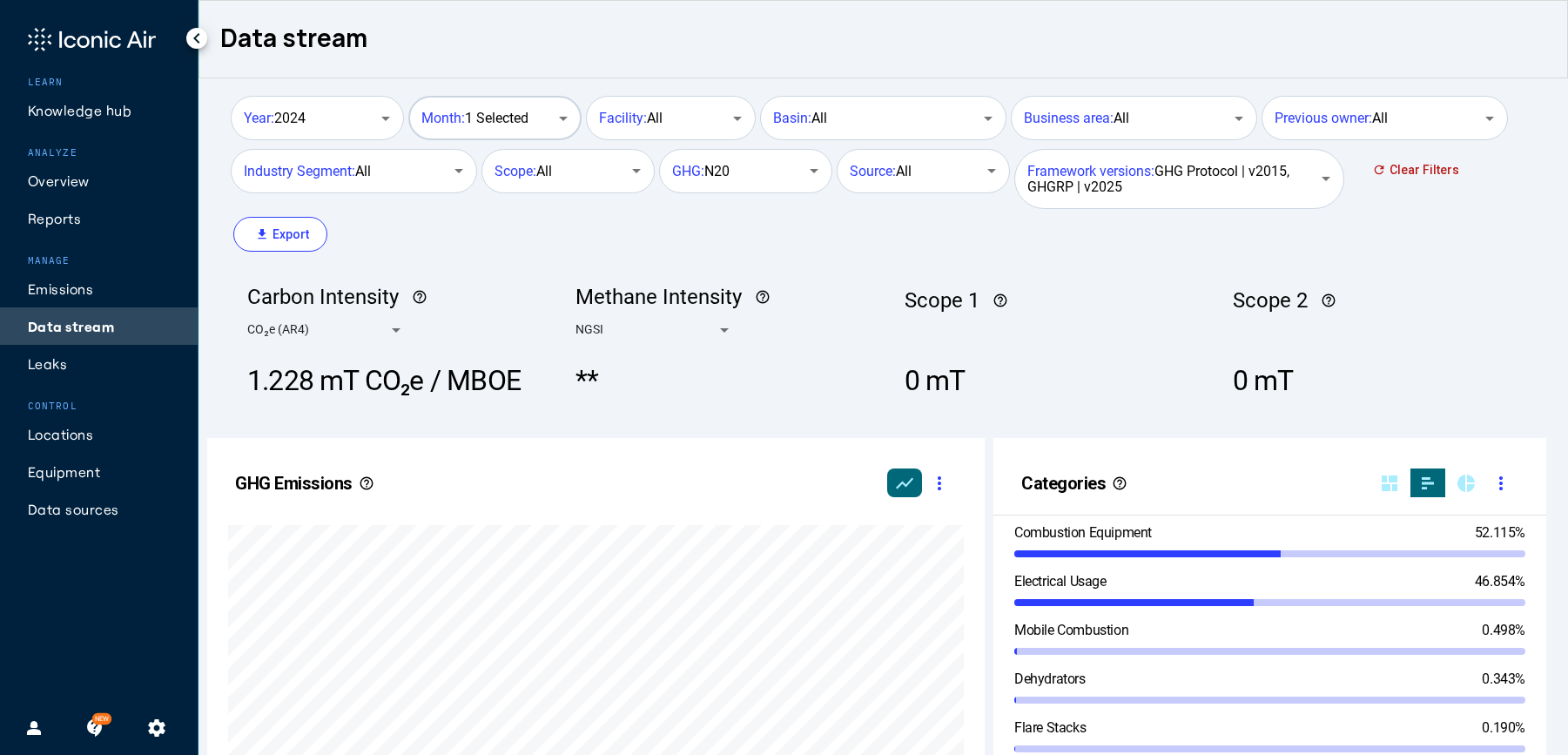 click on "Month:   1 Selected" at bounding box center (474, 118) 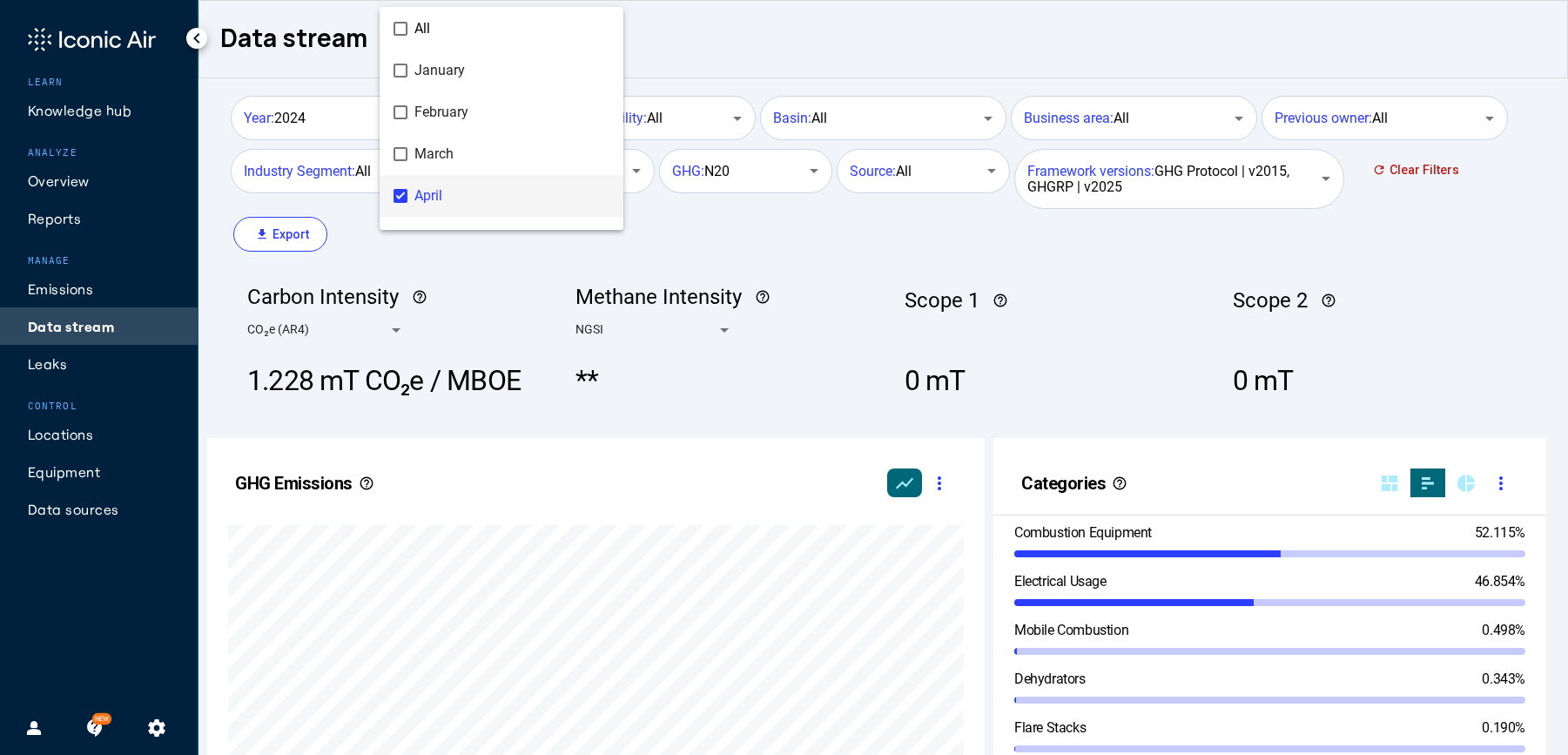 scroll, scrollTop: 35, scrollLeft: 0, axis: vertical 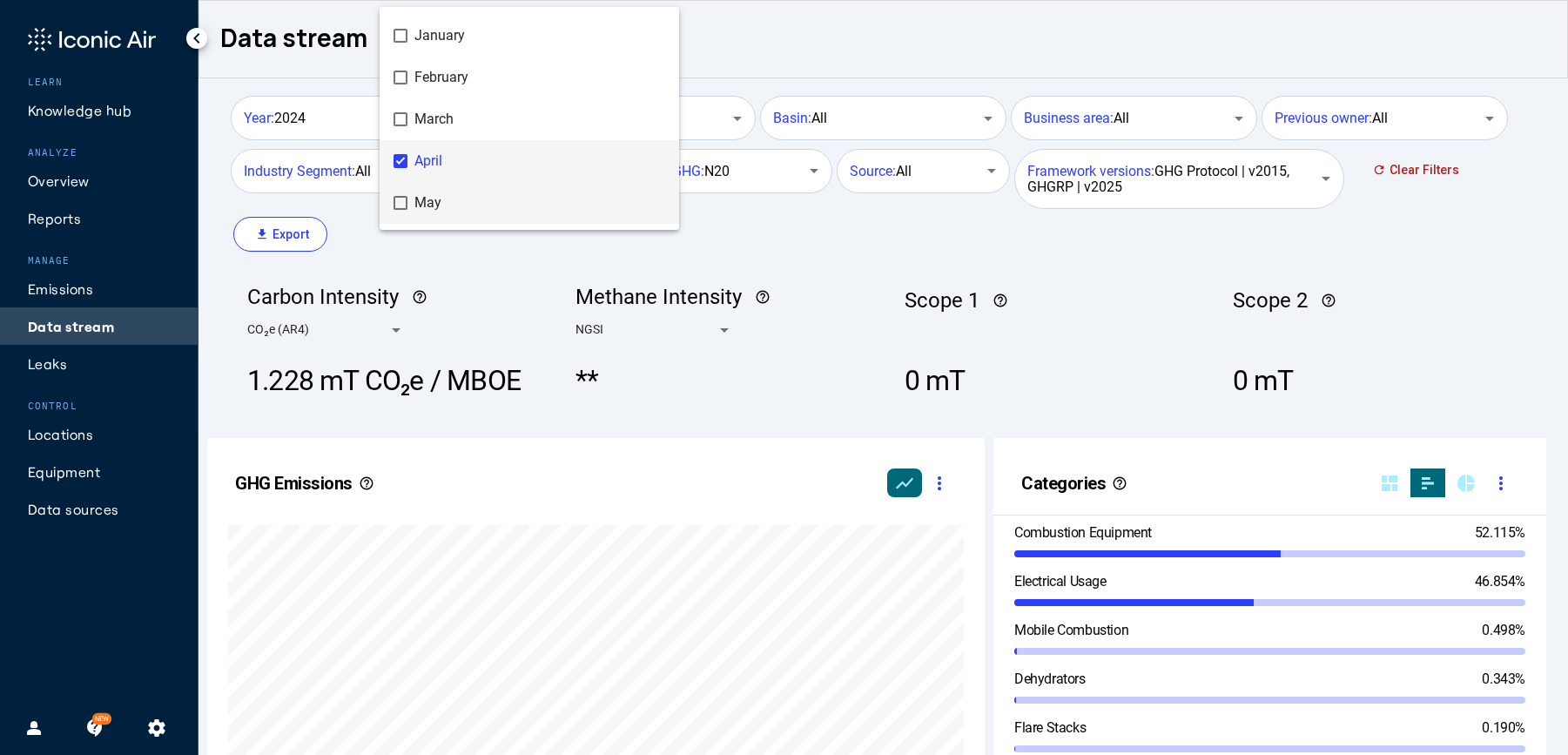 click on "May" at bounding box center (540, 203) 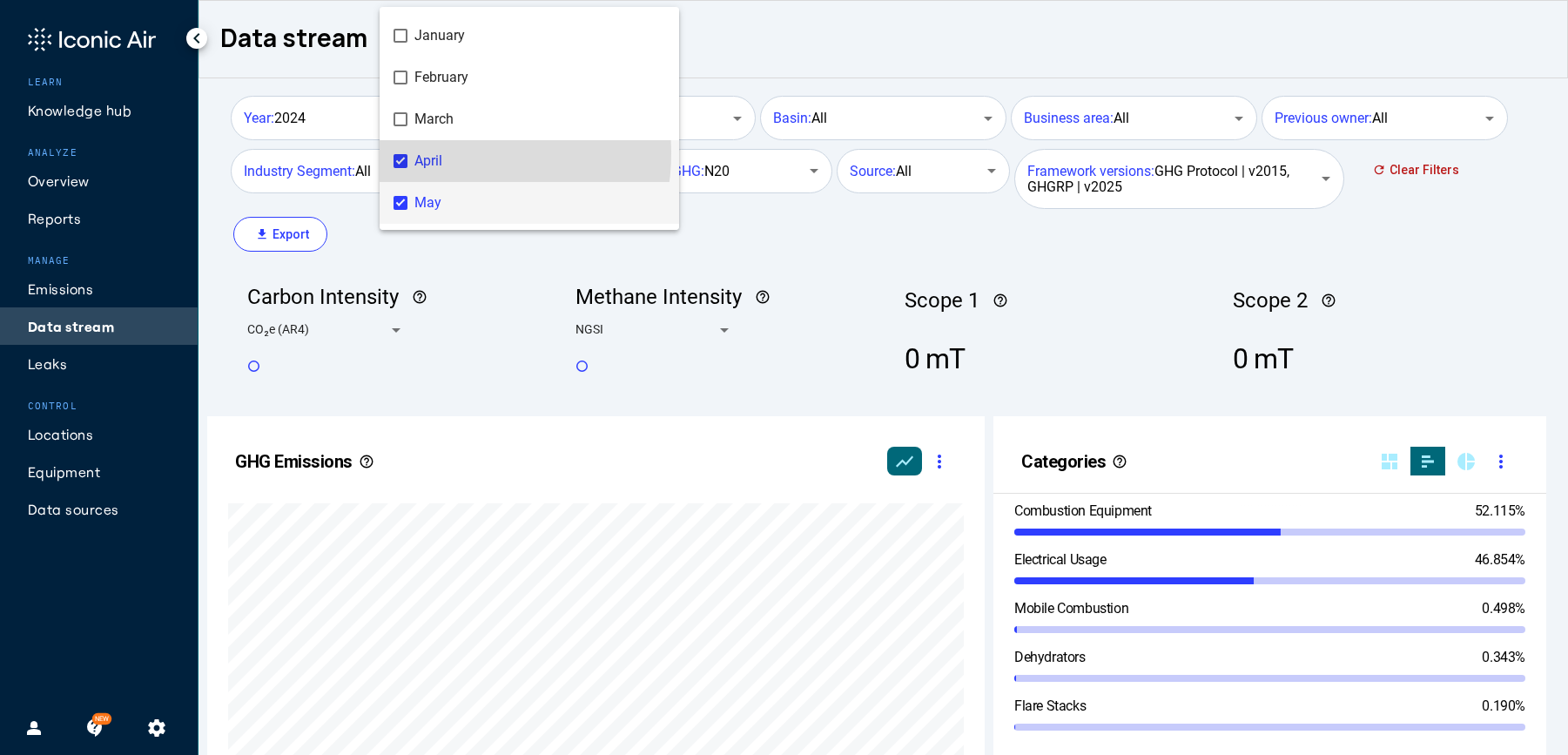 click on "April" at bounding box center (540, 161) 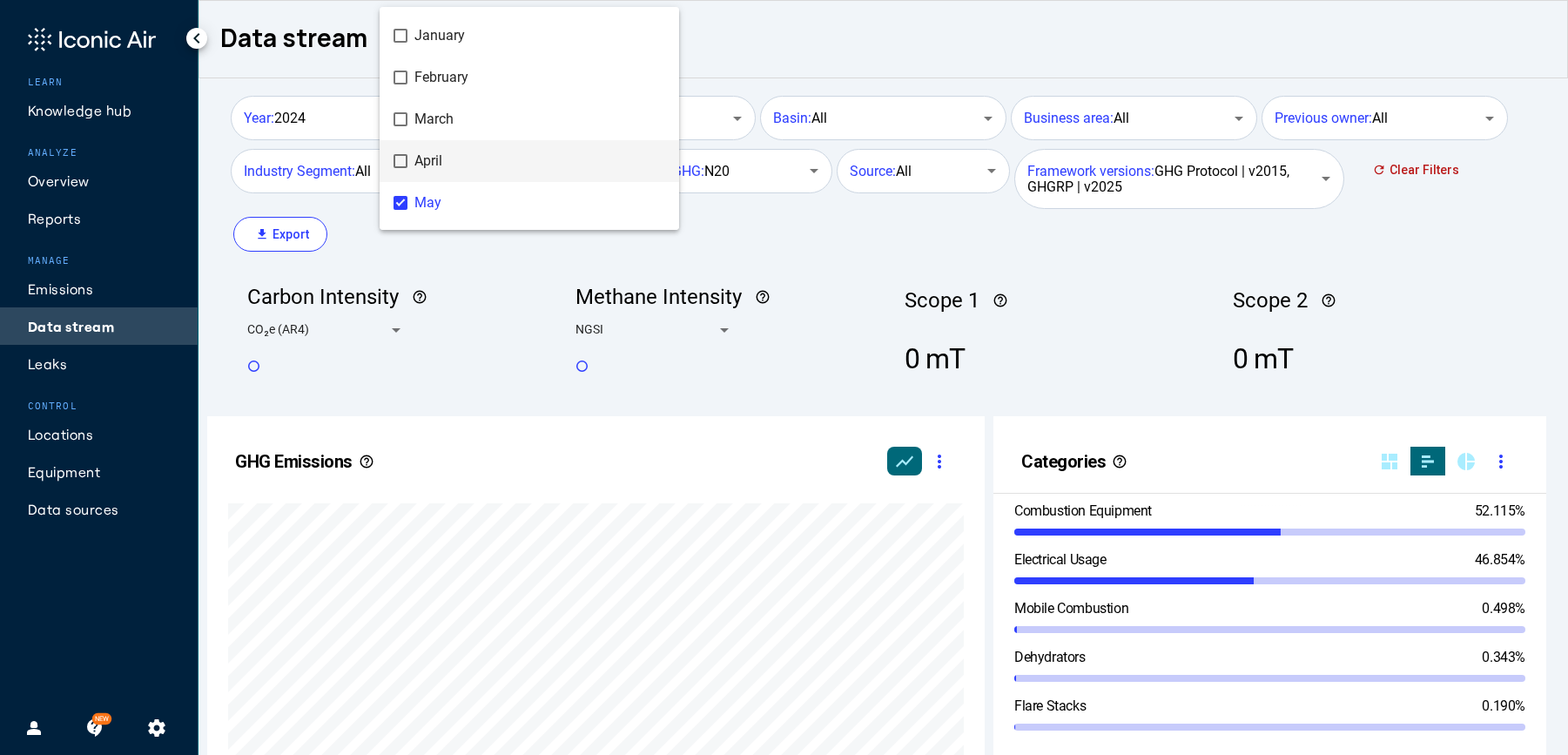 click at bounding box center [784, 377] 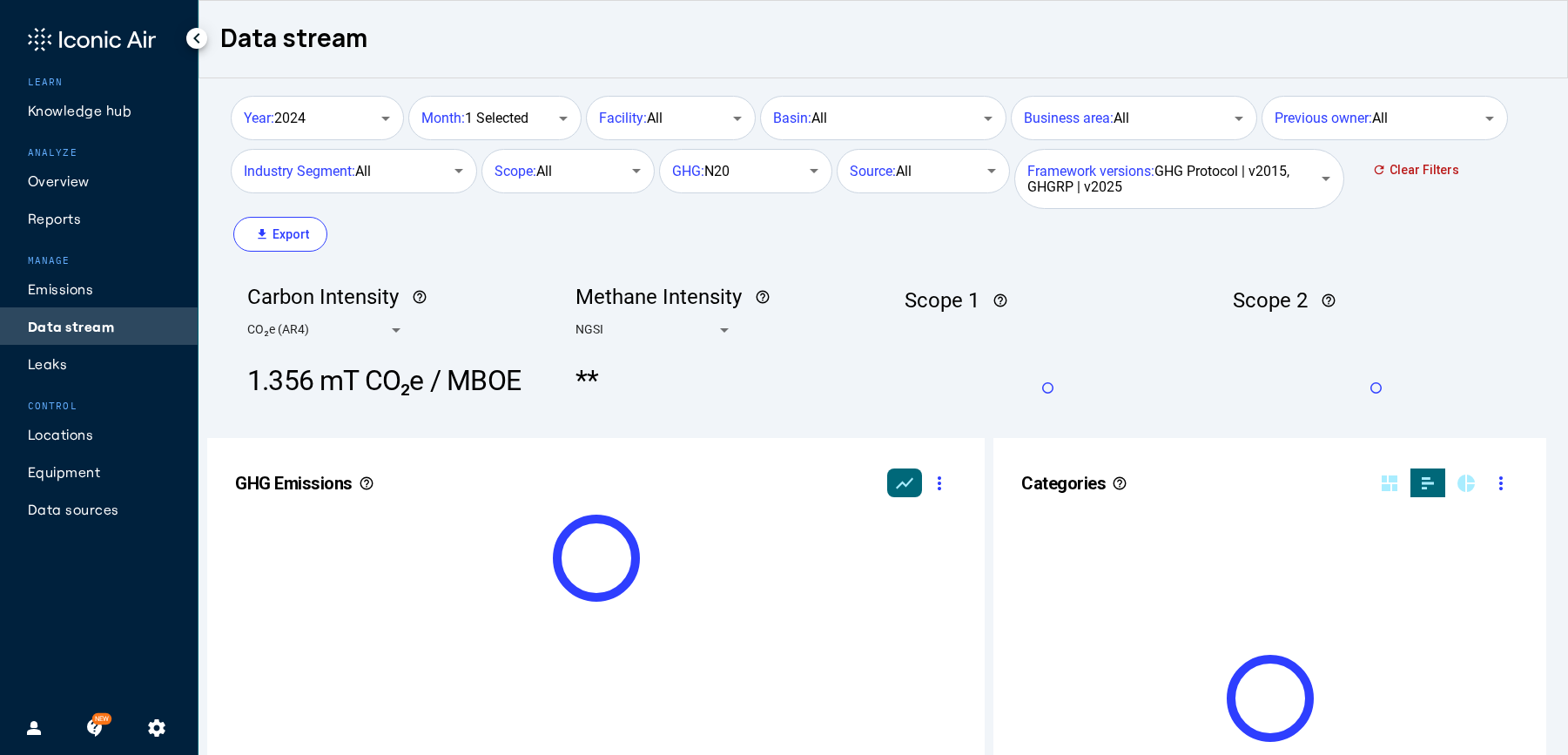 scroll, scrollTop: 870375, scrollLeft: 869962, axis: both 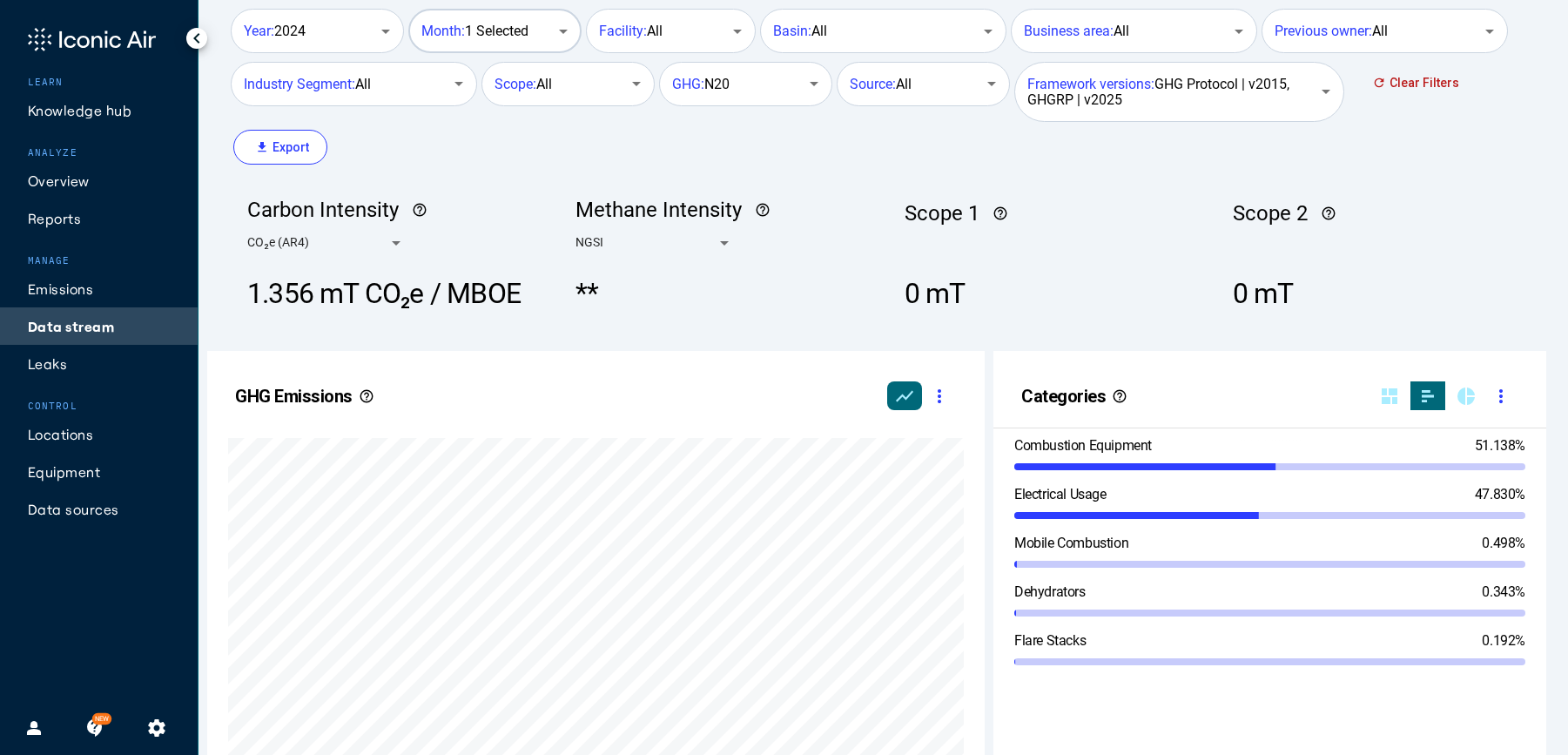 click on "Month:   1 Selected" at bounding box center [493, 29] 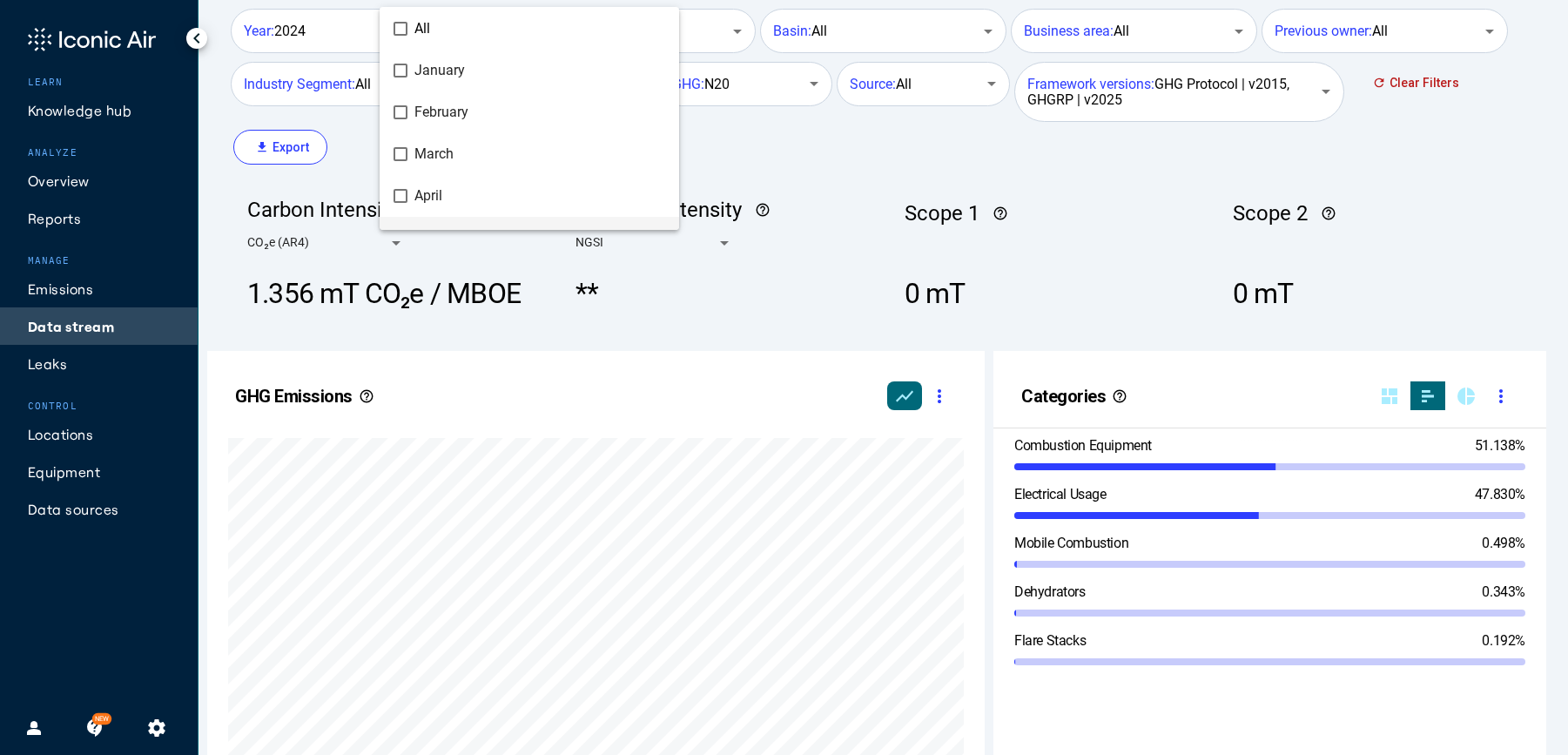 scroll, scrollTop: 164, scrollLeft: 0, axis: vertical 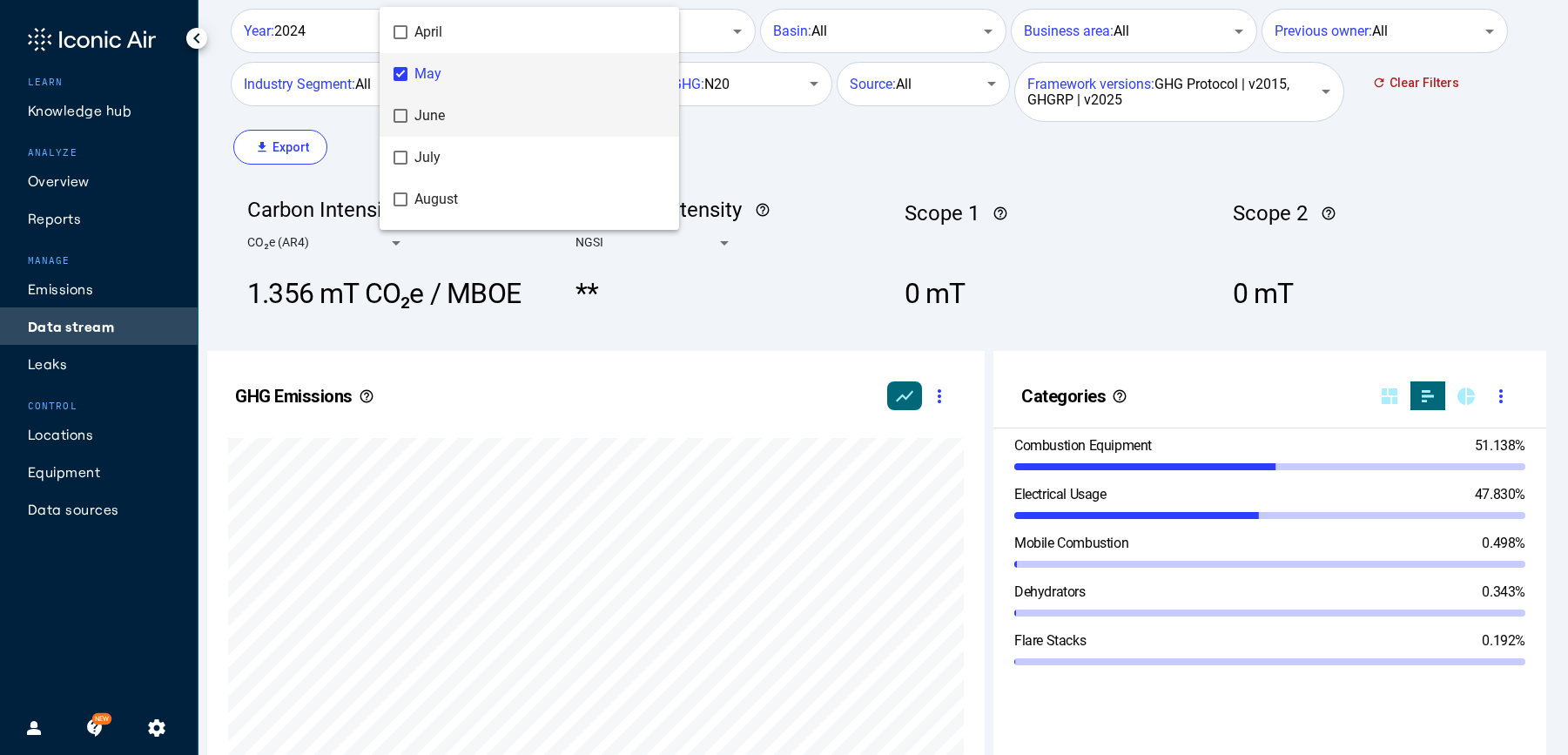 click on "June" at bounding box center [540, 116] 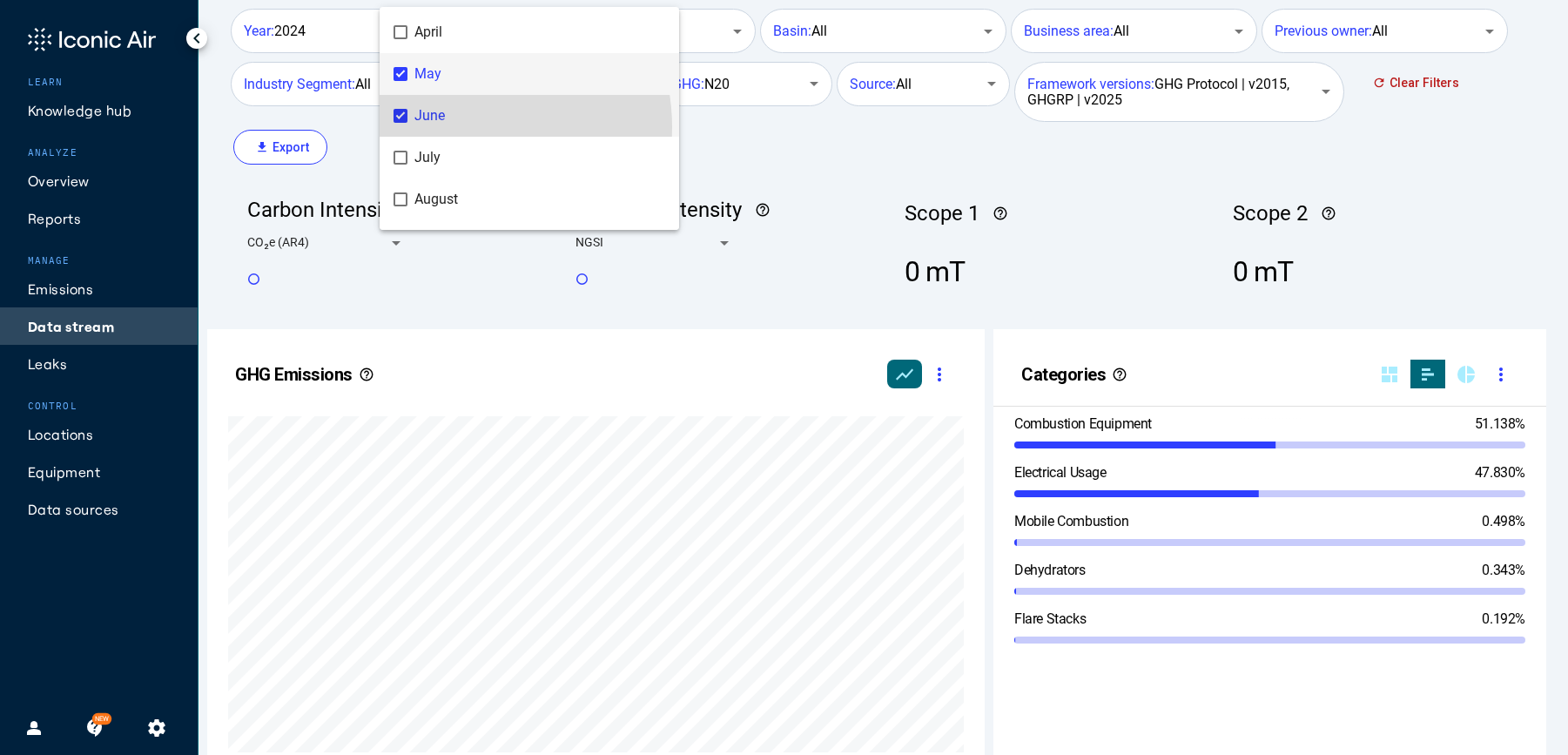 click on "May" at bounding box center [540, 74] 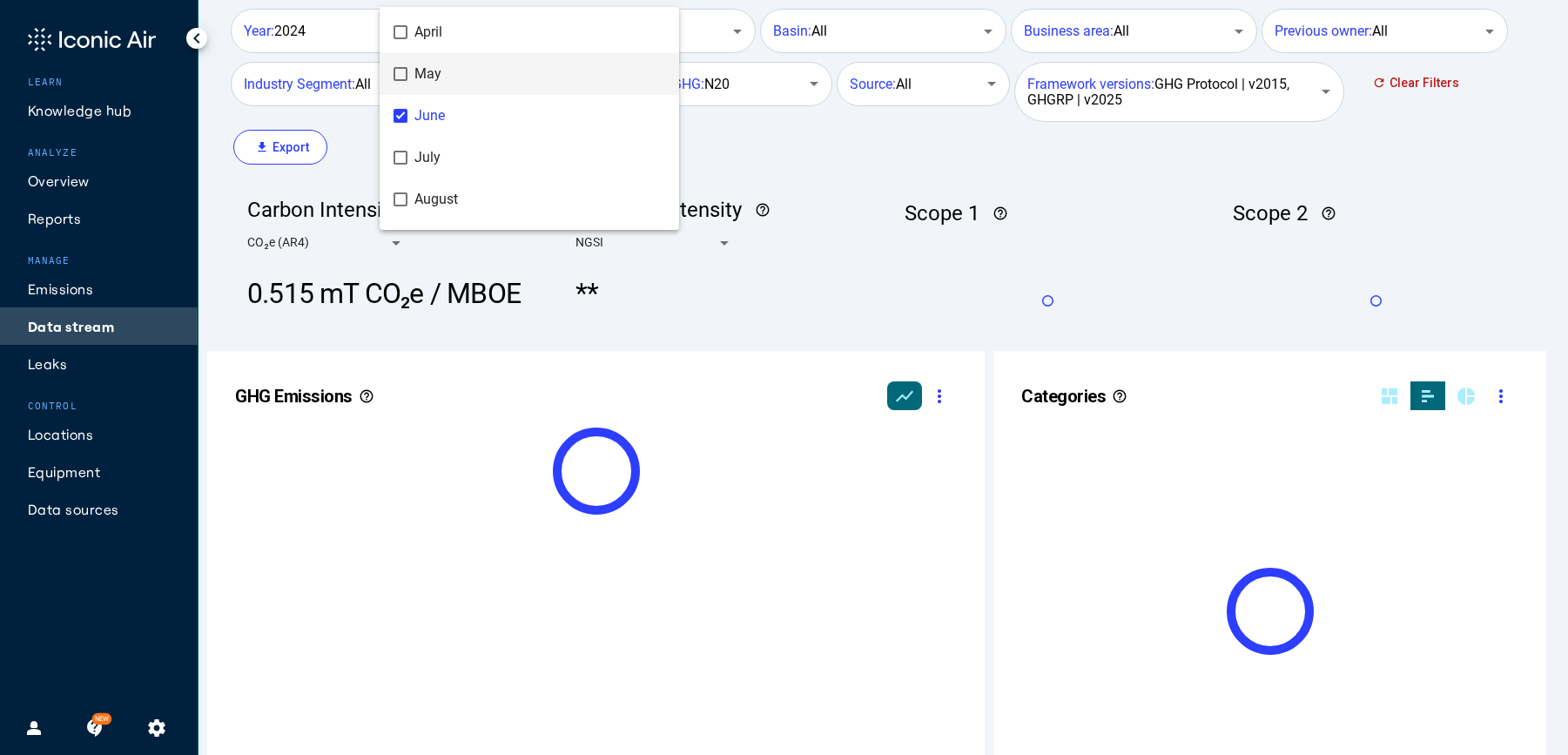 click at bounding box center [784, 377] 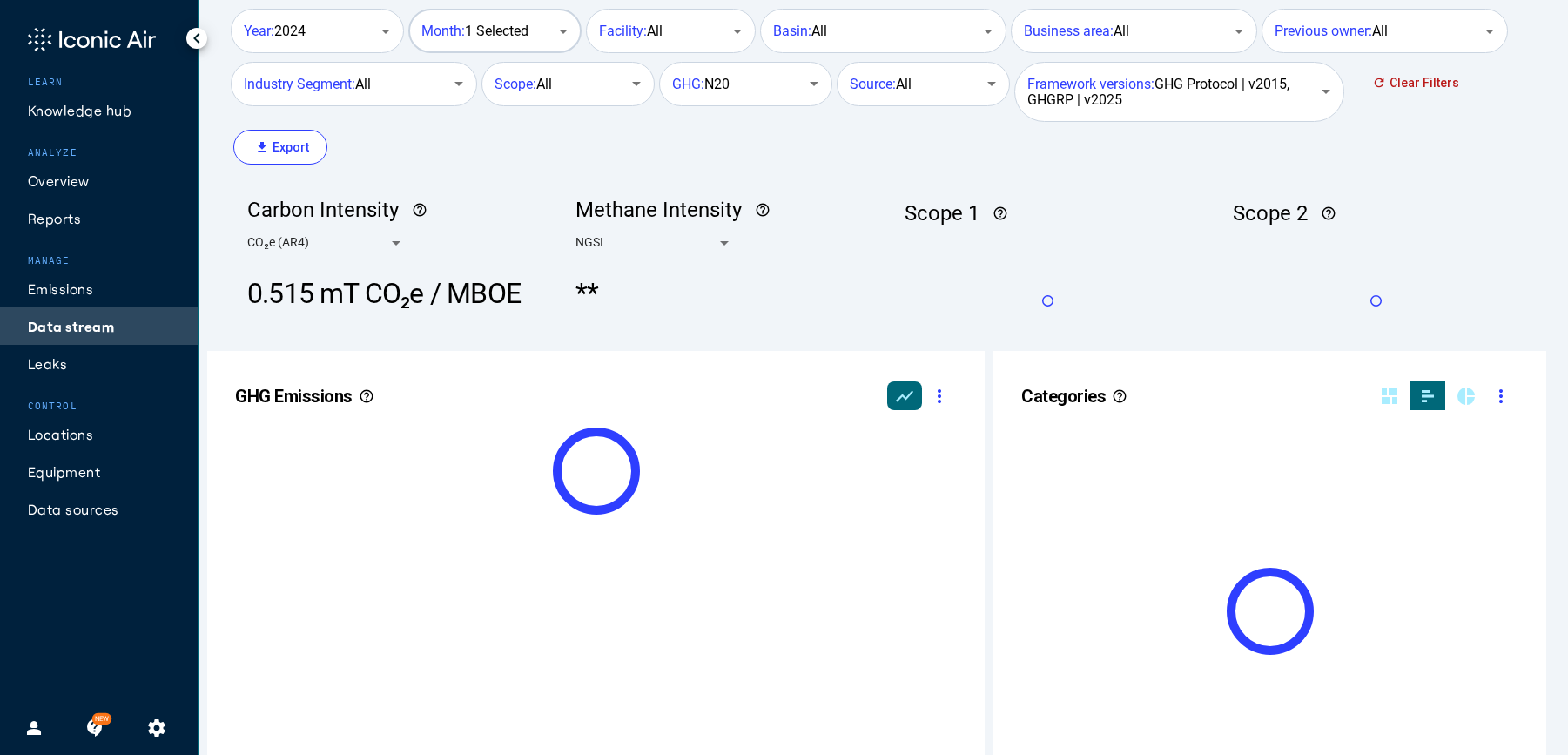 scroll, scrollTop: 870375, scrollLeft: 869962, axis: both 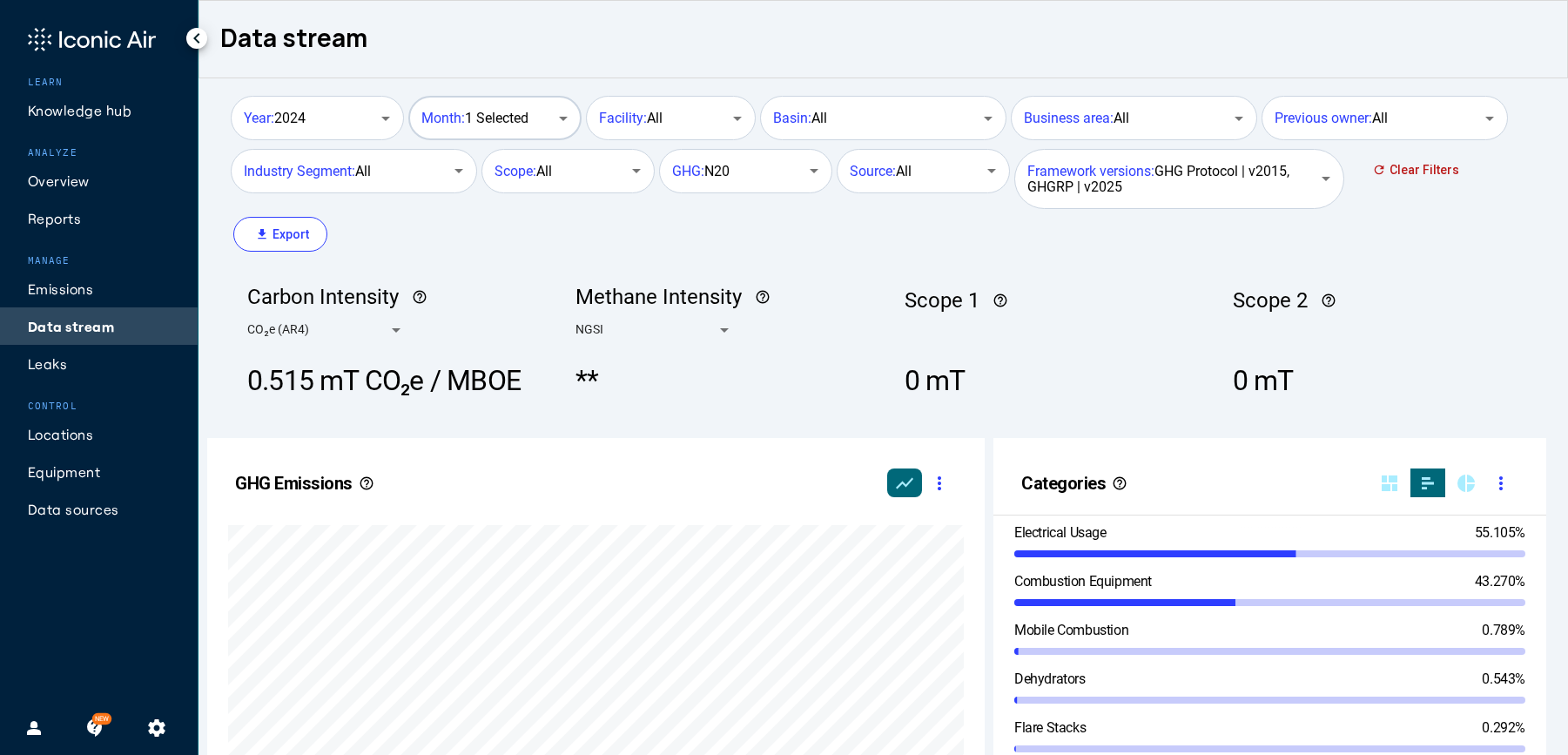 click on "Month:   1 Selected" at bounding box center [493, 116] 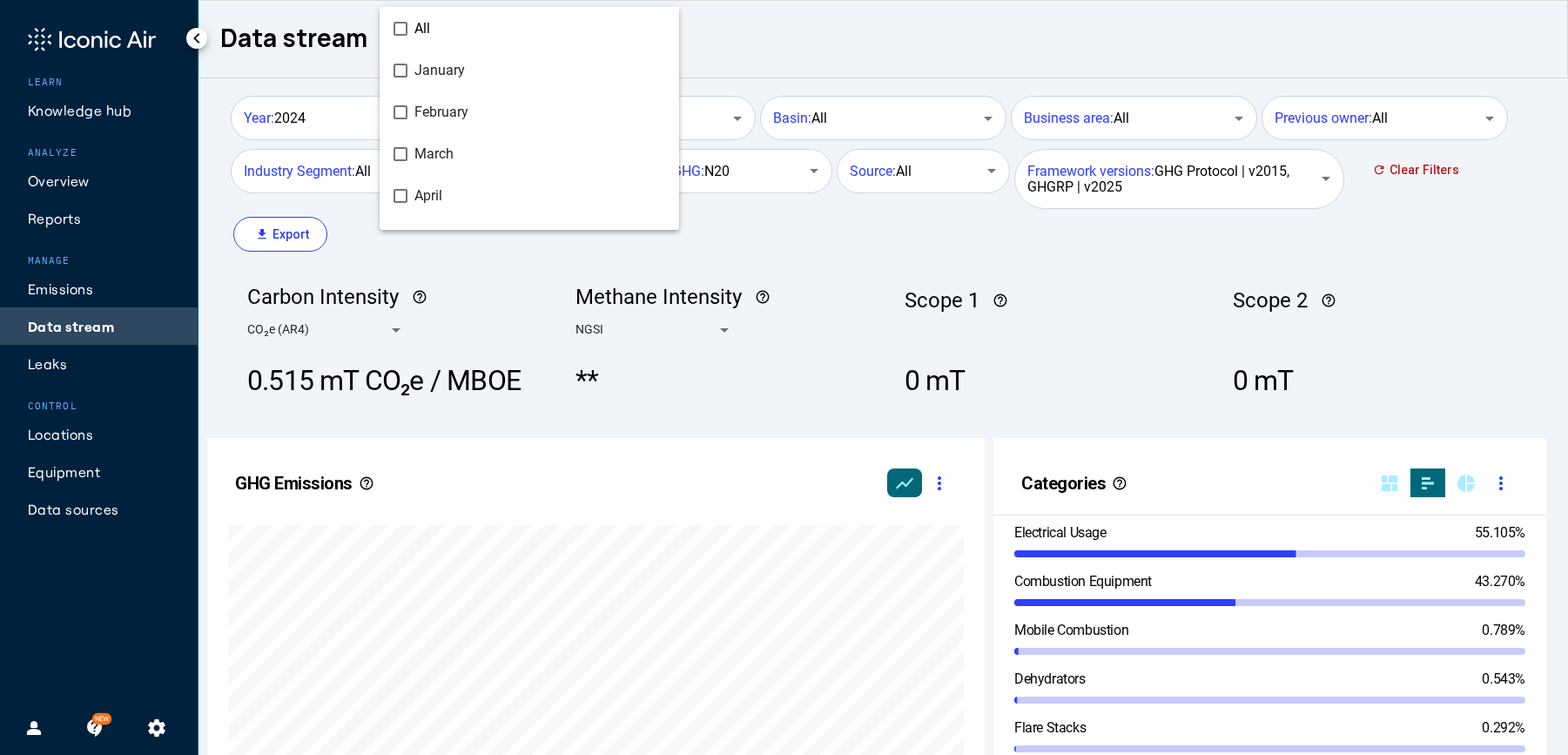scroll, scrollTop: 118, scrollLeft: 0, axis: vertical 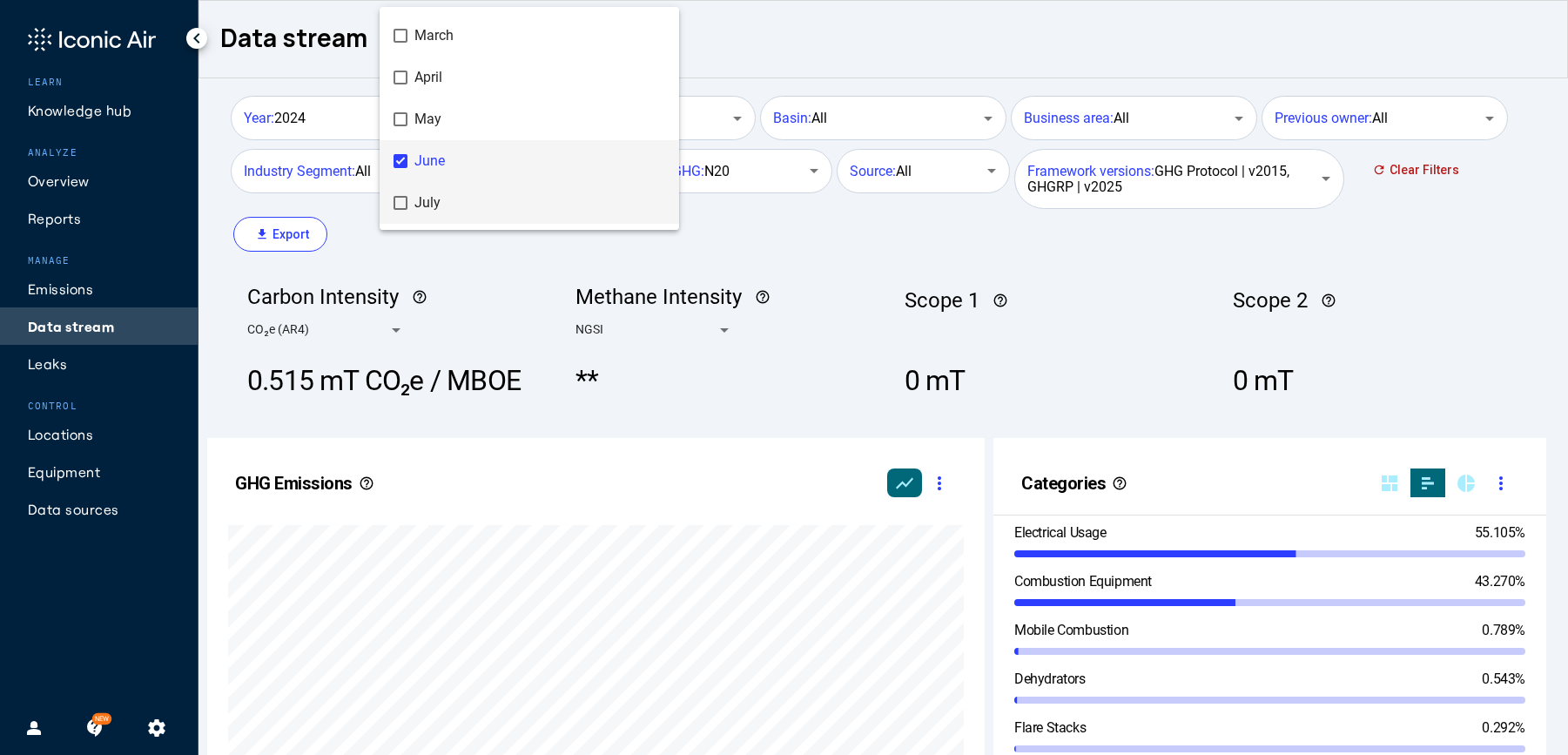 click on "July" at bounding box center (540, 203) 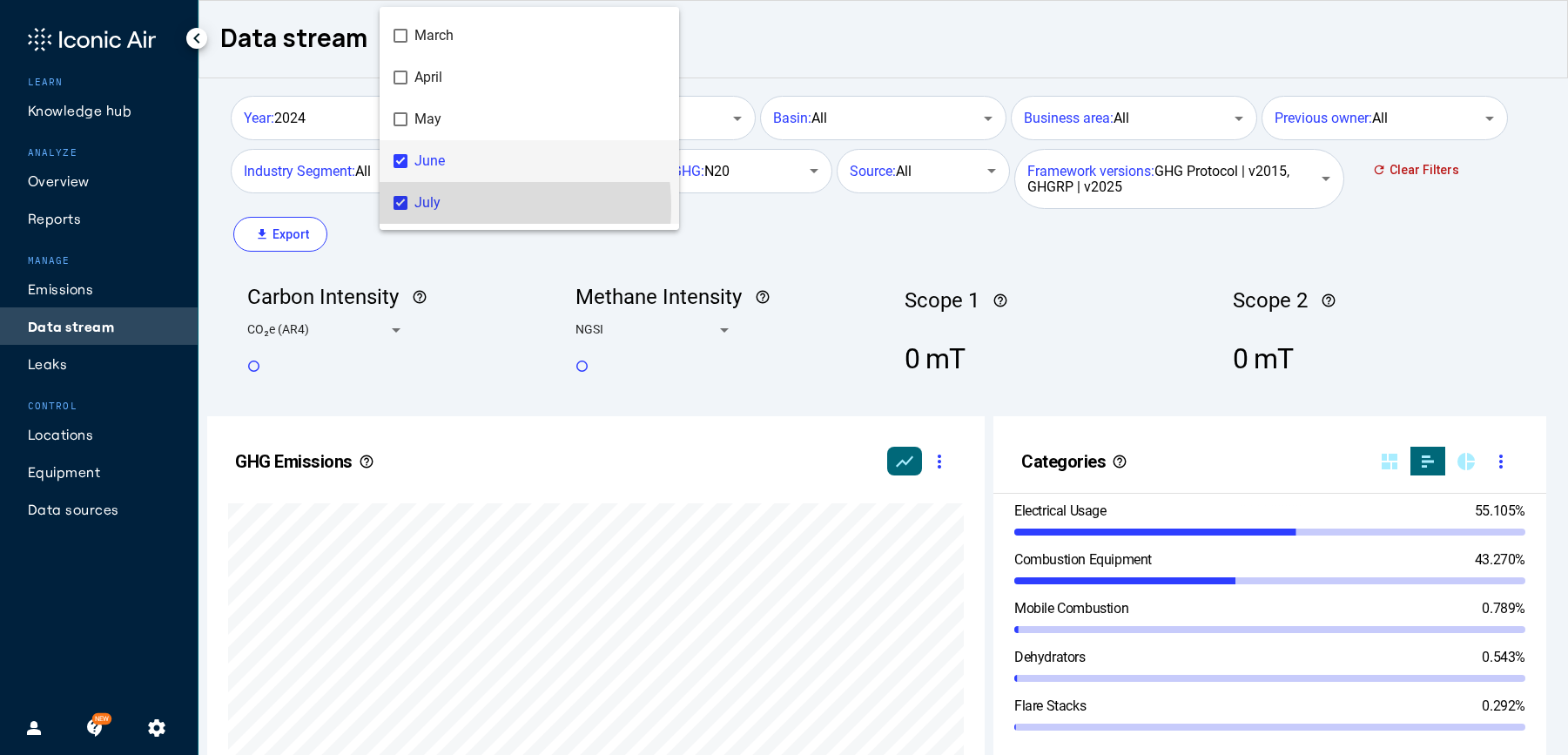 click on "June" at bounding box center [540, 161] 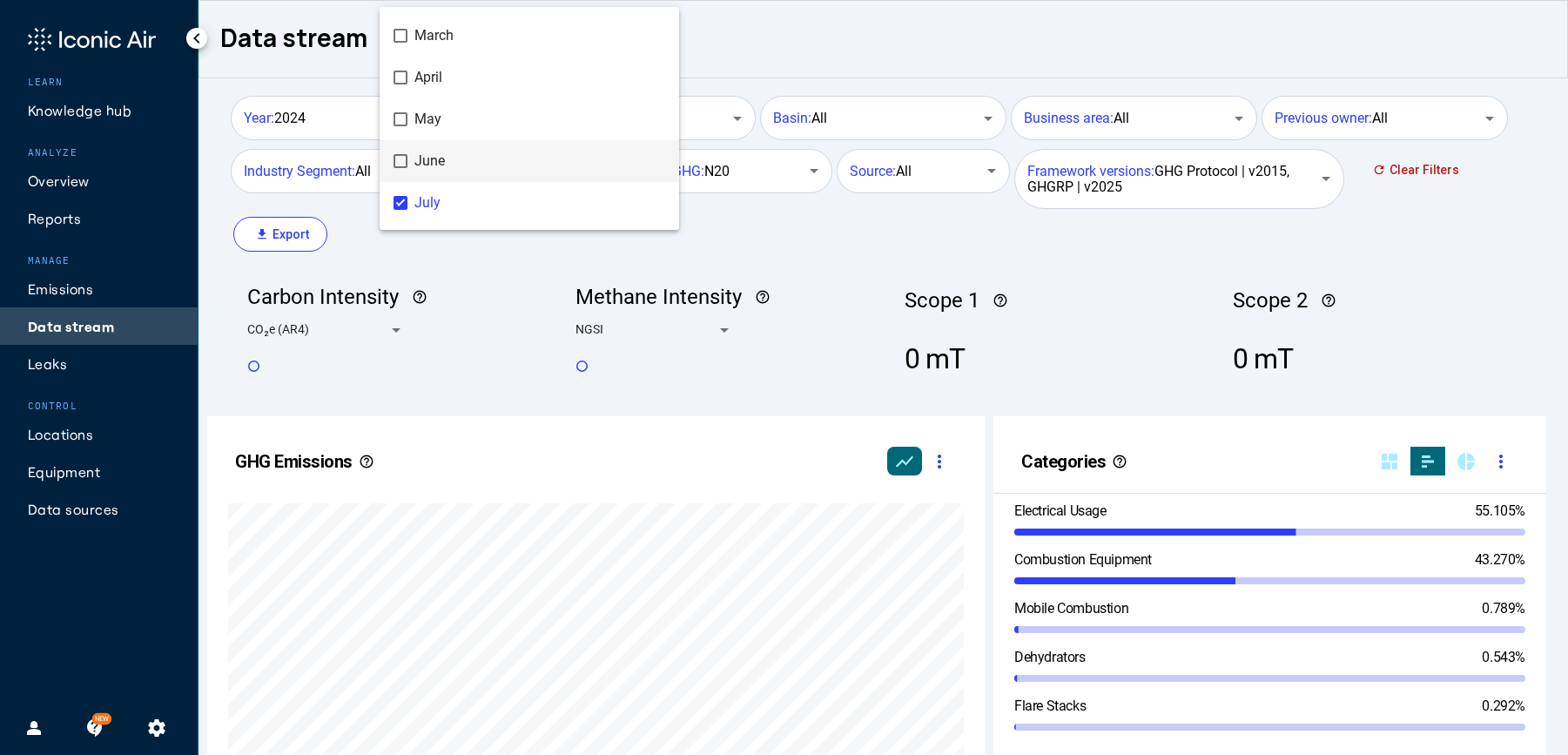 drag, startPoint x: 919, startPoint y: 67, endPoint x: 909, endPoint y: 68, distance: 10.049876 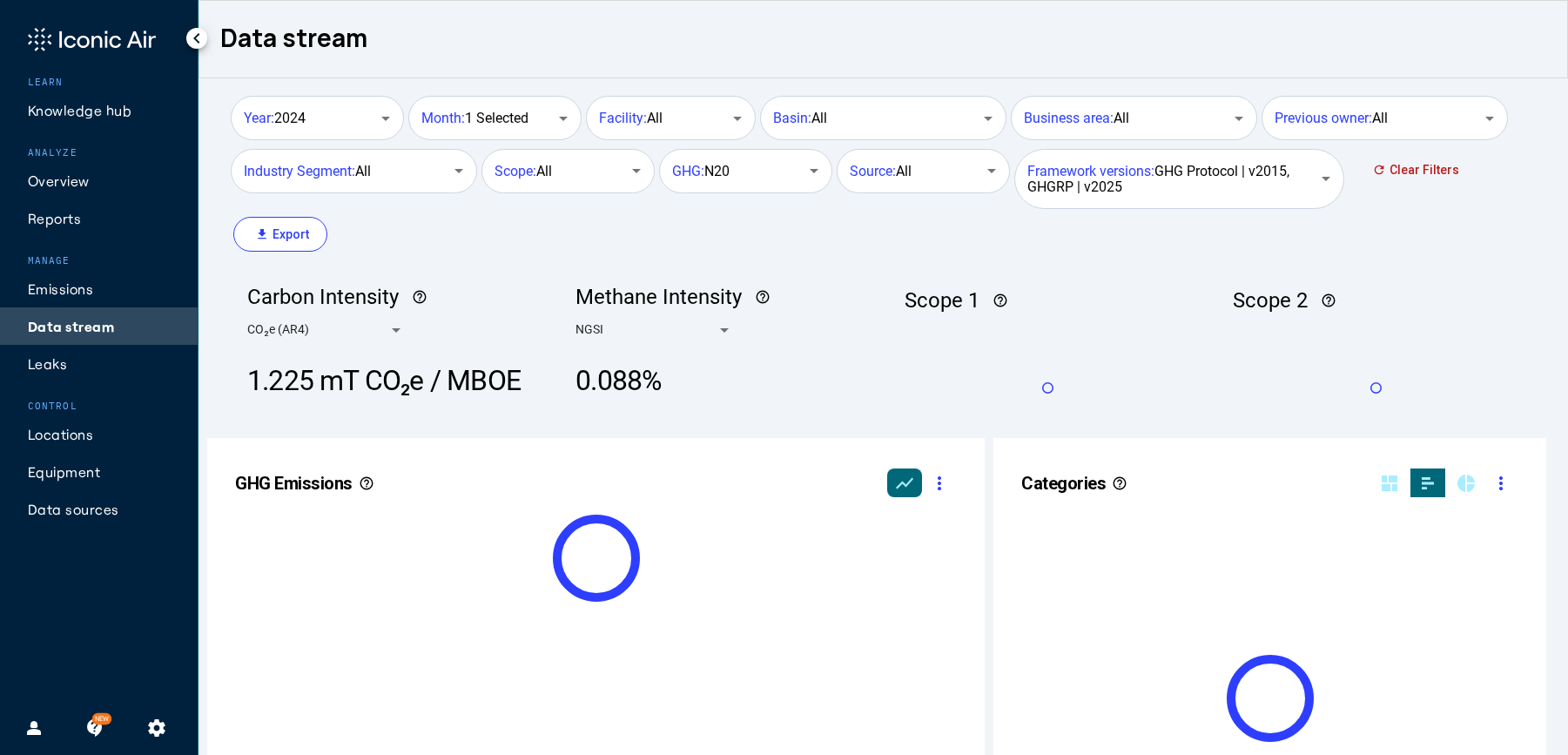 scroll, scrollTop: 610, scrollLeft: 0, axis: vertical 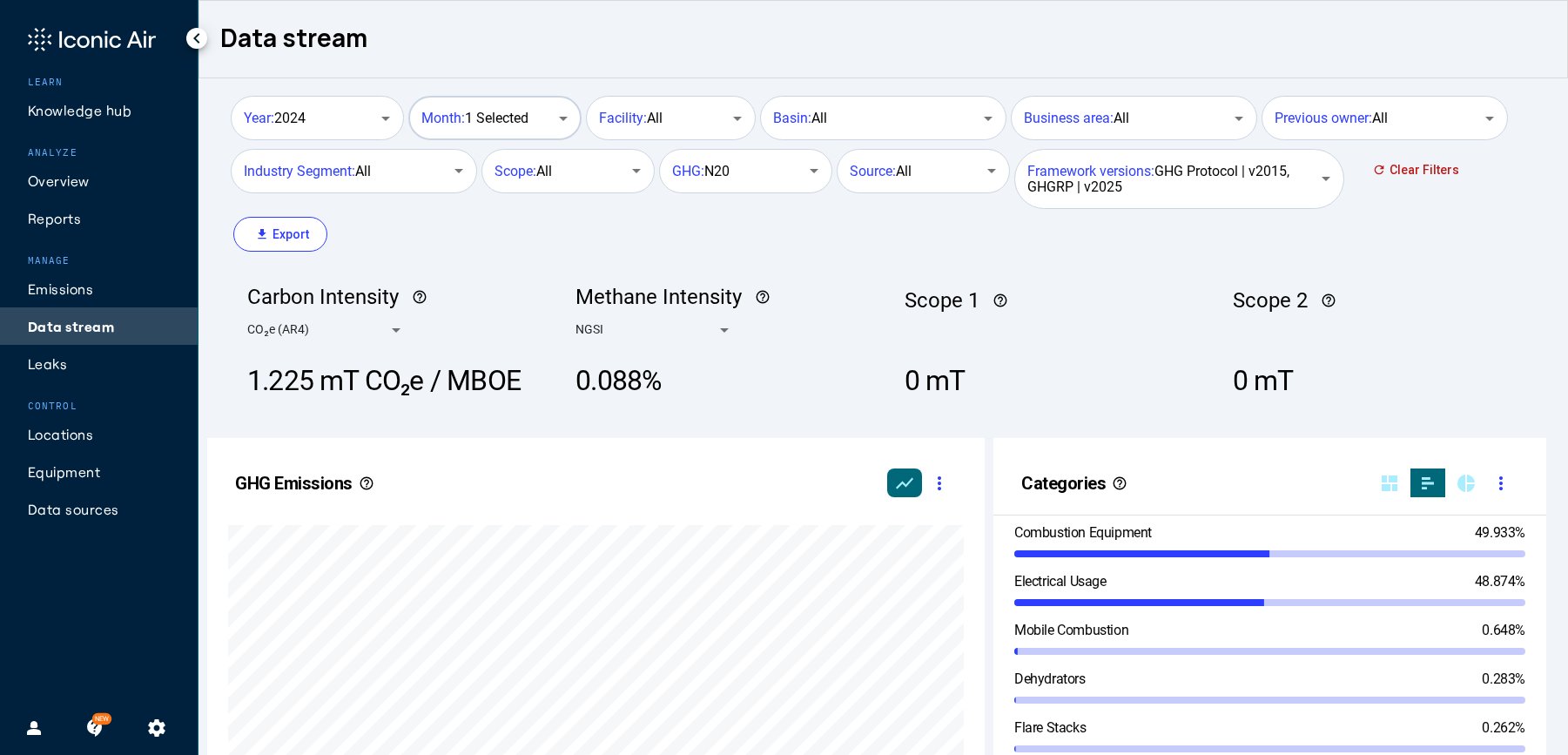 click on "Month:   1 Selected" at bounding box center (493, 116) 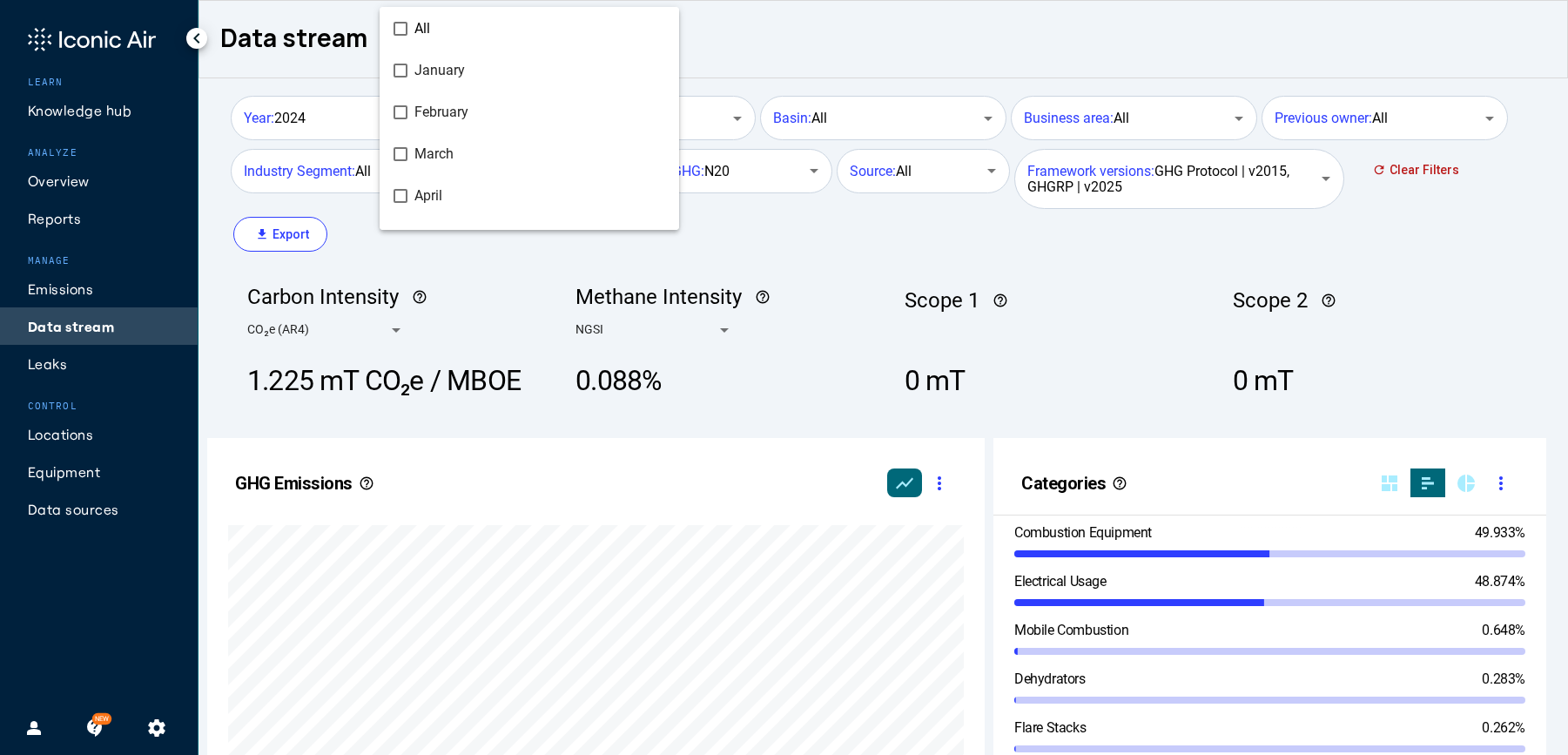 scroll, scrollTop: 160, scrollLeft: 0, axis: vertical 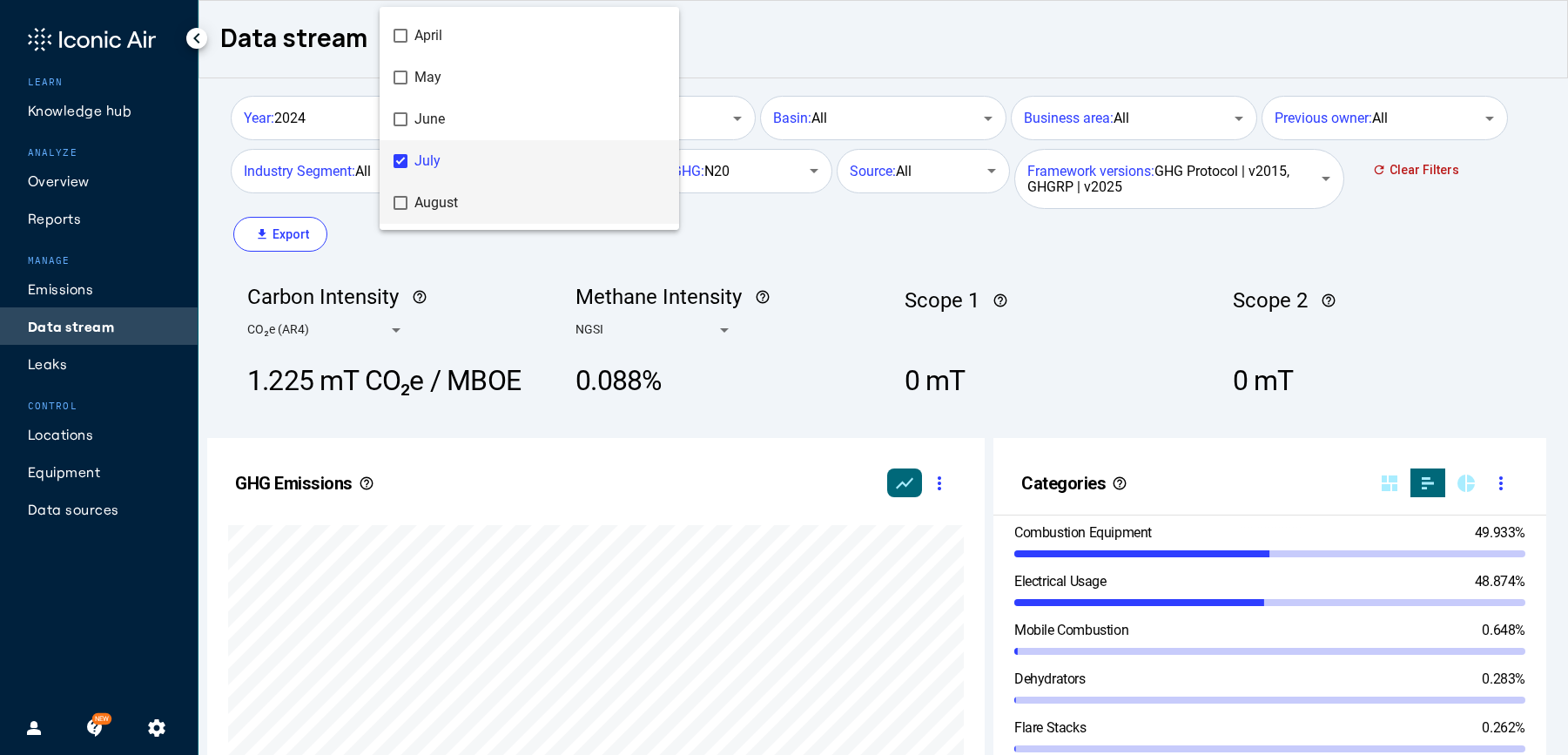 click on "August" at bounding box center (540, 203) 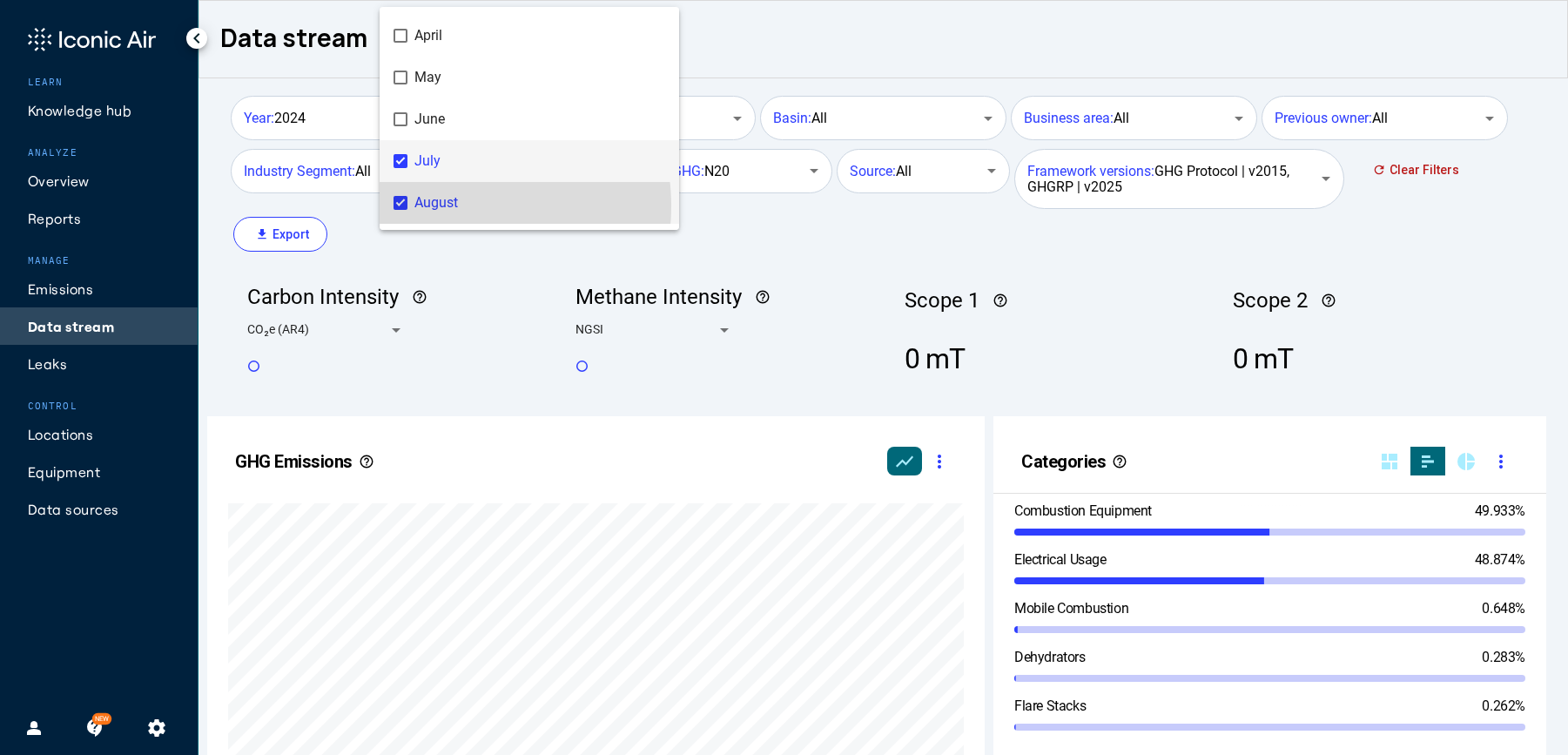 click on "July" at bounding box center [540, 161] 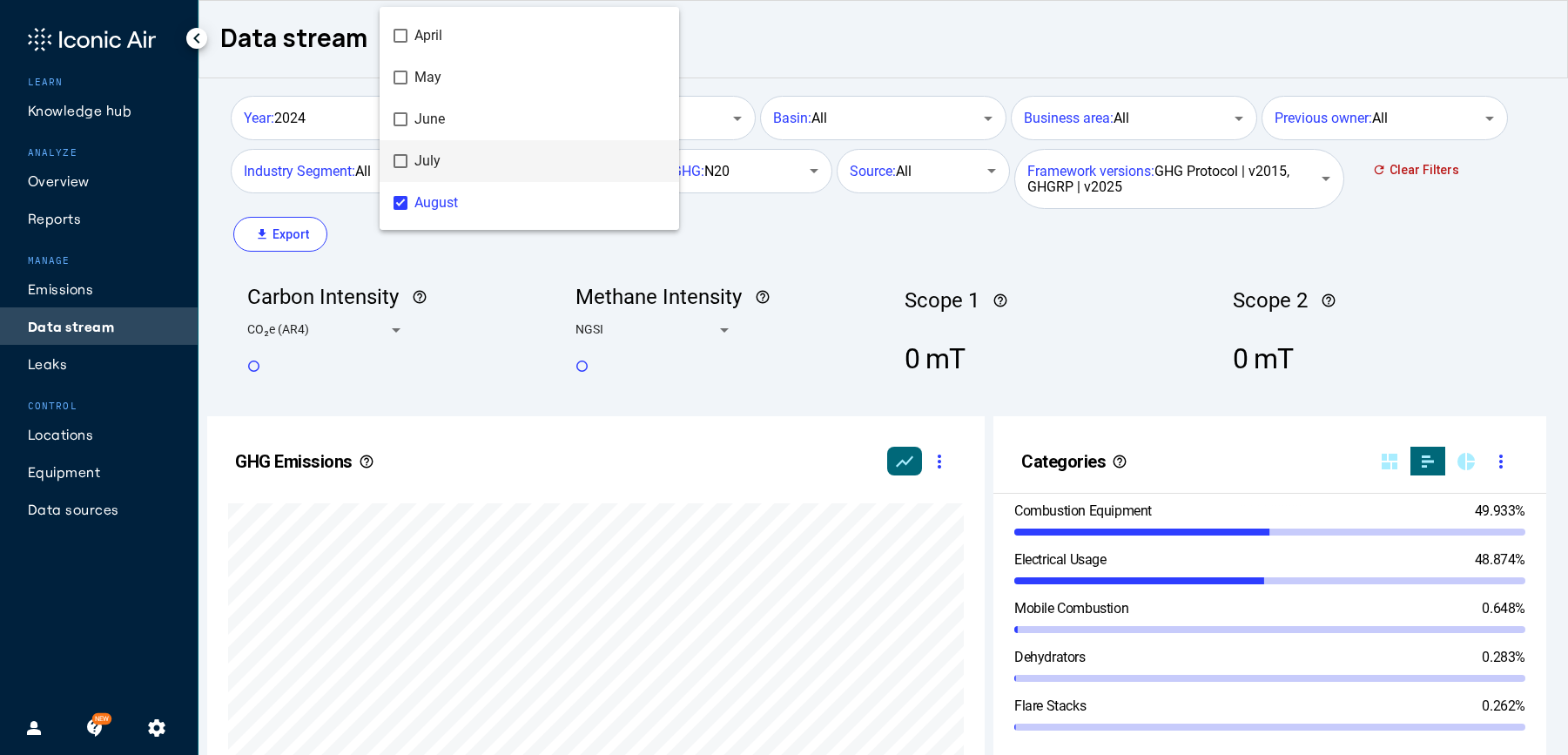 click at bounding box center (784, 377) 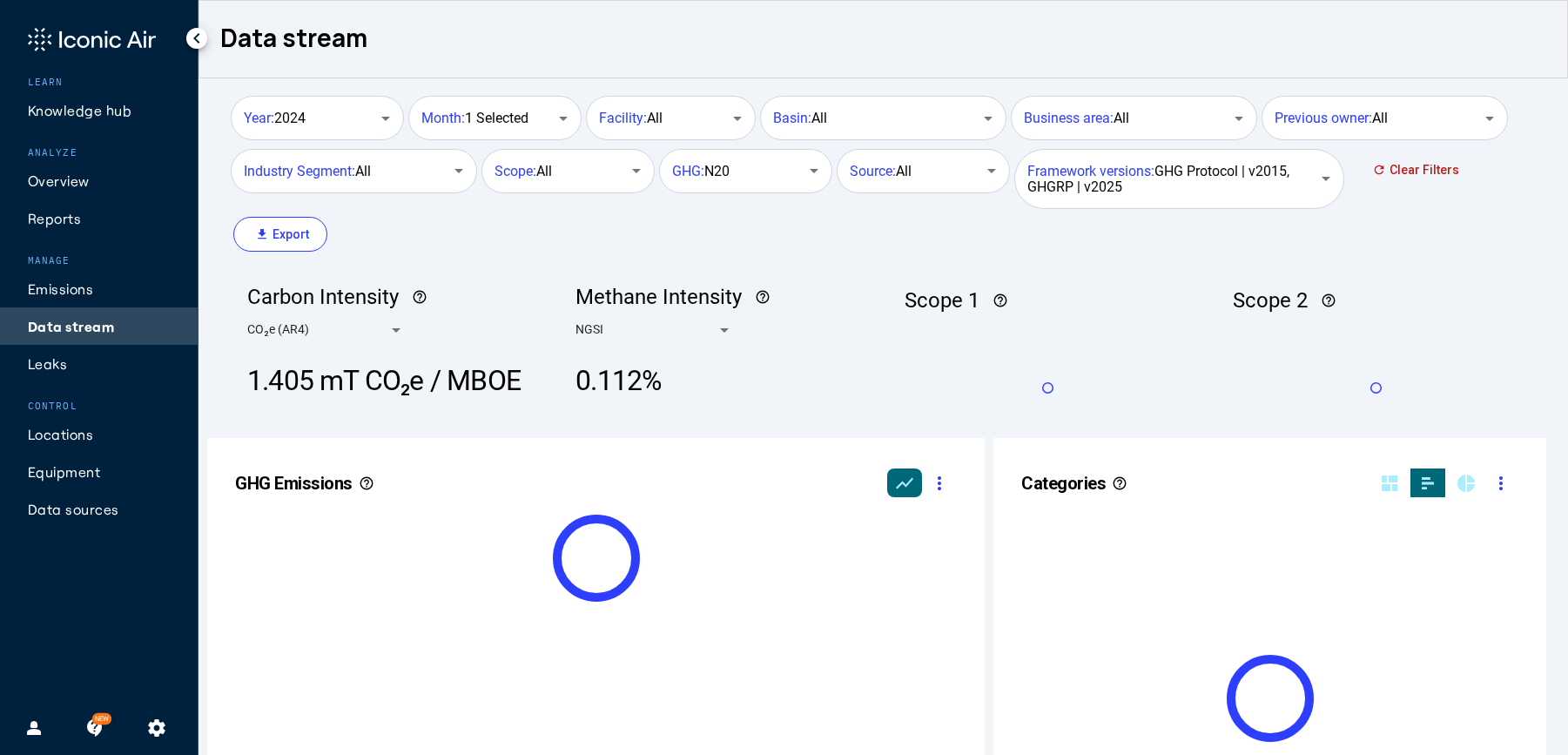scroll, scrollTop: 870375, scrollLeft: 869962, axis: both 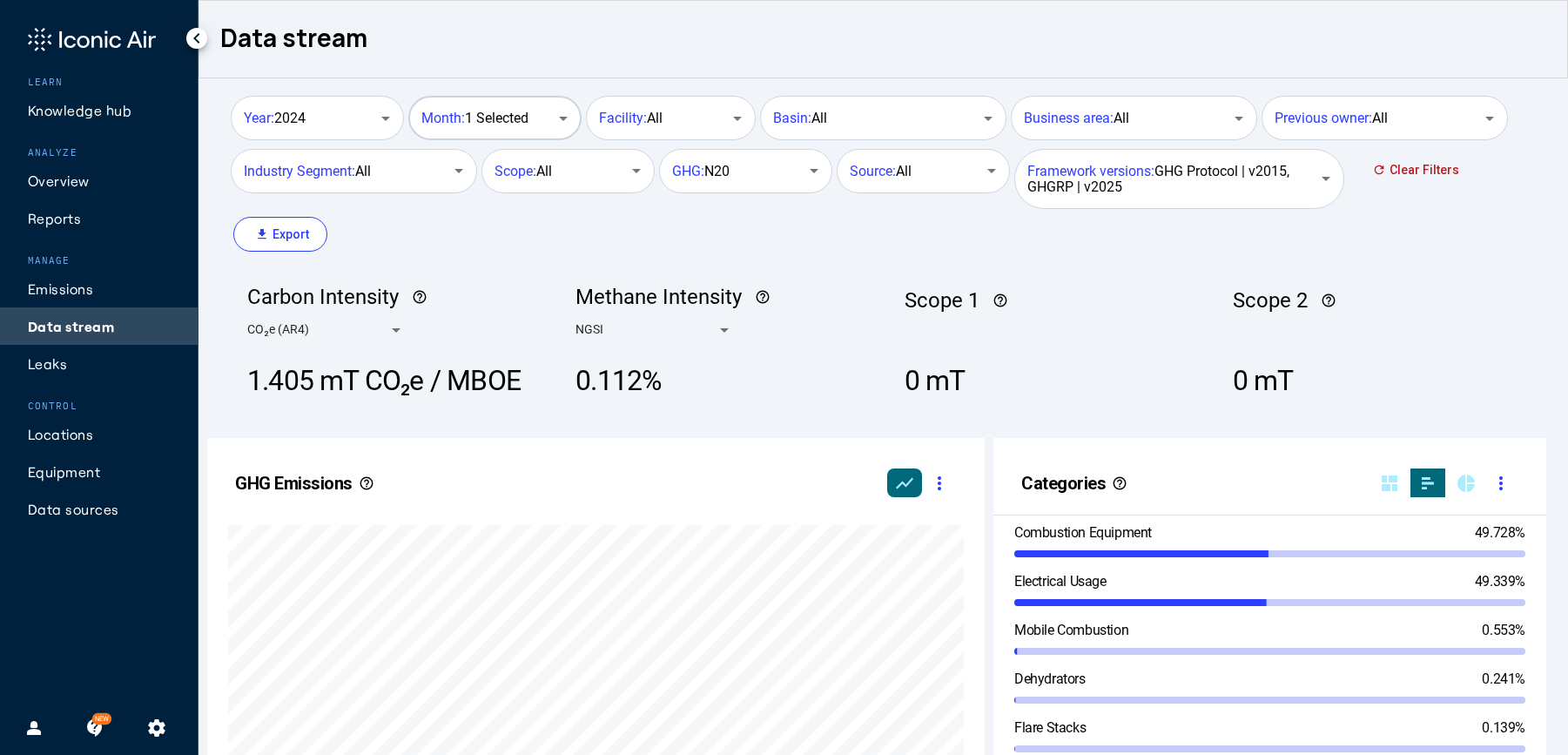 click at bounding box center (563, 118) 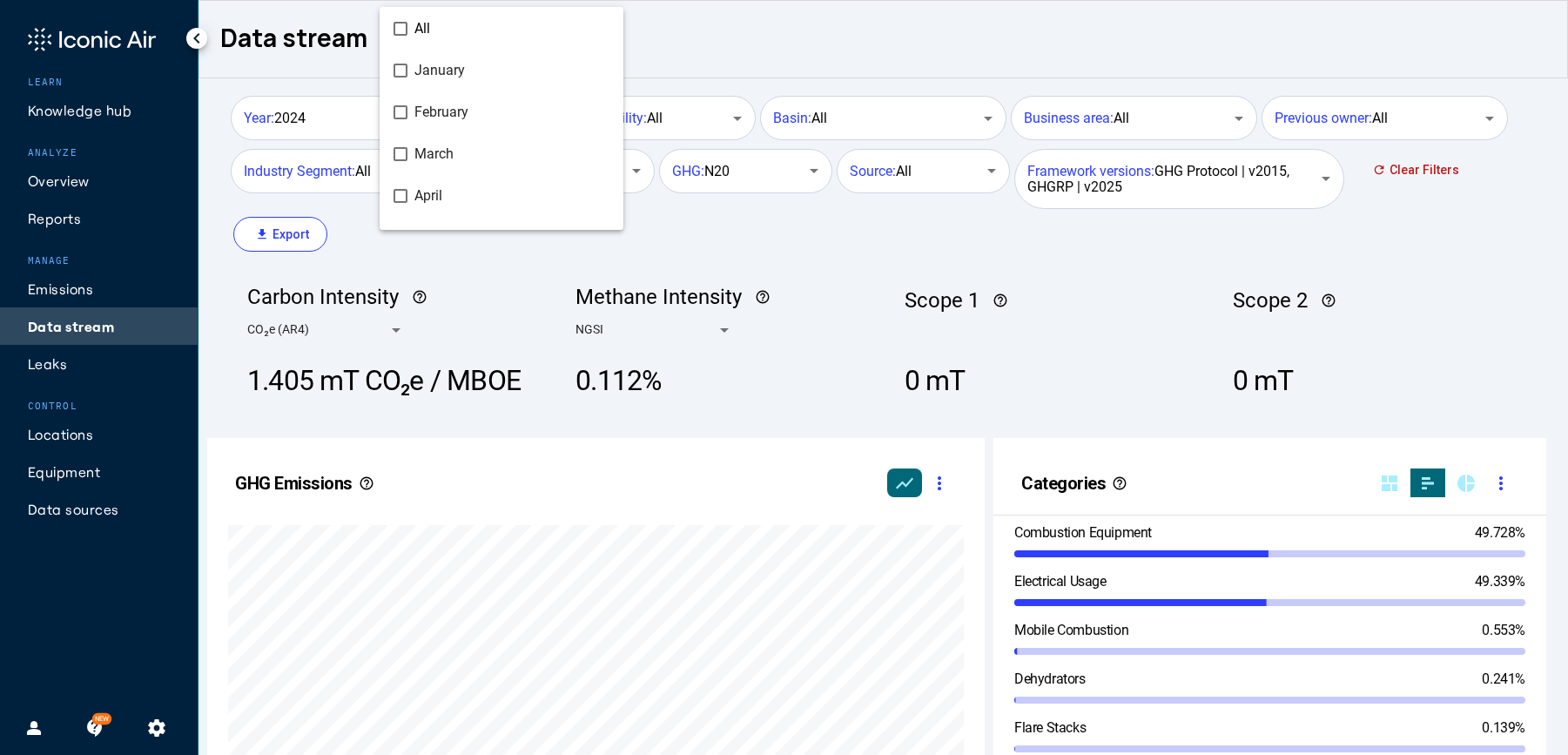 scroll, scrollTop: 202, scrollLeft: 0, axis: vertical 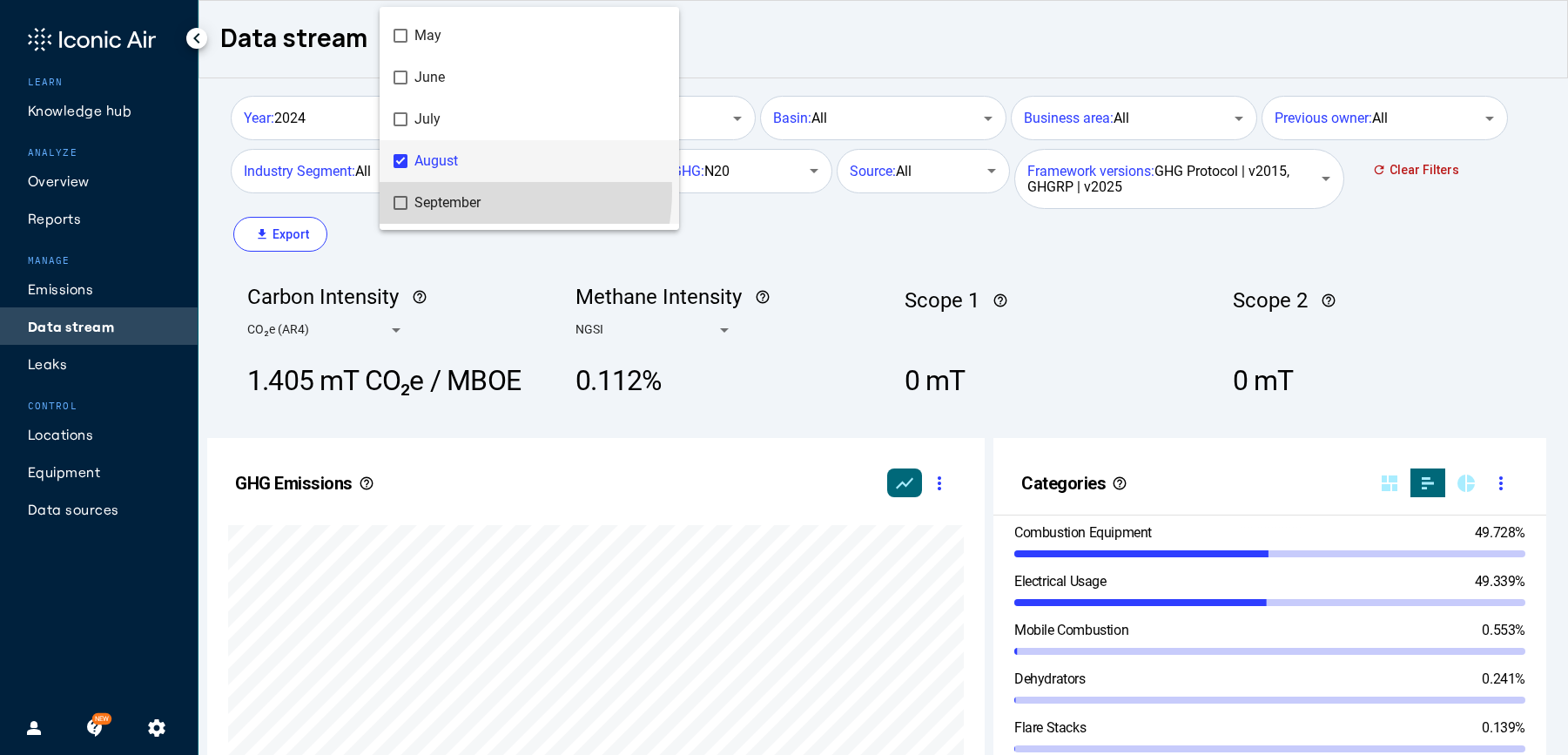 click on "September" at bounding box center (540, 203) 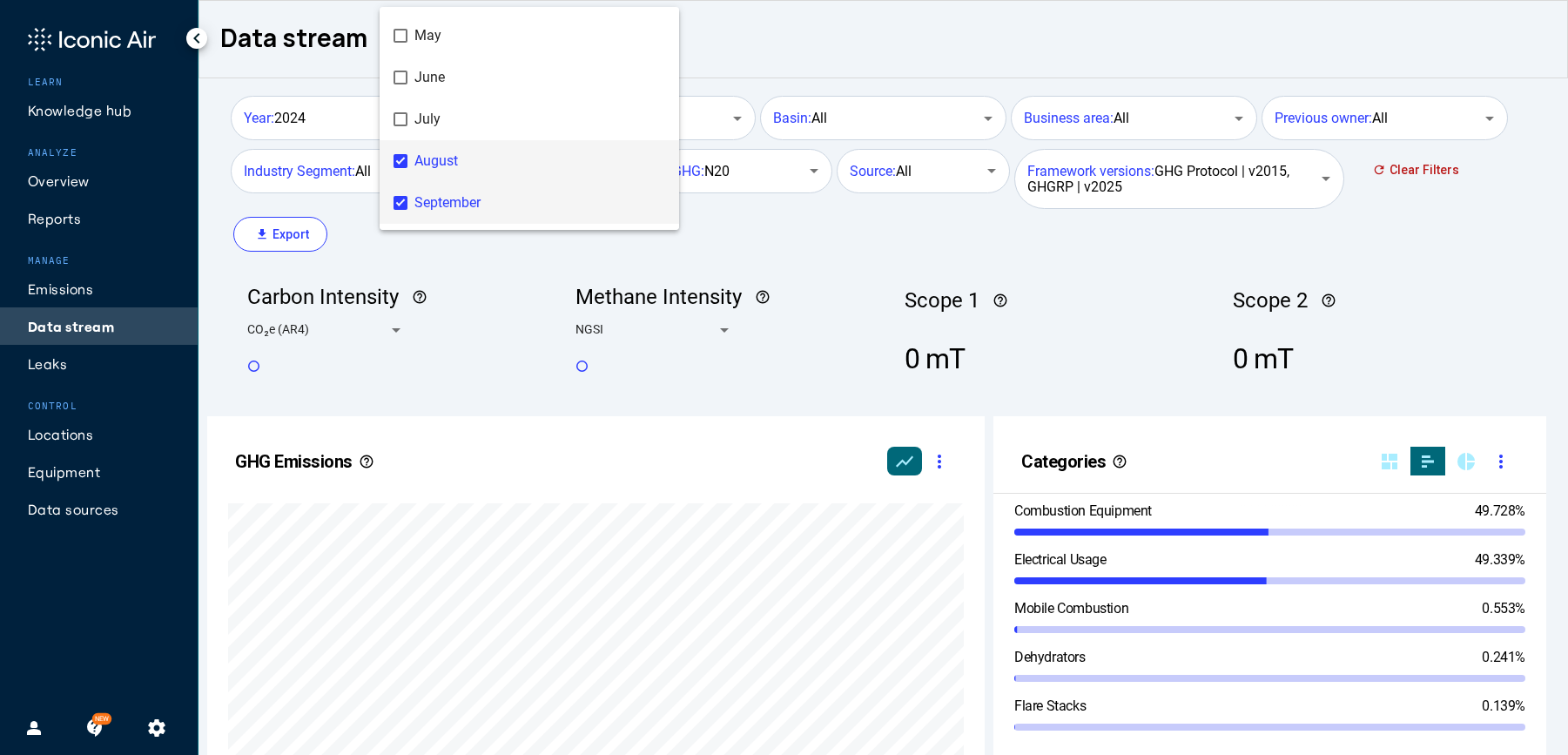 click on "August" at bounding box center (540, 161) 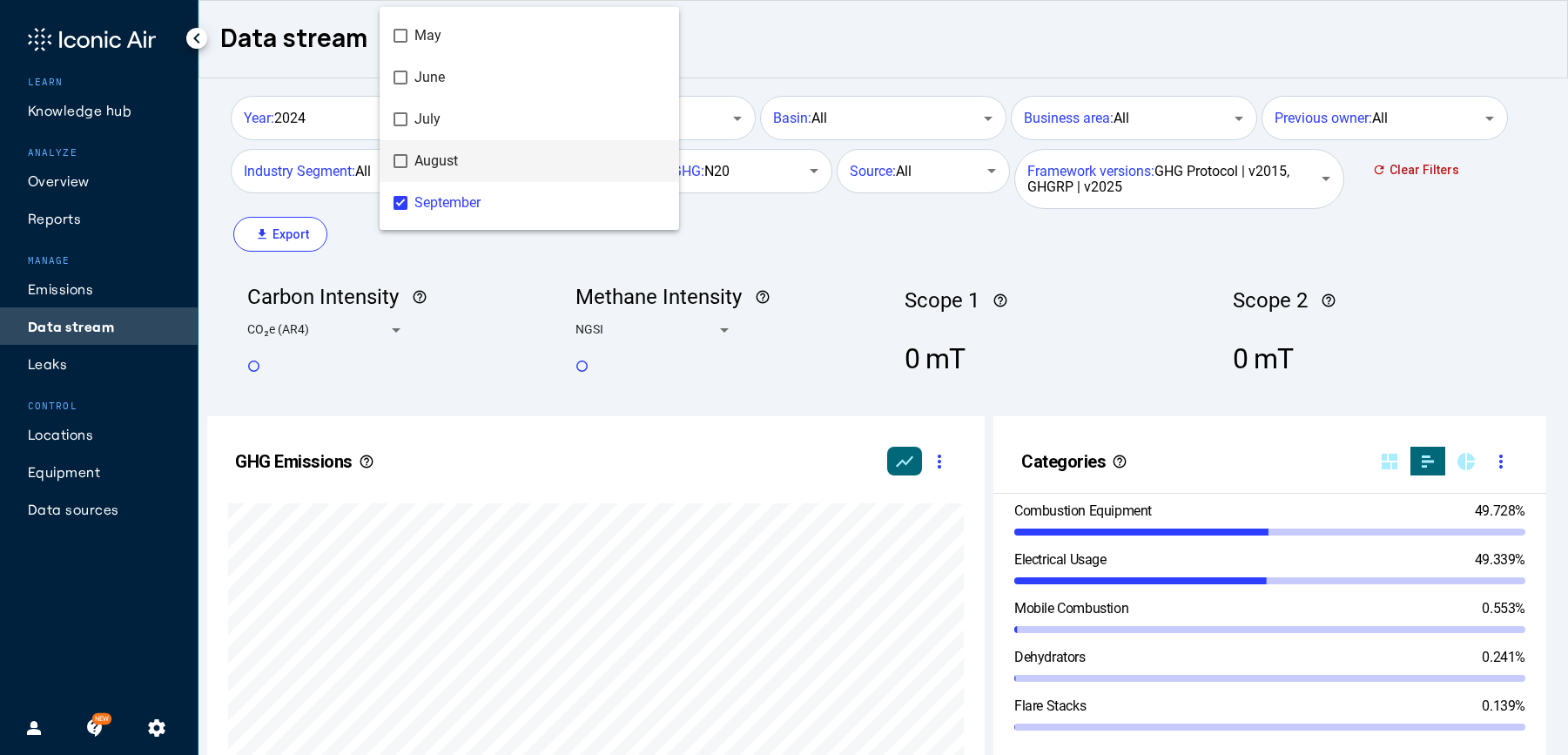 click at bounding box center [784, 377] 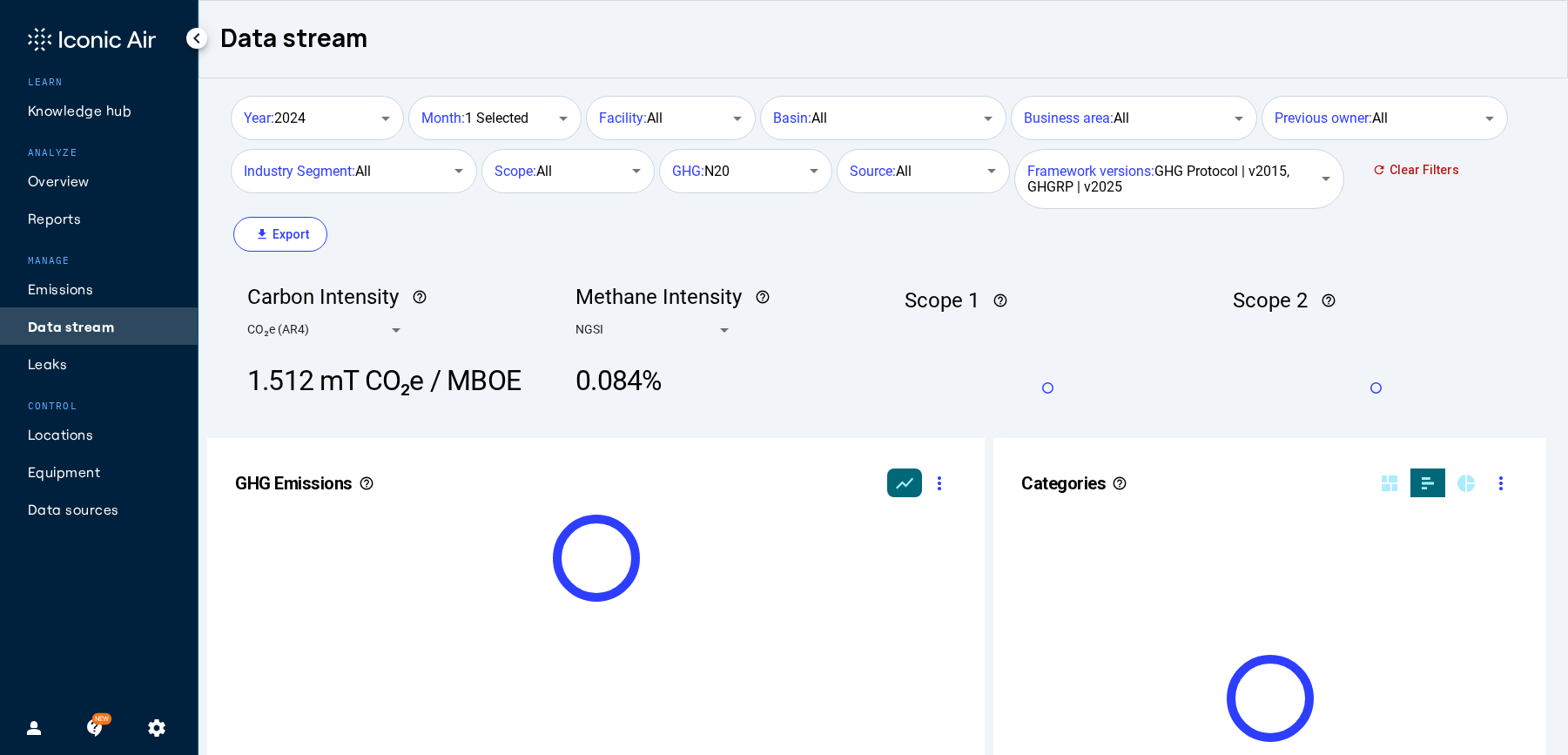 scroll, scrollTop: 870375, scrollLeft: 869962, axis: both 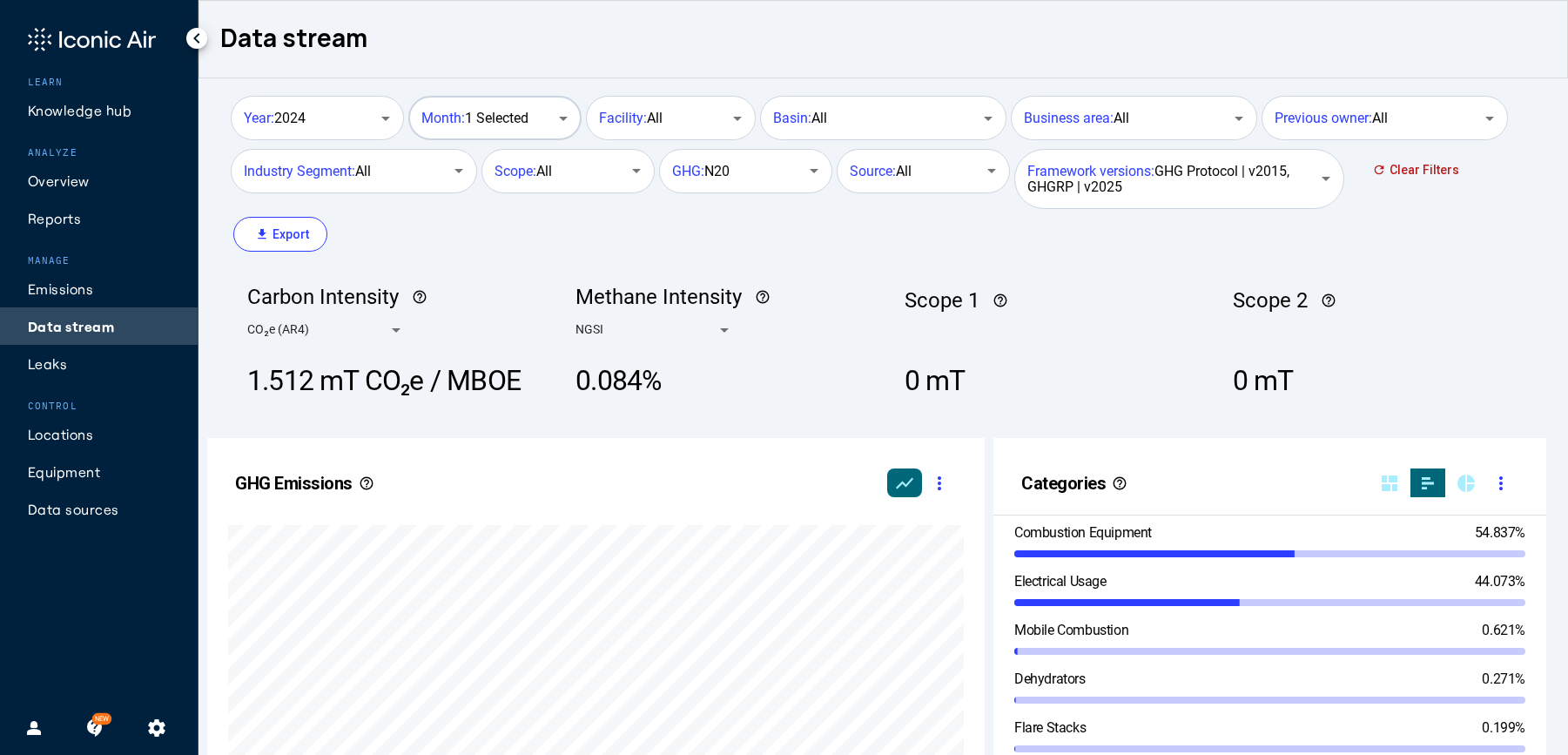 click at bounding box center (563, 118) 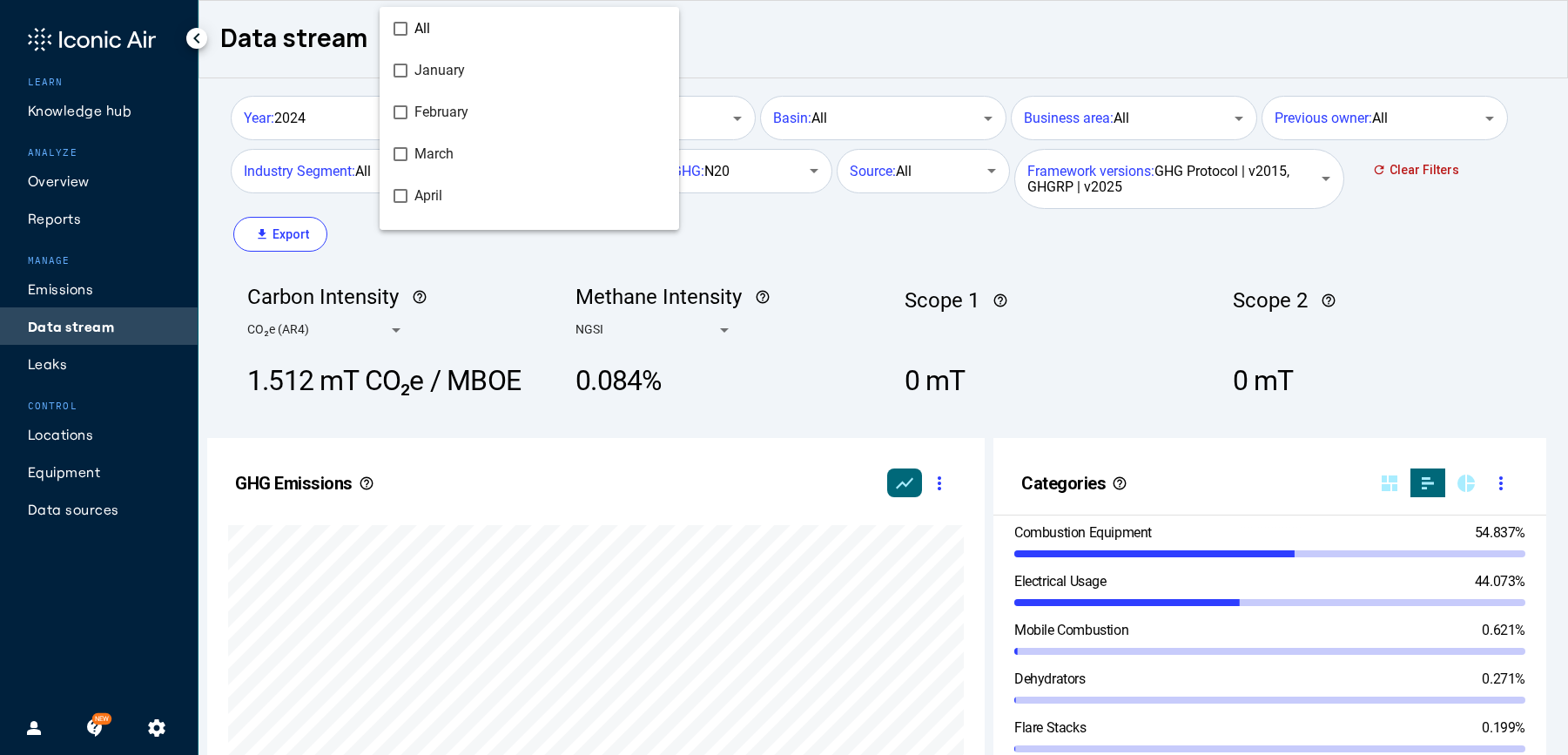 scroll, scrollTop: 244, scrollLeft: 0, axis: vertical 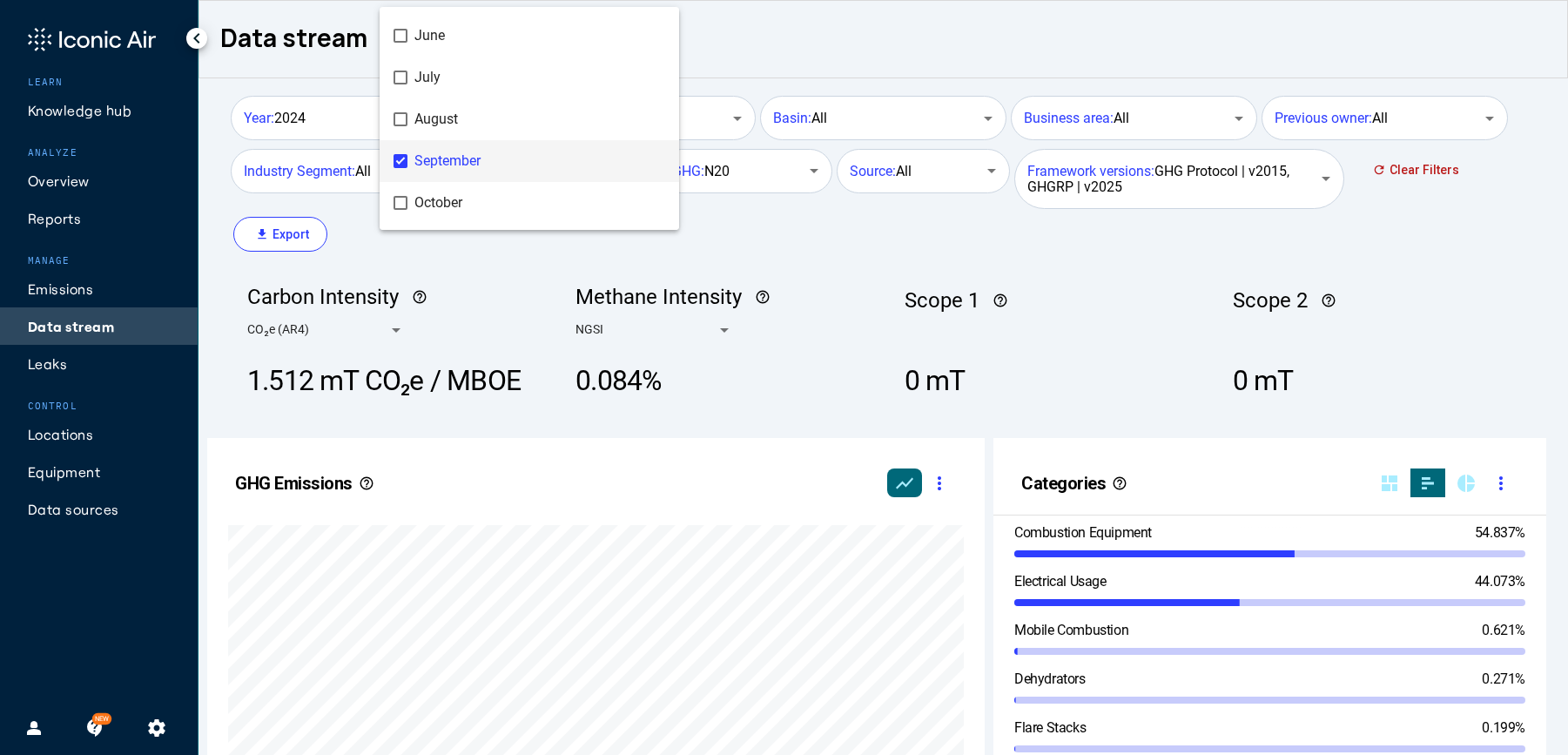 click at bounding box center (784, 377) 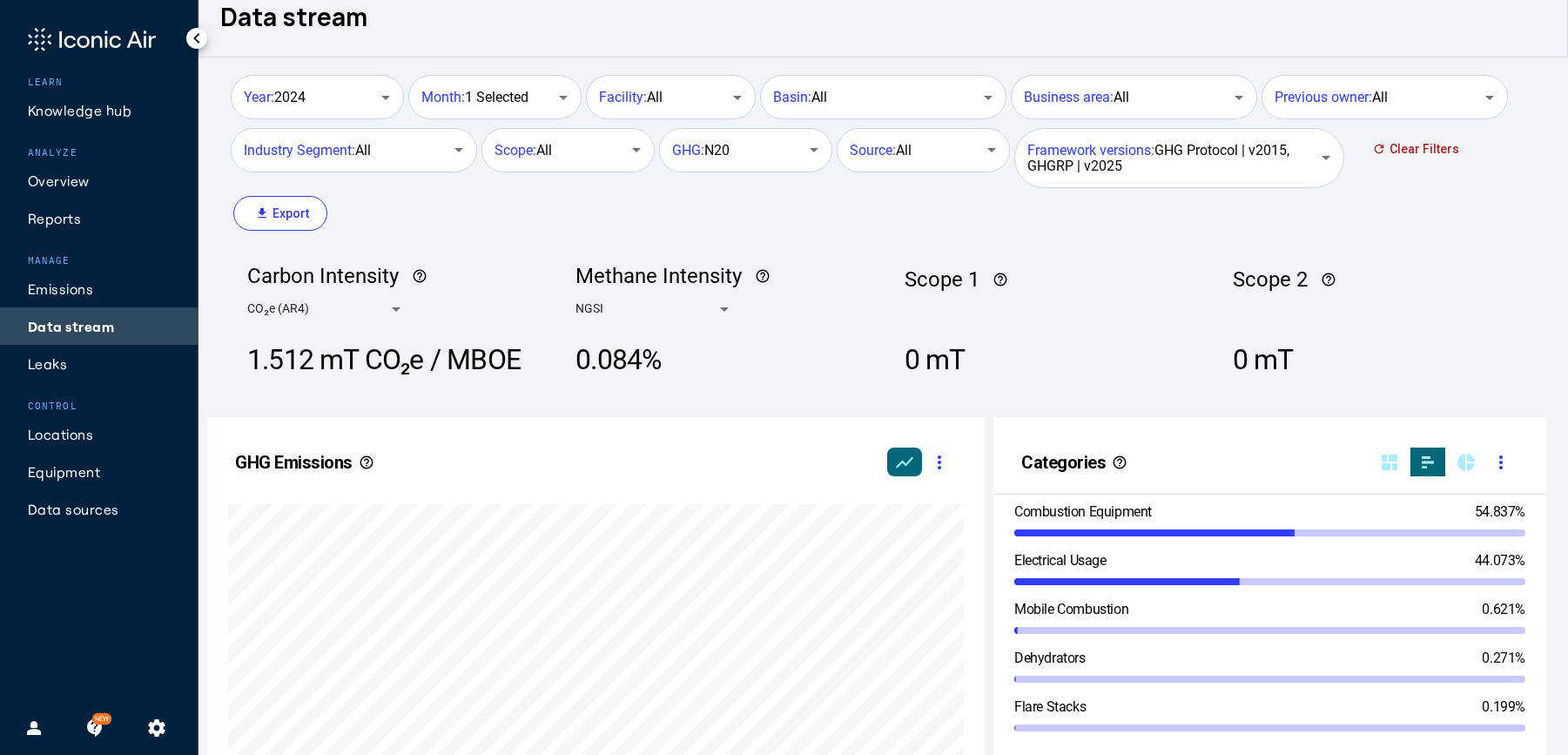 scroll, scrollTop: 0, scrollLeft: 0, axis: both 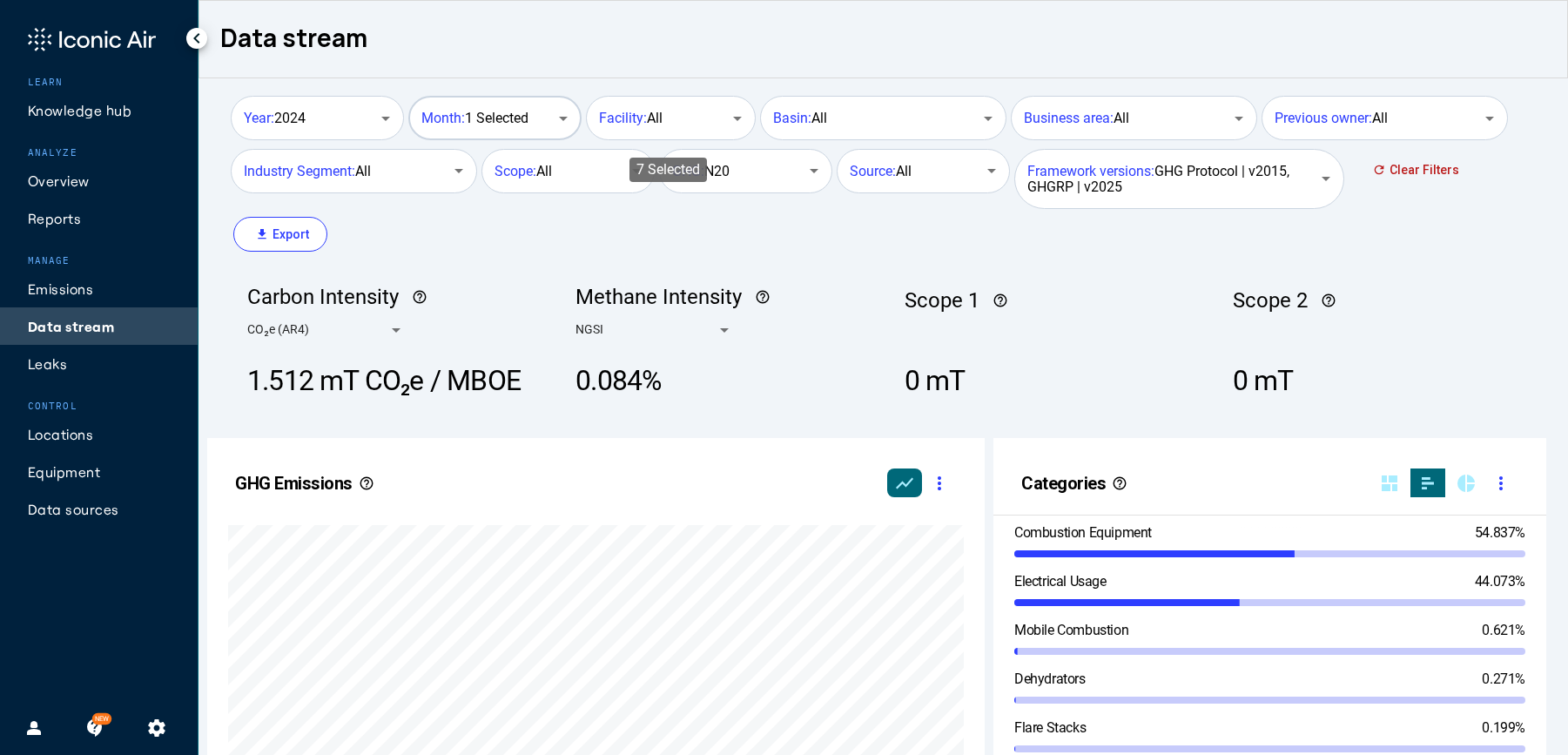 click on "Month:   1 Selected" at bounding box center [474, 118] 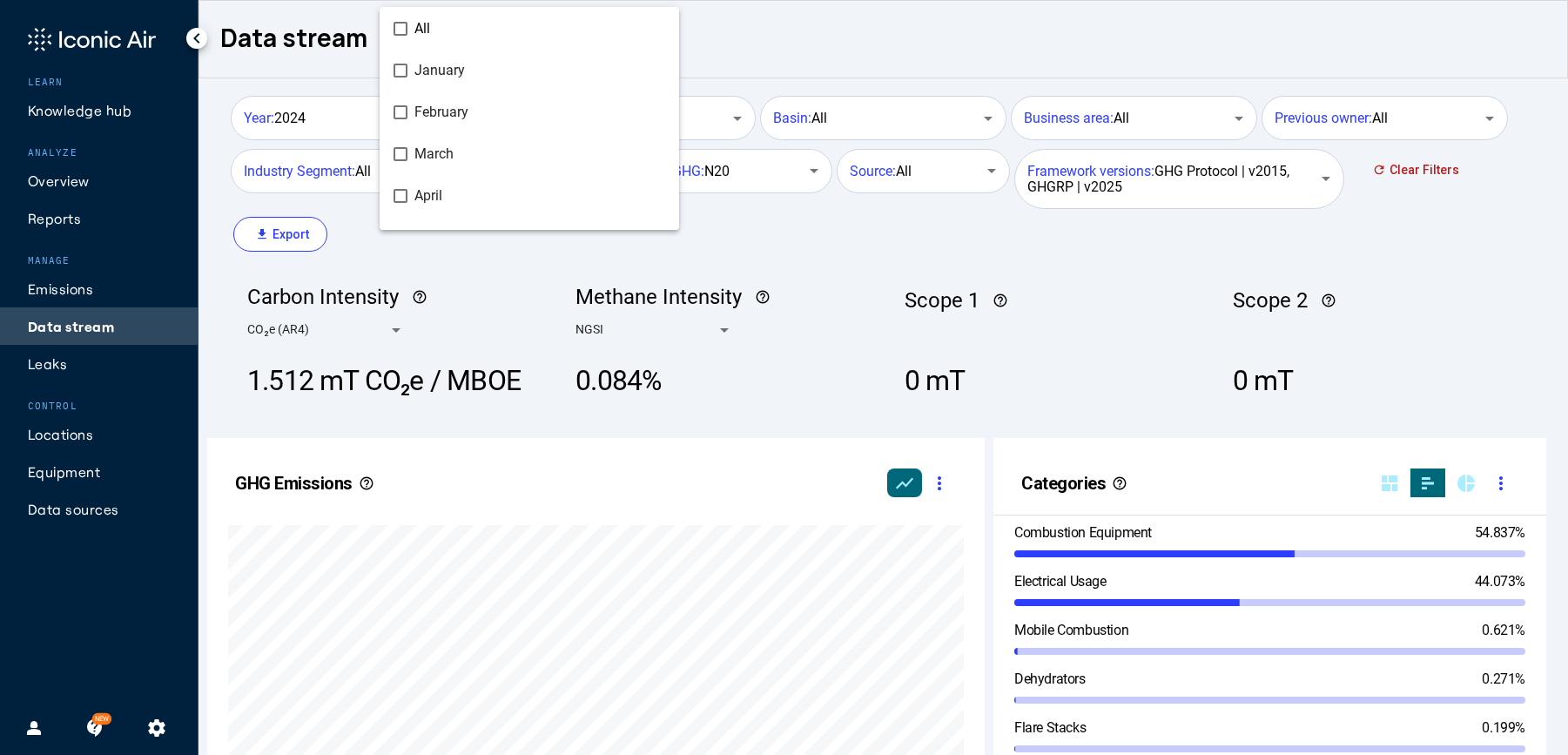 scroll, scrollTop: 244, scrollLeft: 0, axis: vertical 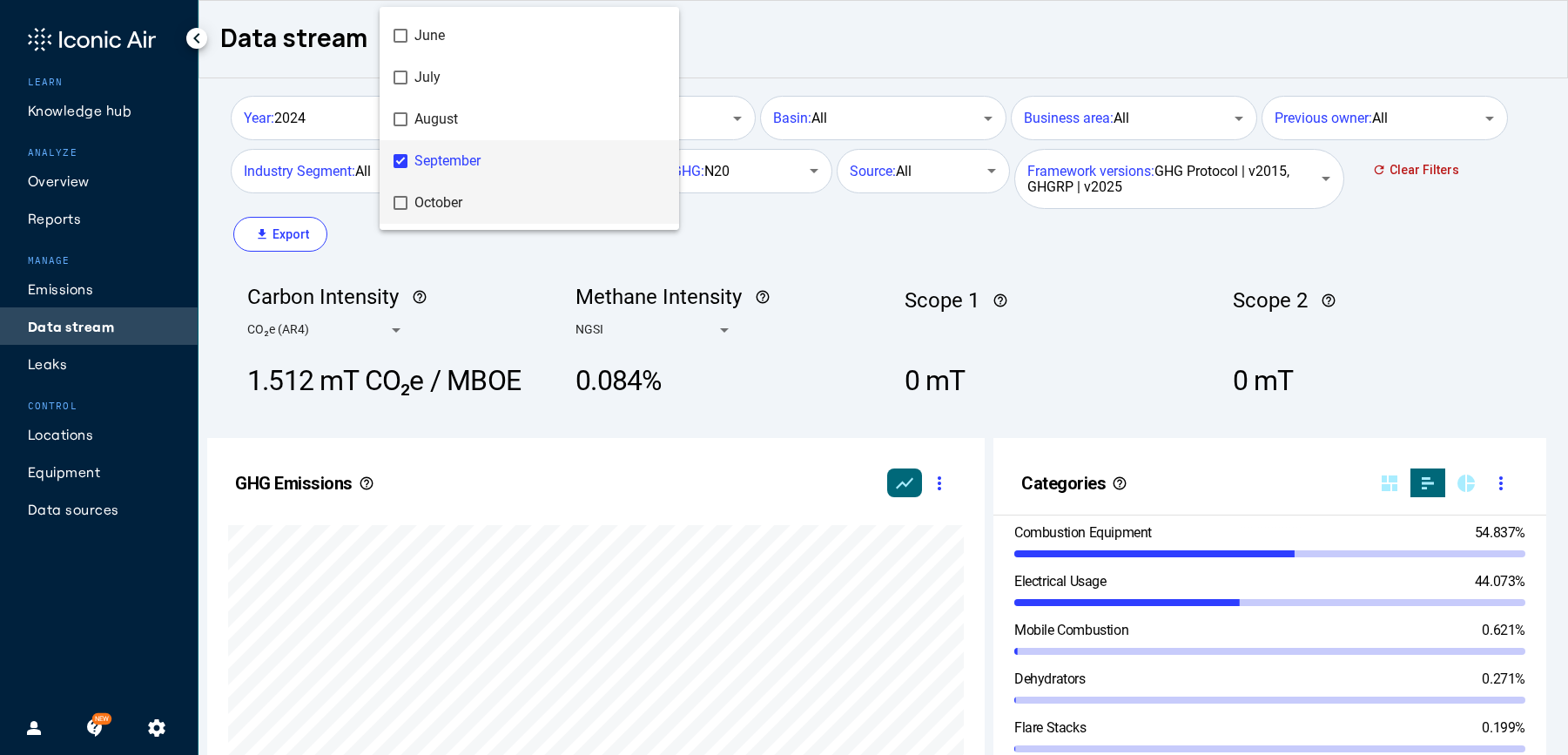 click on "October" at bounding box center (540, 203) 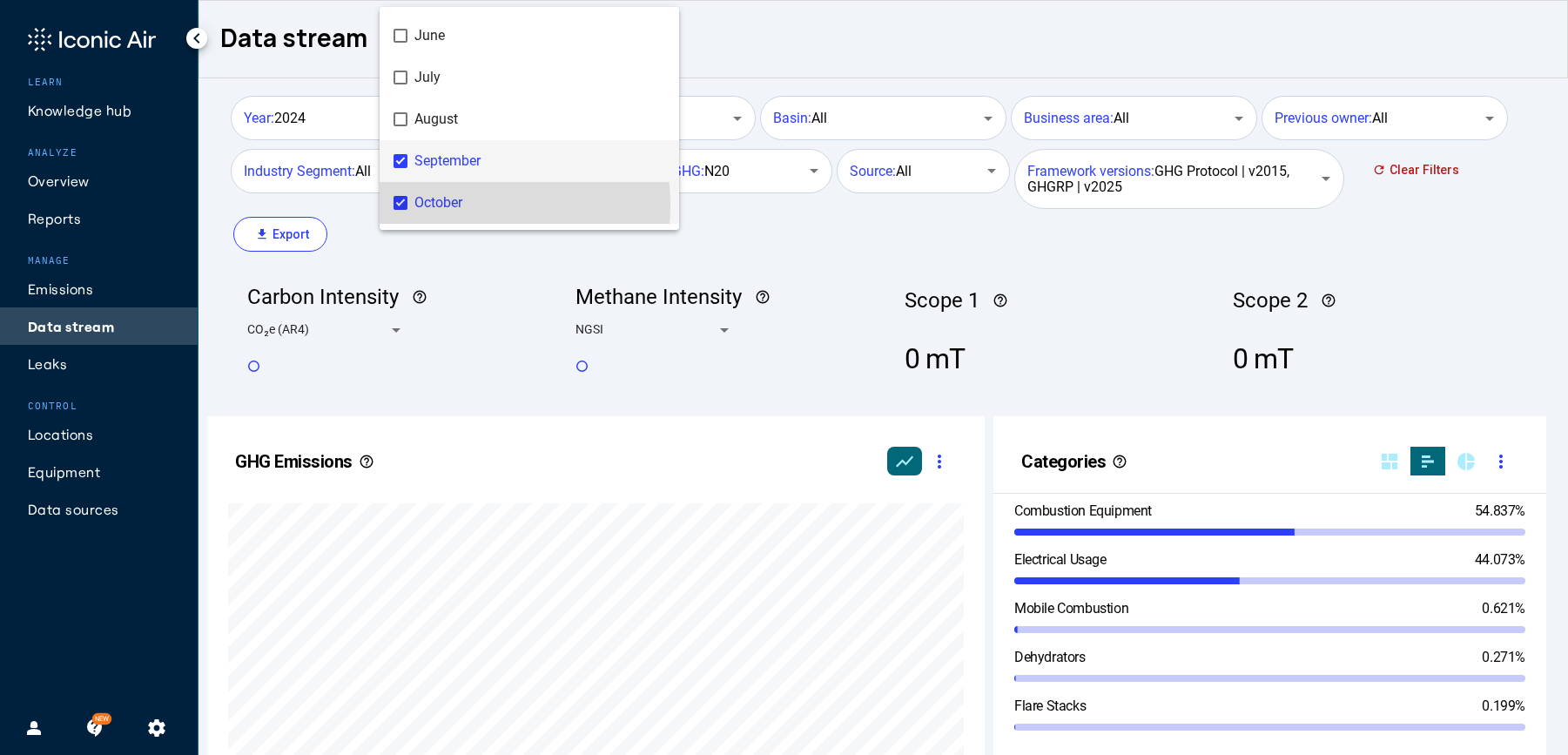 click on "September" at bounding box center (540, 161) 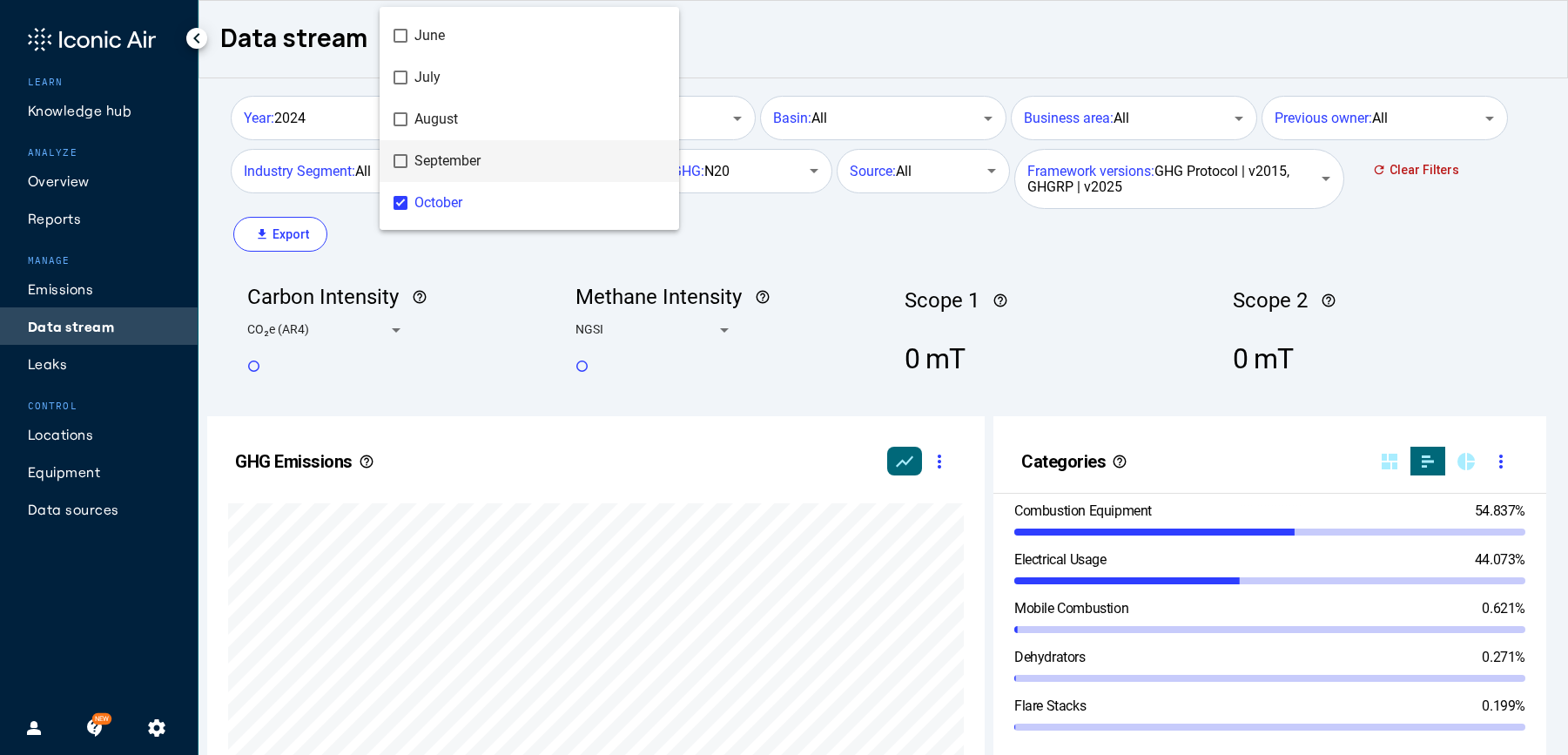 drag, startPoint x: 738, startPoint y: 61, endPoint x: 733, endPoint y: 73, distance: 13 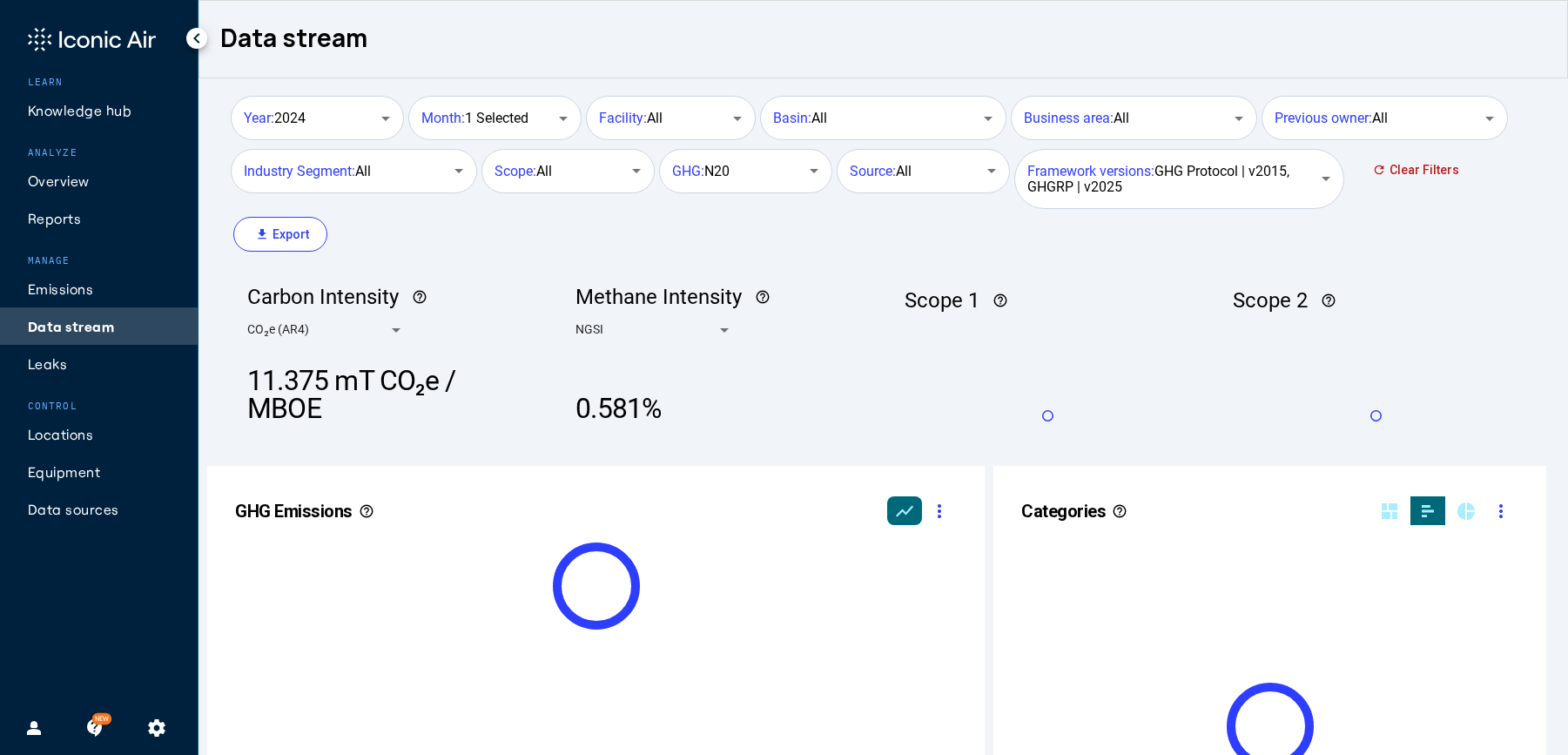 scroll, scrollTop: 610, scrollLeft: 0, axis: vertical 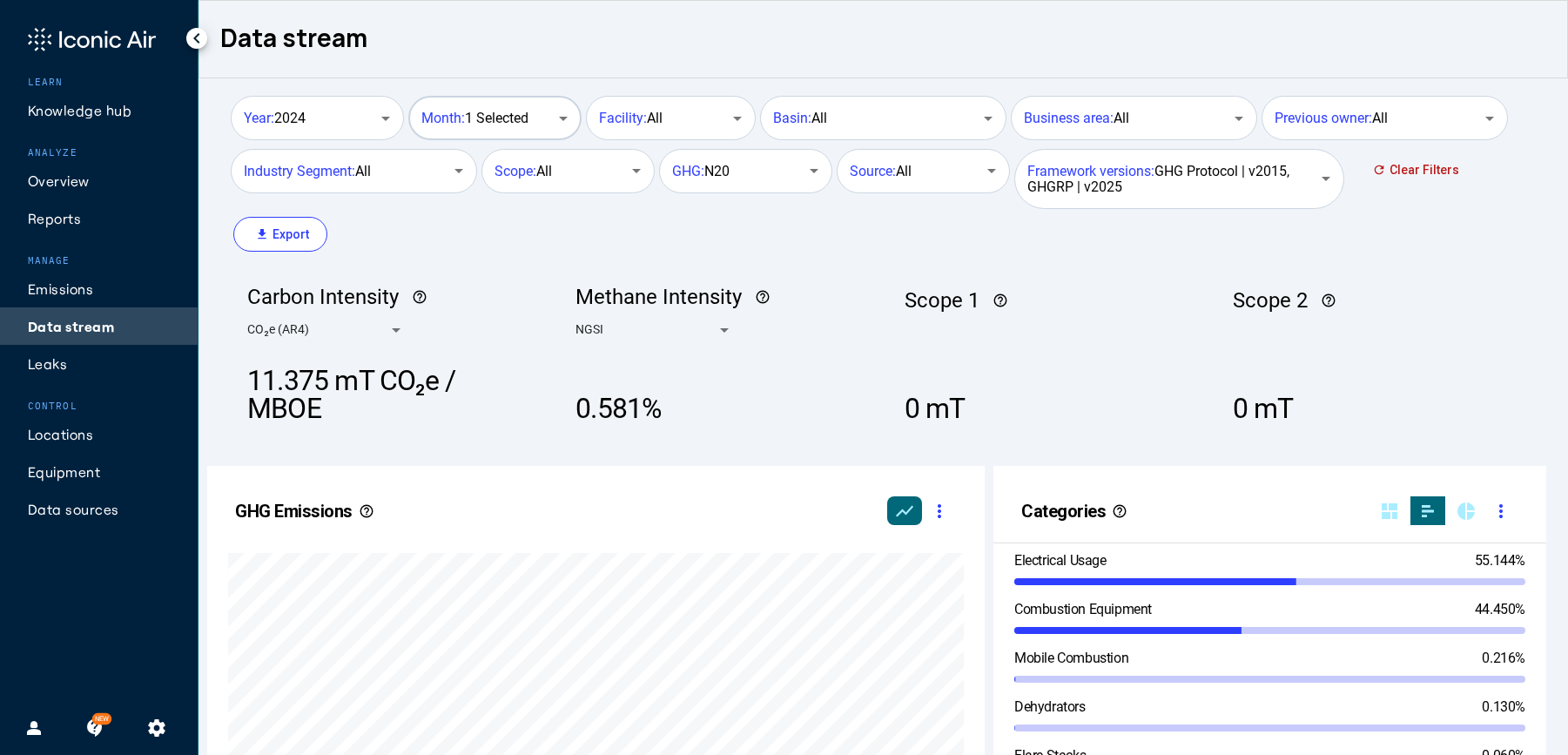 click on "Month:   1 Selected" at bounding box center (474, 118) 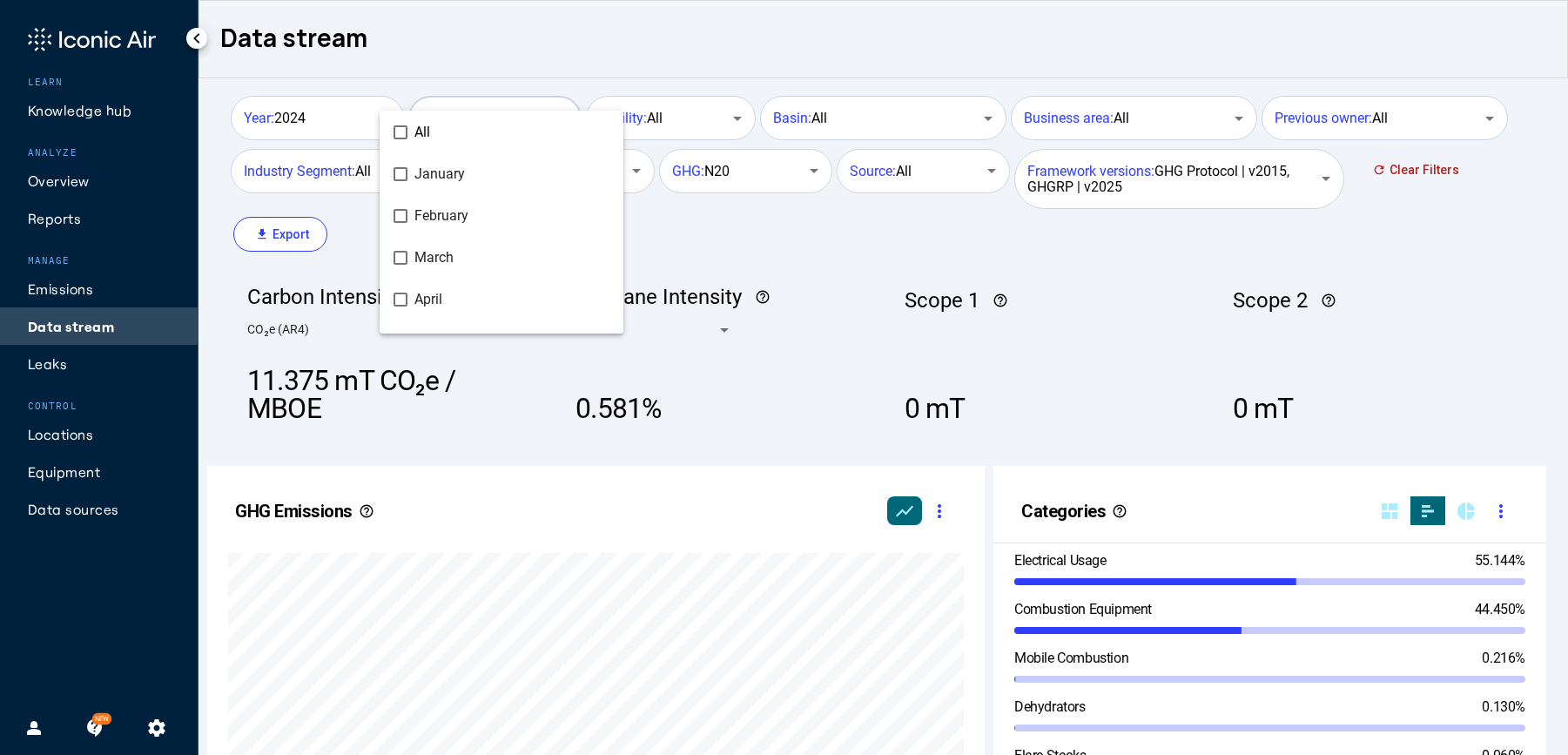 scroll, scrollTop: 279, scrollLeft: 0, axis: vertical 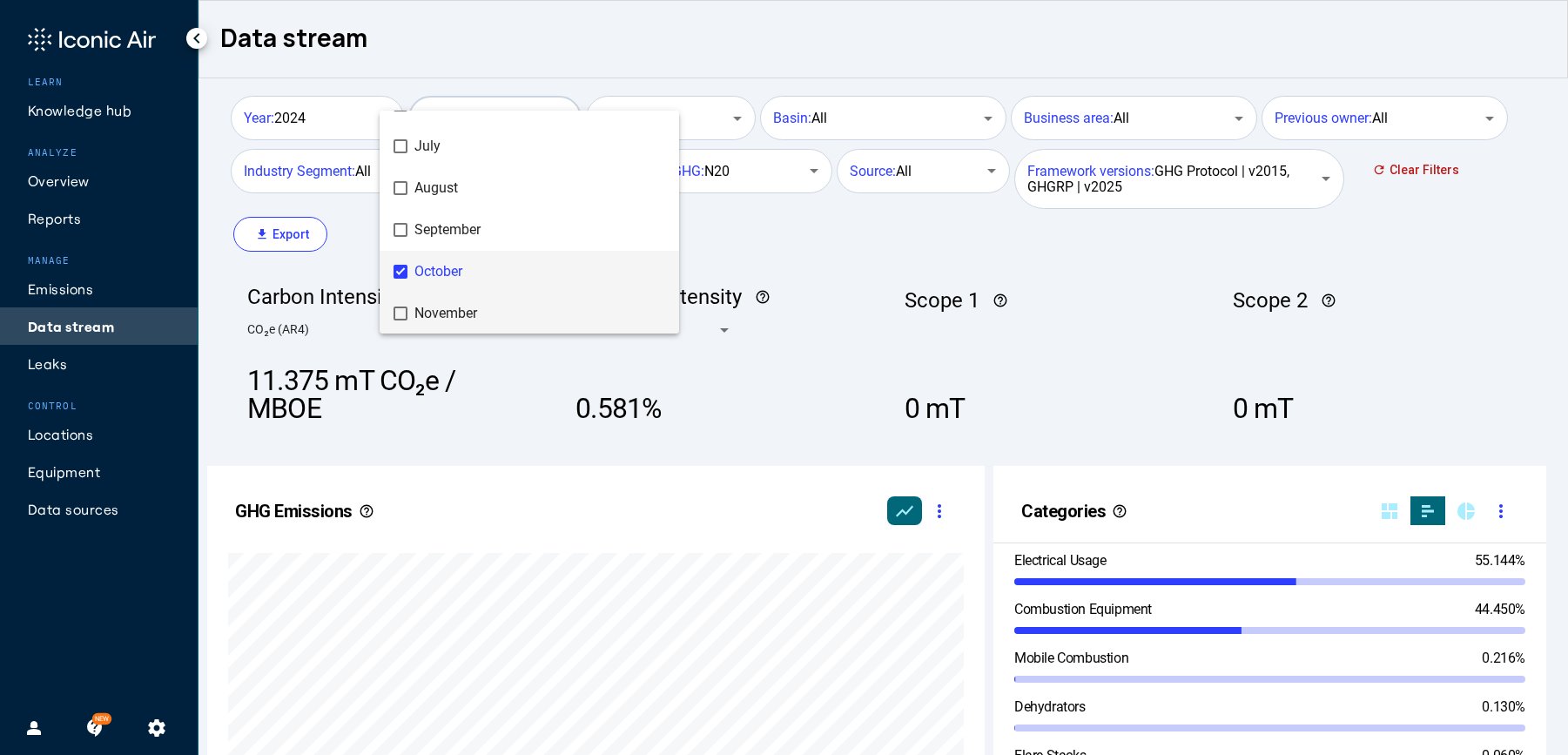 drag, startPoint x: 465, startPoint y: 307, endPoint x: 462, endPoint y: 273, distance: 34.132096 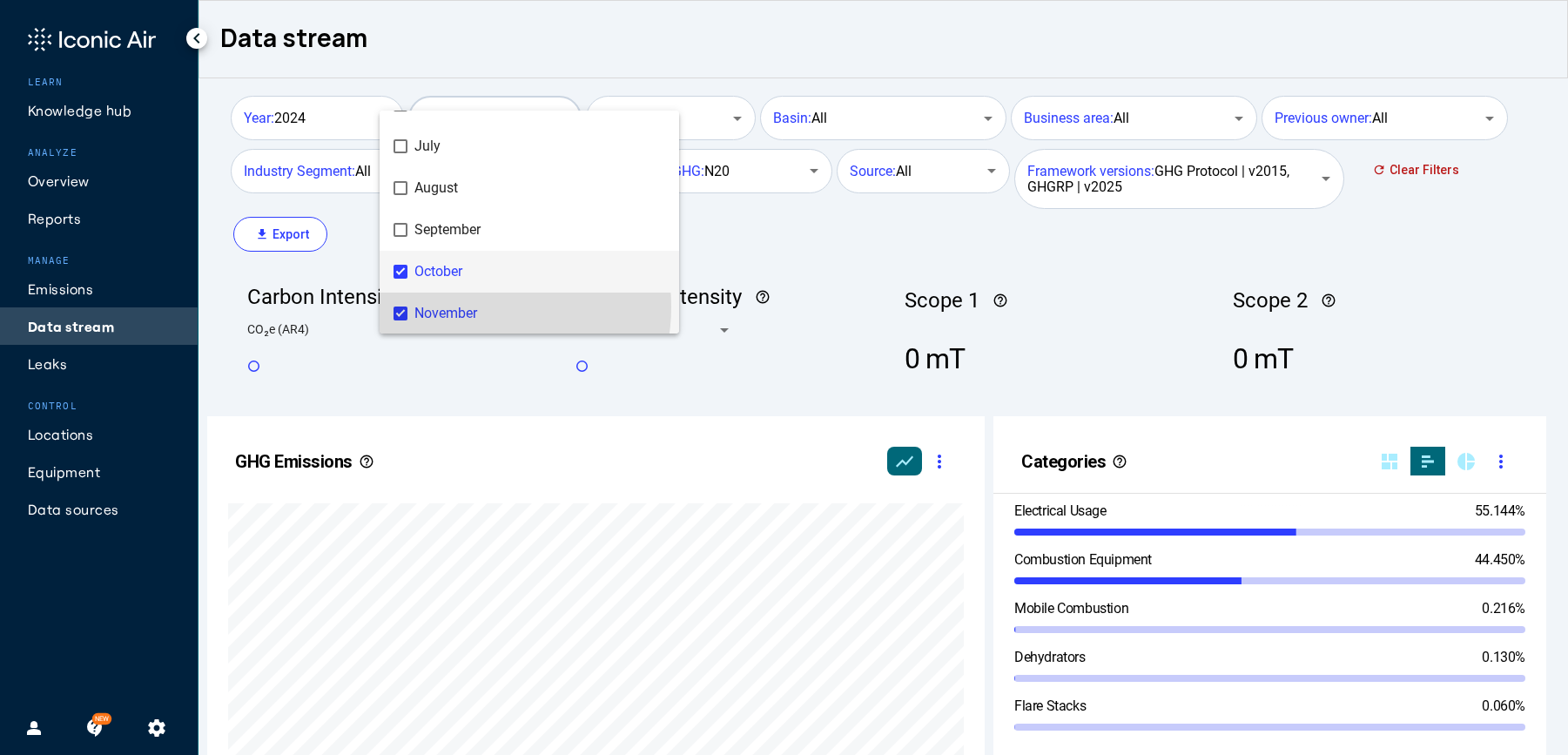 click on "October" at bounding box center [540, 272] 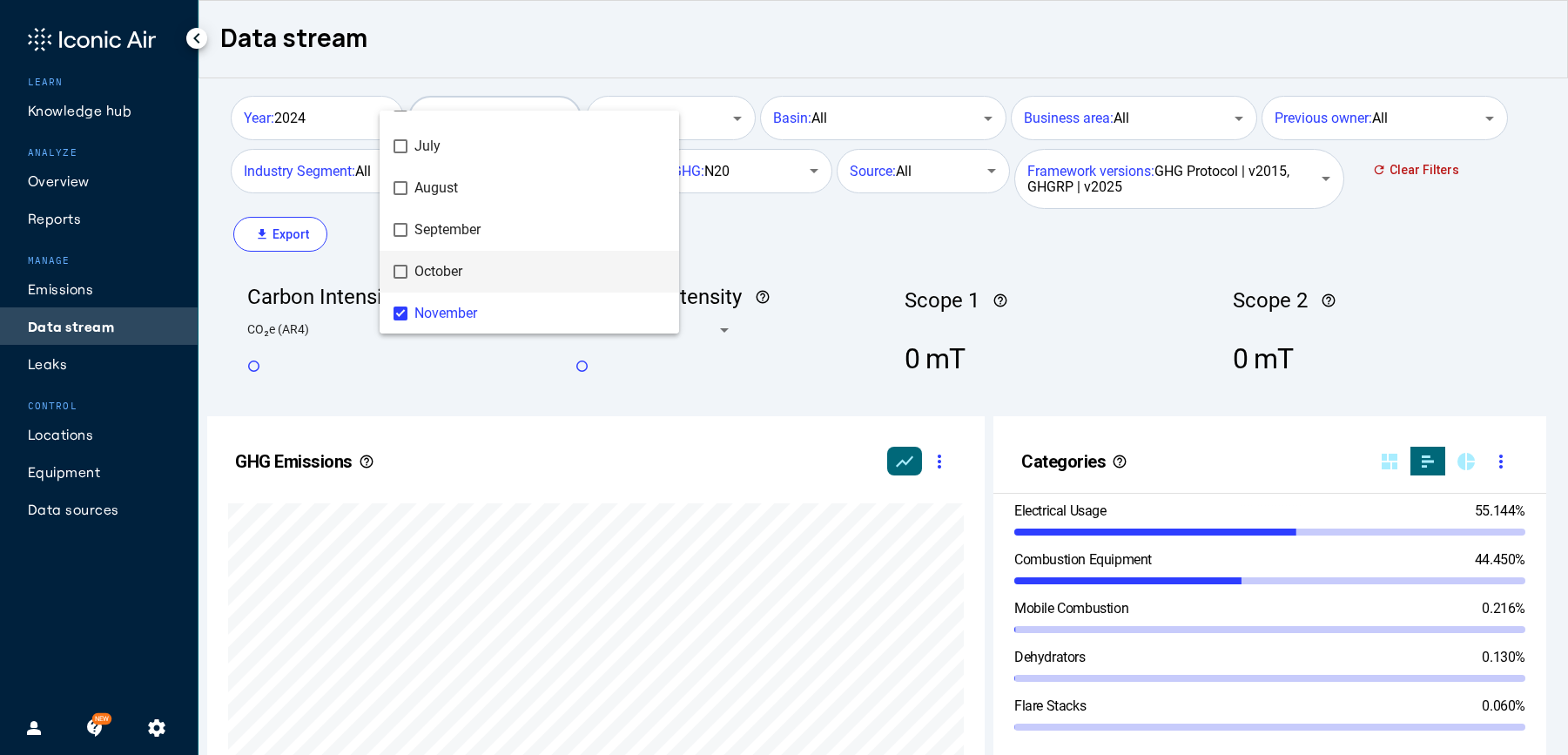 click at bounding box center (784, 377) 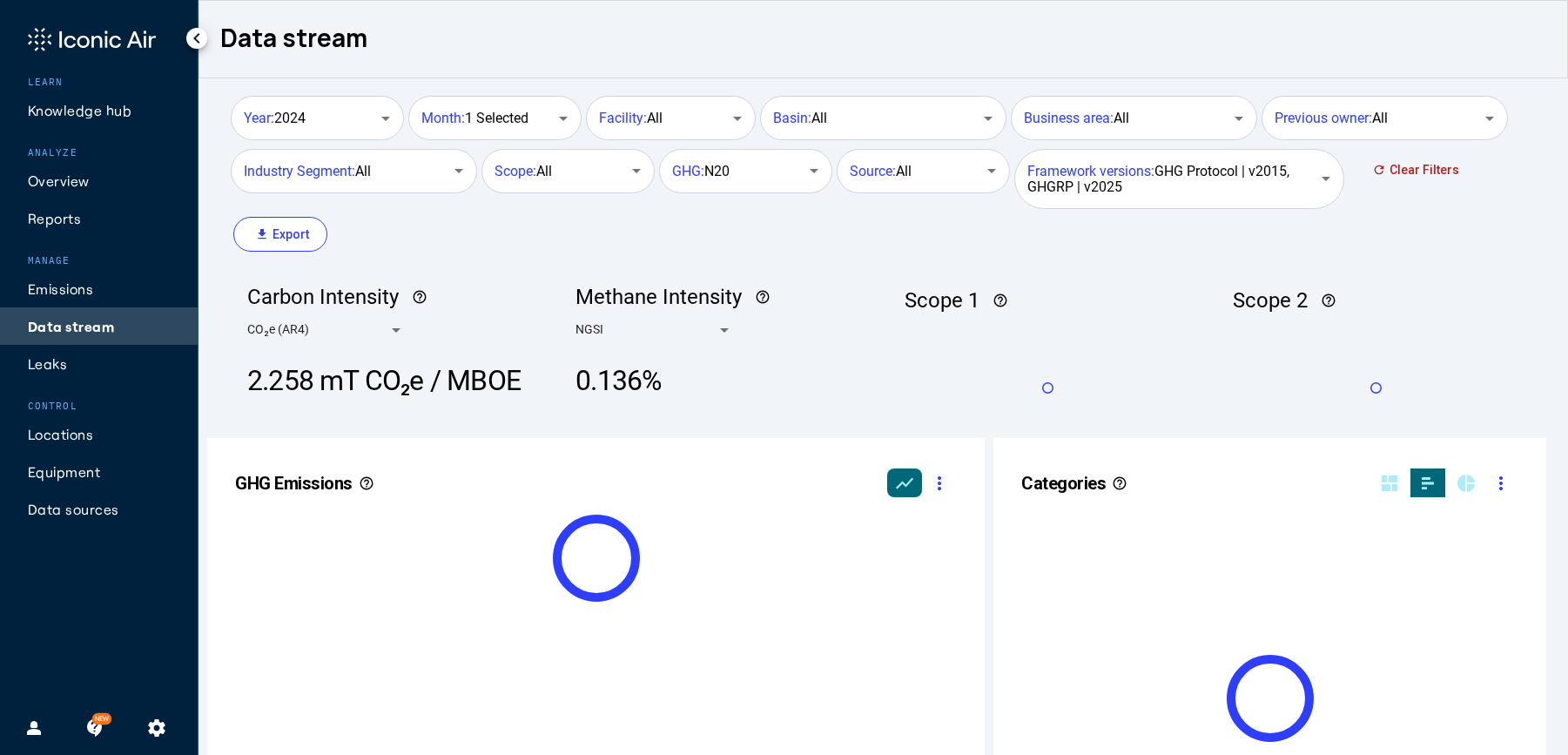 scroll, scrollTop: 451, scrollLeft: 0, axis: vertical 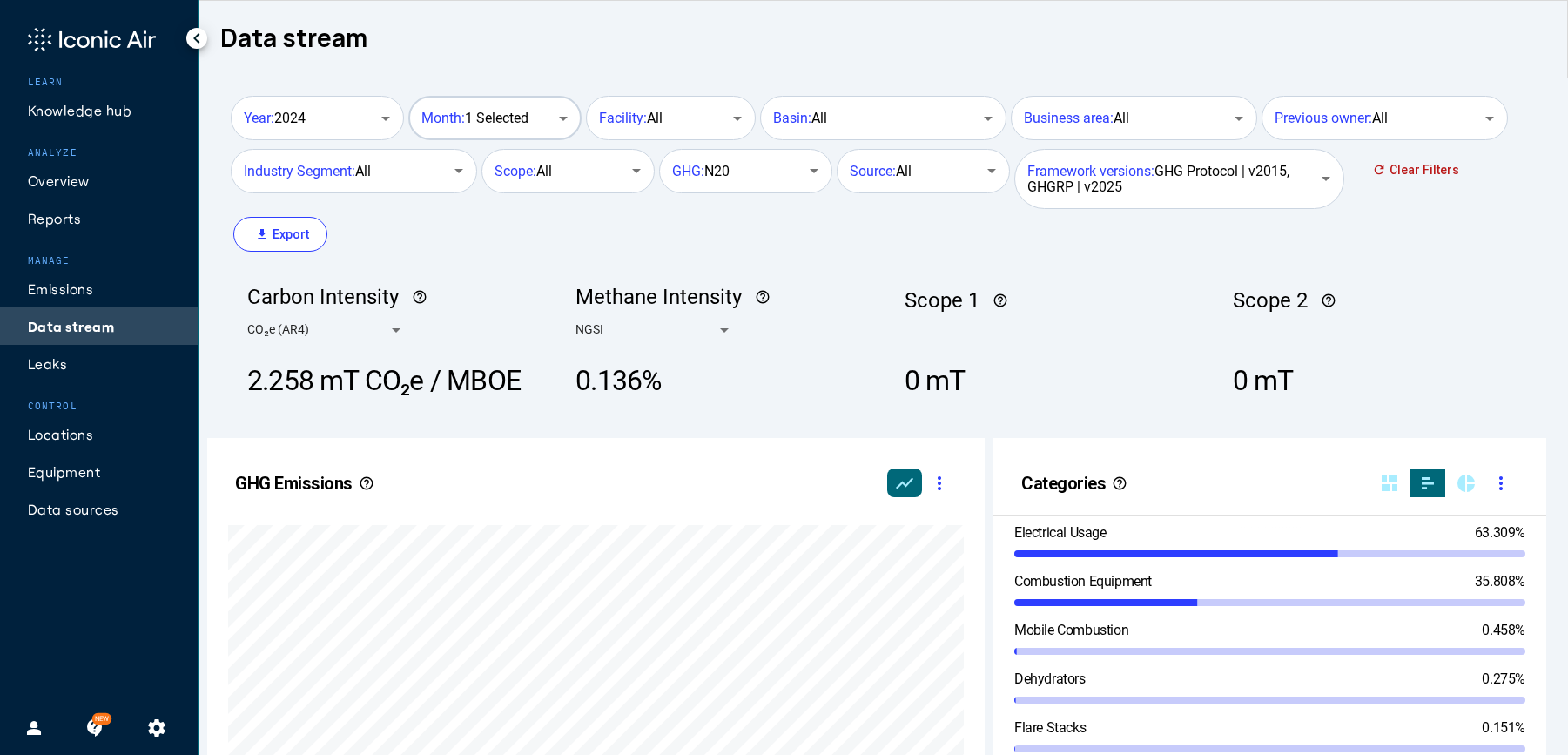 click on "Month:   1 Selected" at bounding box center [493, 116] 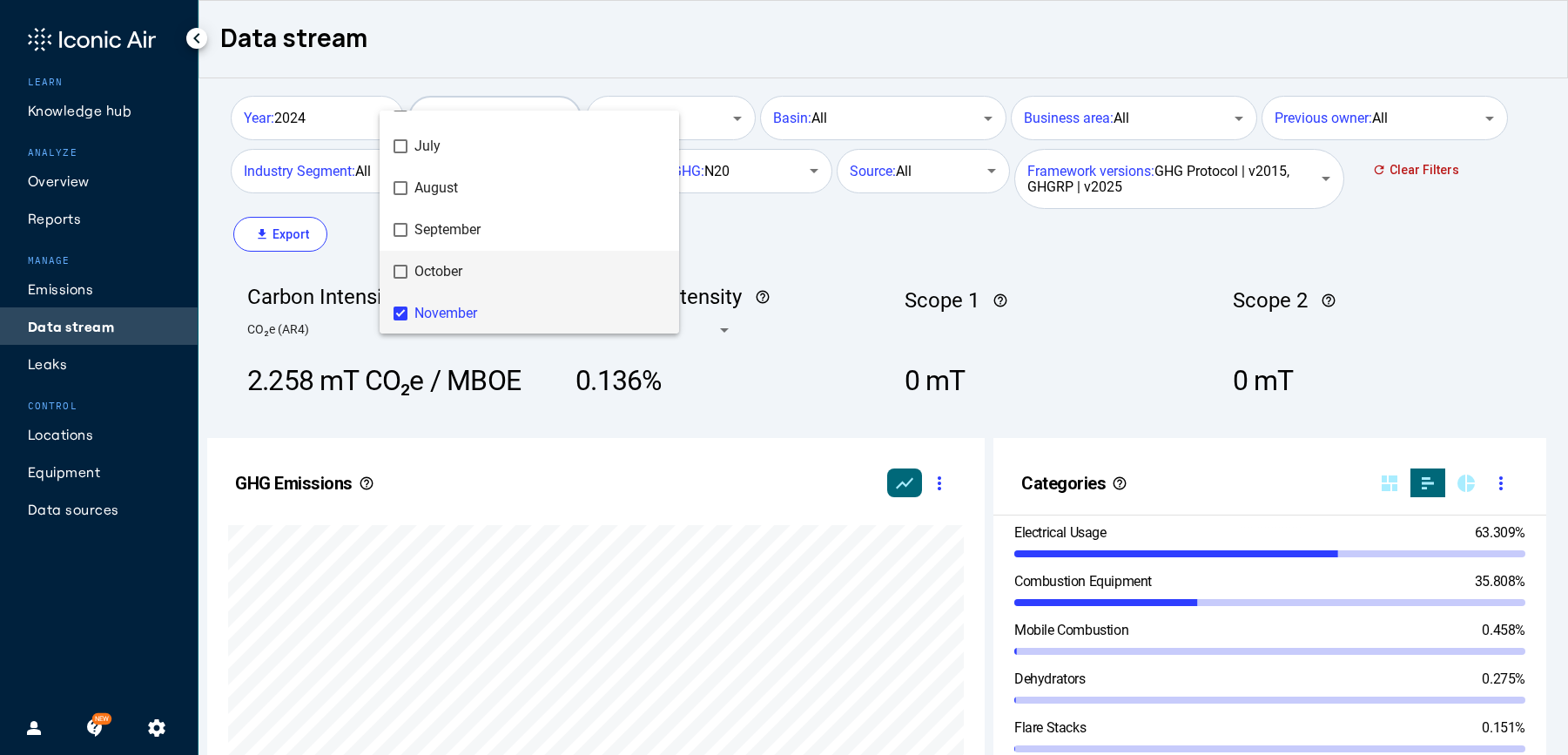 scroll, scrollTop: 331, scrollLeft: 0, axis: vertical 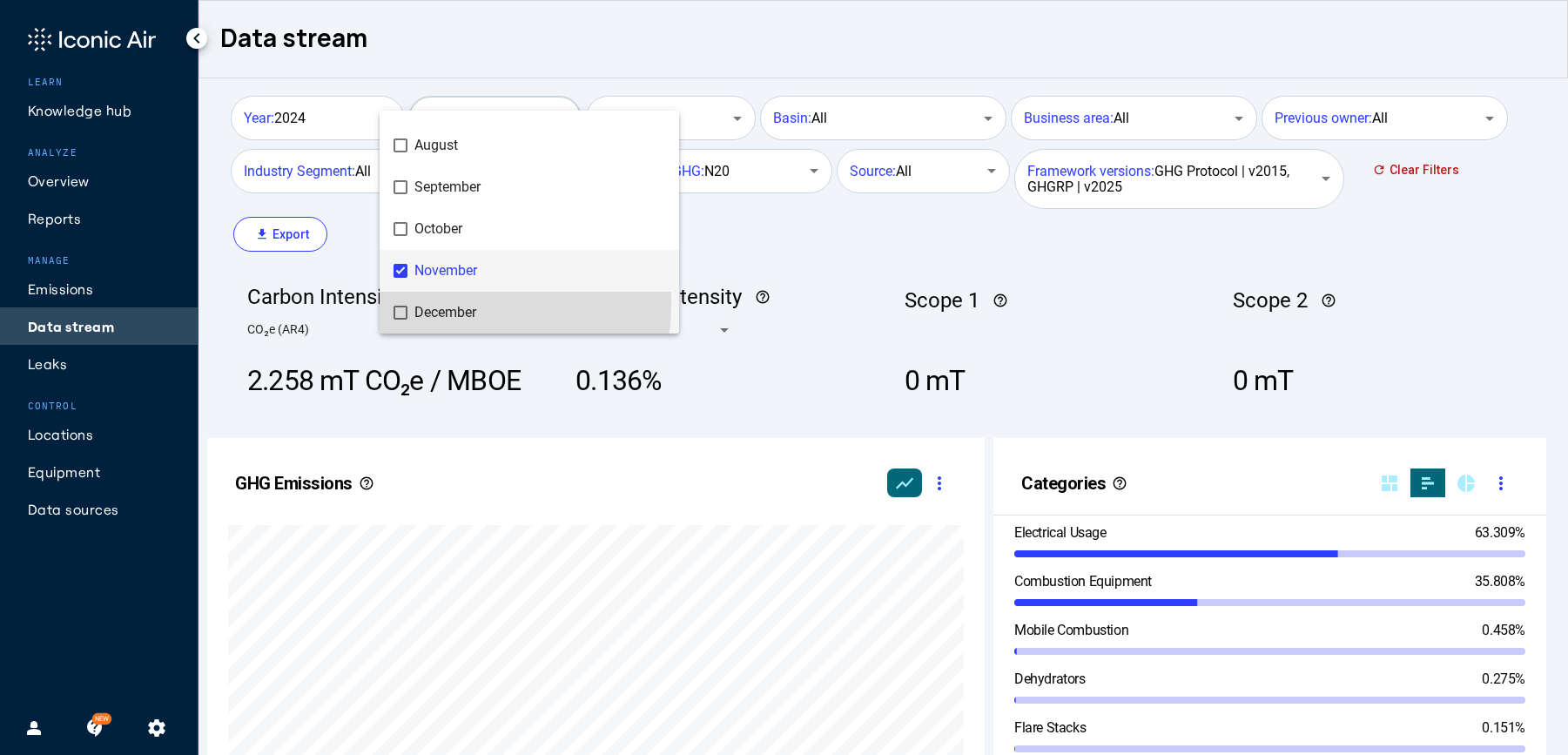 click on "December" at bounding box center (540, 313) 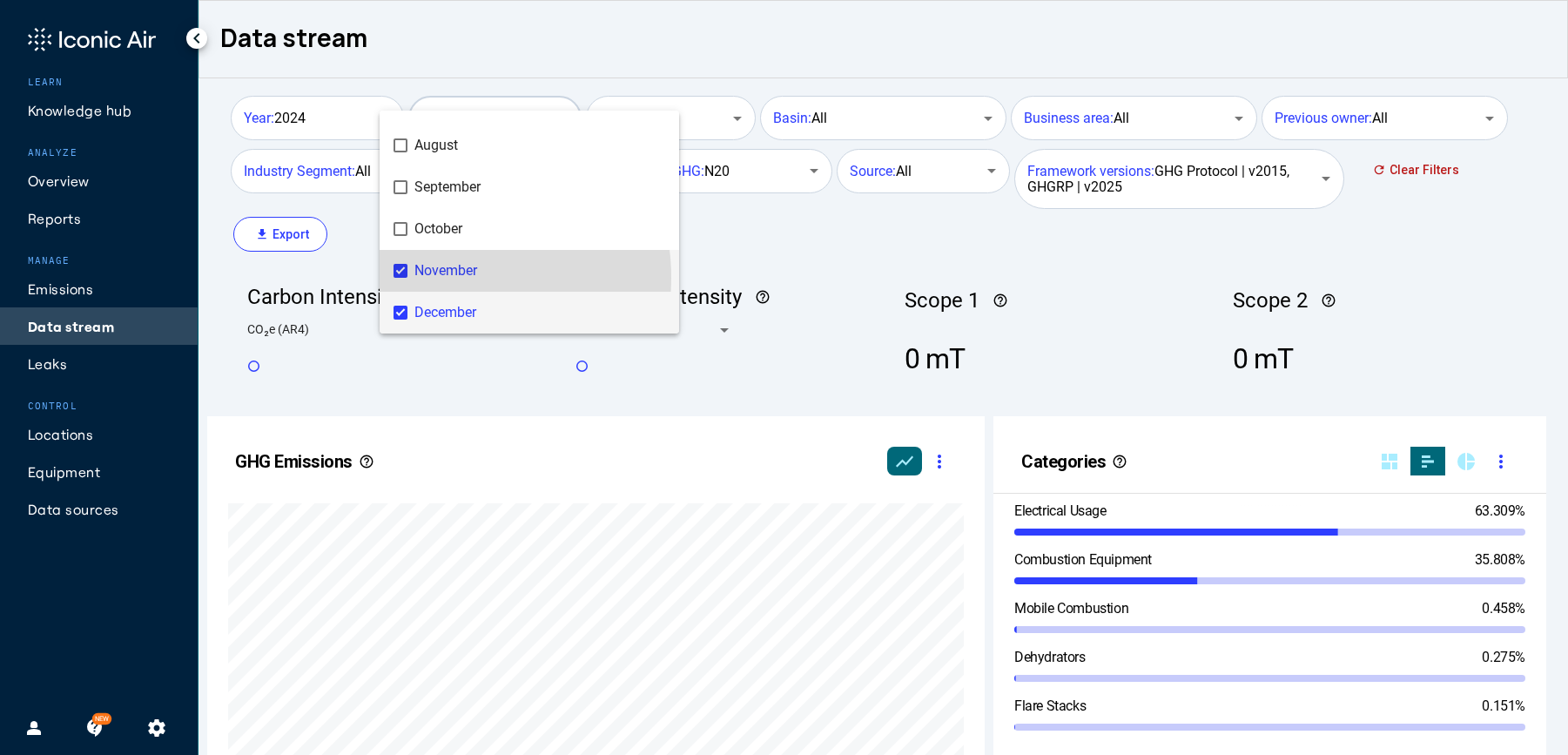 click on "November" at bounding box center [540, 271] 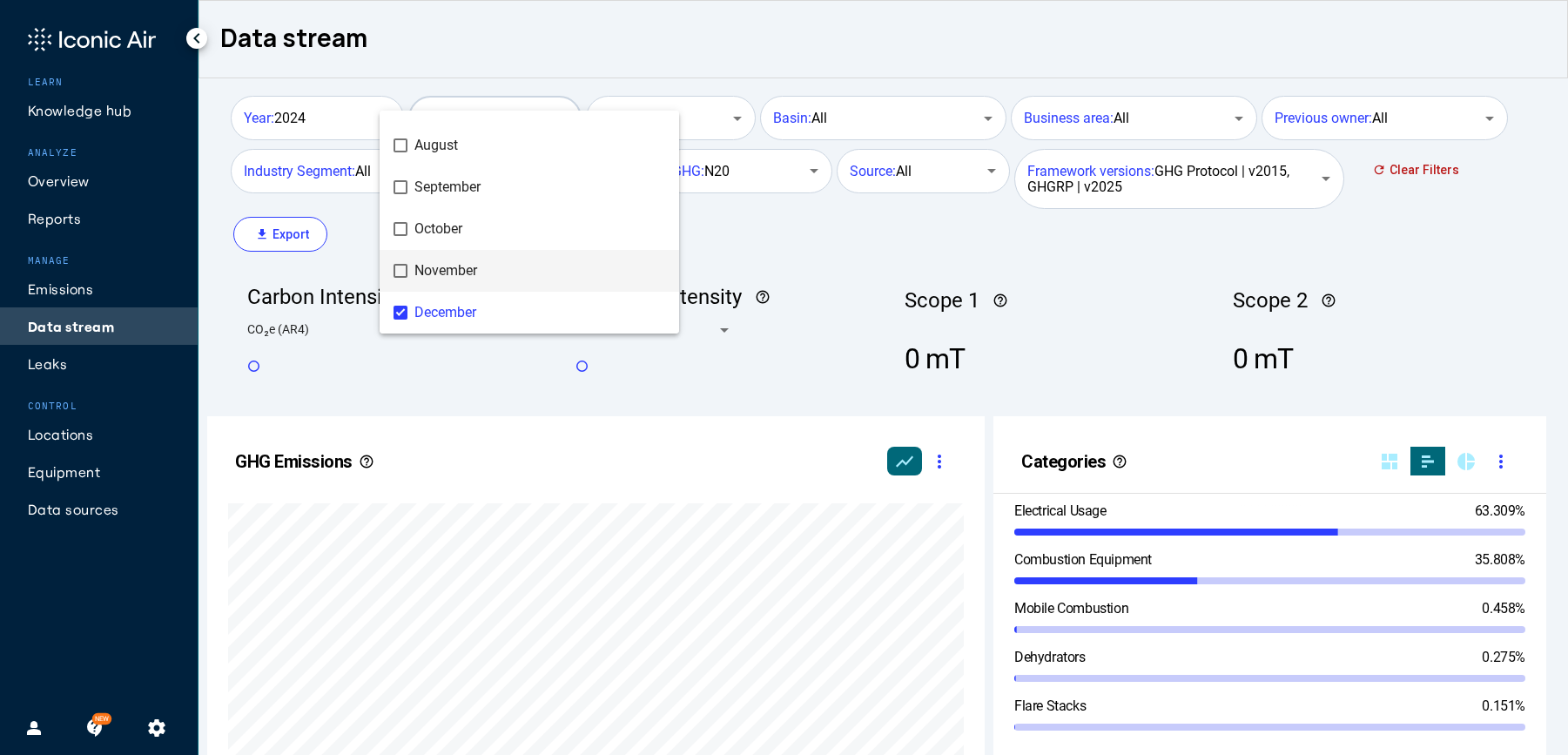 click at bounding box center [784, 377] 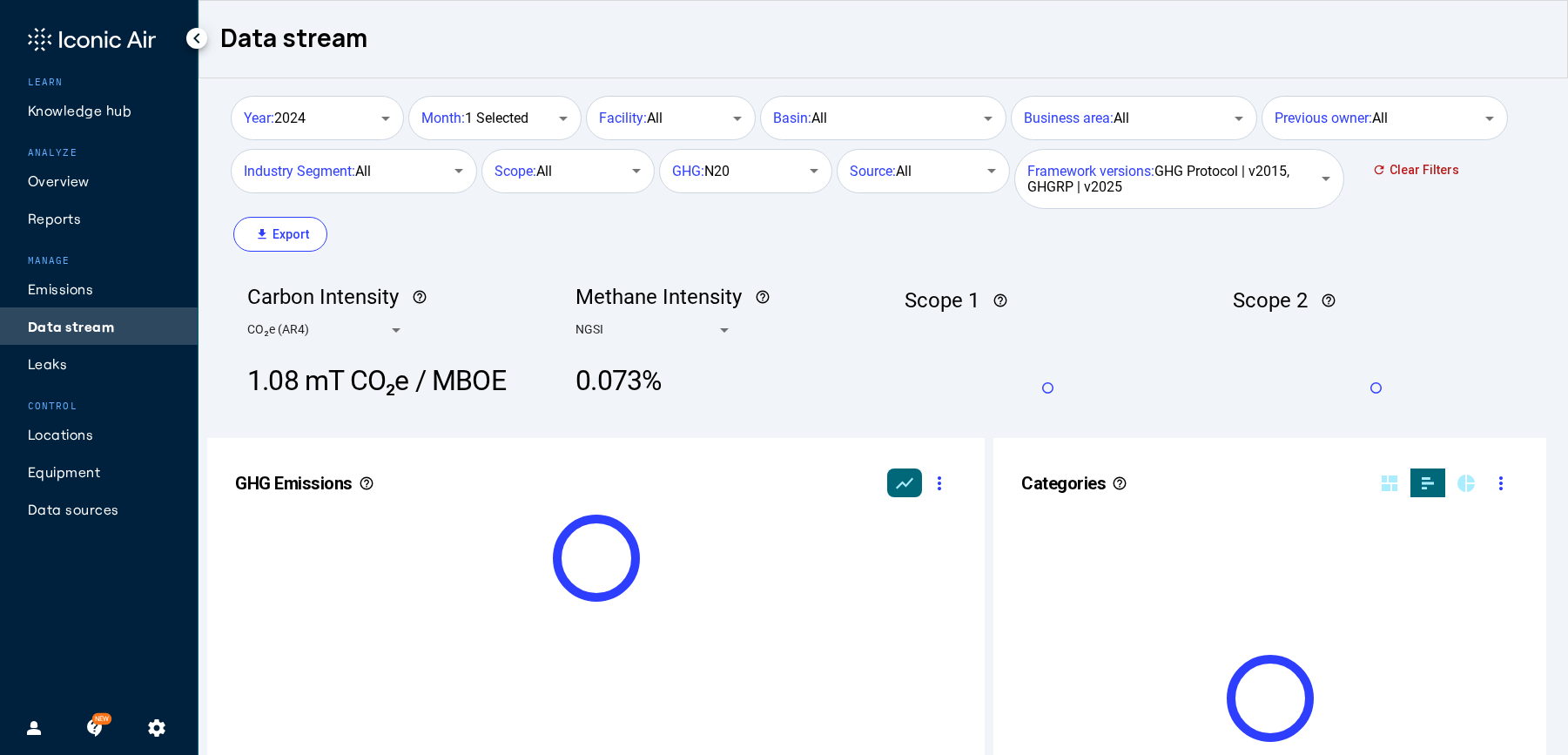 scroll, scrollTop: 870375, scrollLeft: 869962, axis: both 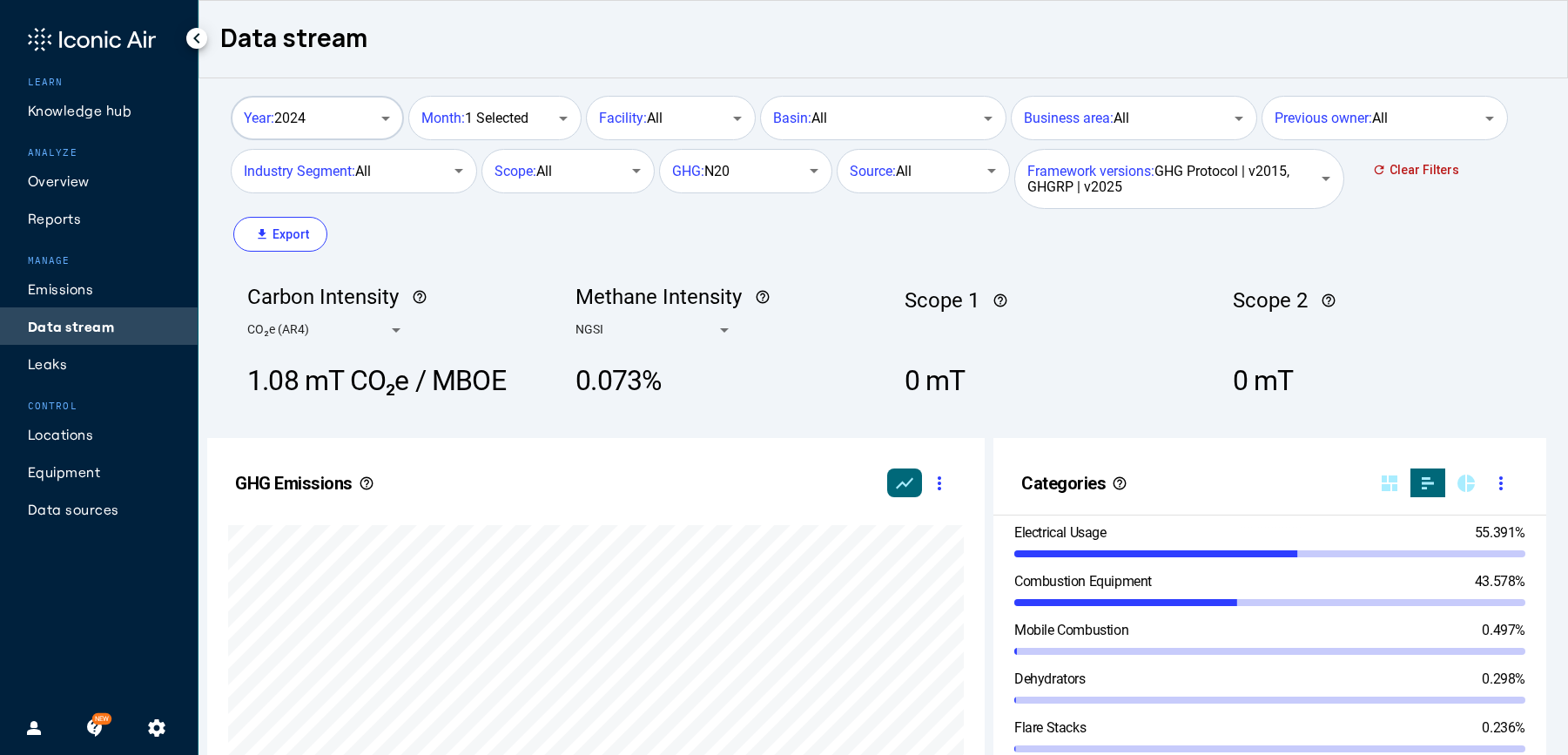 click on "Year:   2024" at bounding box center (308, 118) 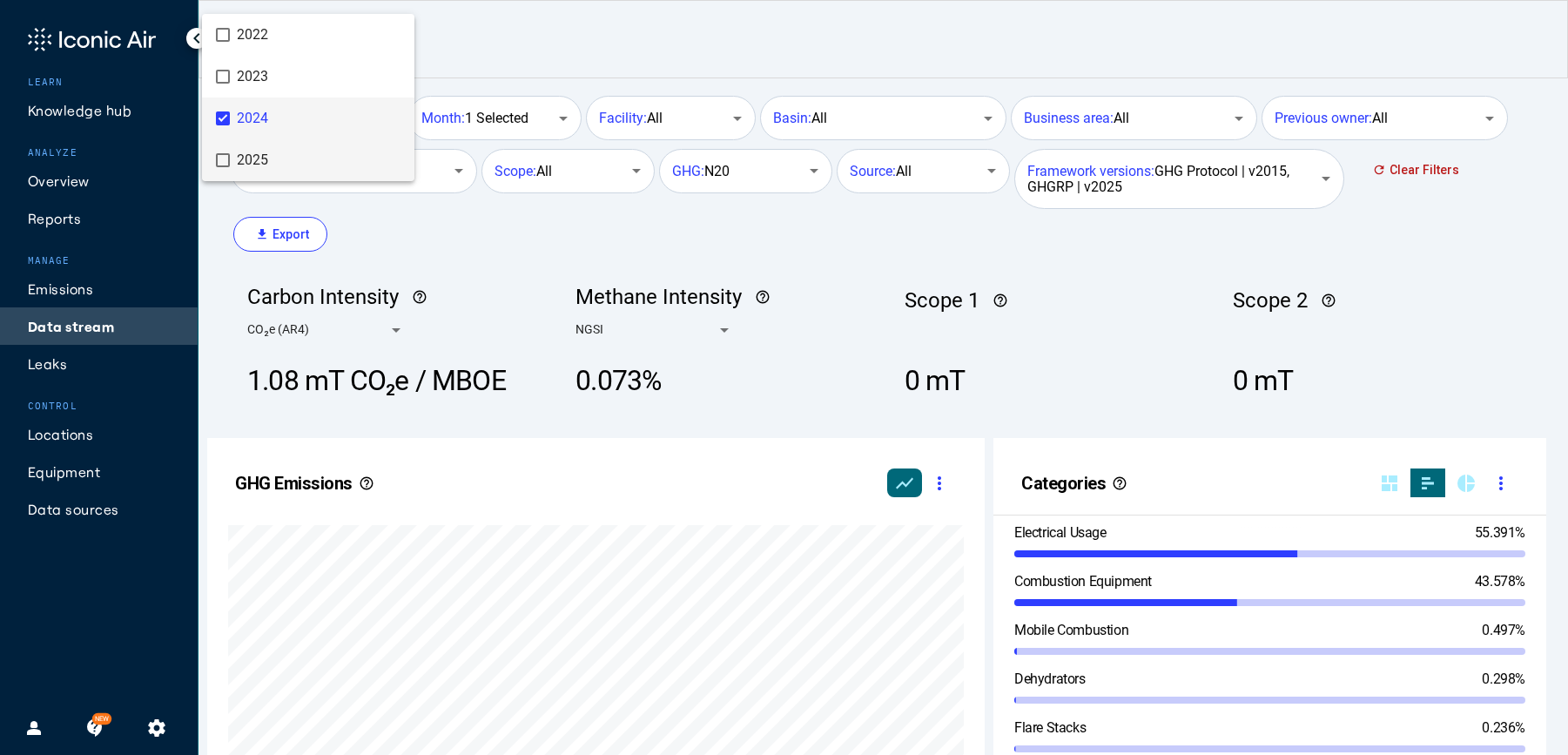 click on "2025" at bounding box center [319, 160] 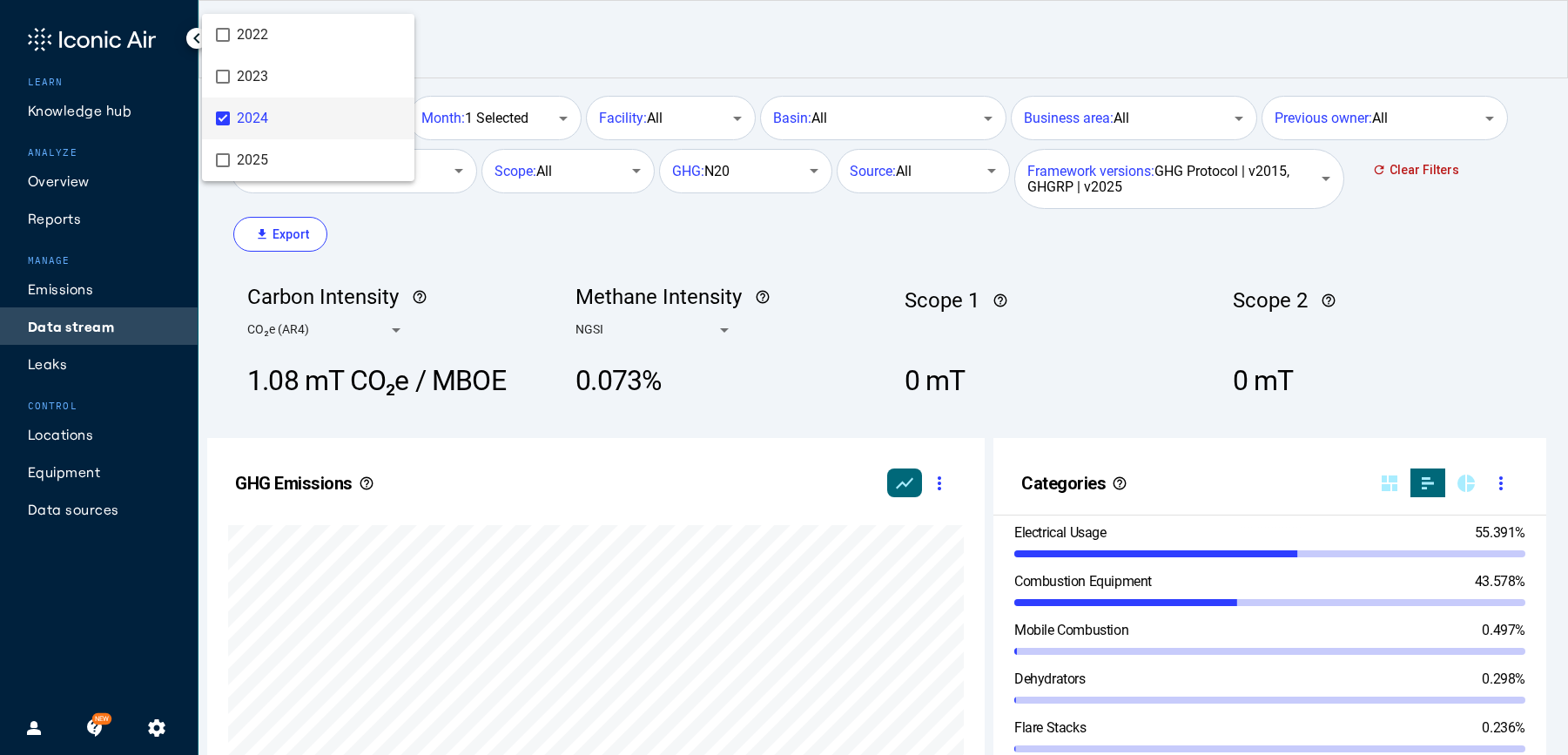 scroll, scrollTop: 325, scrollLeft: 665, axis: both 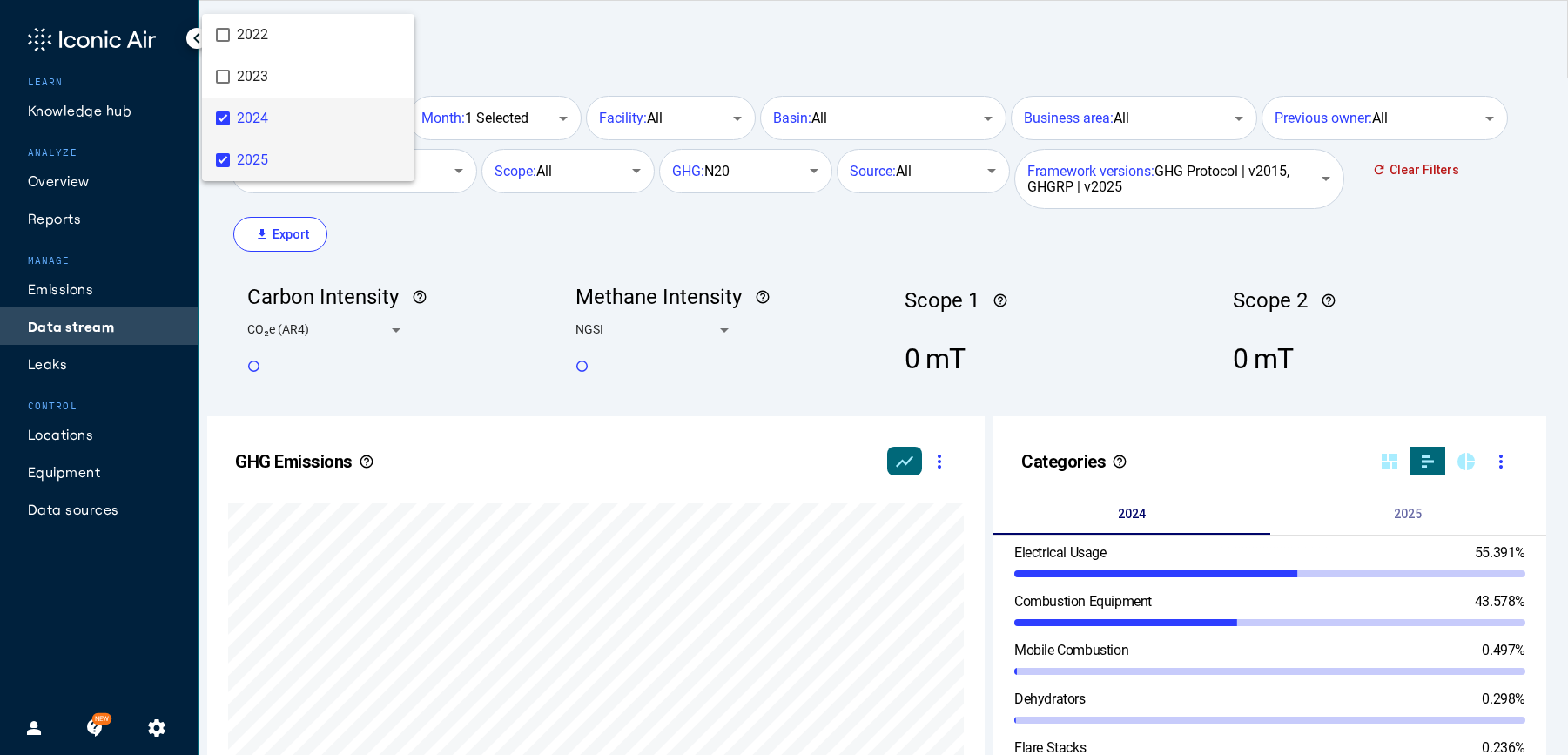 click on "2024" at bounding box center (319, 118) 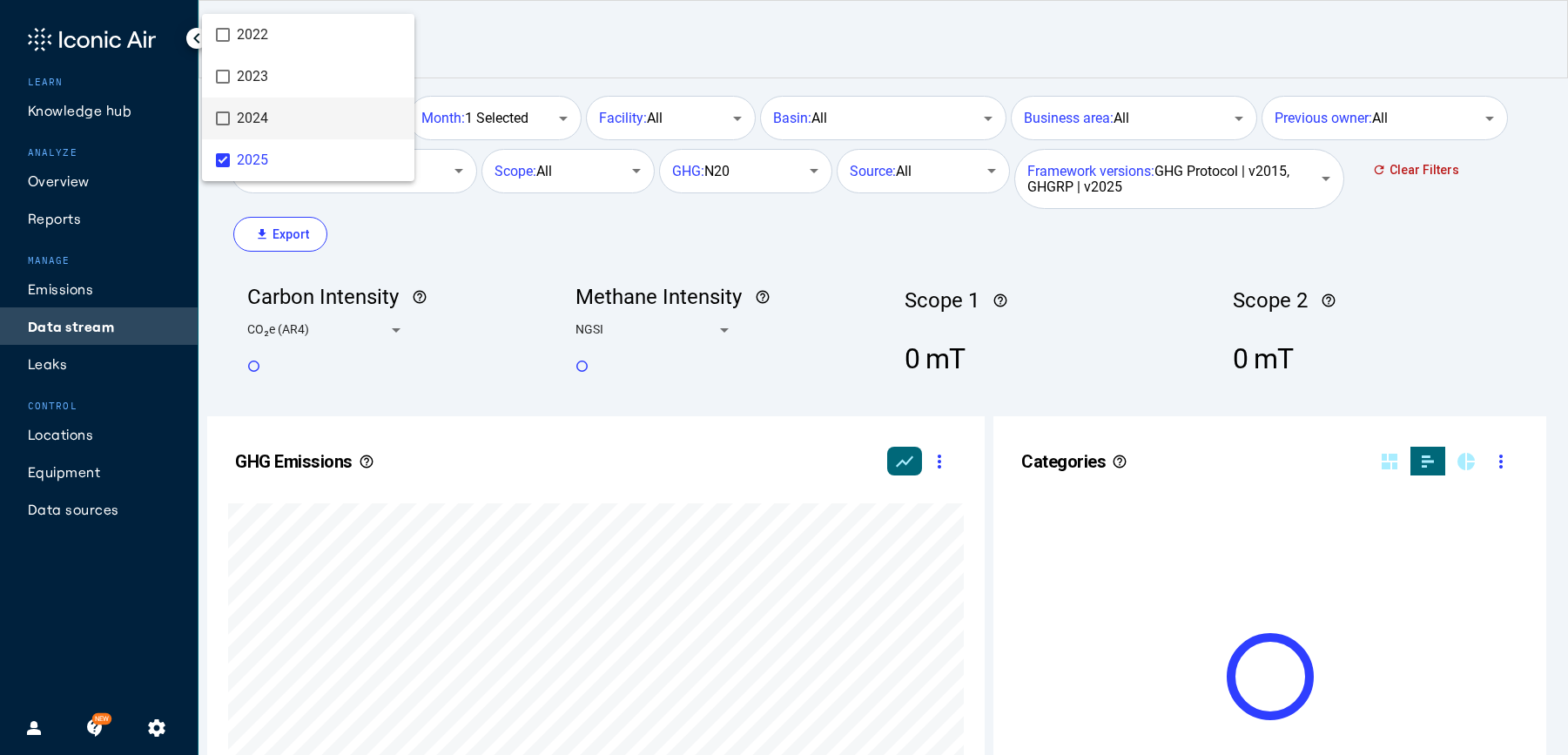 click at bounding box center (784, 377) 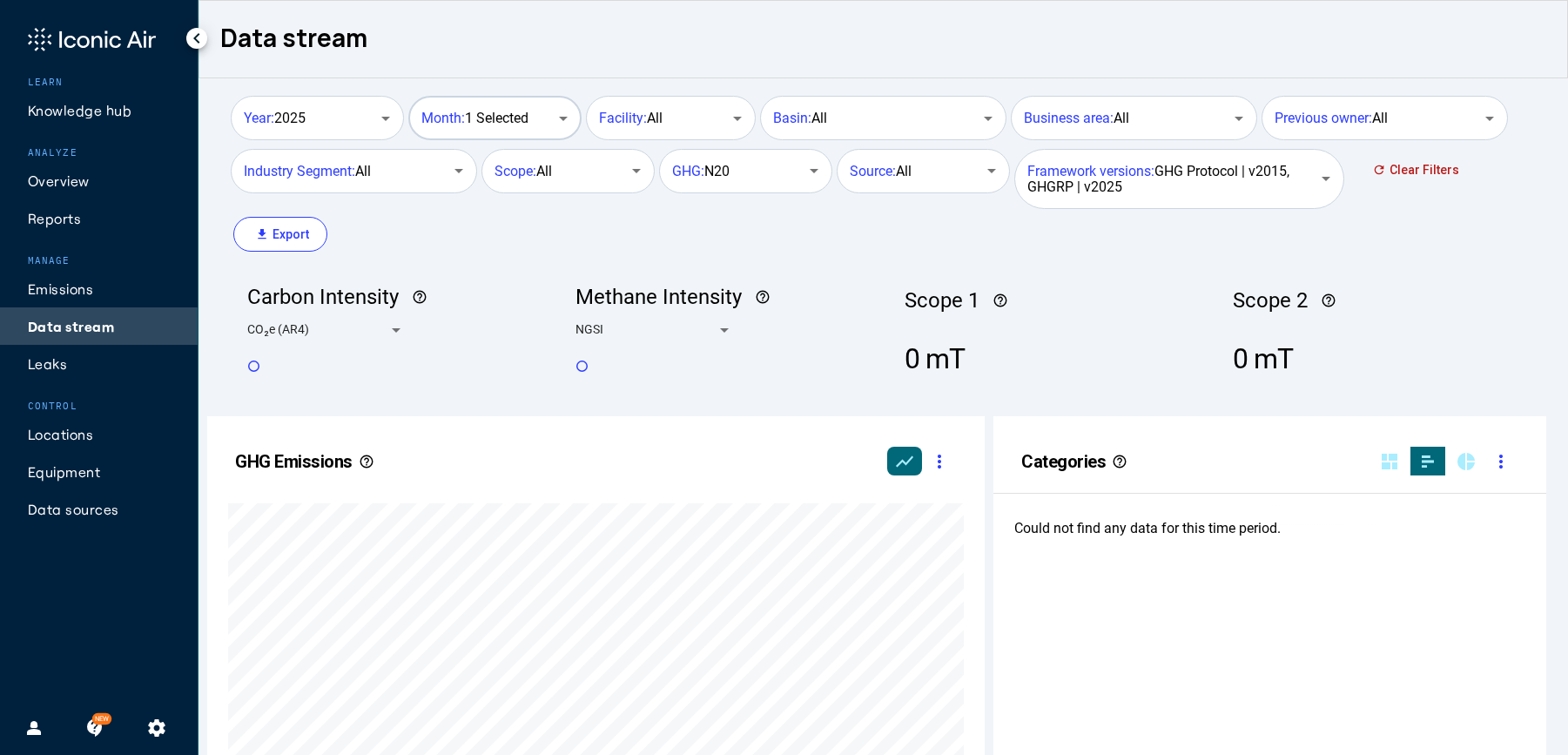 click on "Month:   1 Selected" at bounding box center (486, 118) 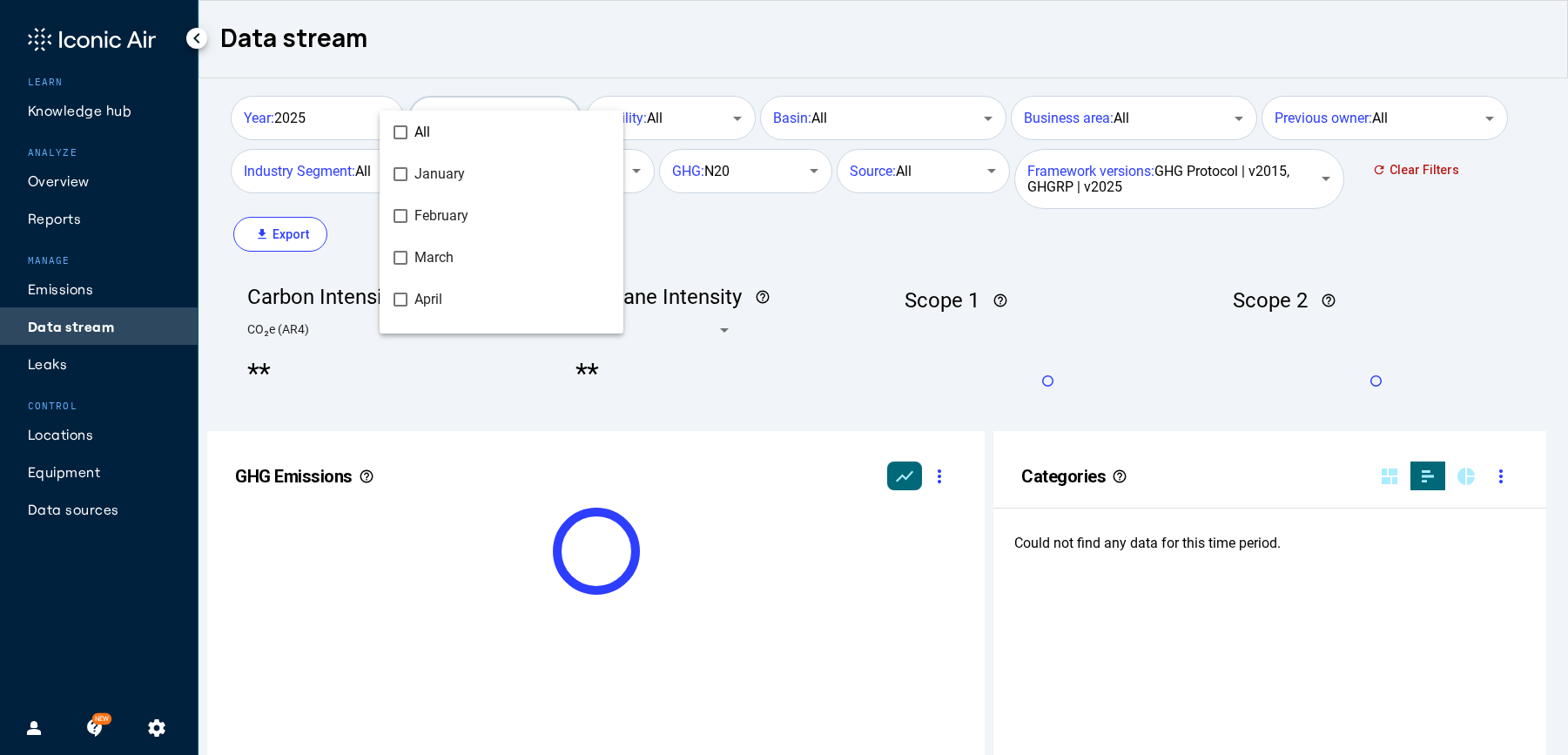 scroll, scrollTop: 279, scrollLeft: 0, axis: vertical 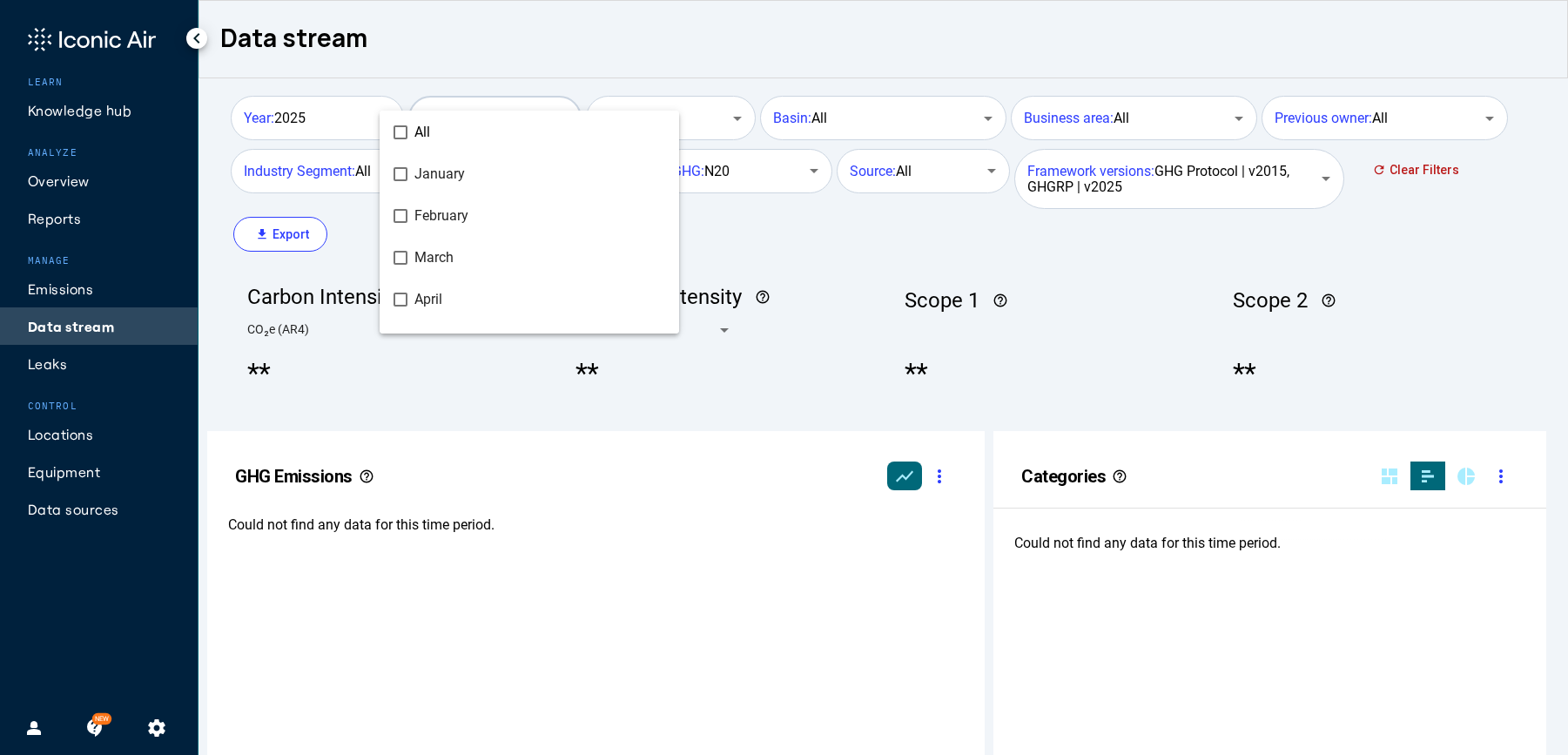 click on "All" at bounding box center [422, 132] 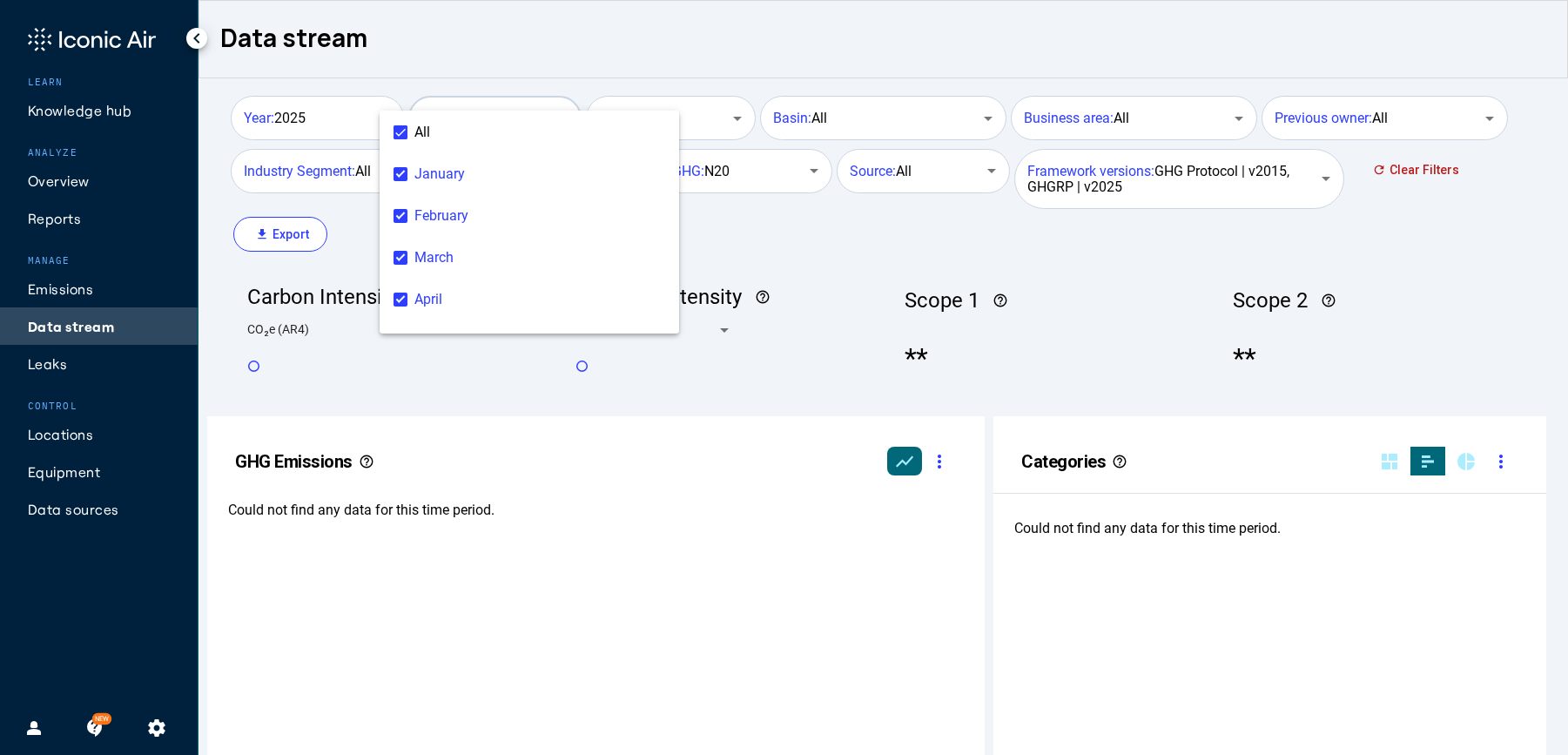 click on "All" at bounding box center [422, 132] 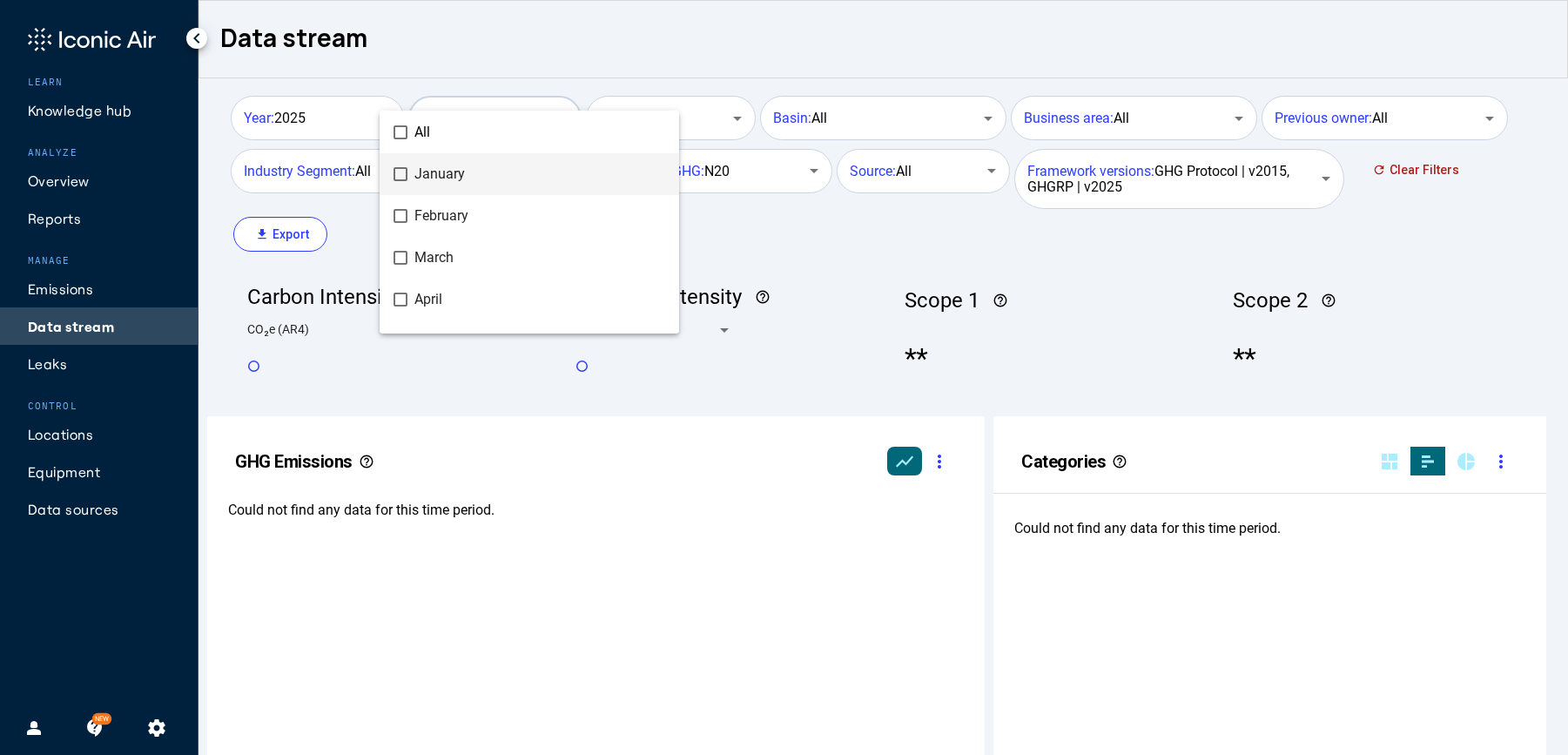 scroll, scrollTop: 870375, scrollLeft: 869962, axis: both 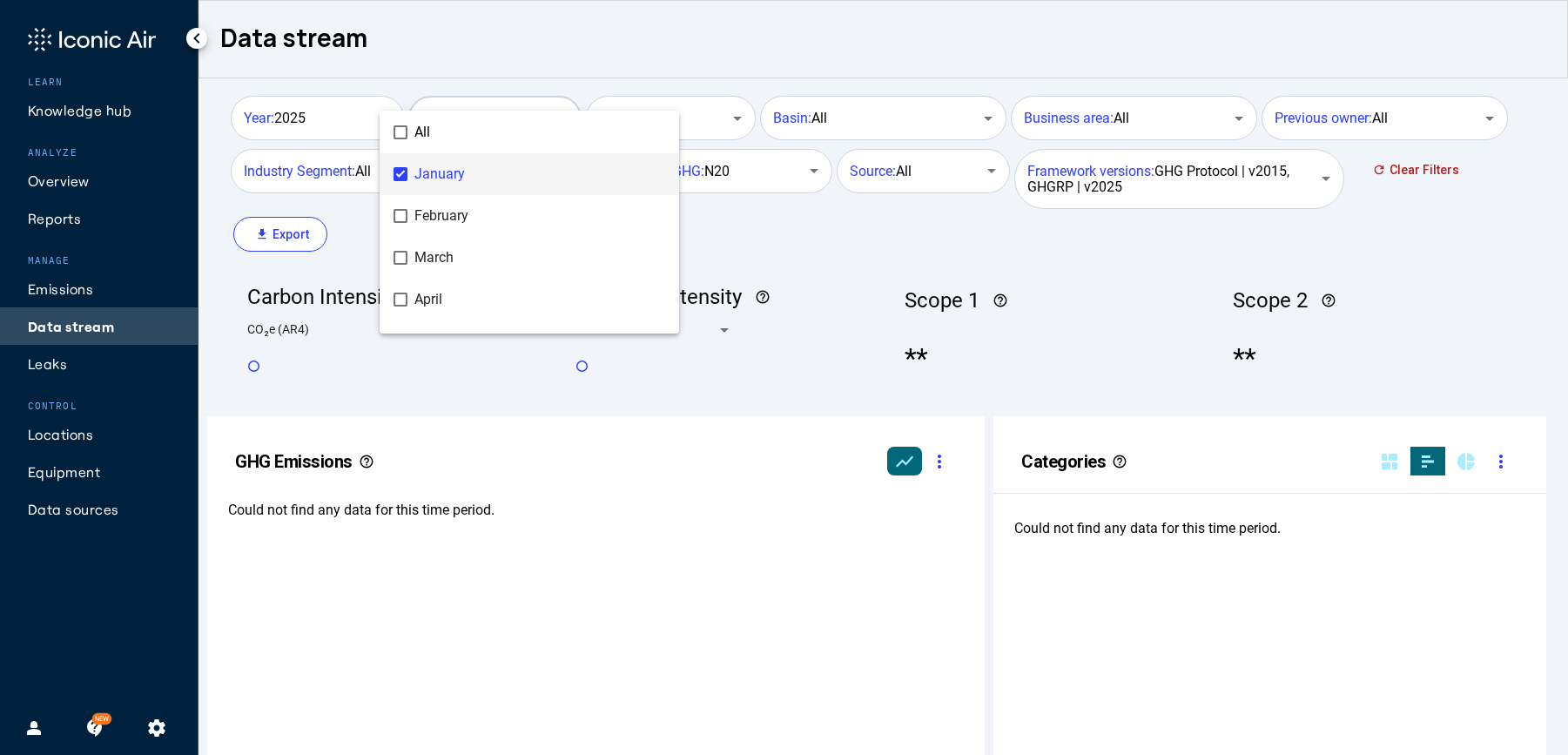 click at bounding box center [784, 377] 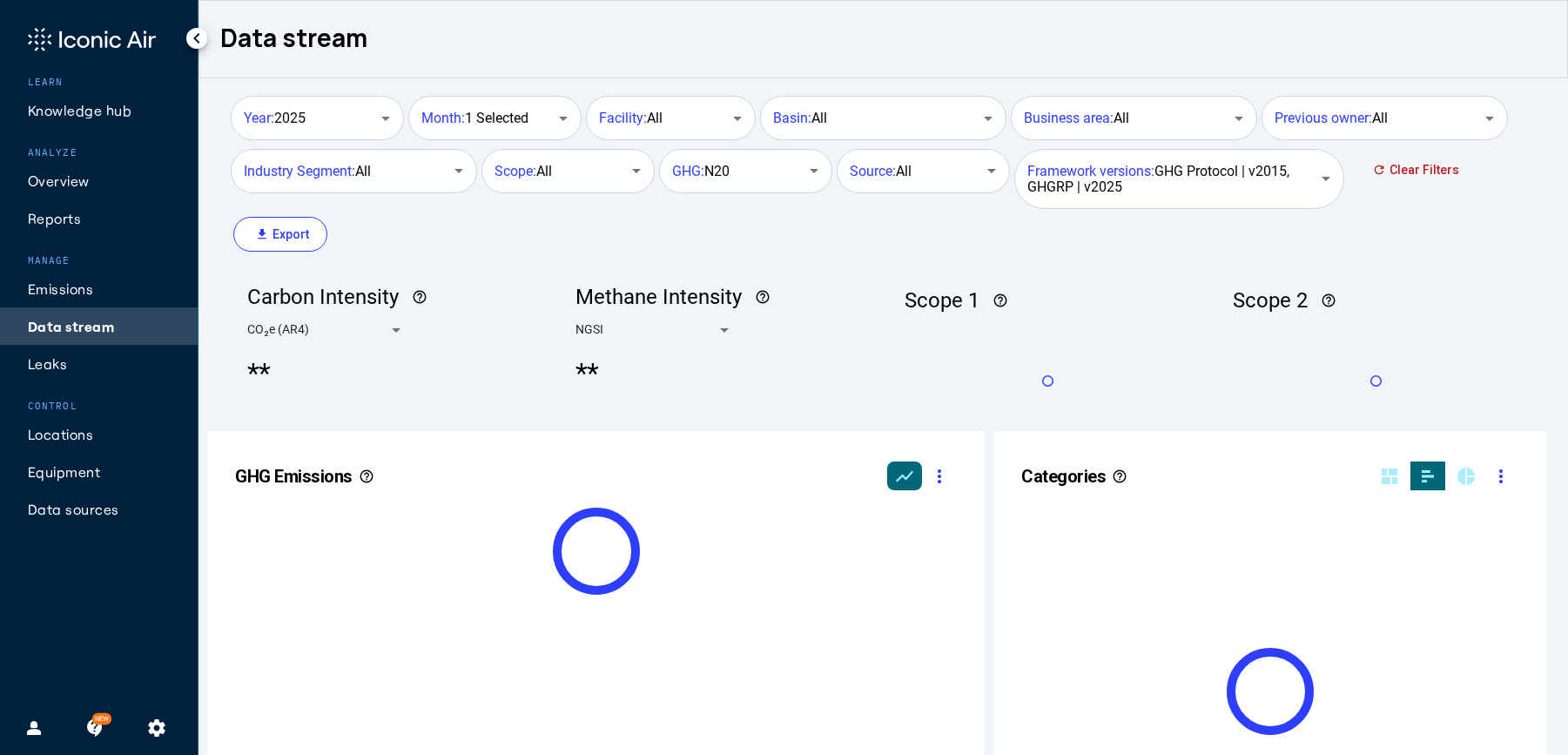 scroll, scrollTop: 870375, scrollLeft: 869962, axis: both 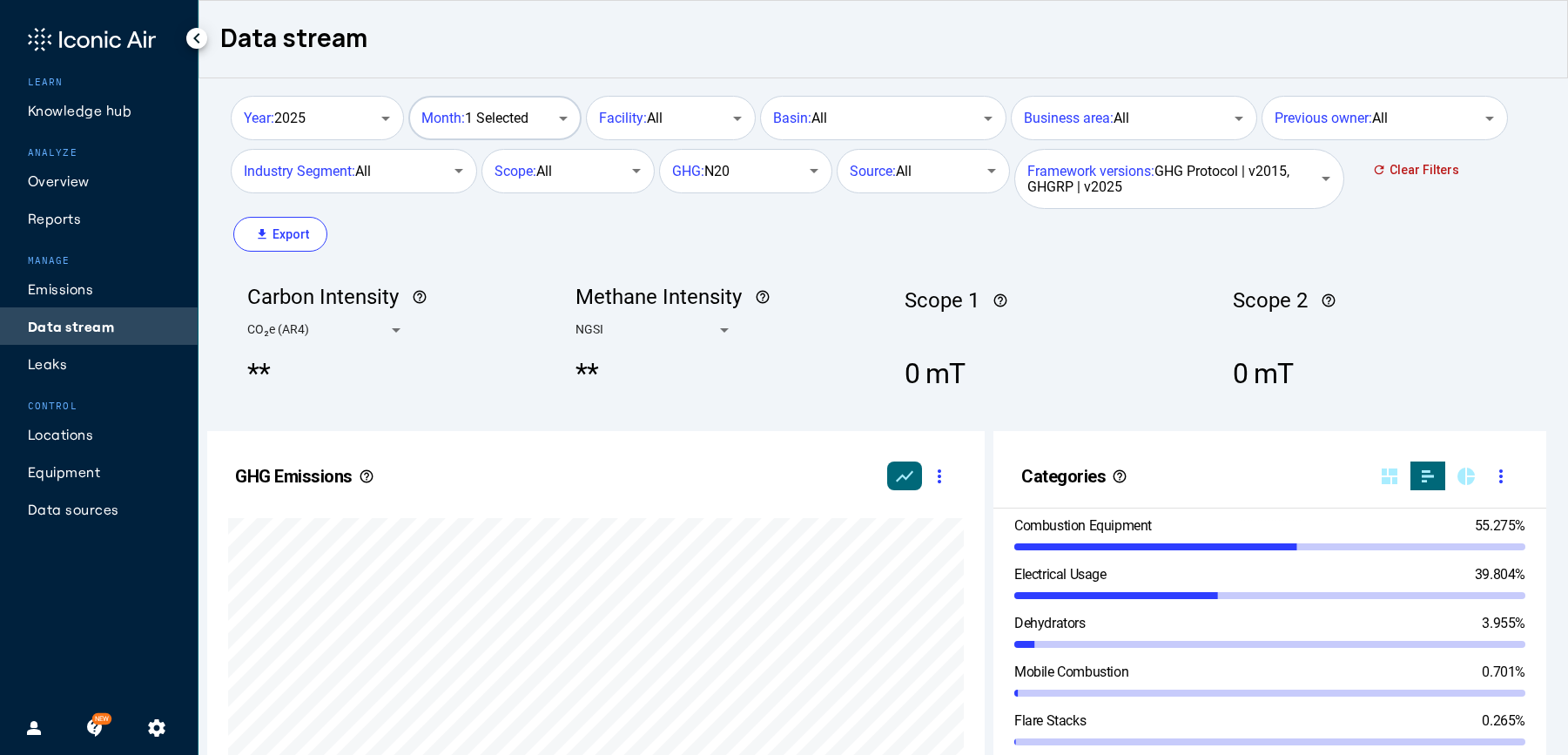 click on "Month:   1 Selected" at bounding box center (493, 116) 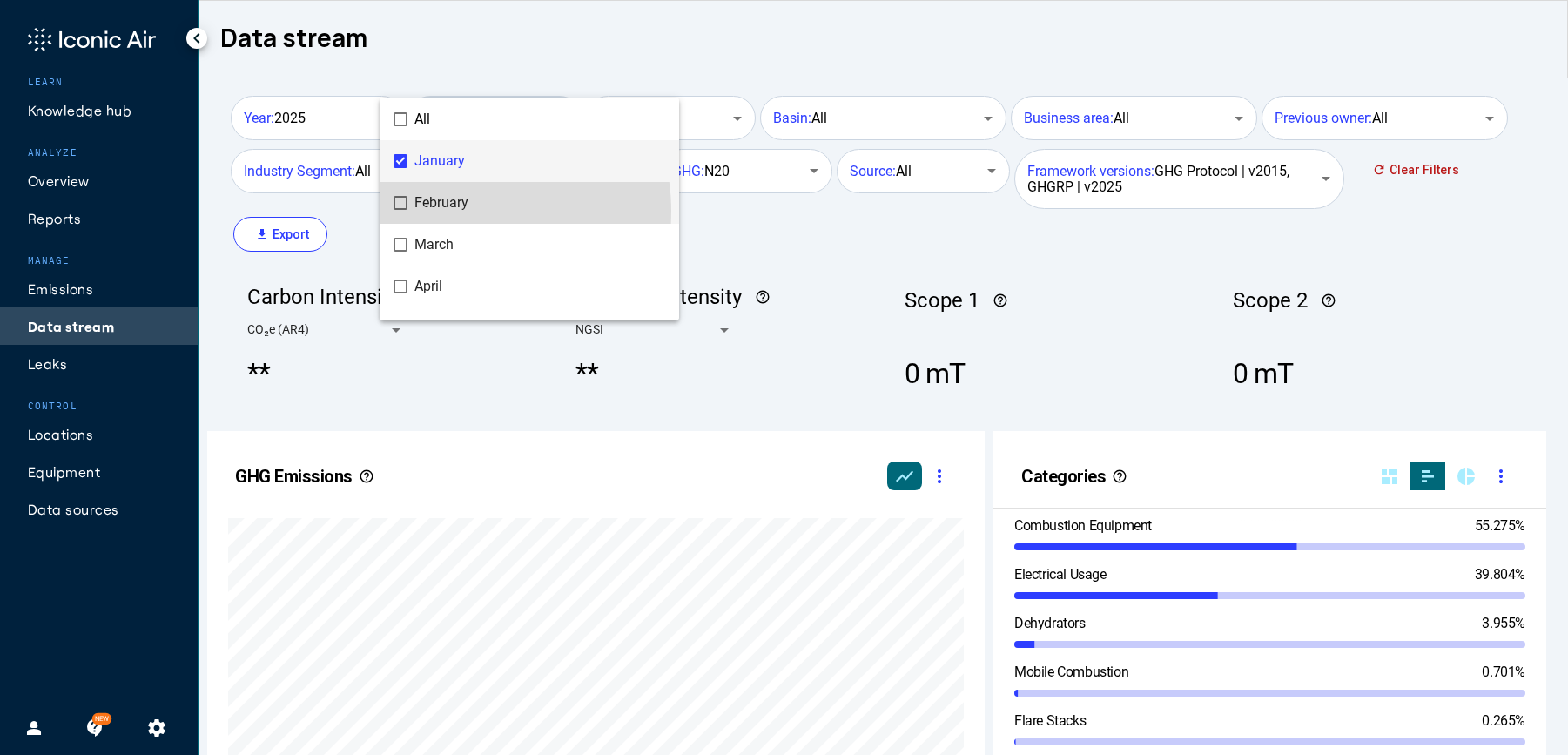 drag, startPoint x: 442, startPoint y: 212, endPoint x: 442, endPoint y: 201, distance: 11 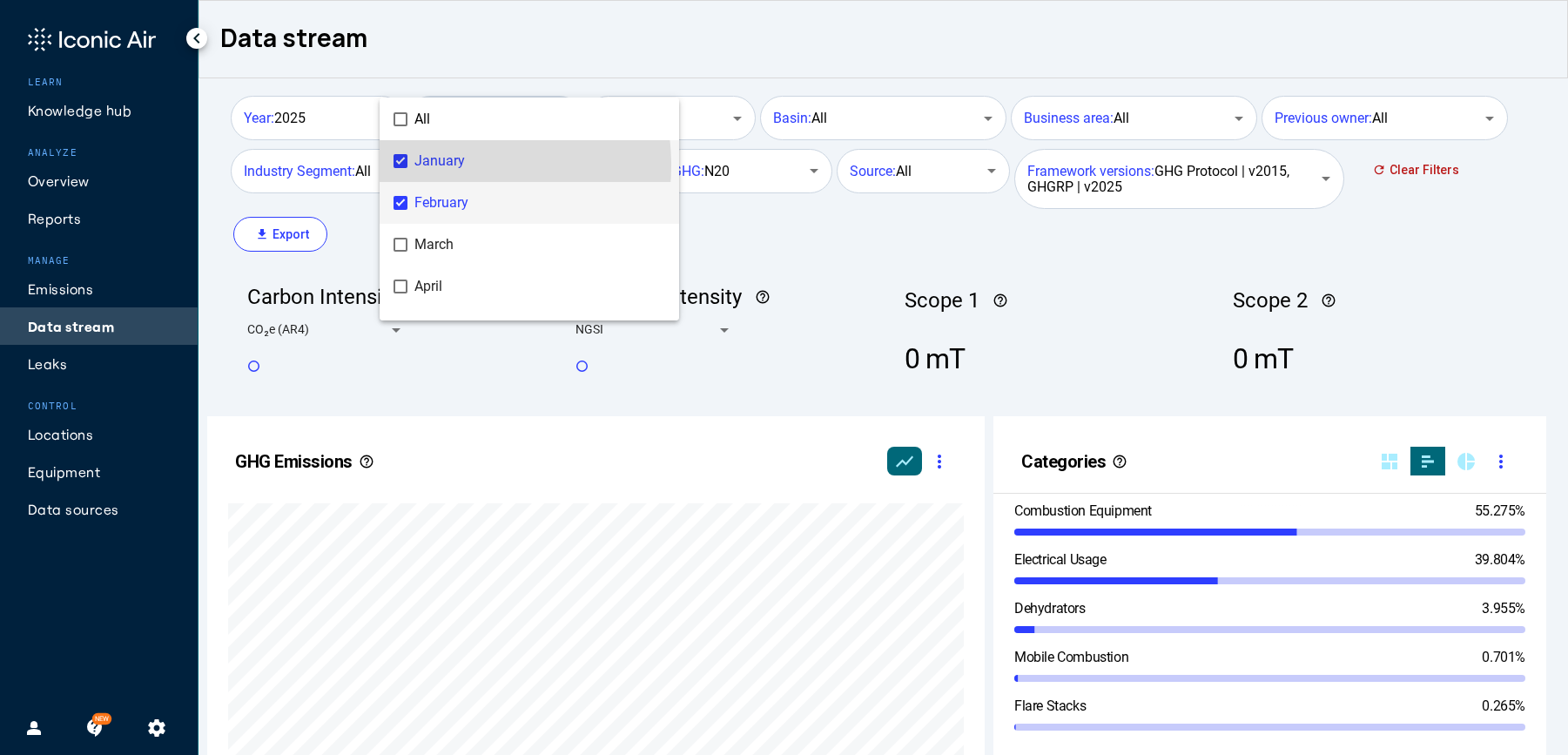 click on "January" at bounding box center (540, 161) 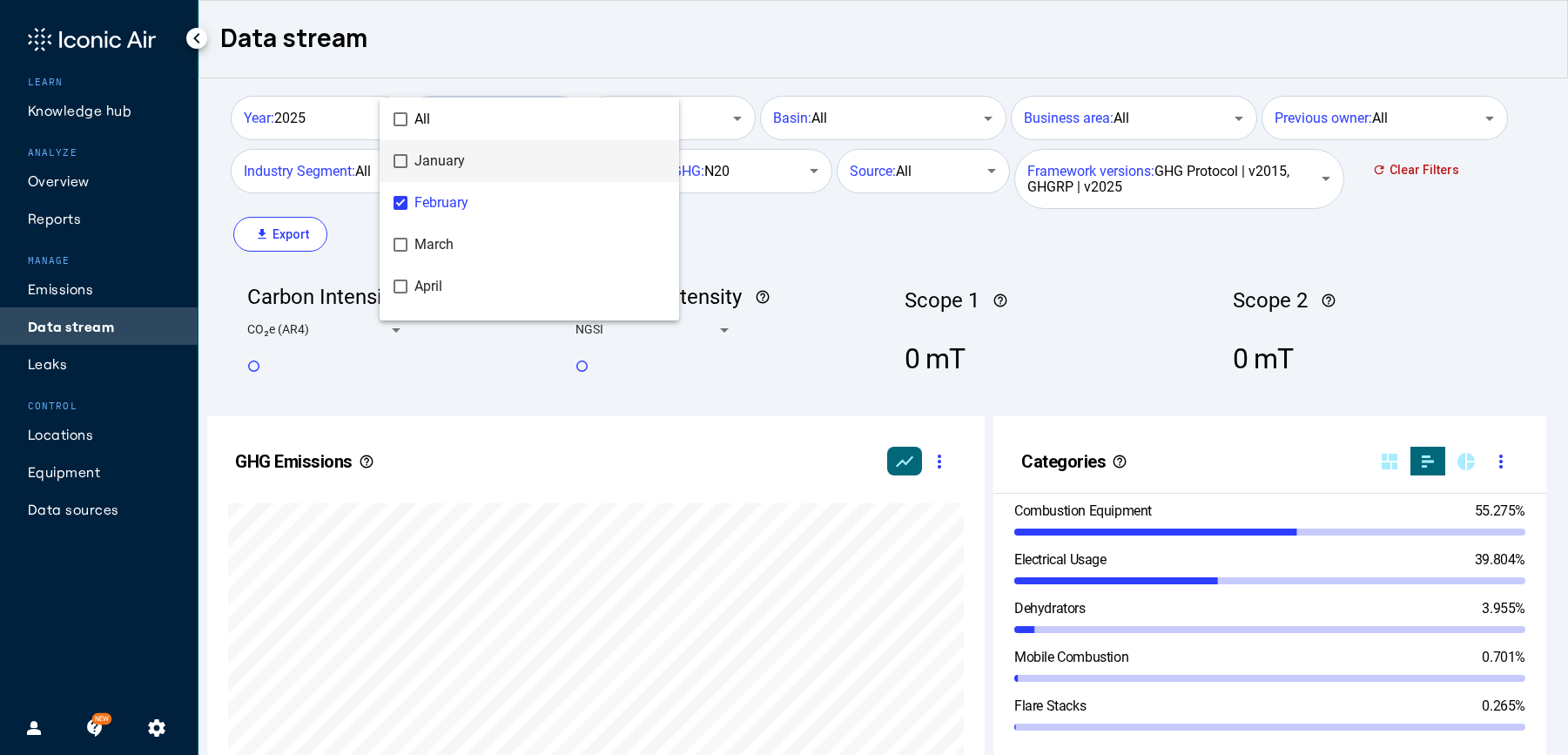 click at bounding box center (784, 377) 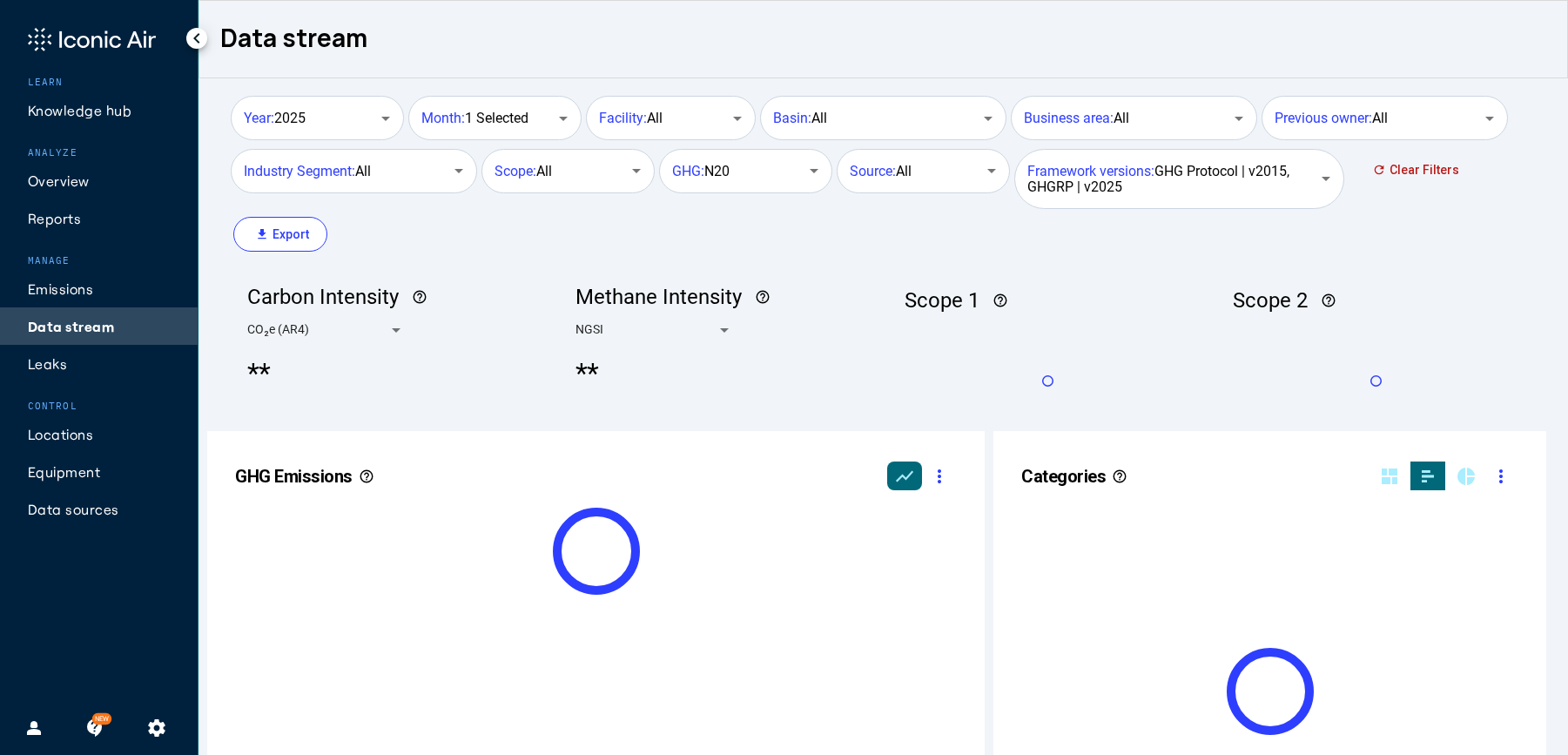 scroll, scrollTop: 870375, scrollLeft: 869962, axis: both 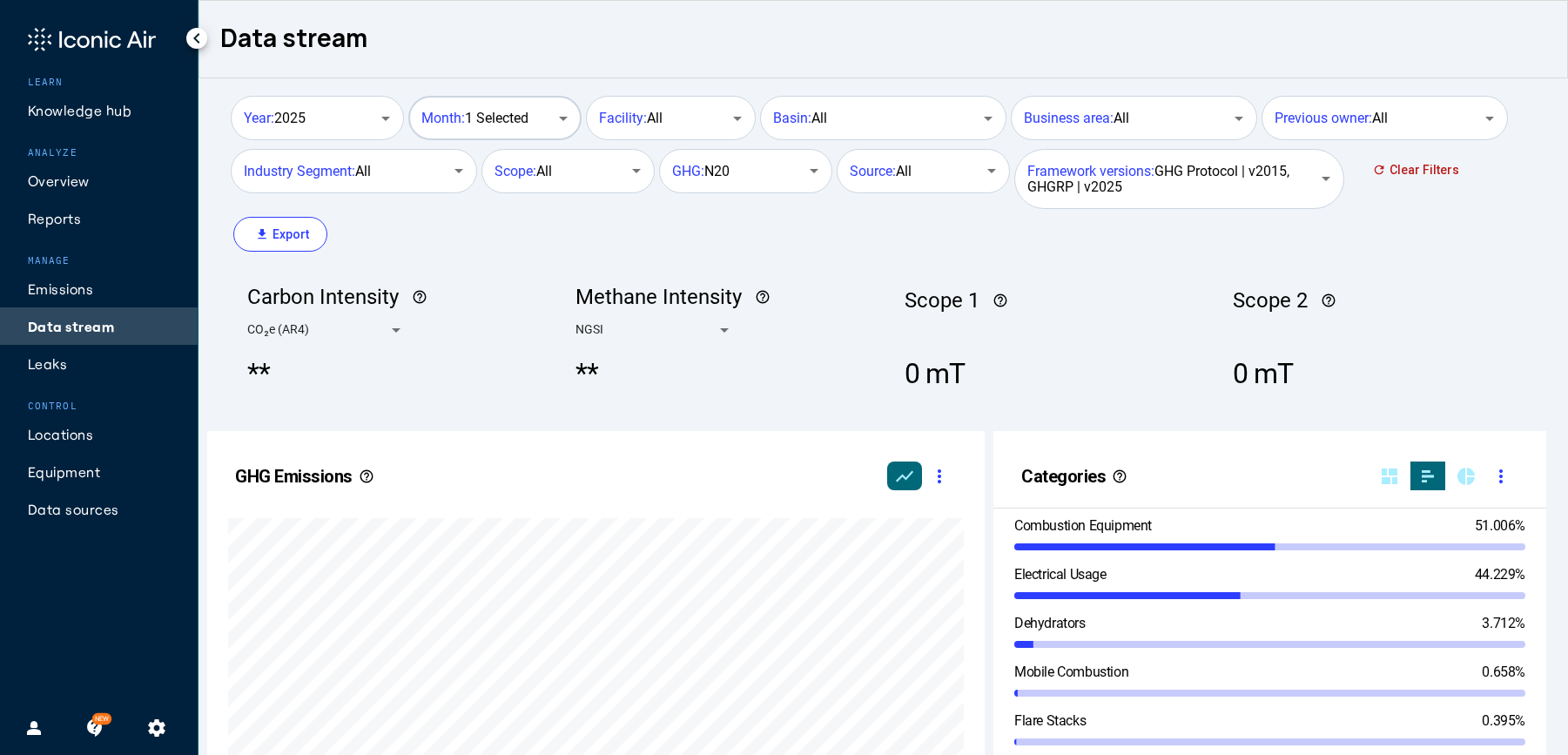 click on "Month:   1 Selected" at bounding box center [493, 116] 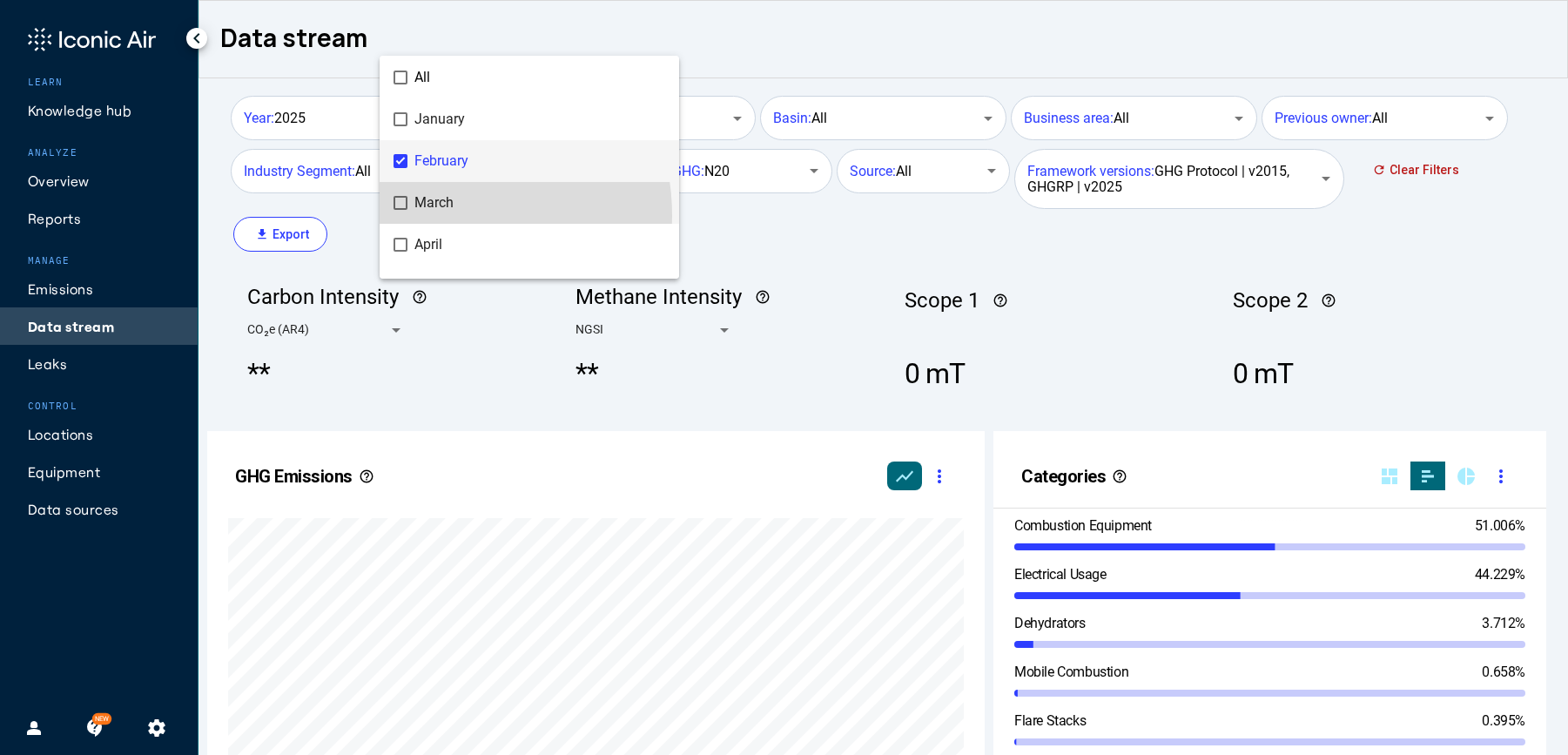 drag, startPoint x: 428, startPoint y: 216, endPoint x: 428, endPoint y: 177, distance: 39 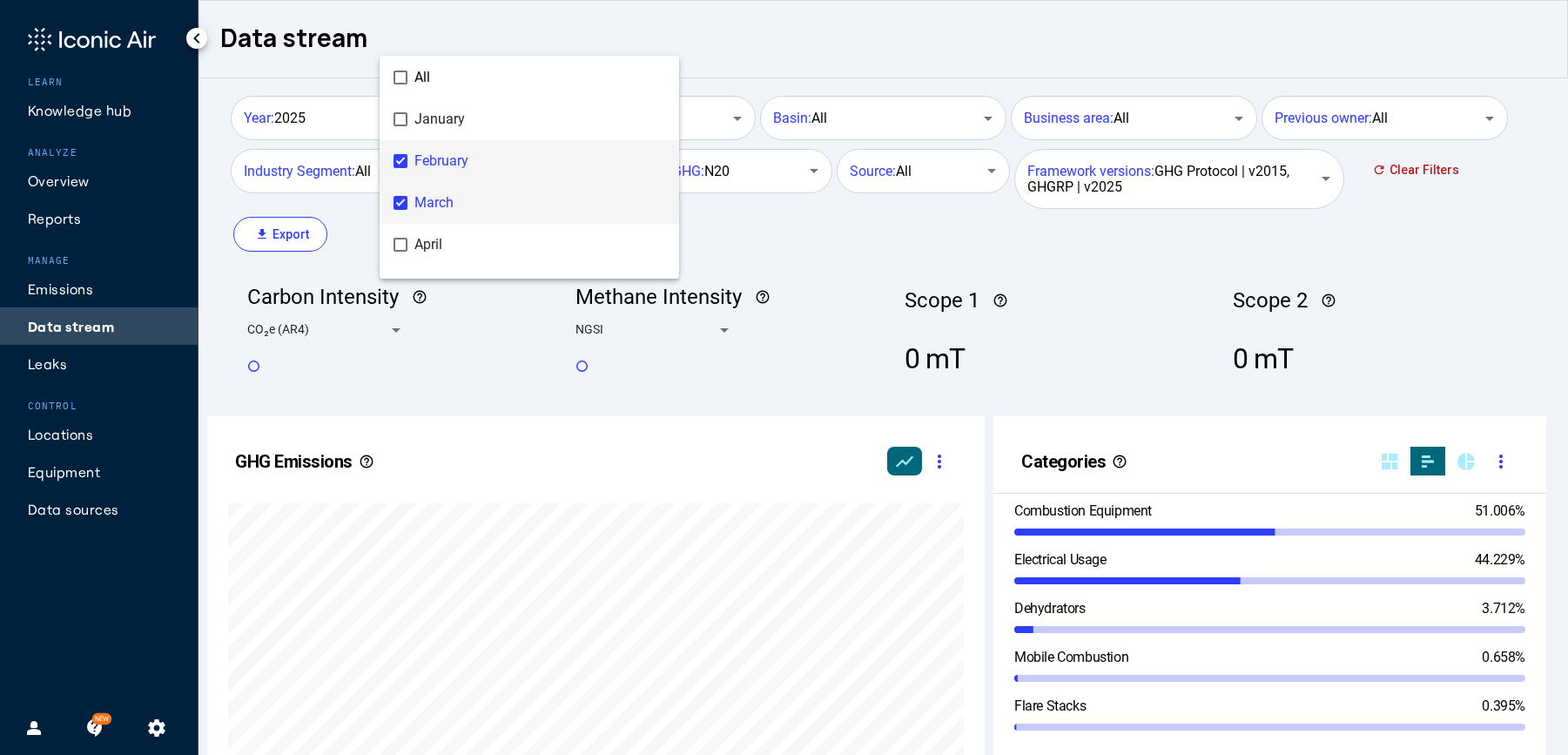 click on "February" at bounding box center (540, 161) 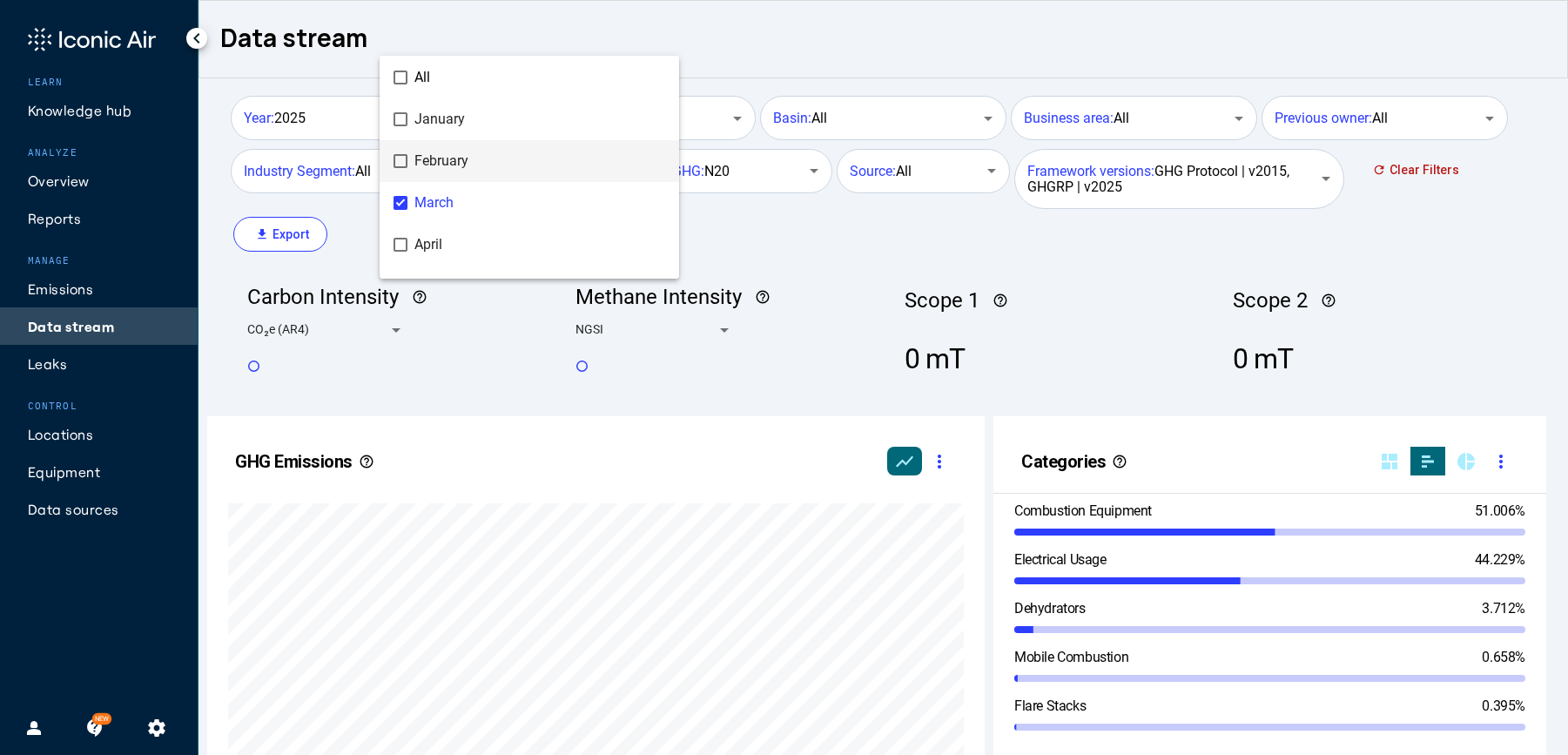 click at bounding box center (784, 377) 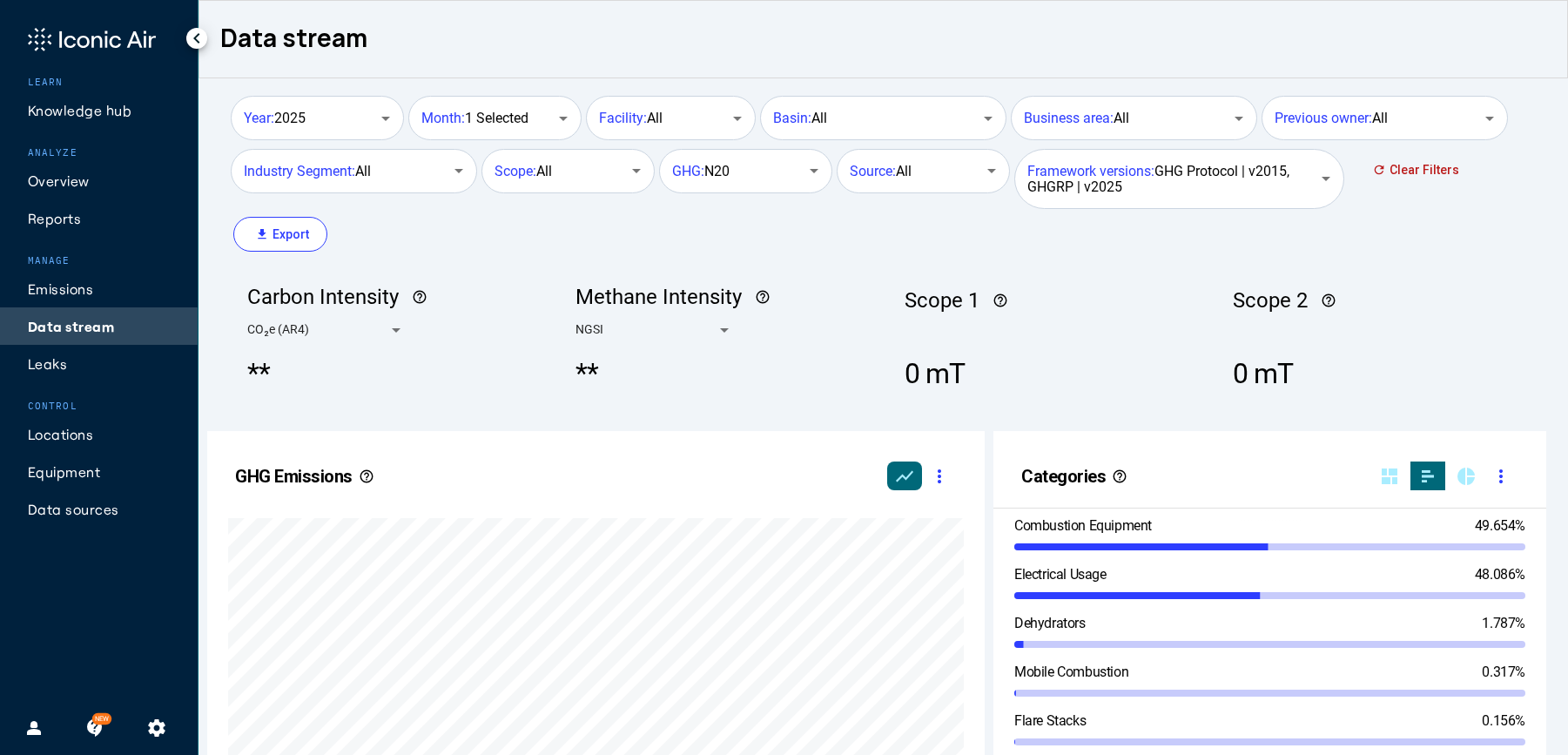 scroll, scrollTop: 870375, scrollLeft: 869962, axis: both 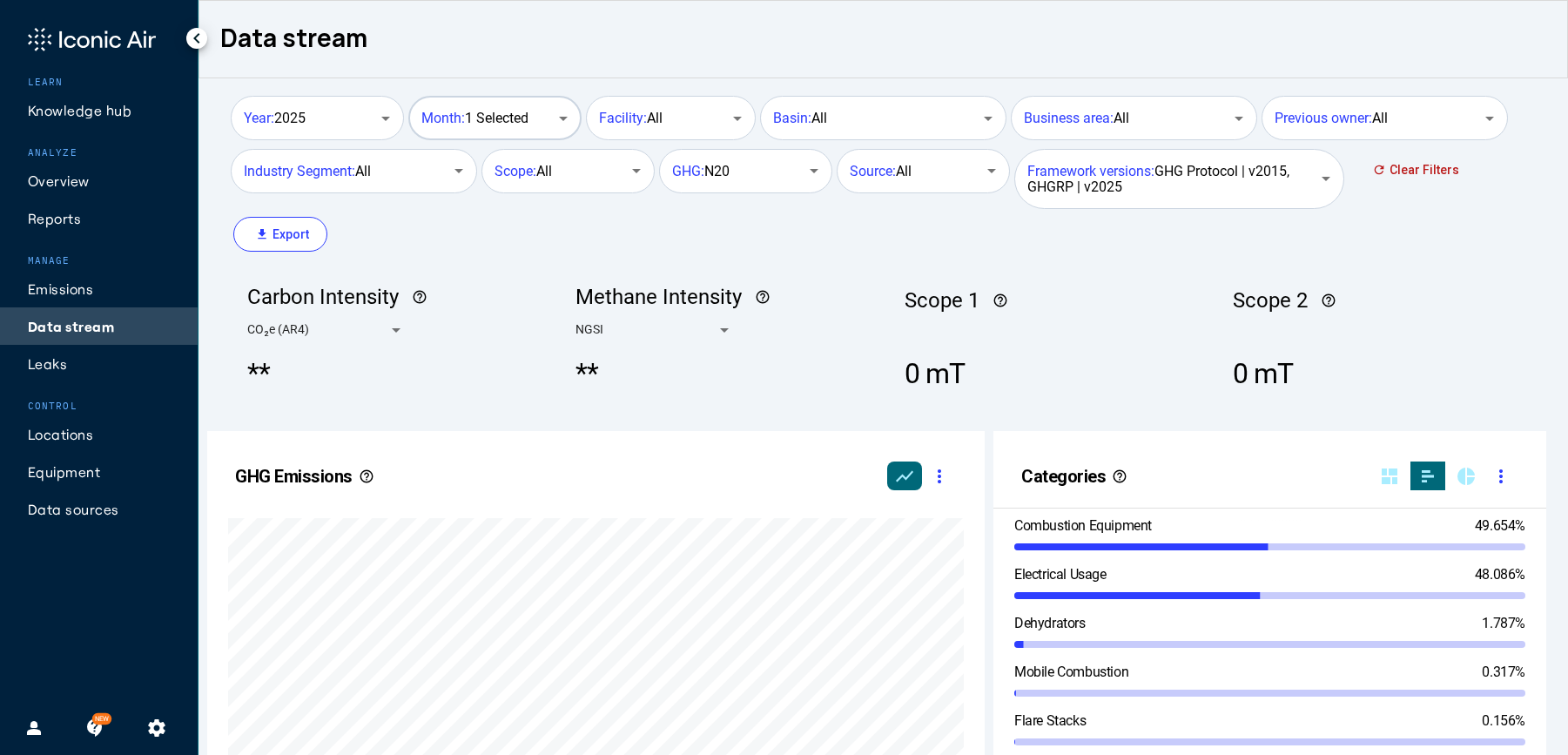 click on "Month:   1 Selected" at bounding box center [474, 118] 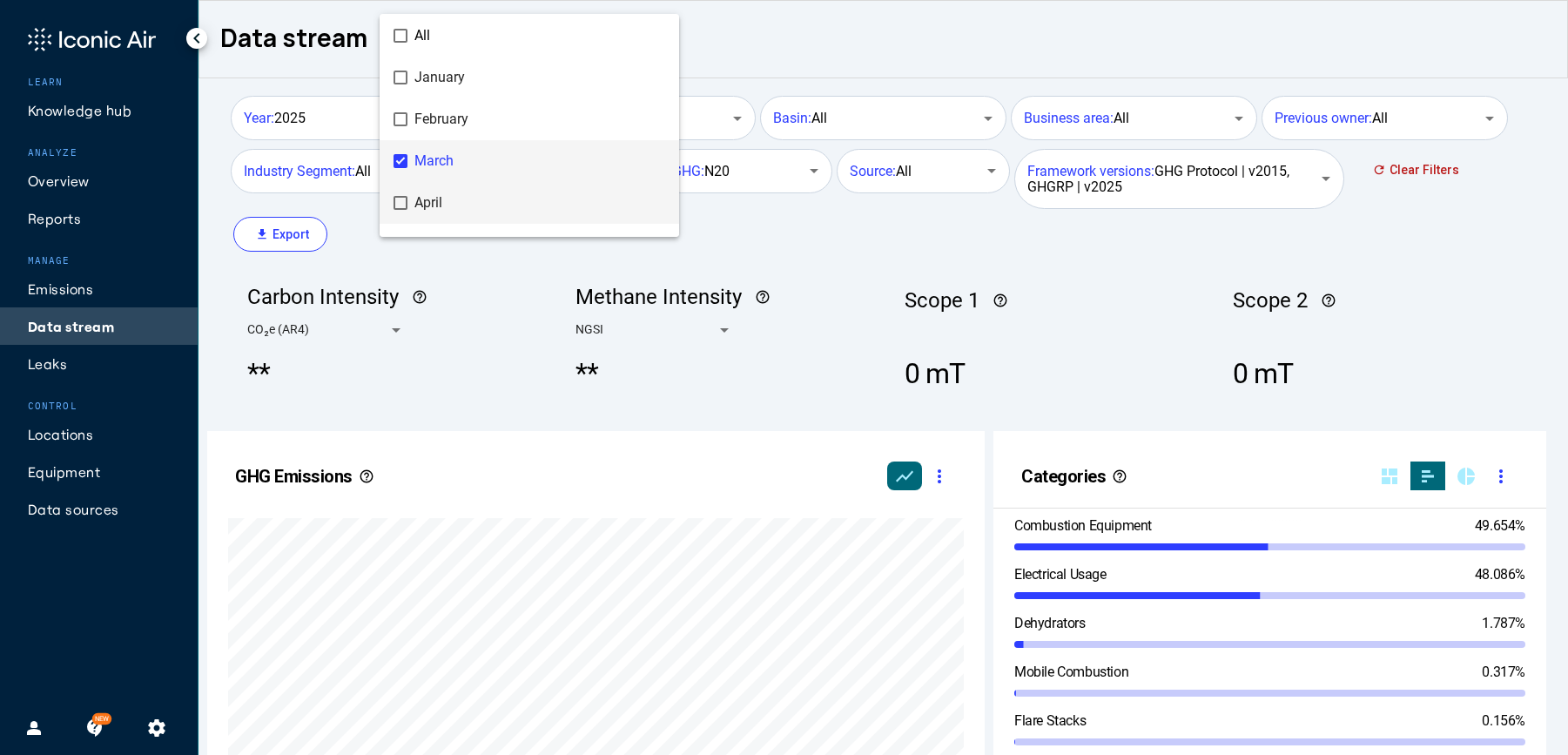 drag, startPoint x: 455, startPoint y: 192, endPoint x: 451, endPoint y: 164, distance: 28.28427 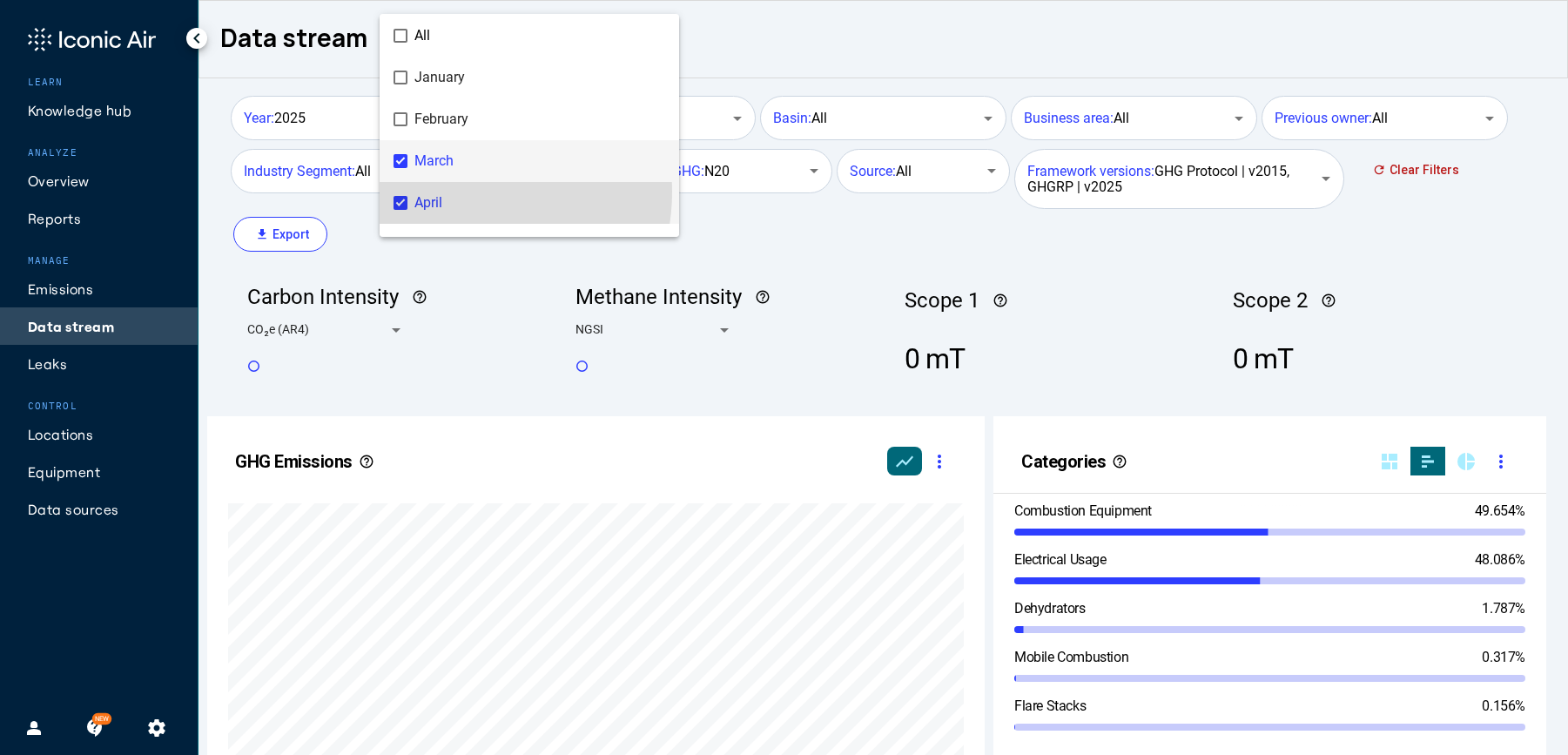 click on "March" at bounding box center [540, 161] 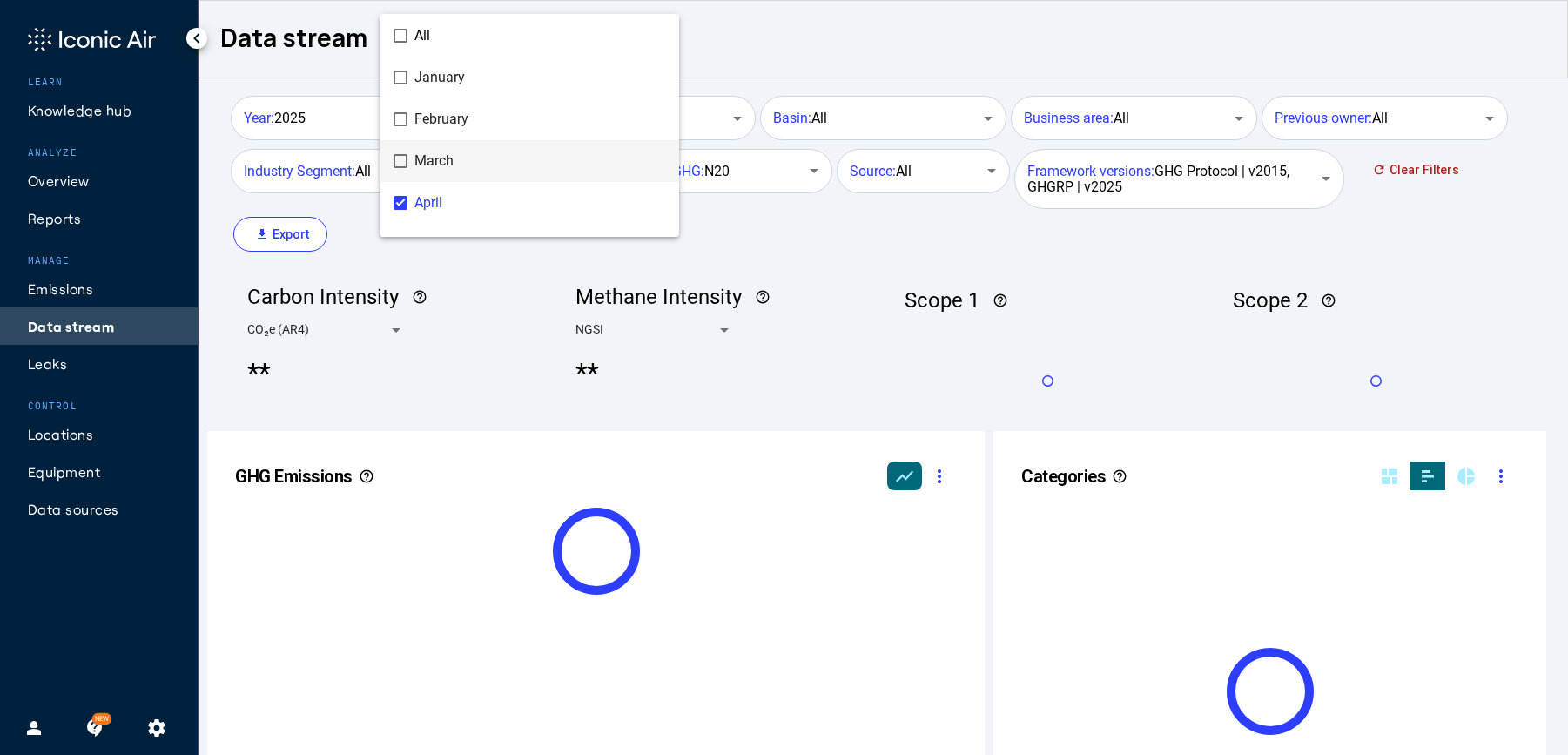 scroll, scrollTop: 870375, scrollLeft: 869962, axis: both 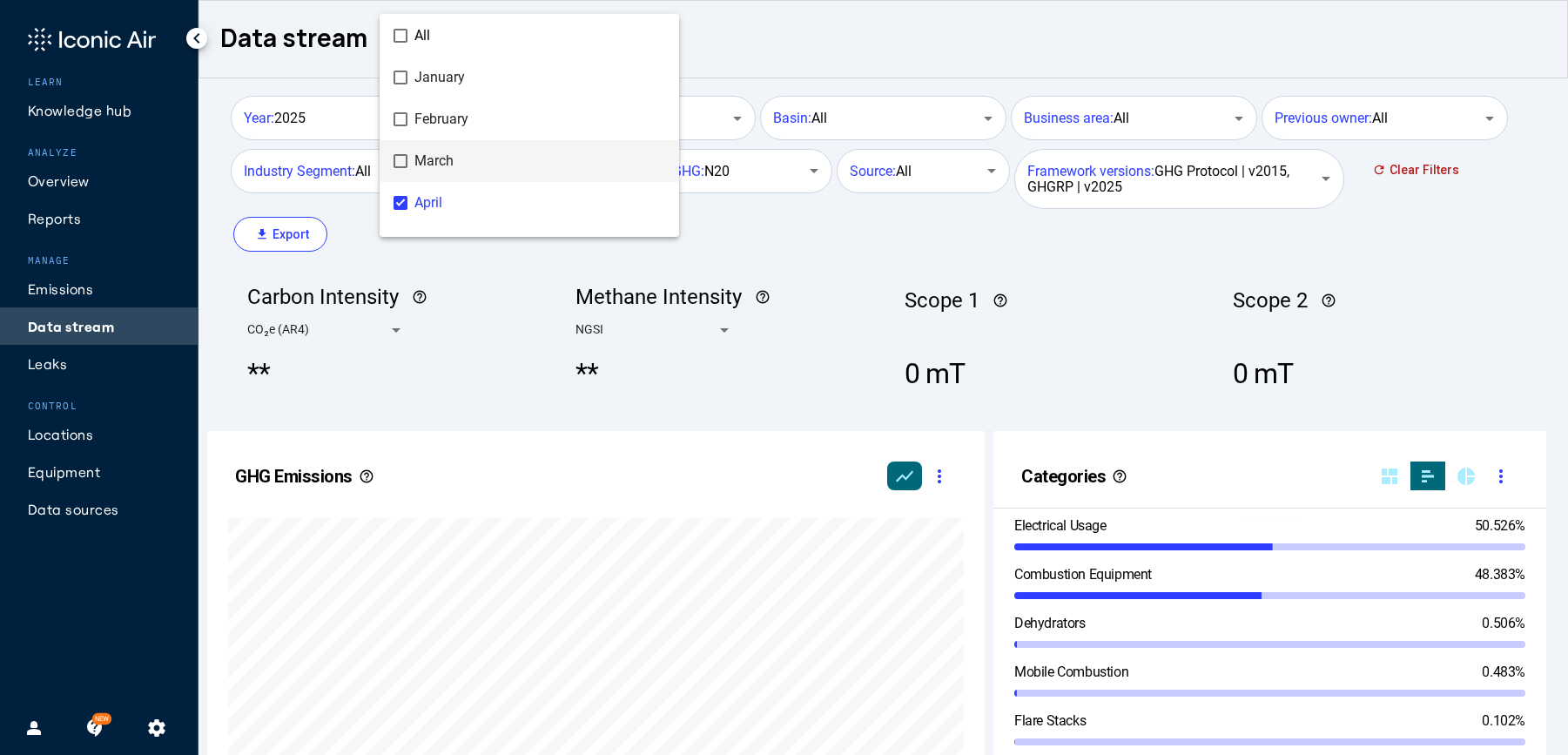 click at bounding box center [784, 377] 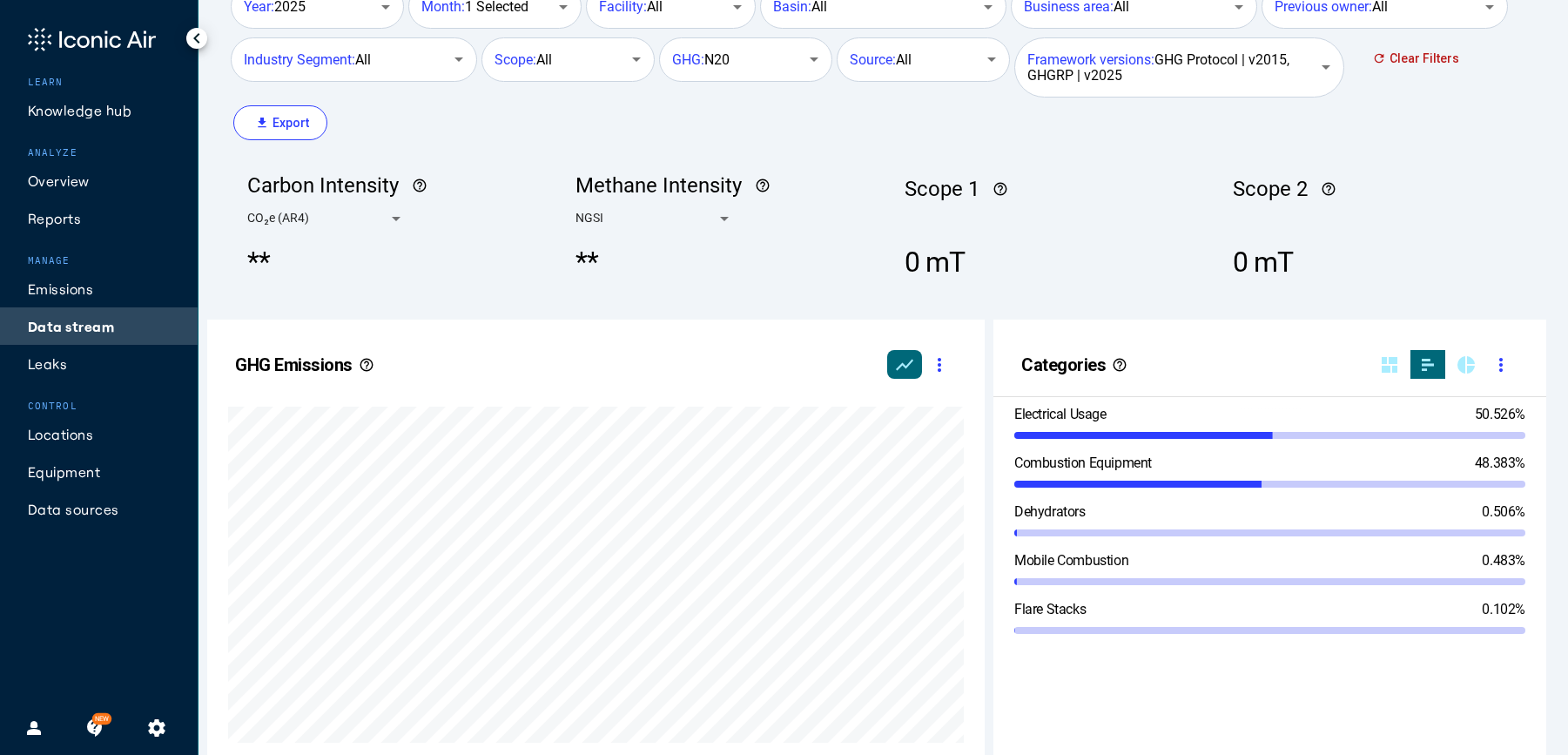 scroll, scrollTop: 0, scrollLeft: 0, axis: both 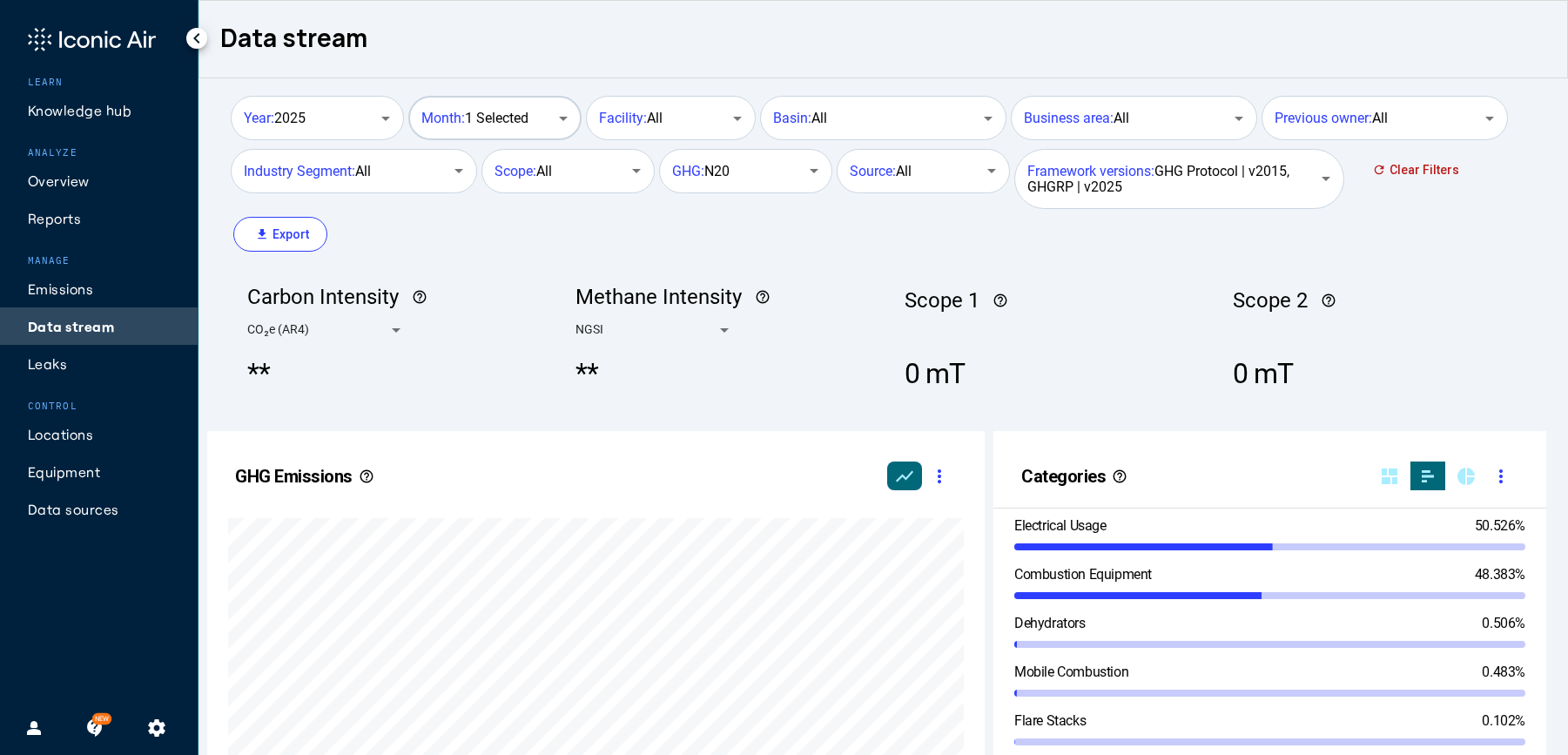 click on "Month:   1 Selected" at bounding box center (493, 116) 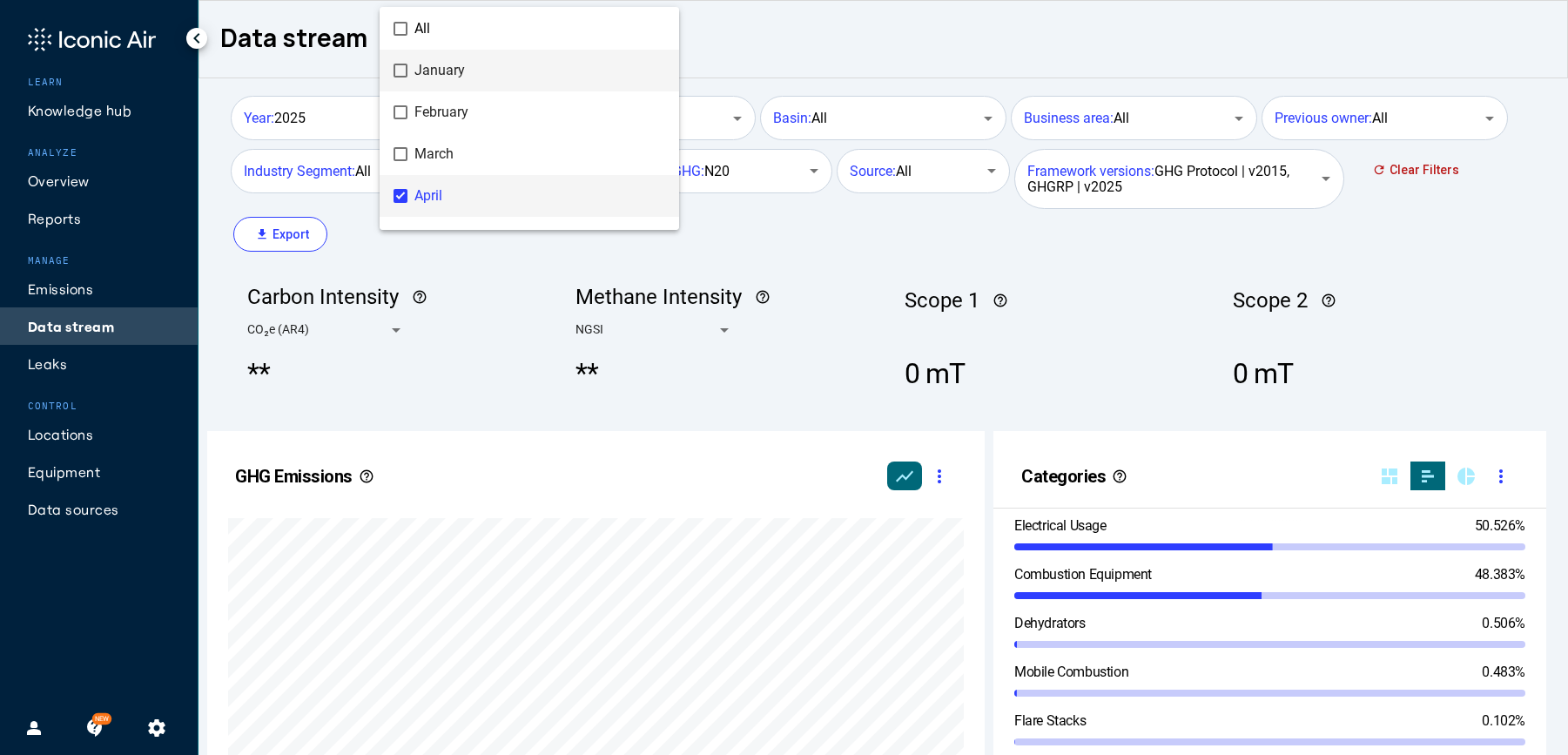scroll, scrollTop: 35, scrollLeft: 0, axis: vertical 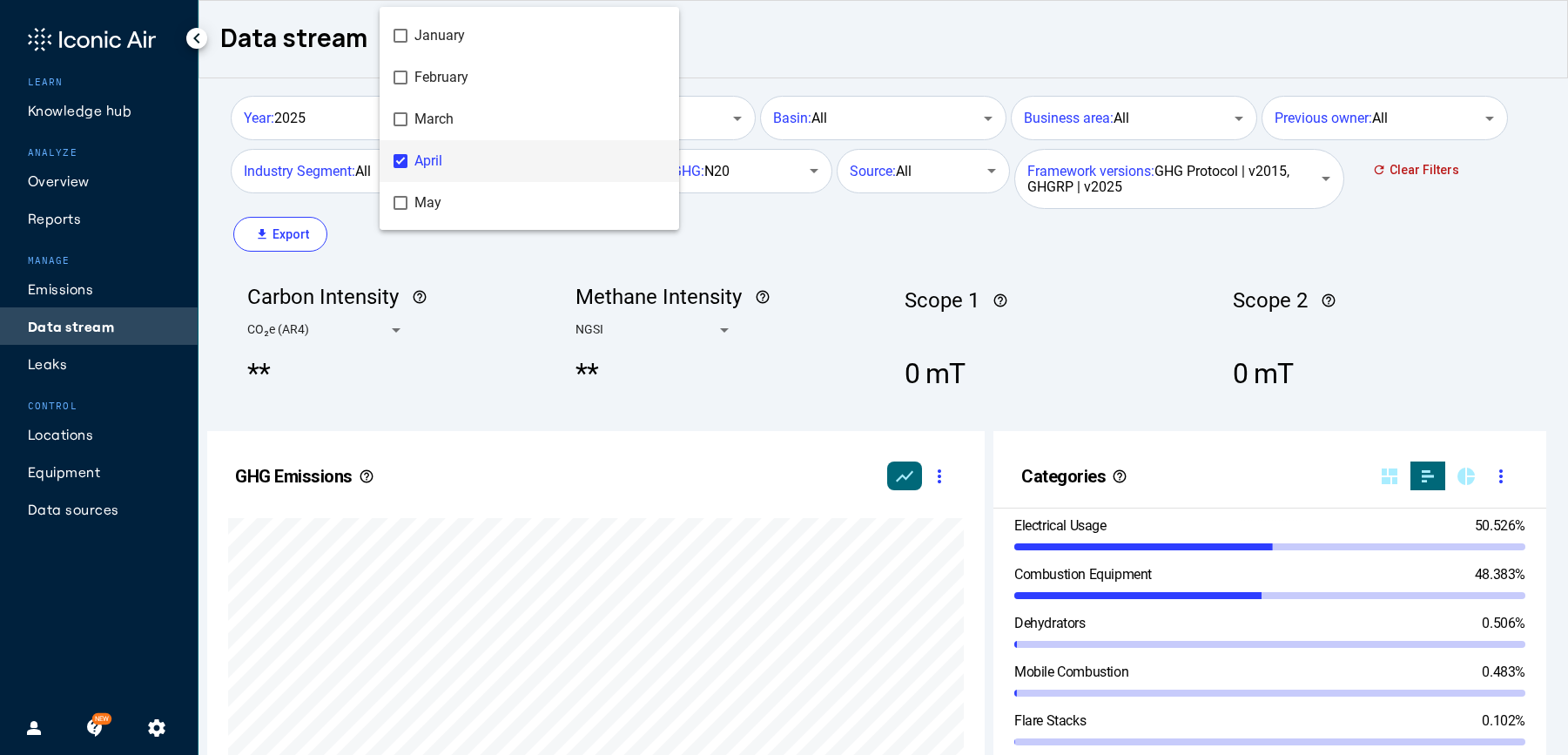click at bounding box center [784, 377] 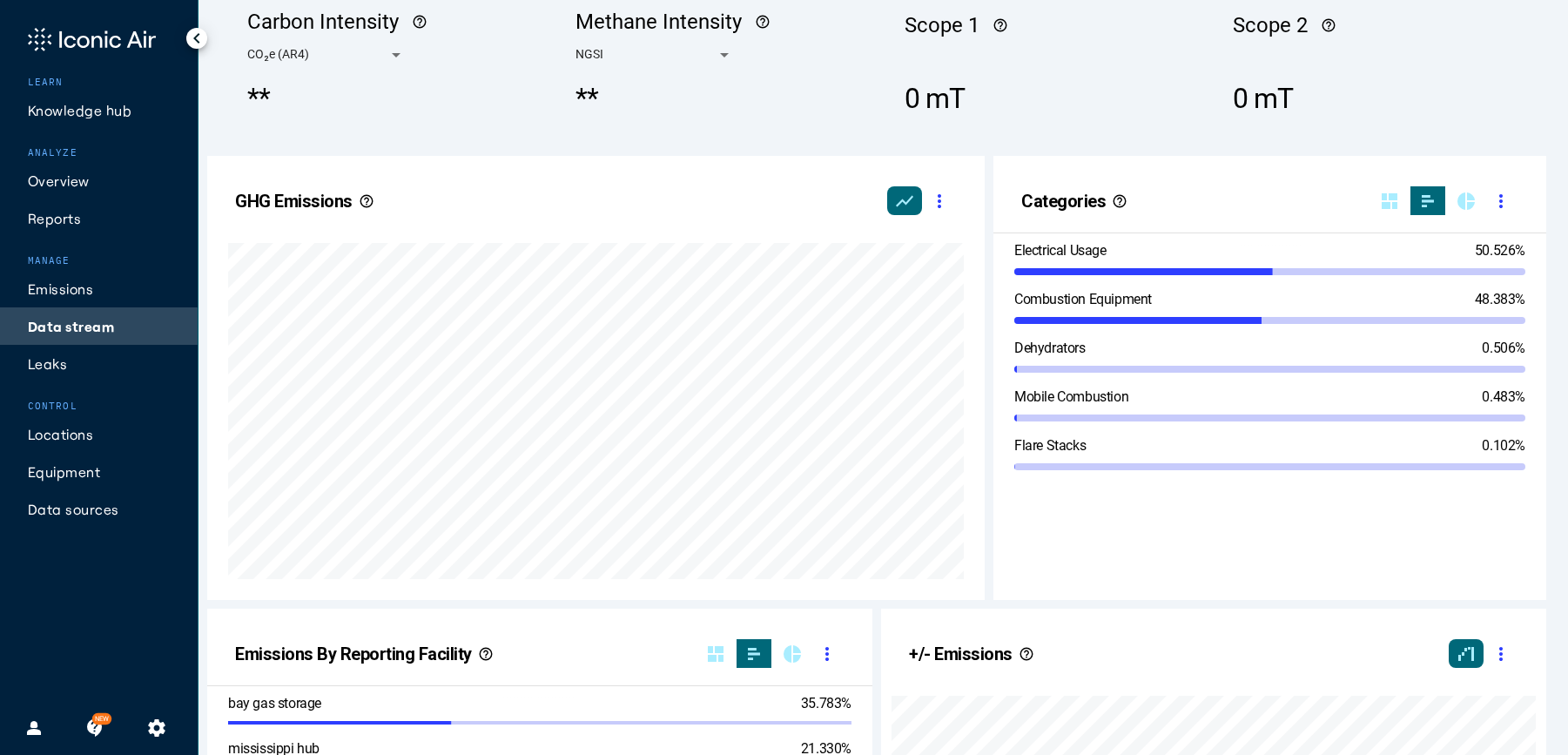 scroll, scrollTop: 0, scrollLeft: 0, axis: both 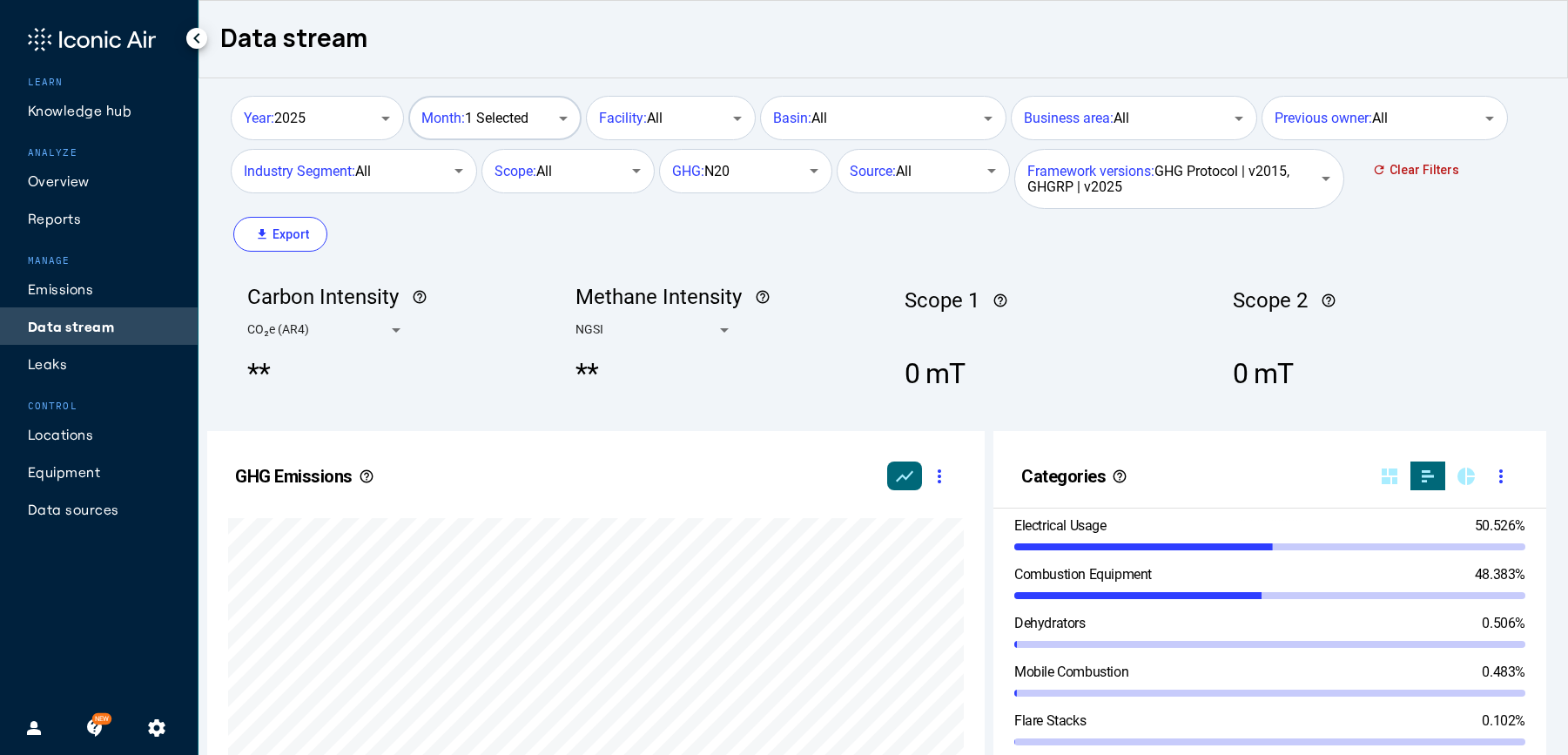 click on "Month:   1 Selected" at bounding box center (474, 118) 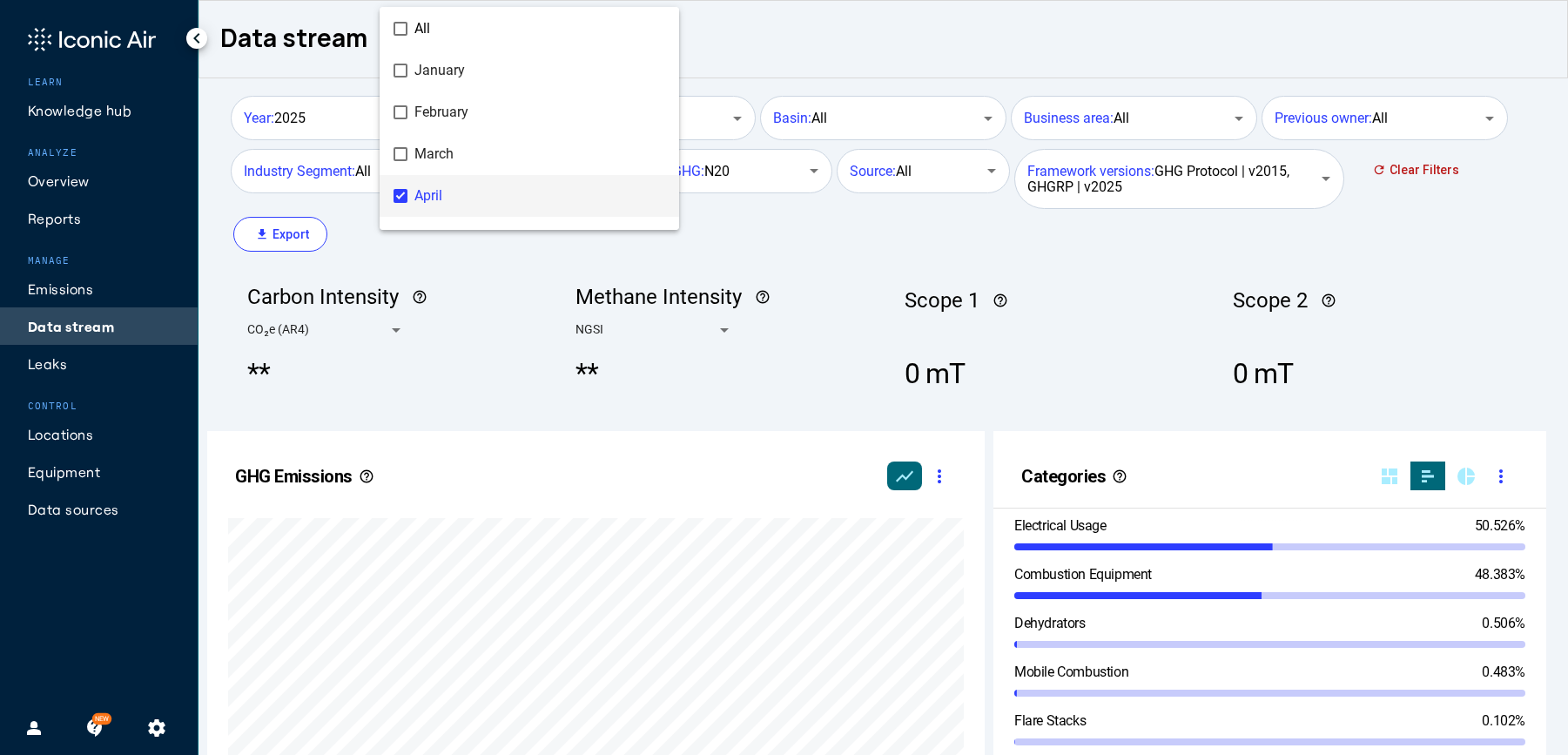 scroll, scrollTop: 35, scrollLeft: 0, axis: vertical 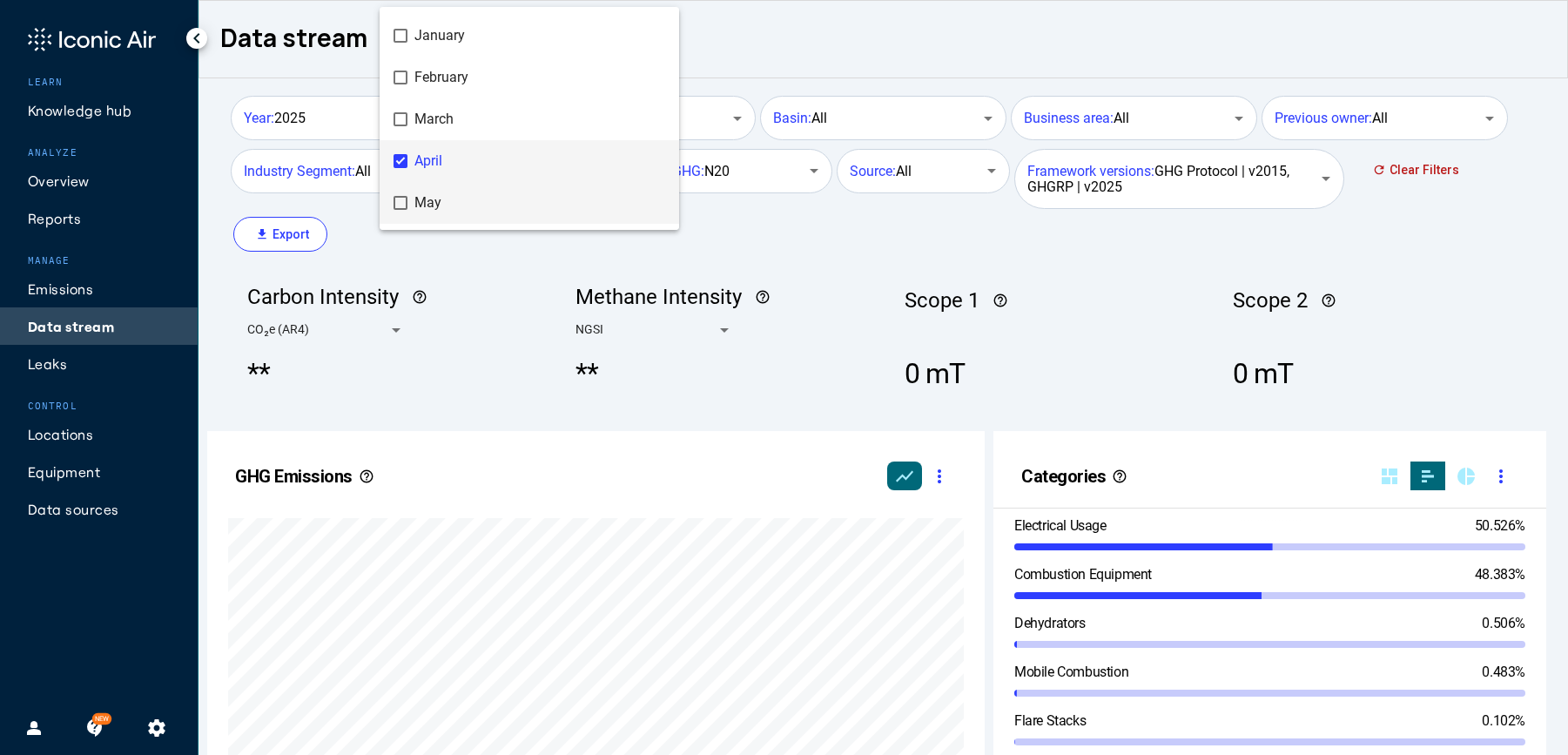 click on "May" at bounding box center (540, 203) 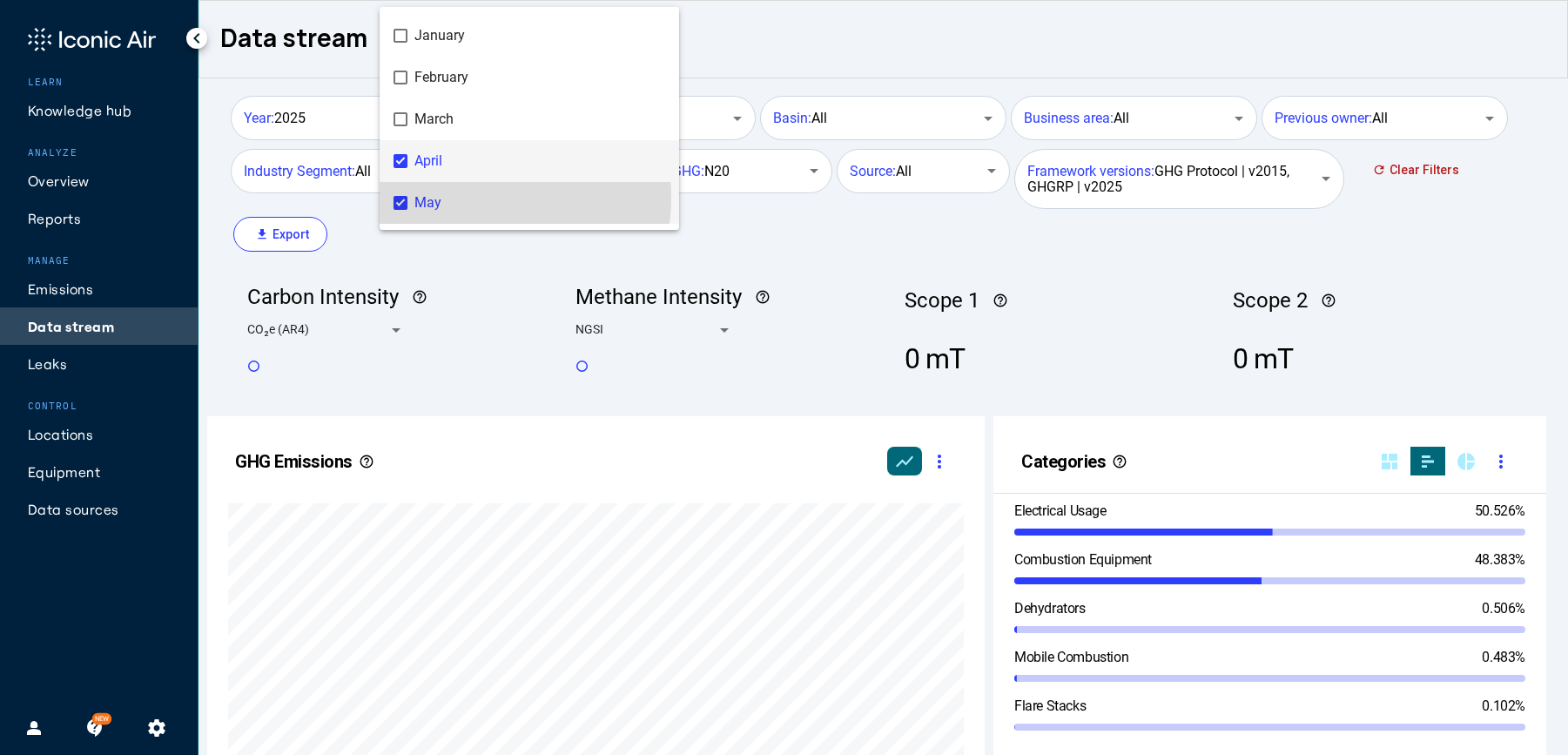 click on "April" at bounding box center [540, 161] 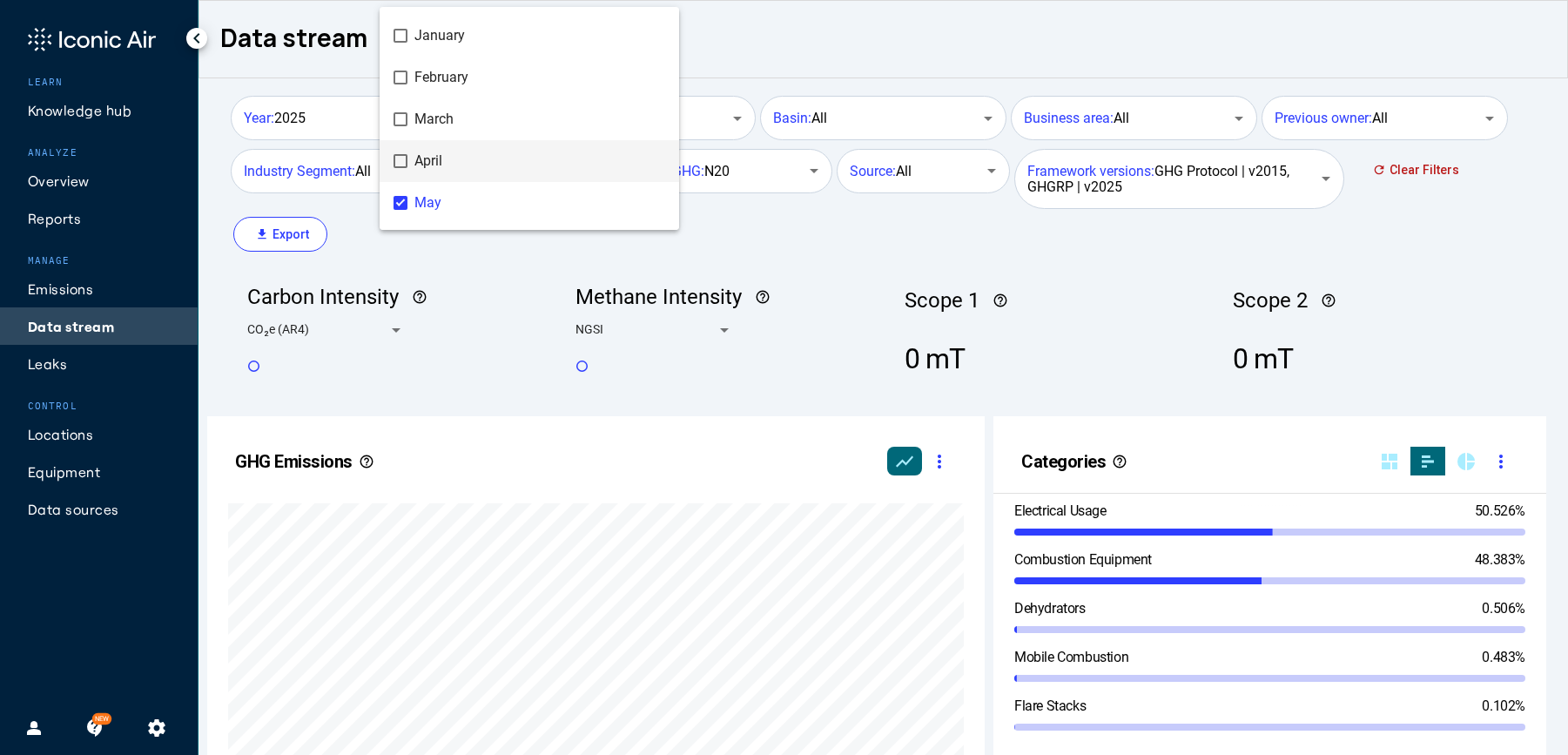 click at bounding box center (784, 377) 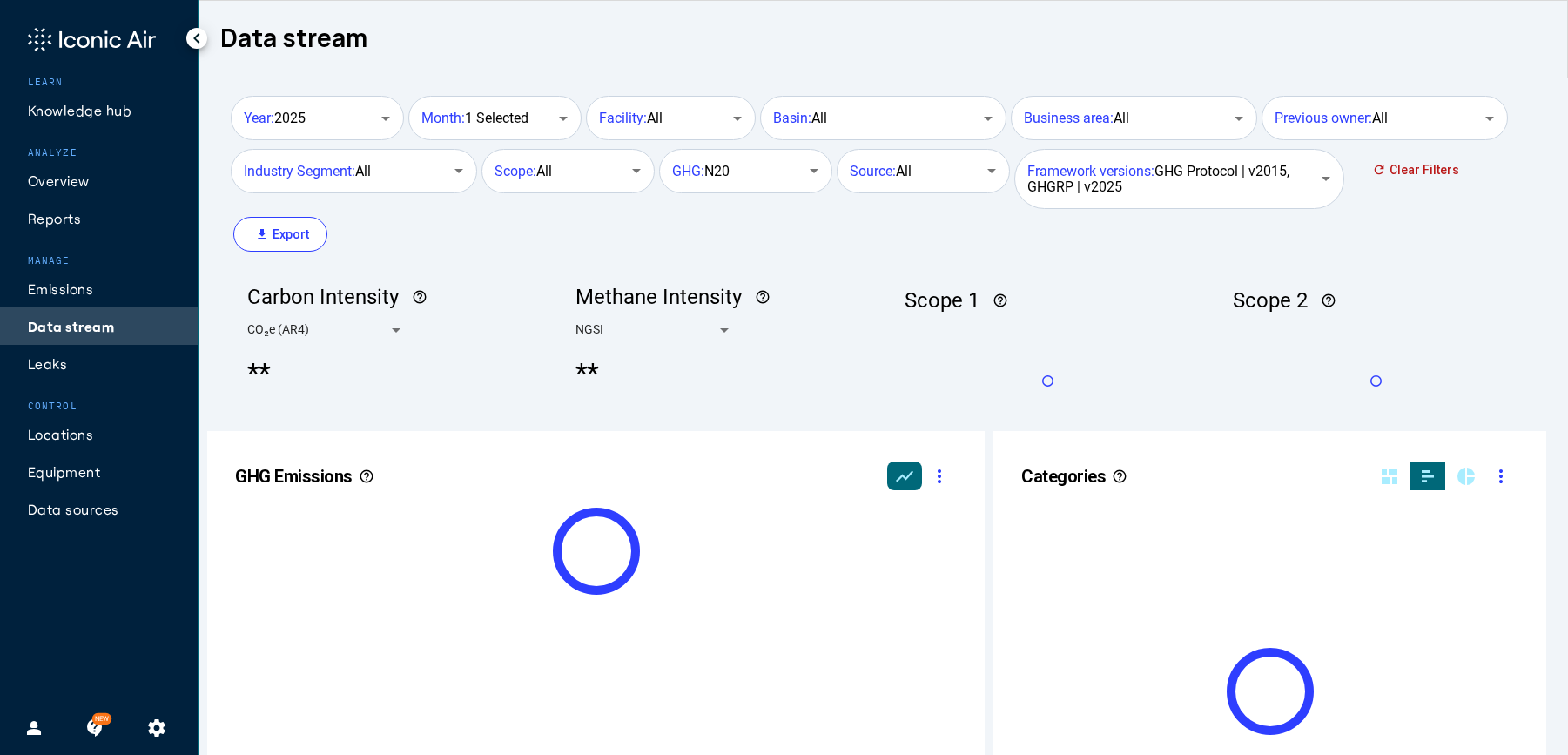 scroll, scrollTop: 870375, scrollLeft: 869962, axis: both 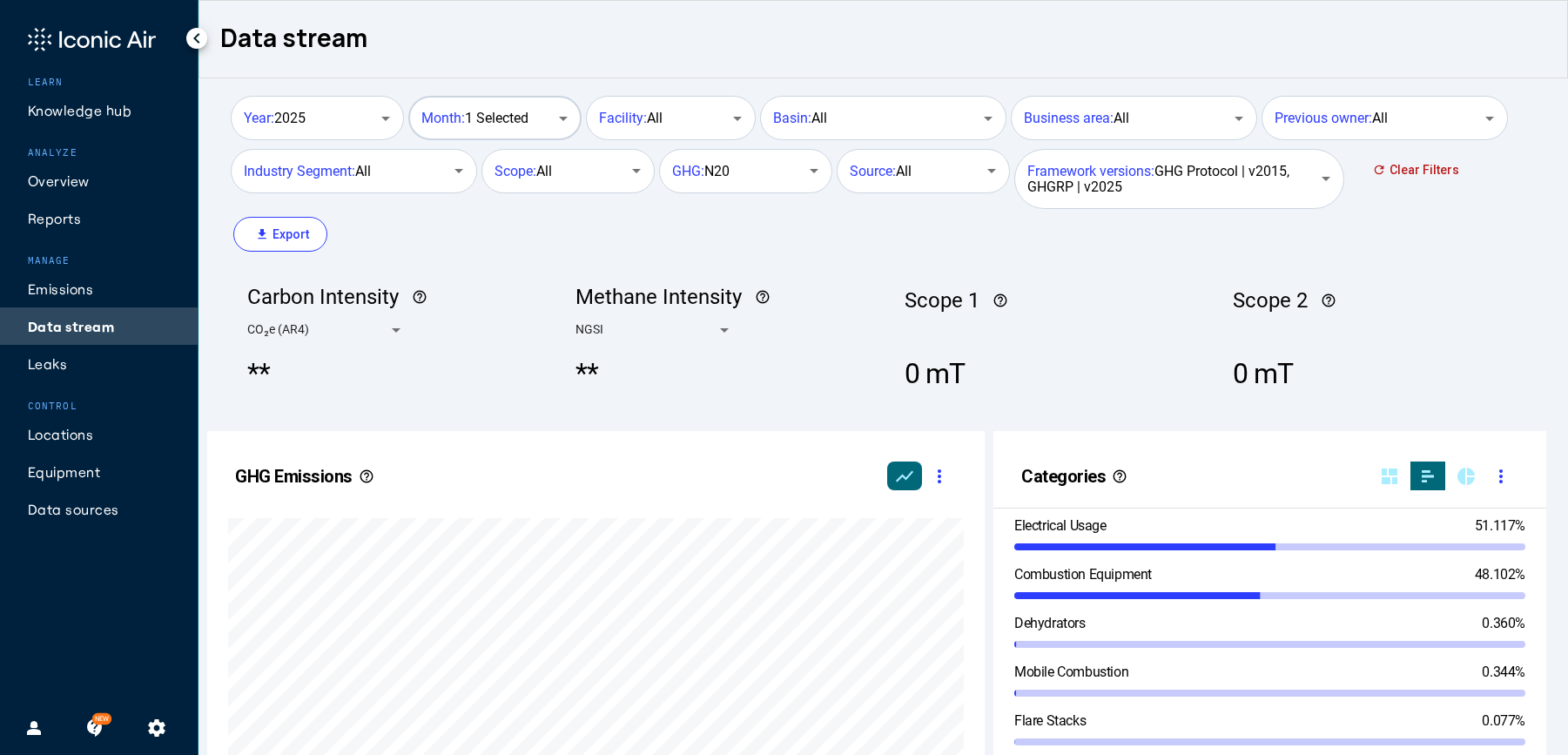 click on "Month:   1 Selected" at bounding box center [474, 118] 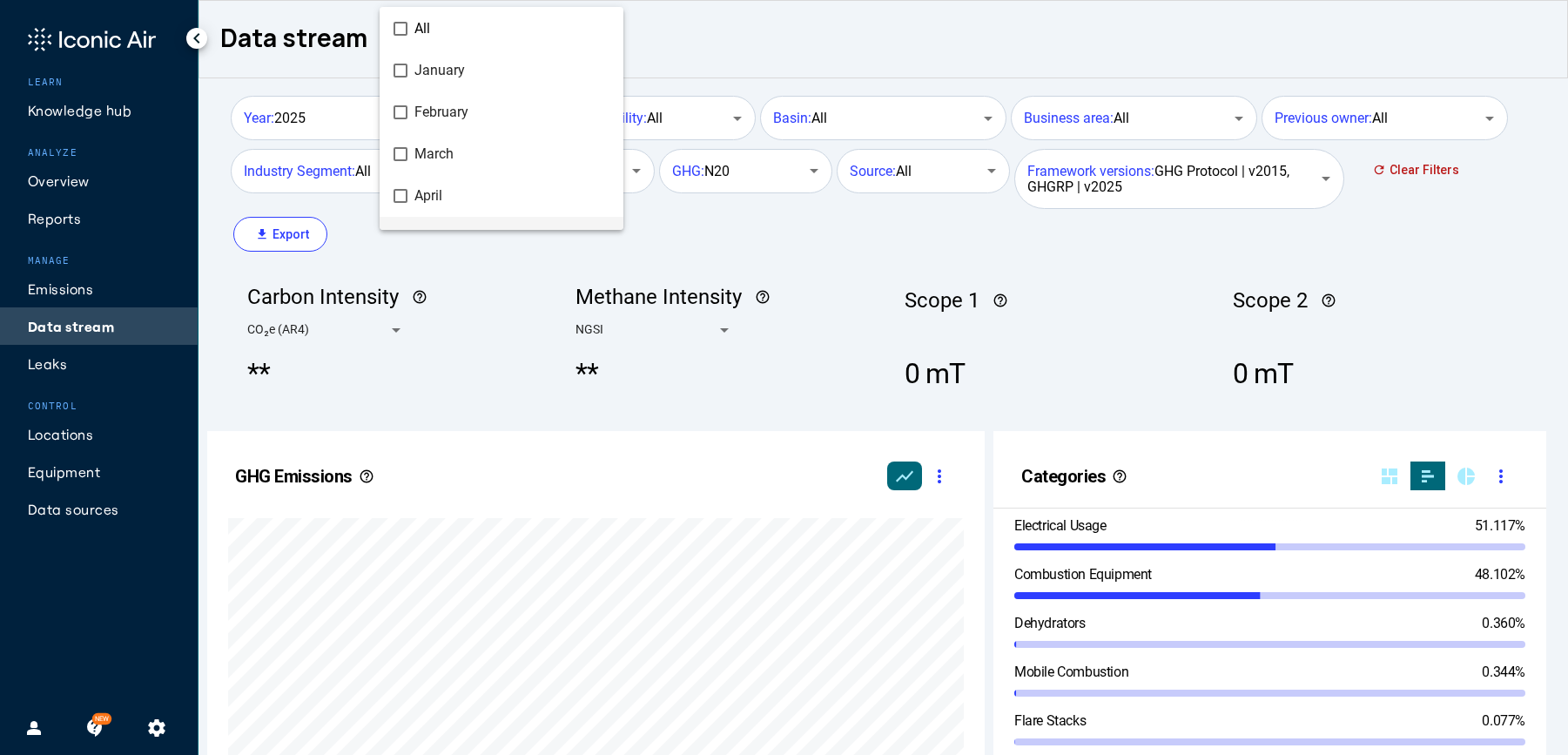 scroll, scrollTop: 77, scrollLeft: 0, axis: vertical 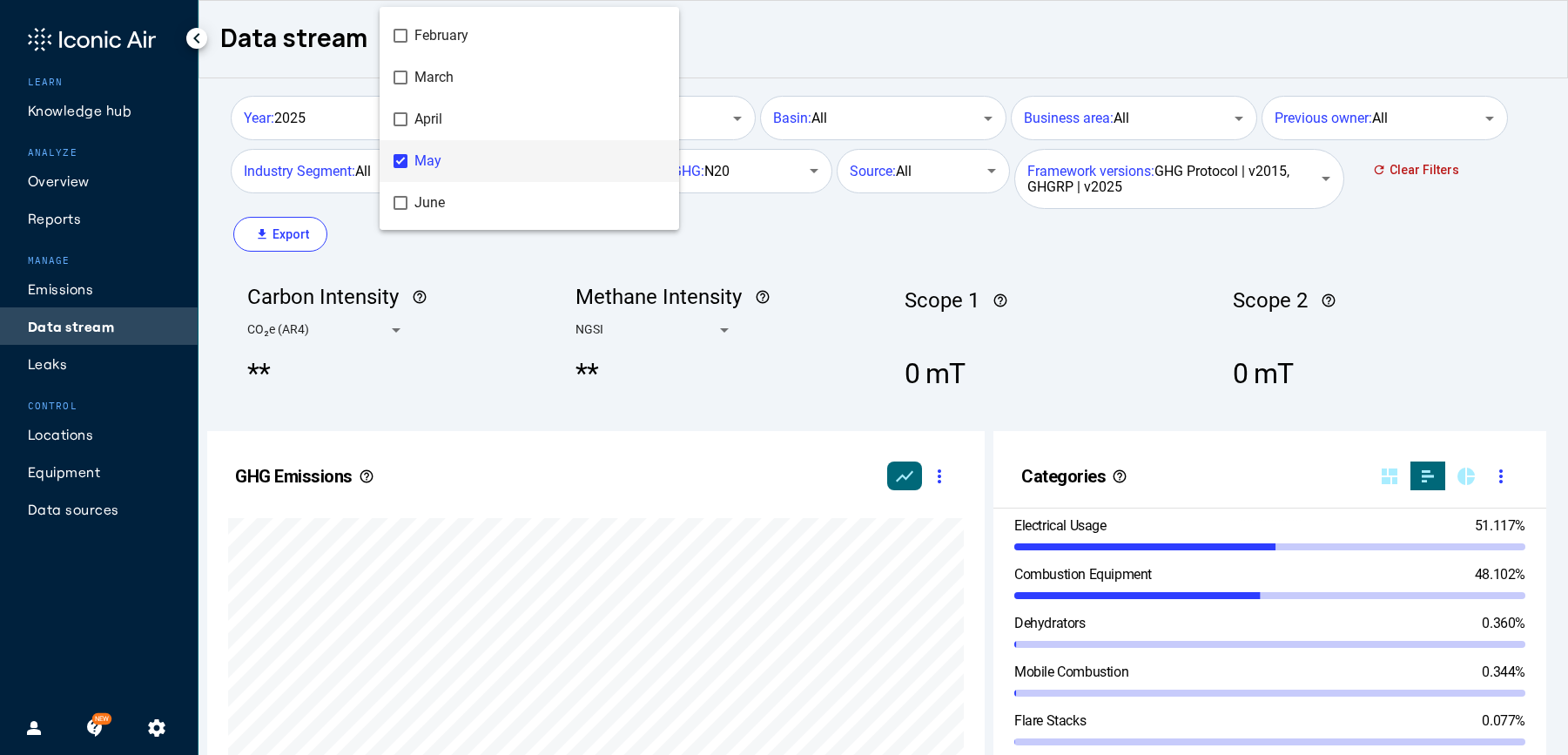 click at bounding box center (784, 377) 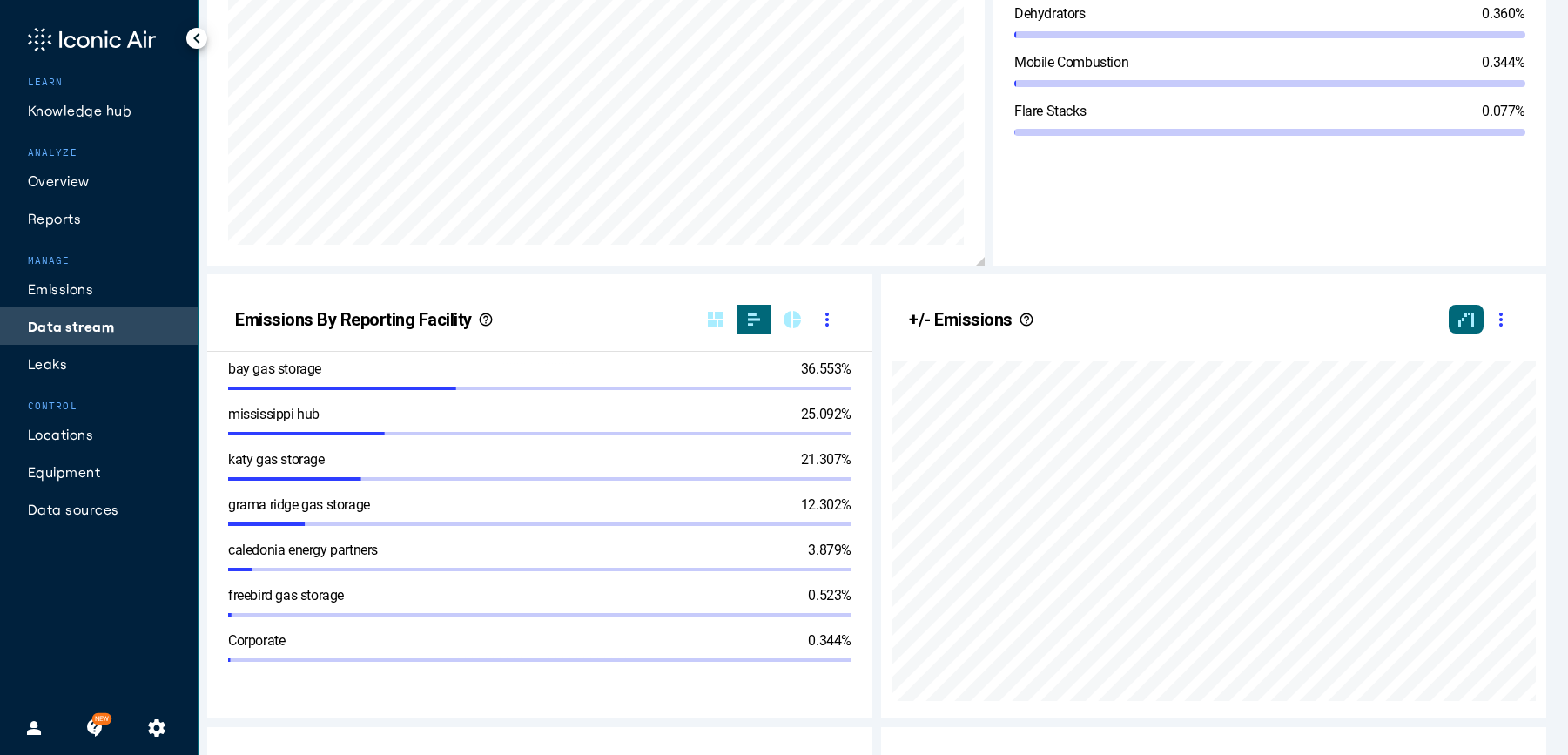 scroll, scrollTop: 0, scrollLeft: 0, axis: both 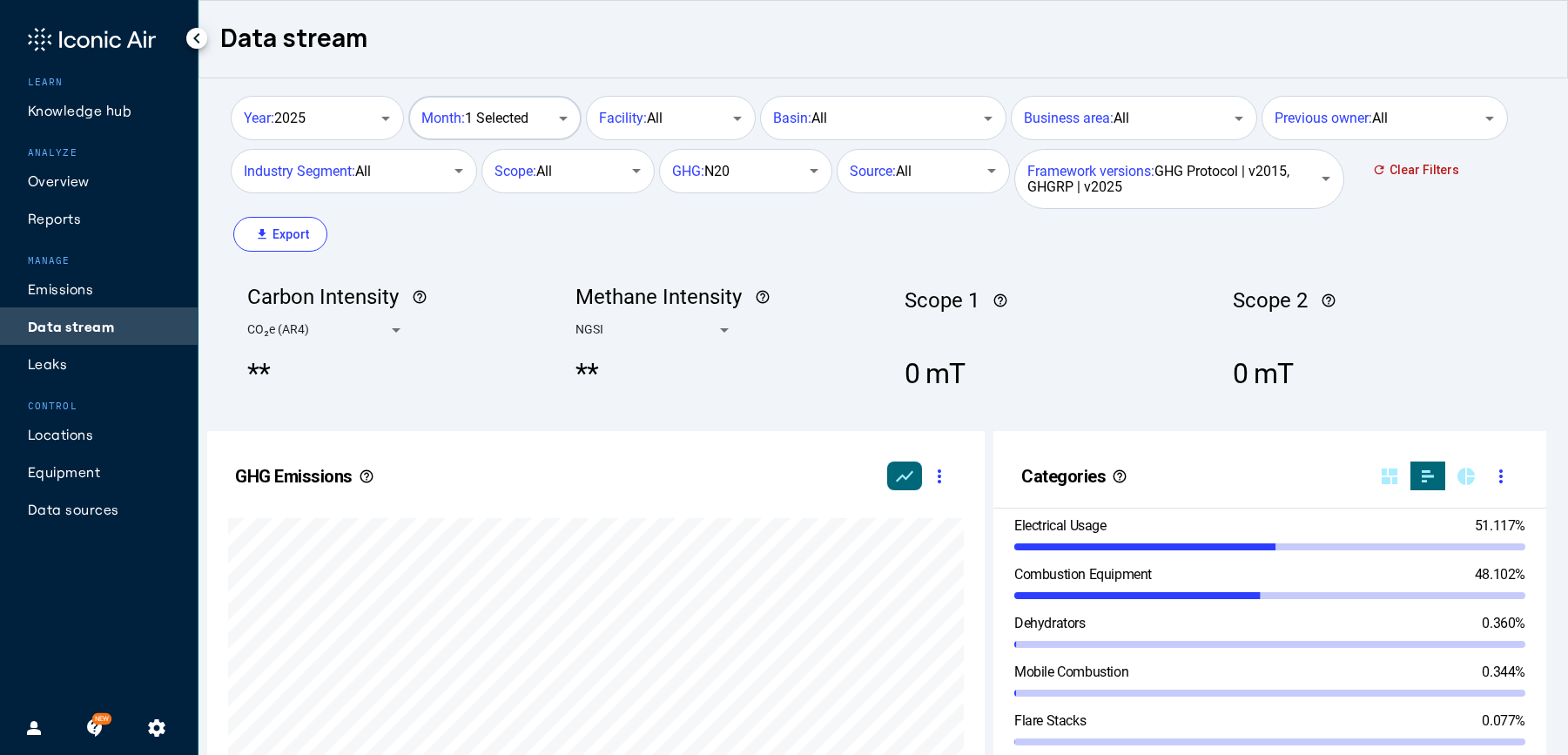 click on "Month:   1 Selected" at bounding box center [493, 116] 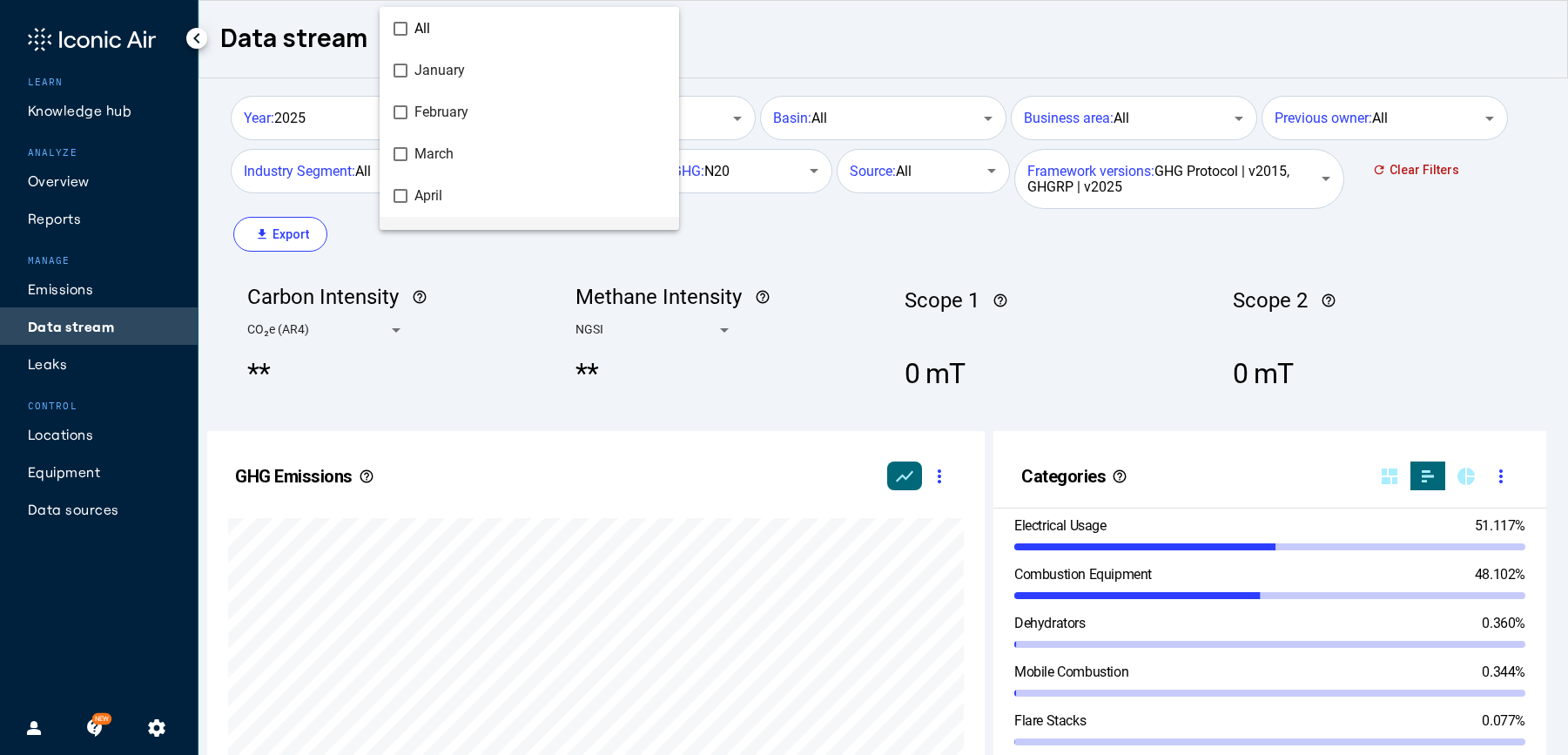 scroll, scrollTop: 77, scrollLeft: 0, axis: vertical 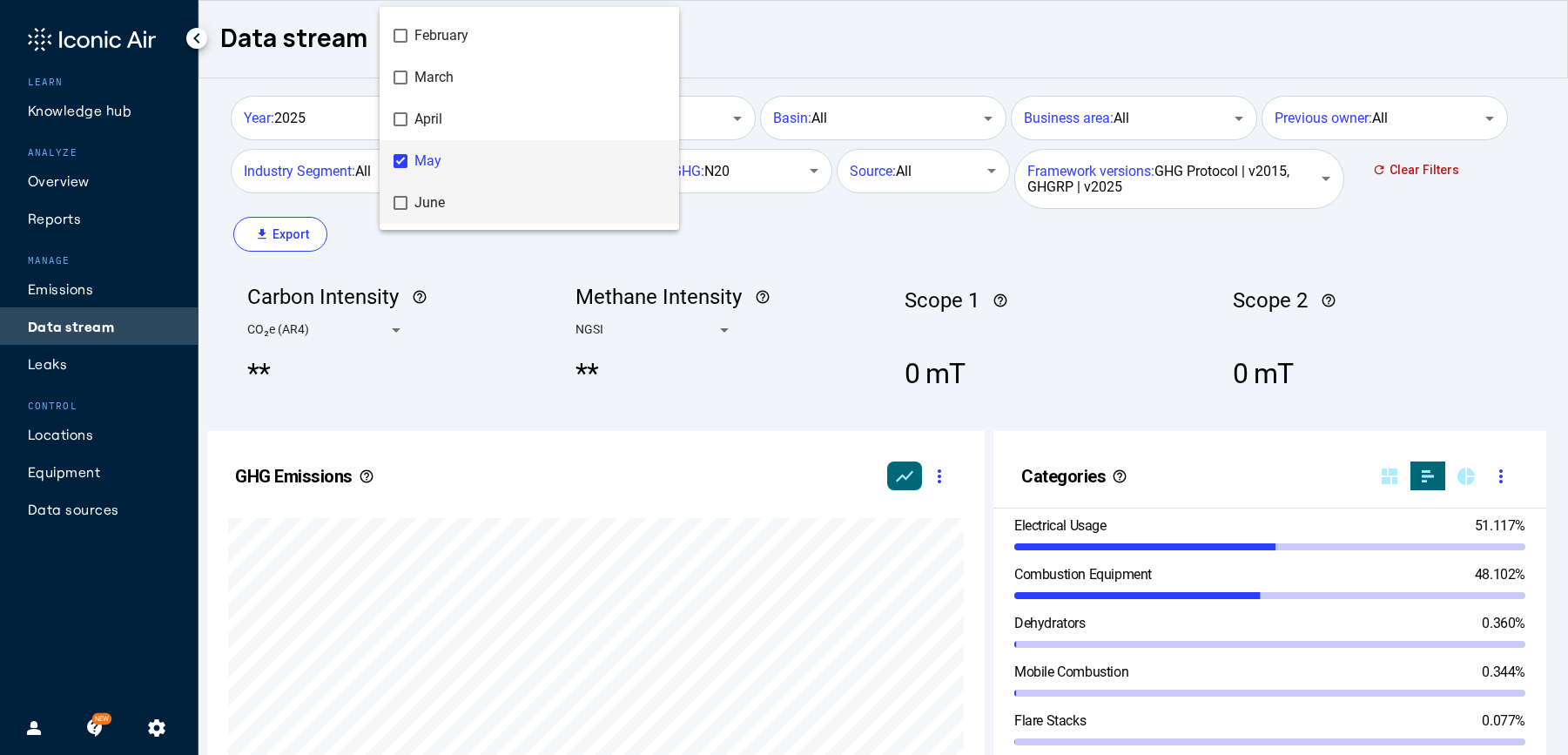 click at bounding box center (400, 203) 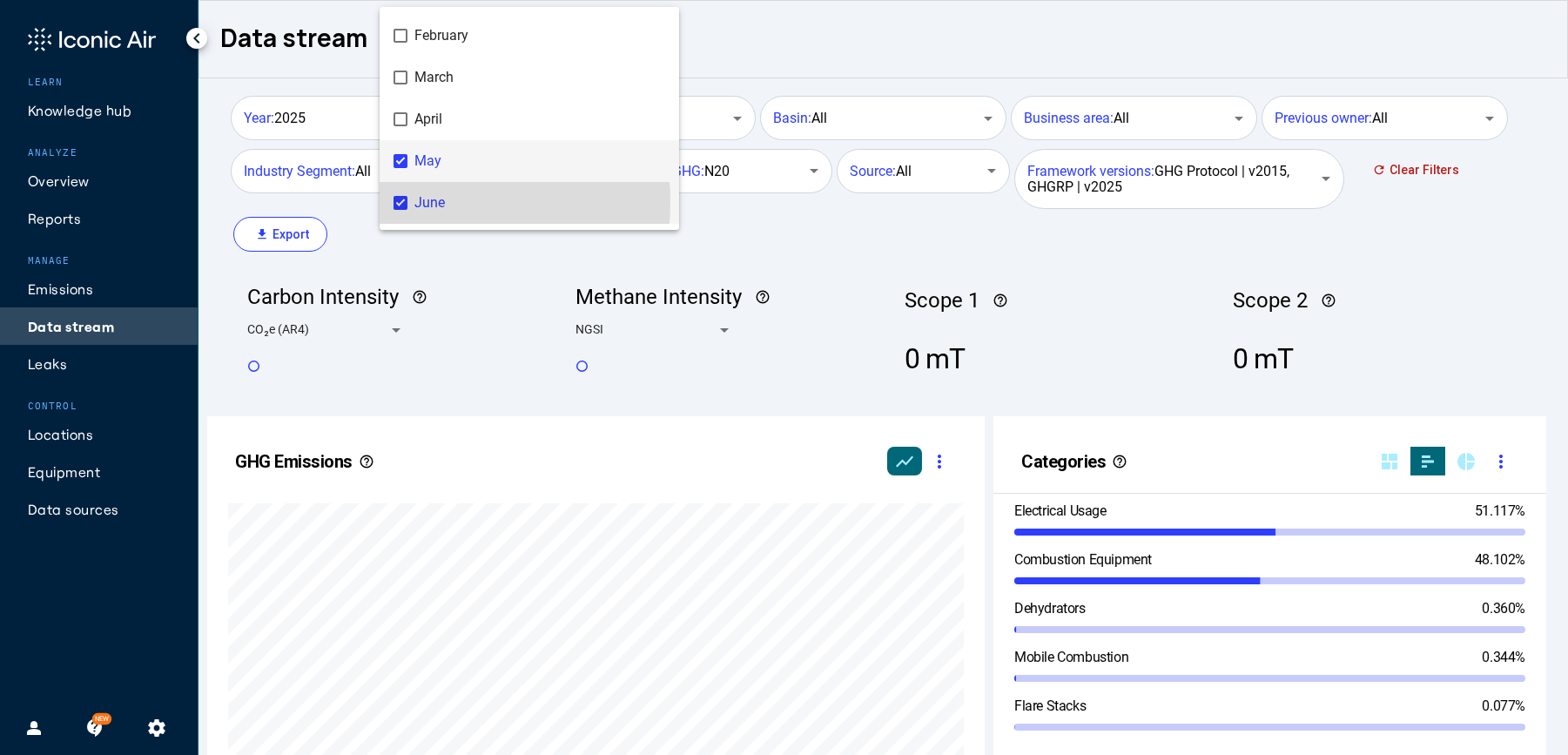 click at bounding box center (400, 161) 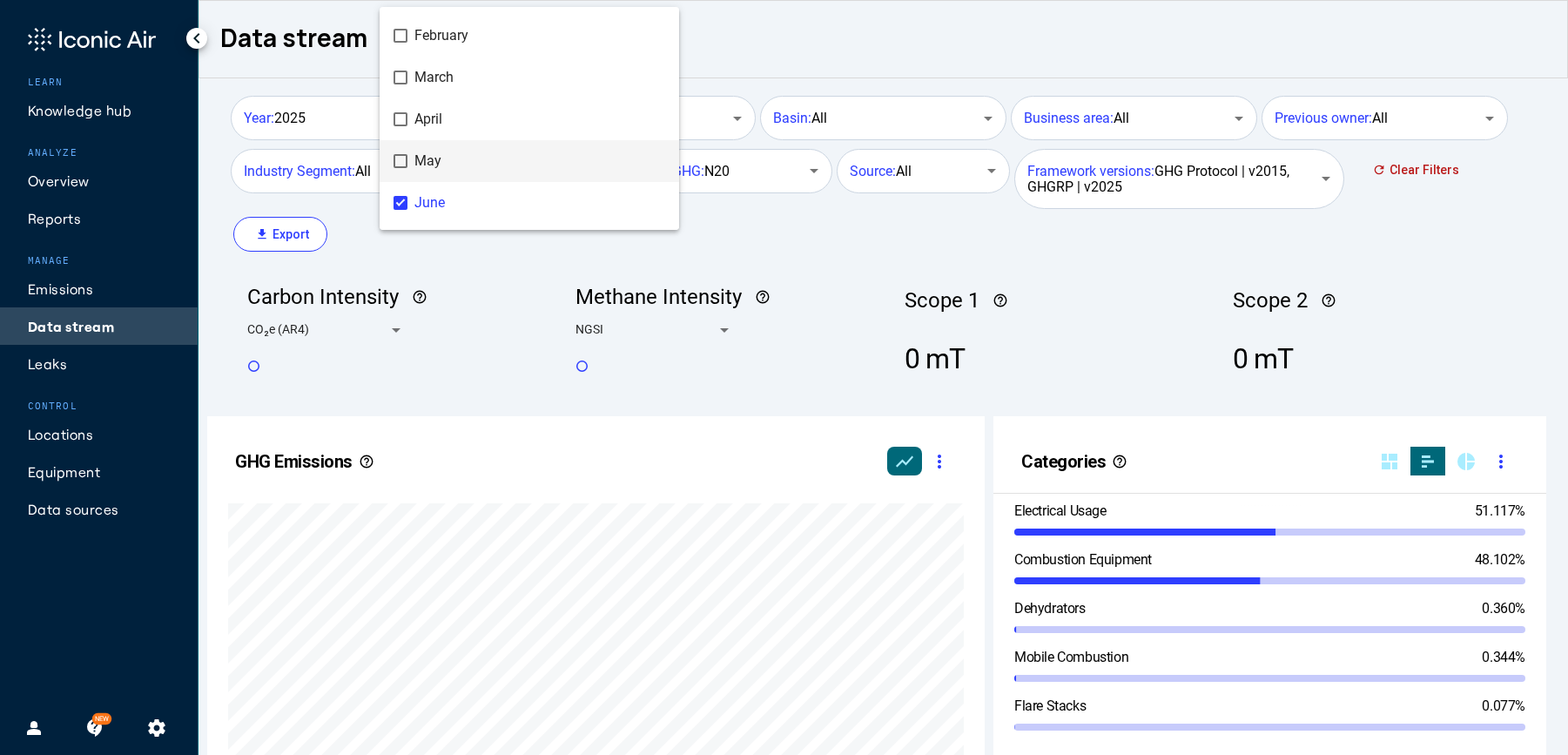 click at bounding box center [784, 377] 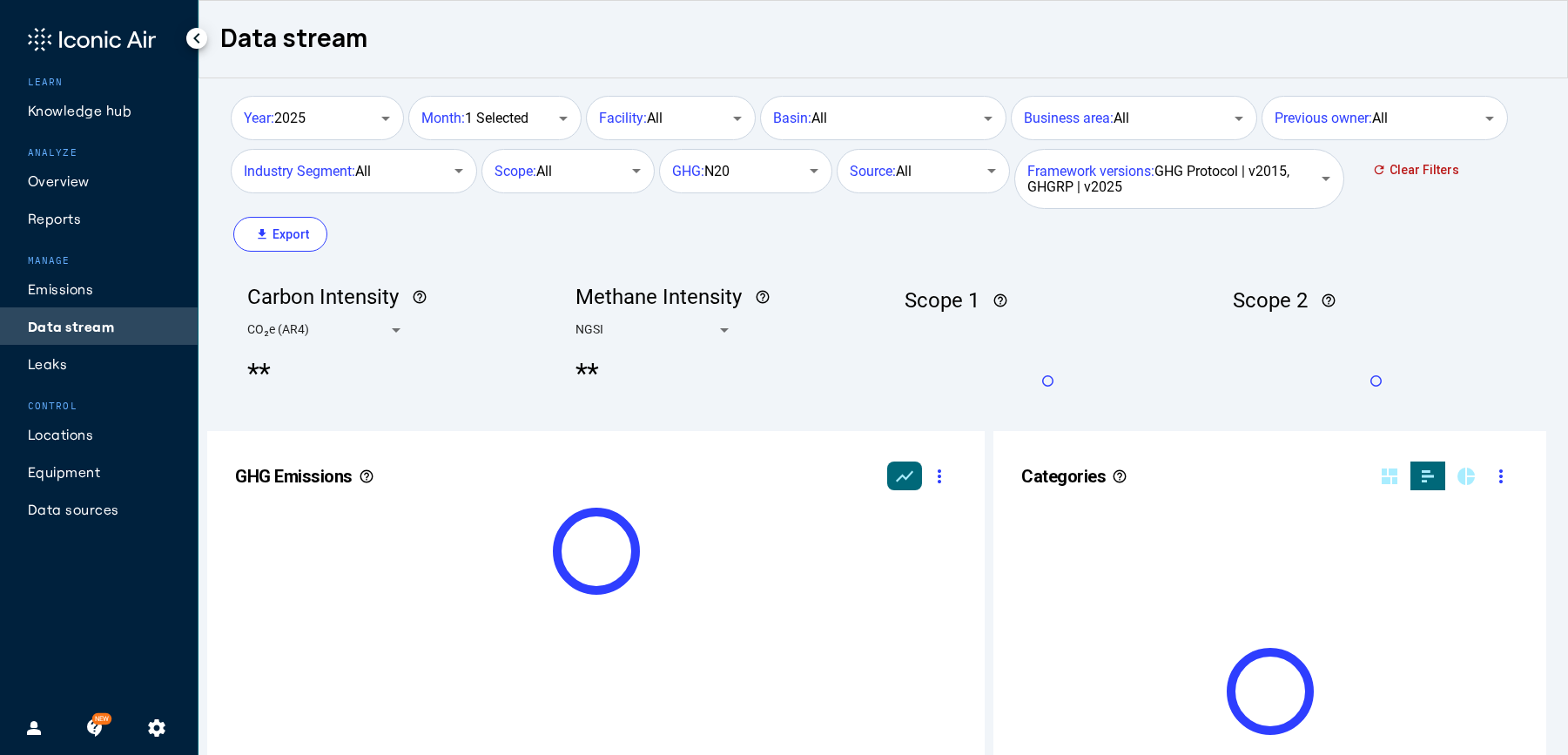 scroll, scrollTop: 870375, scrollLeft: 869962, axis: both 